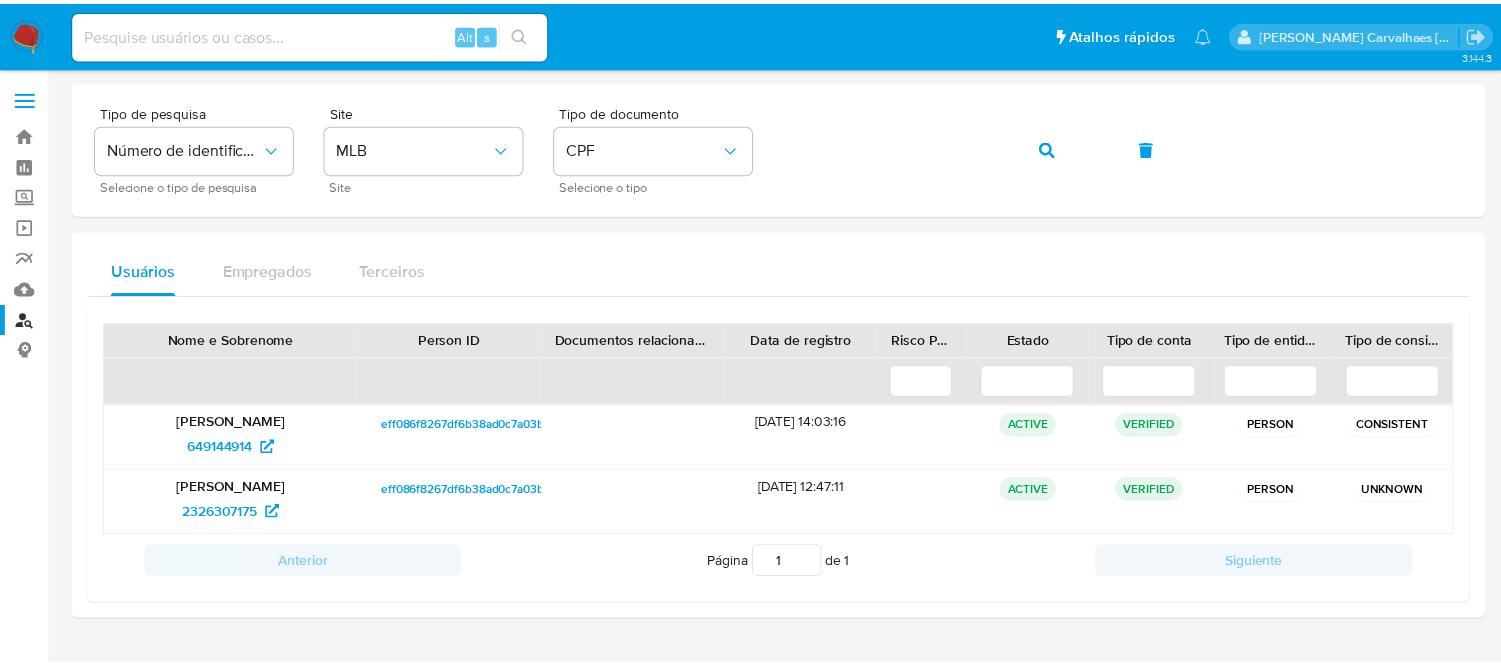 scroll, scrollTop: 0, scrollLeft: 0, axis: both 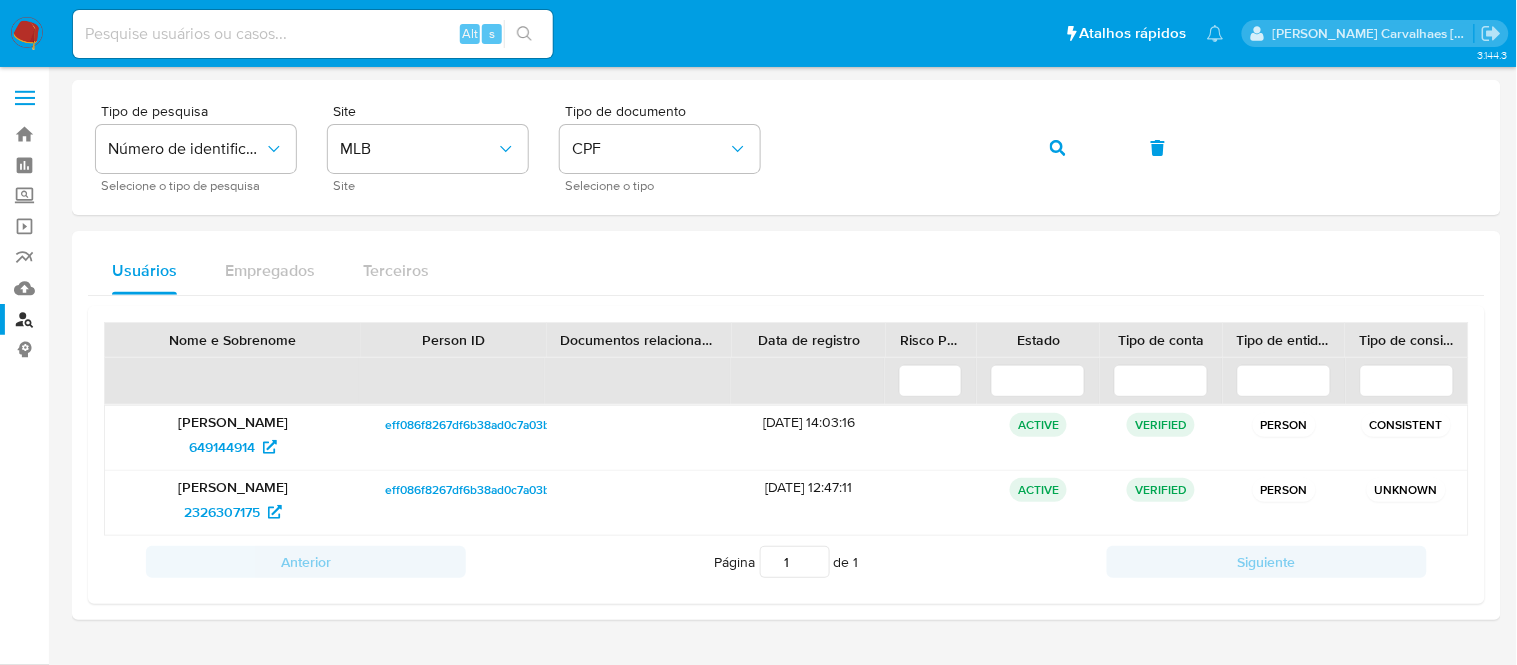 click at bounding box center (313, 34) 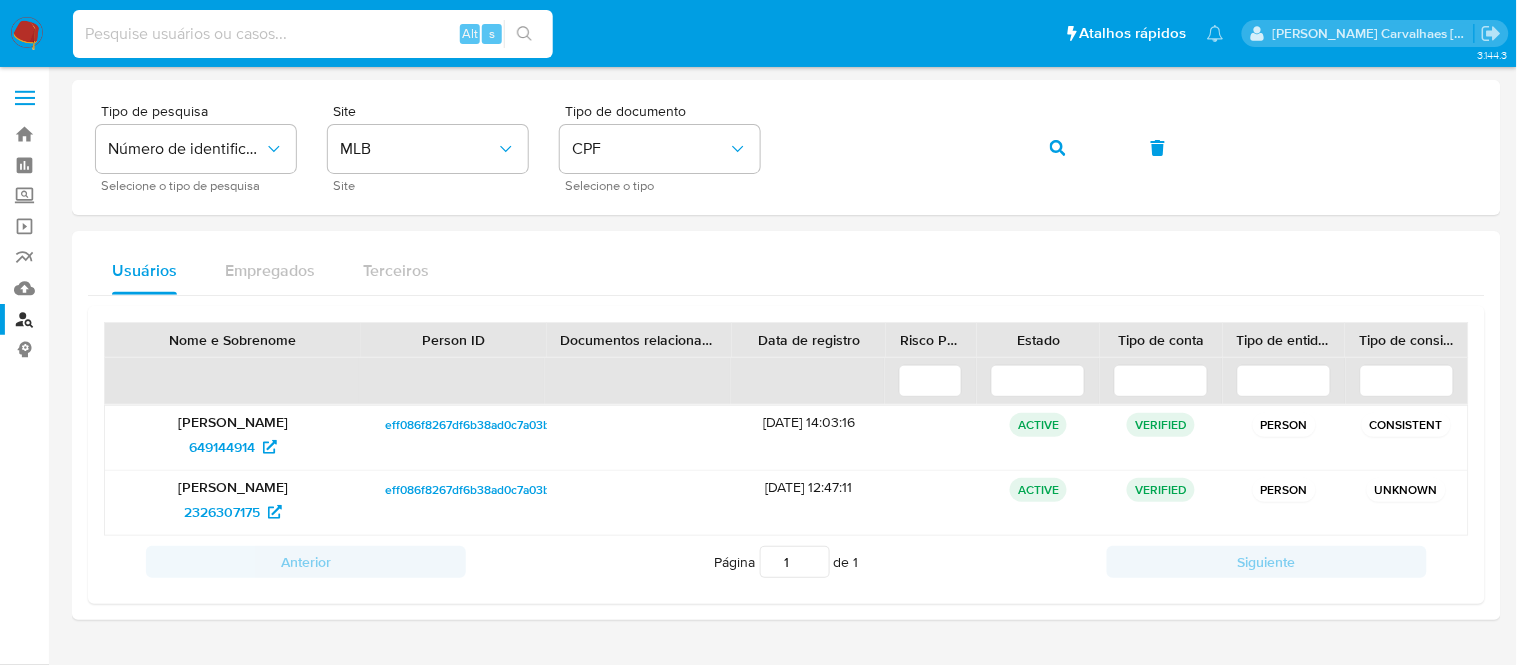 paste on "6deWdUmA16jLry0nUTJpOnXL" 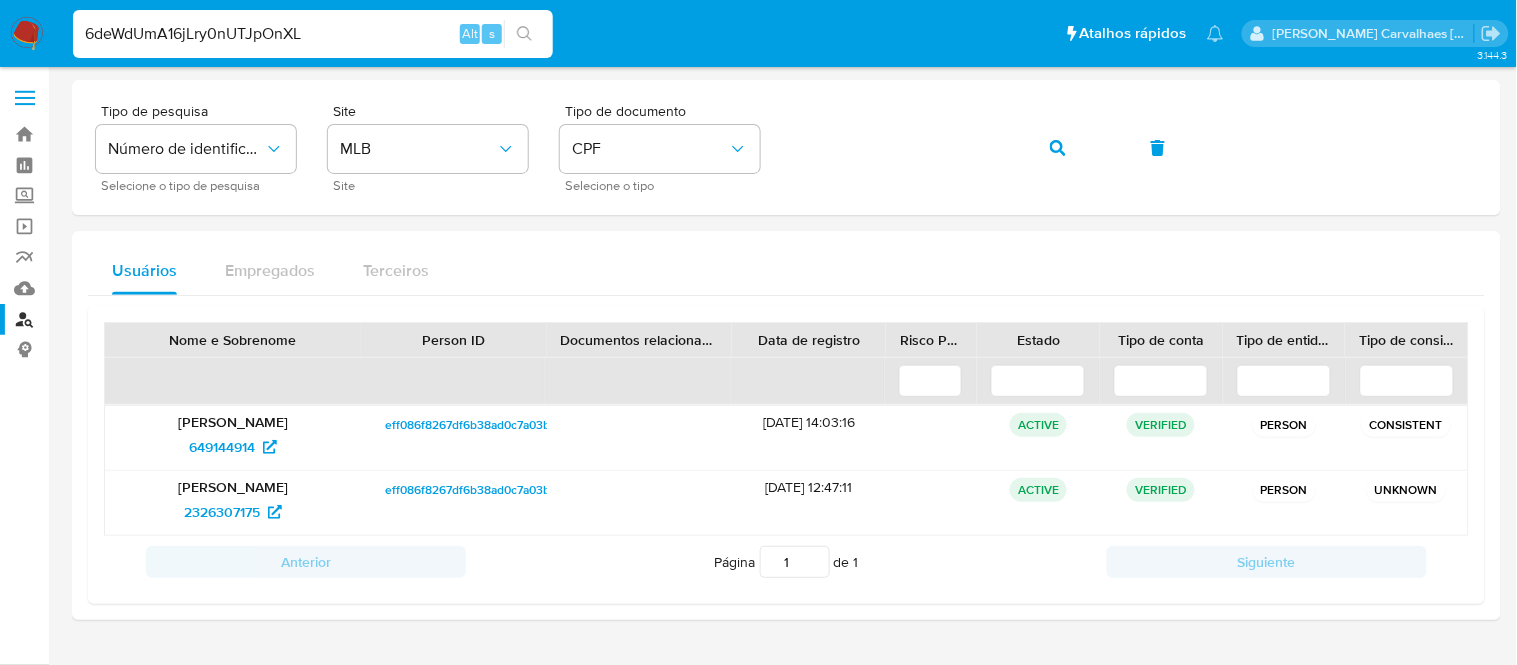 type on "6deWdUmA16jLry0nUTJpOnXL" 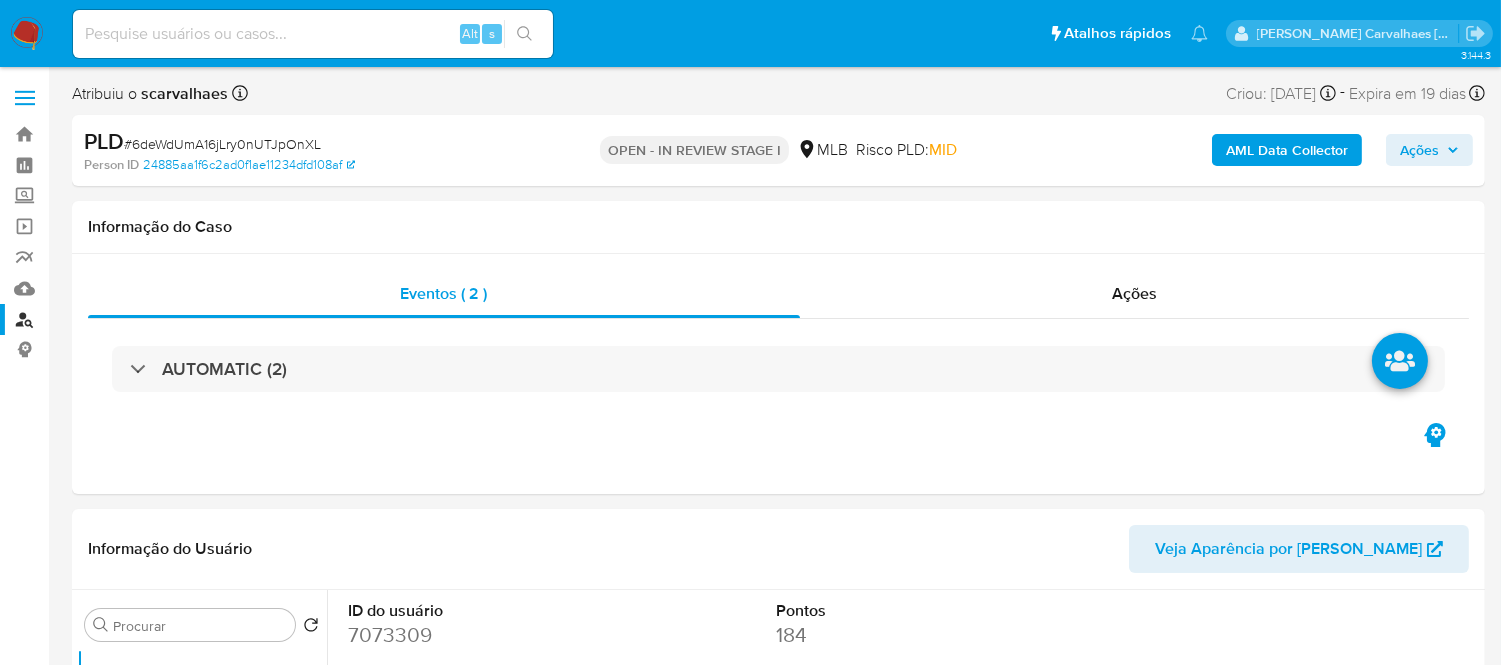 select on "10" 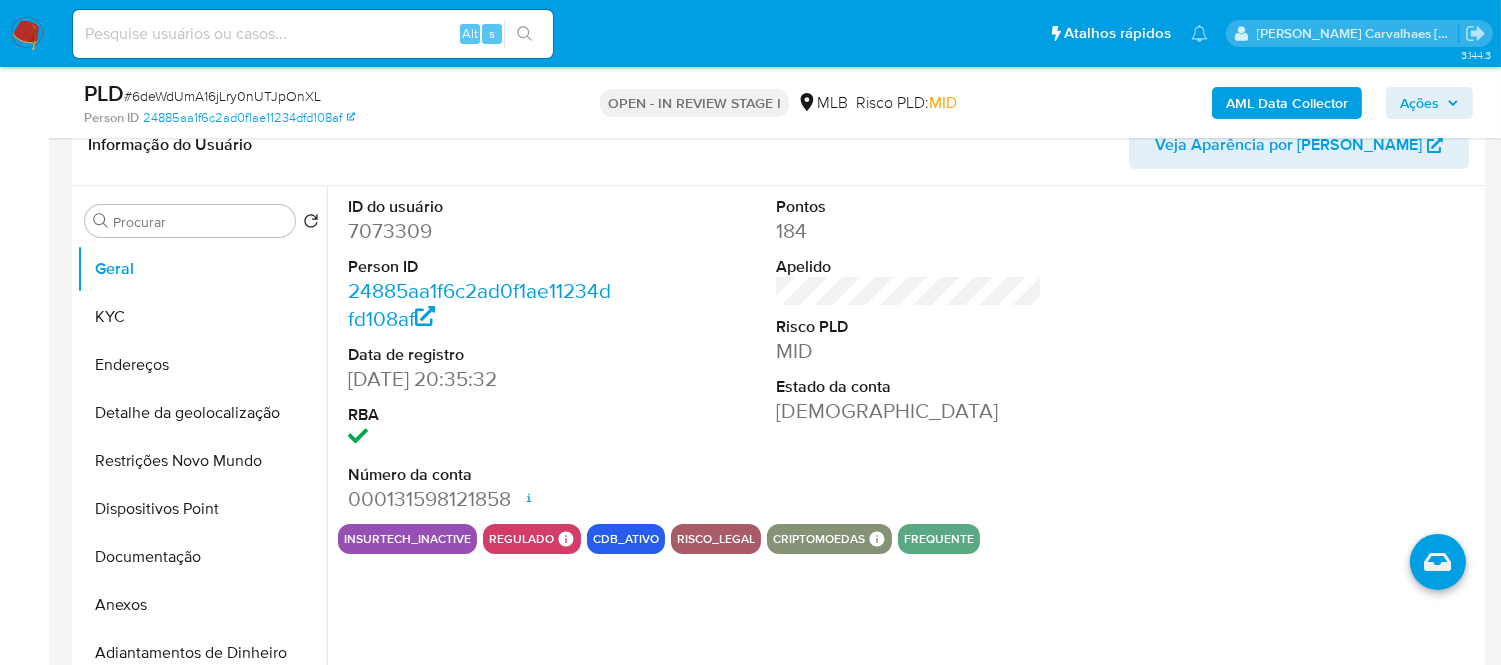 scroll, scrollTop: 222, scrollLeft: 0, axis: vertical 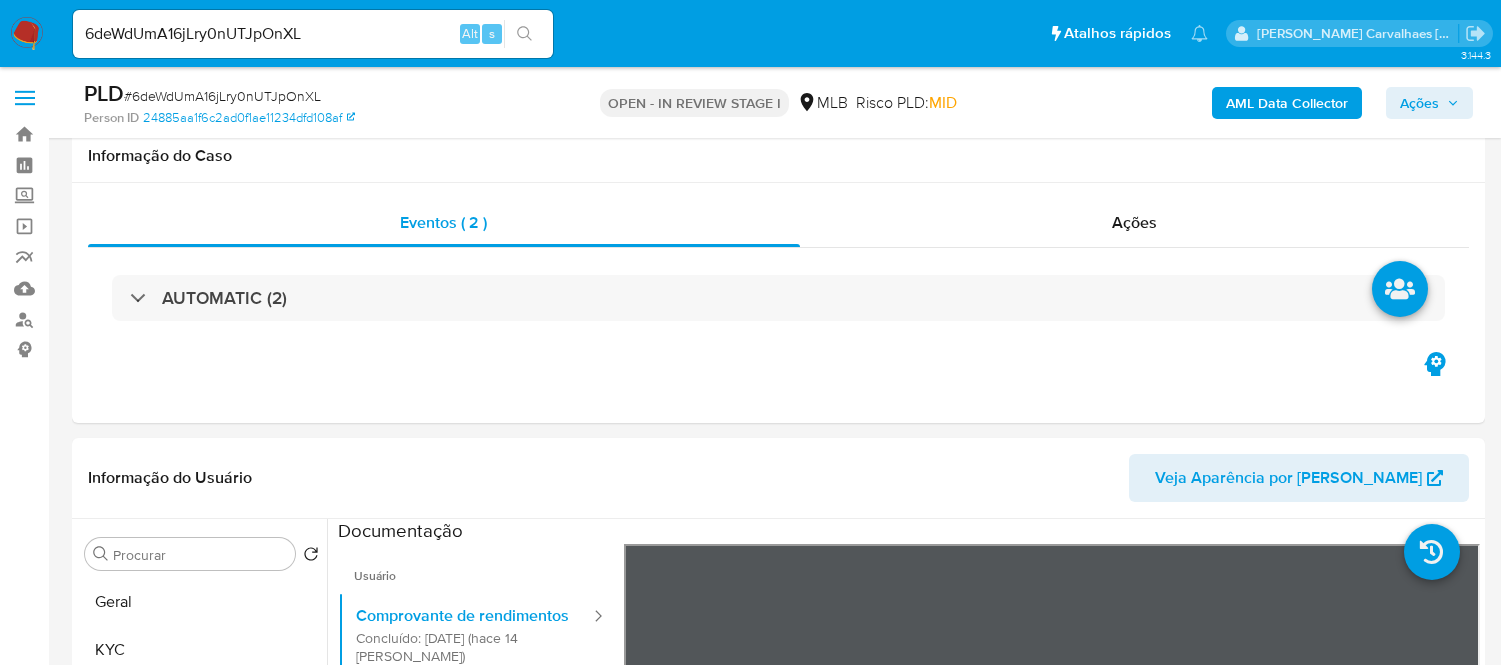 select on "10" 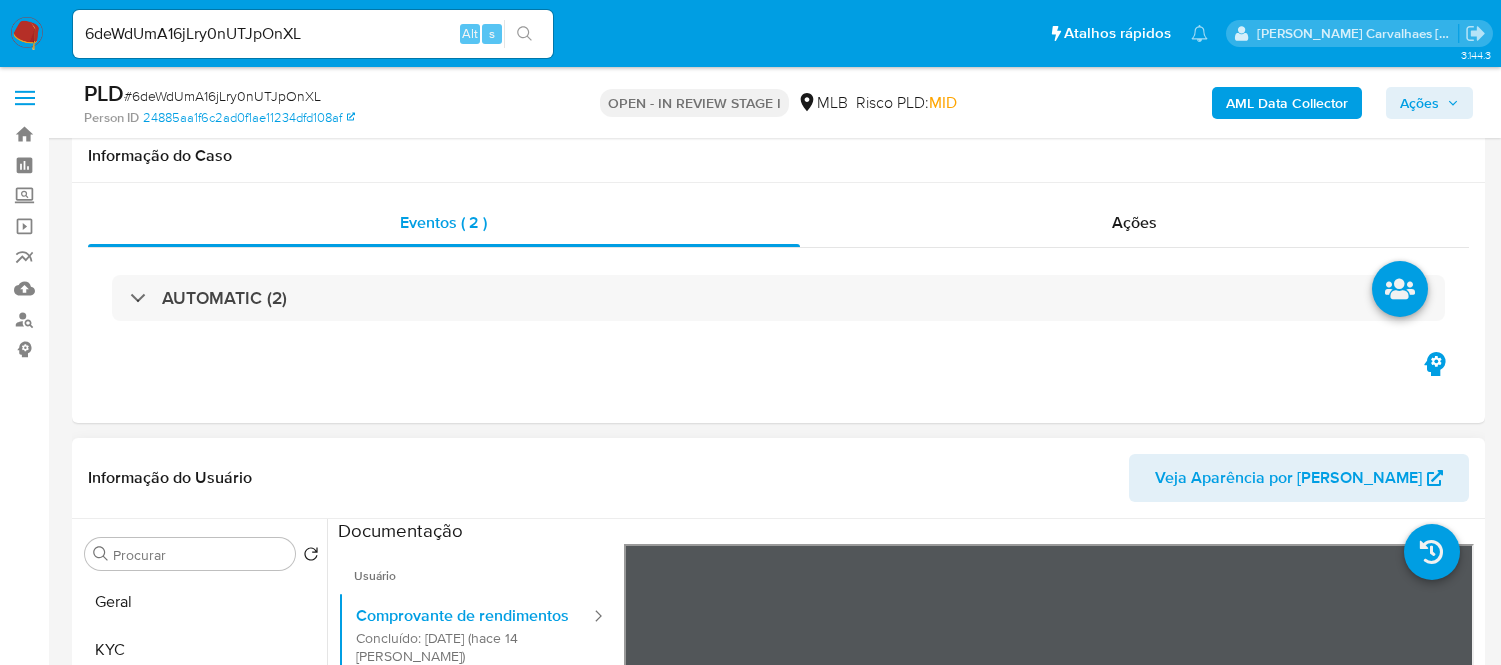 scroll, scrollTop: 407, scrollLeft: 0, axis: vertical 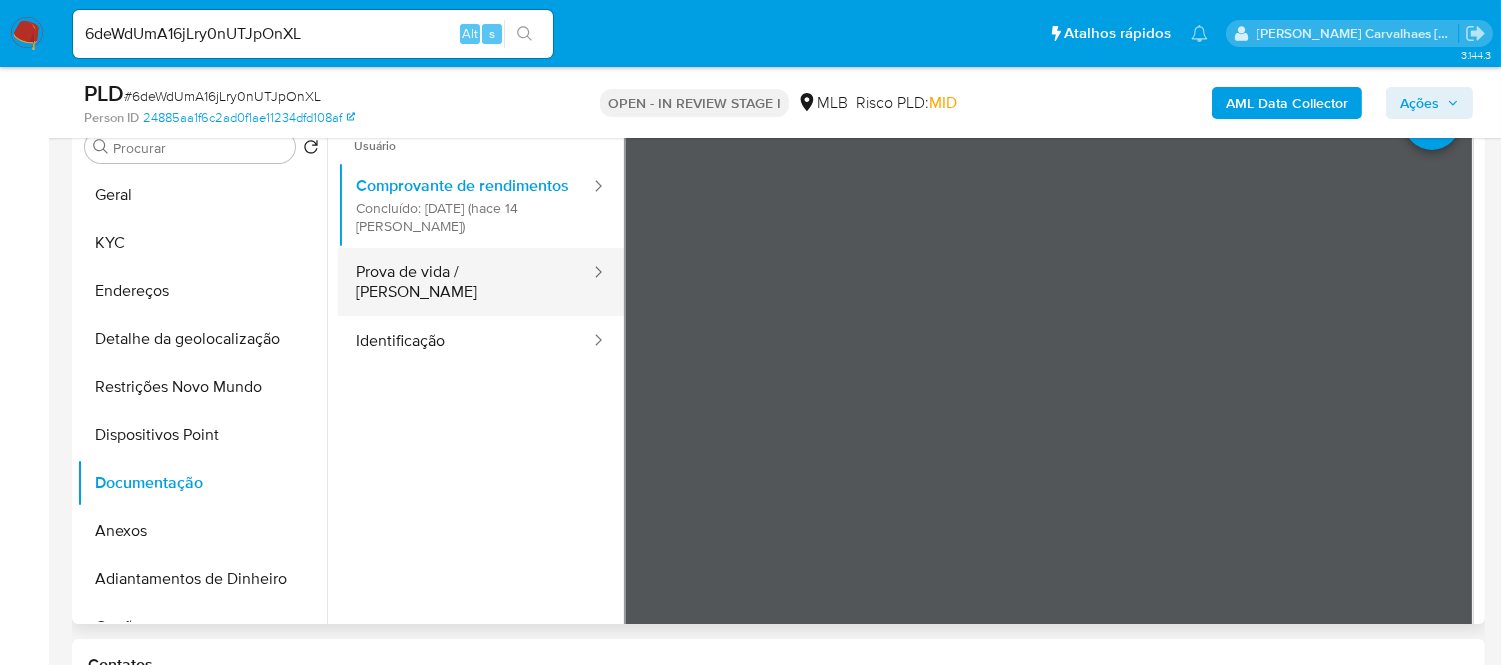 click on "Prova de vida / [PERSON_NAME]" at bounding box center (465, 282) 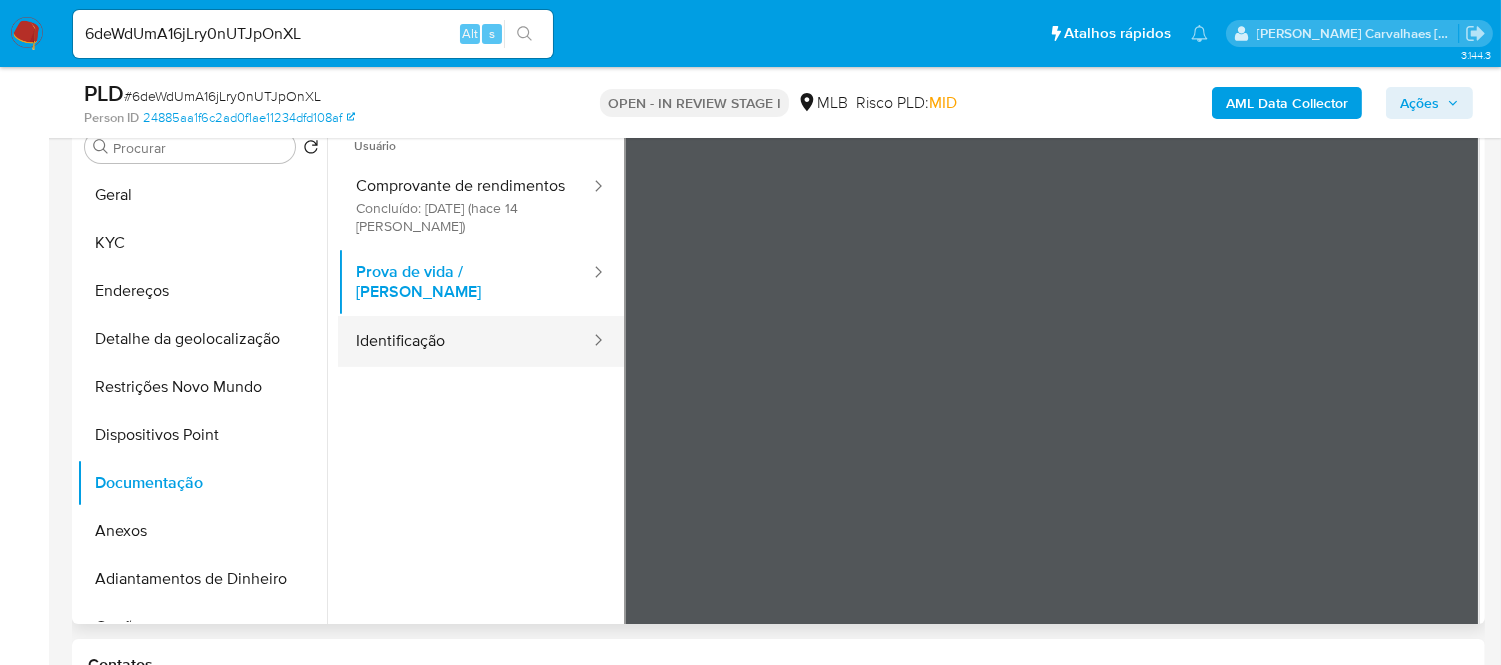 click on "Identificação" at bounding box center [465, 341] 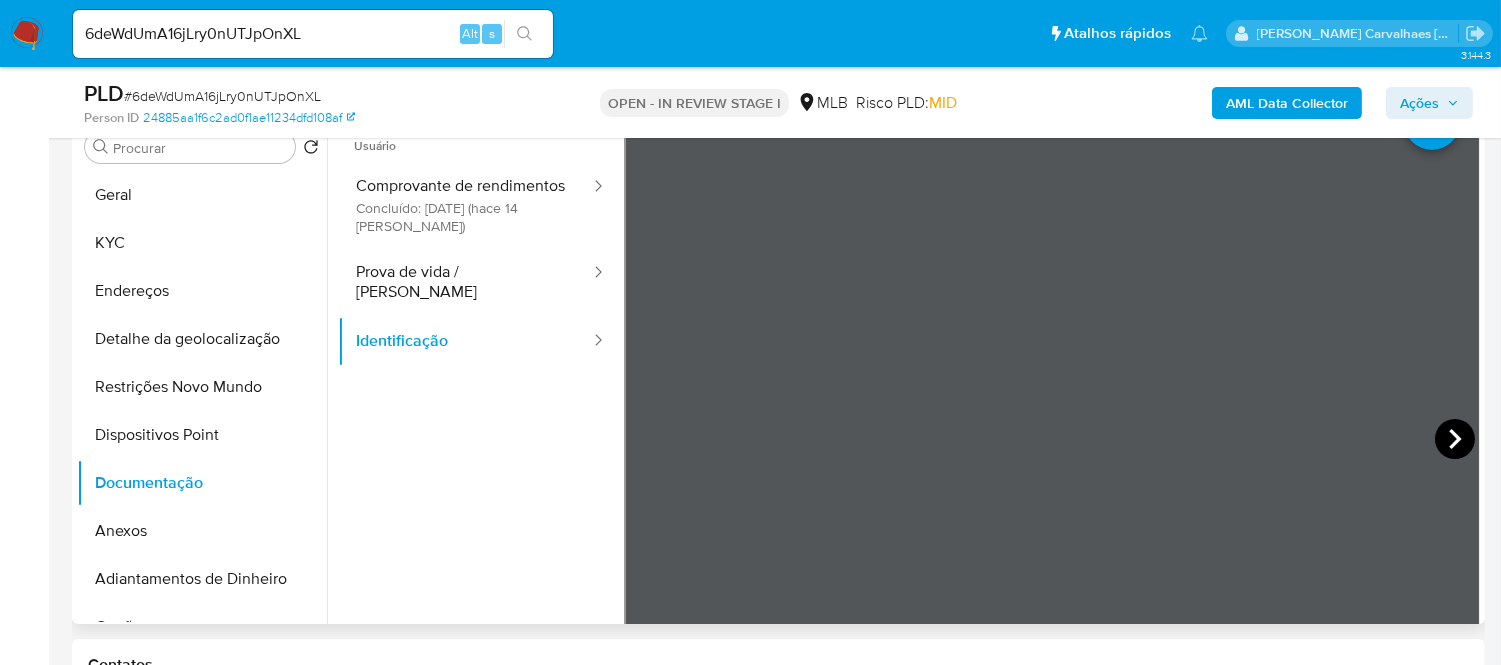 click 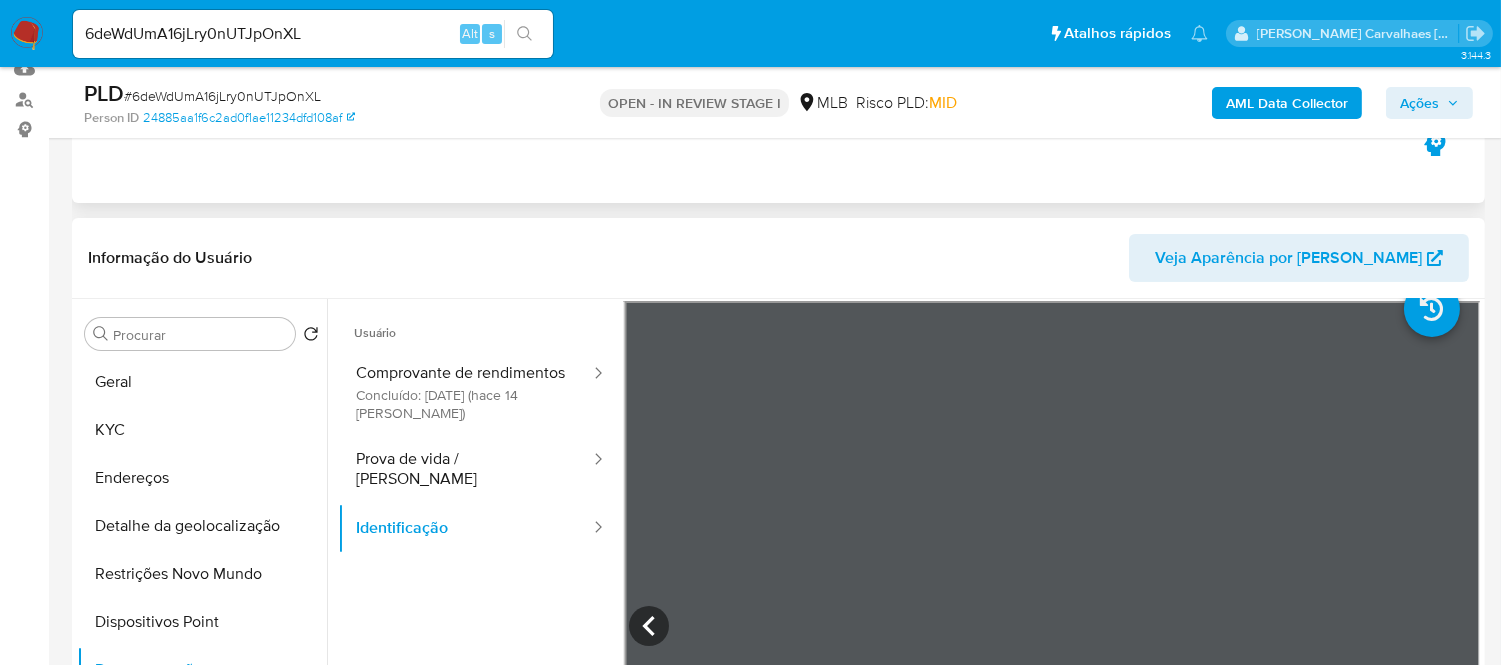 scroll, scrollTop: 222, scrollLeft: 0, axis: vertical 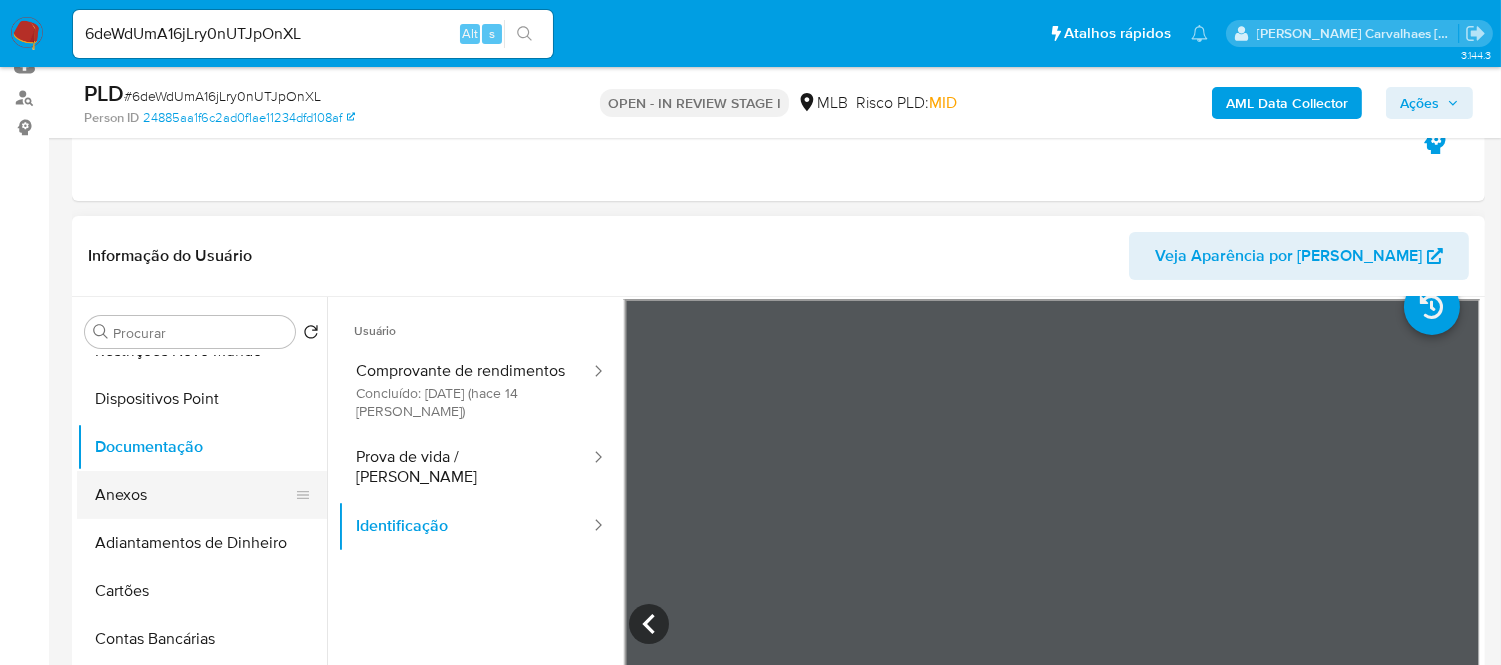click on "Anexos" at bounding box center (194, 495) 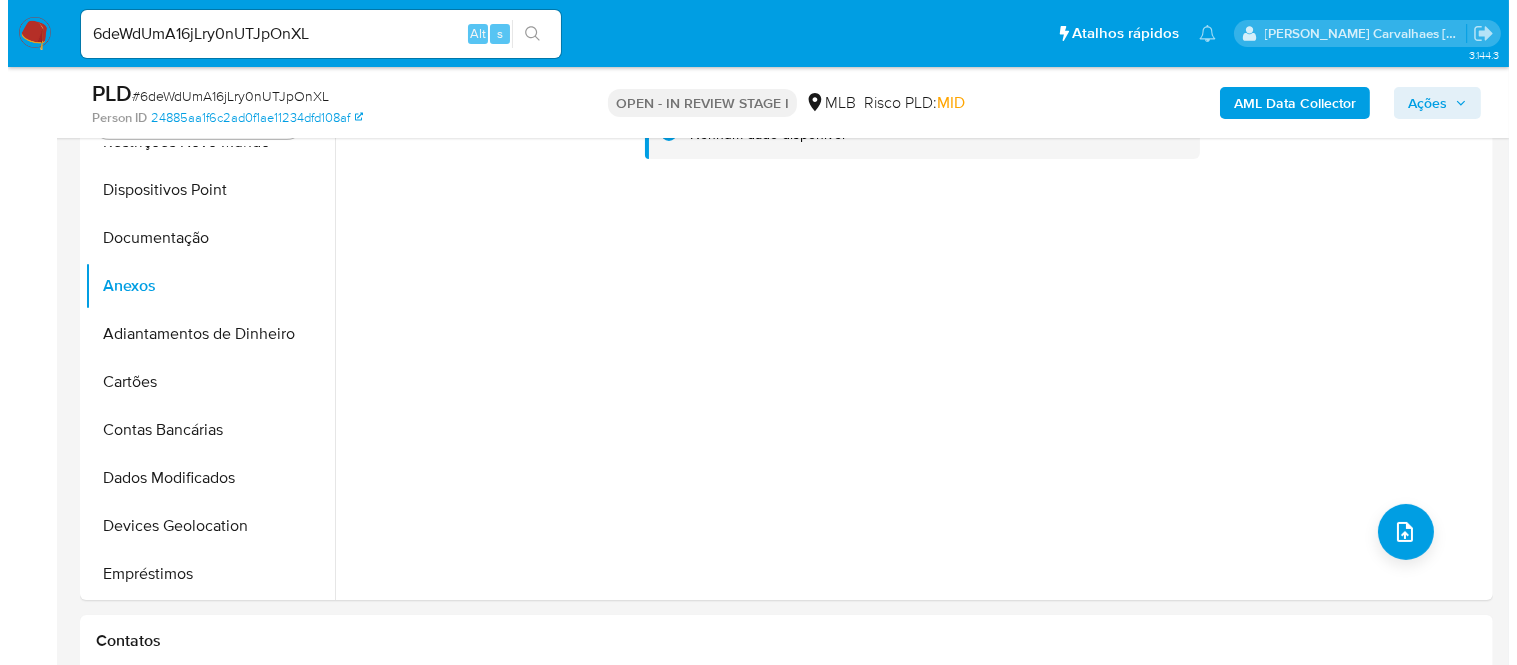 scroll, scrollTop: 444, scrollLeft: 0, axis: vertical 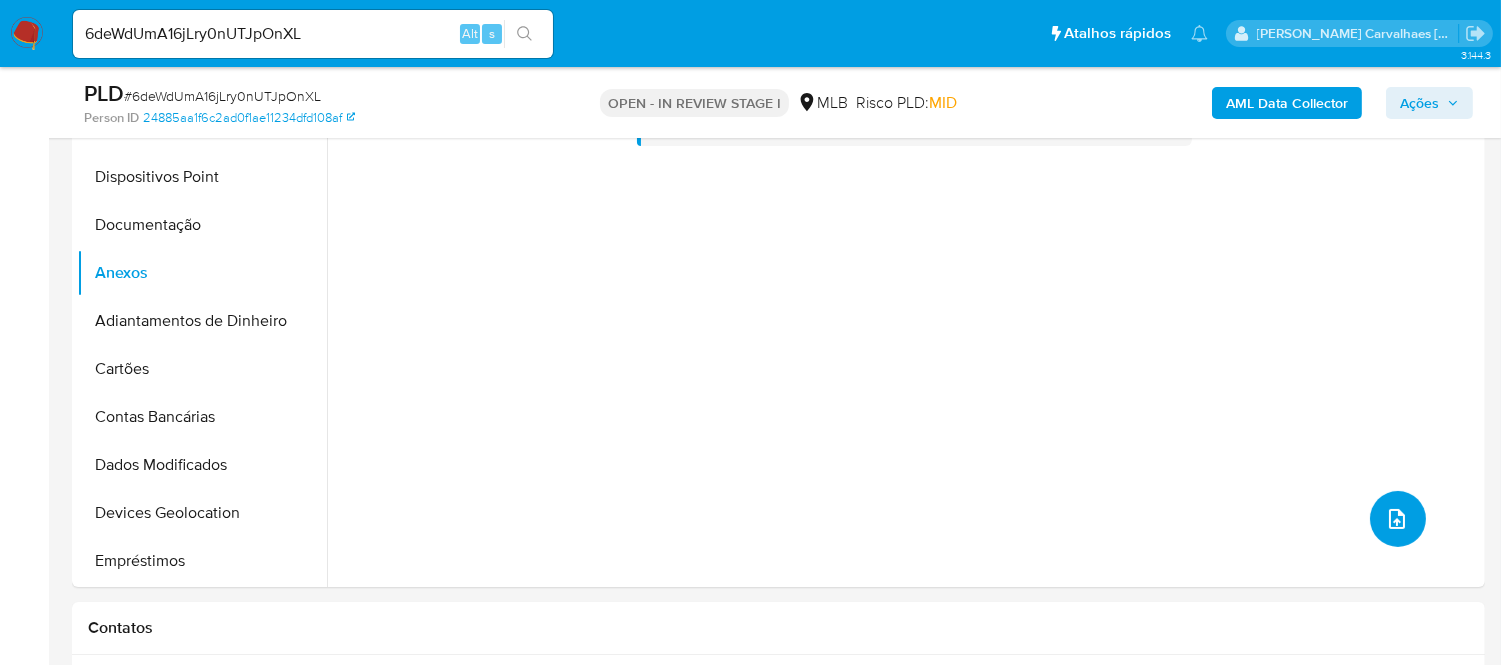 click 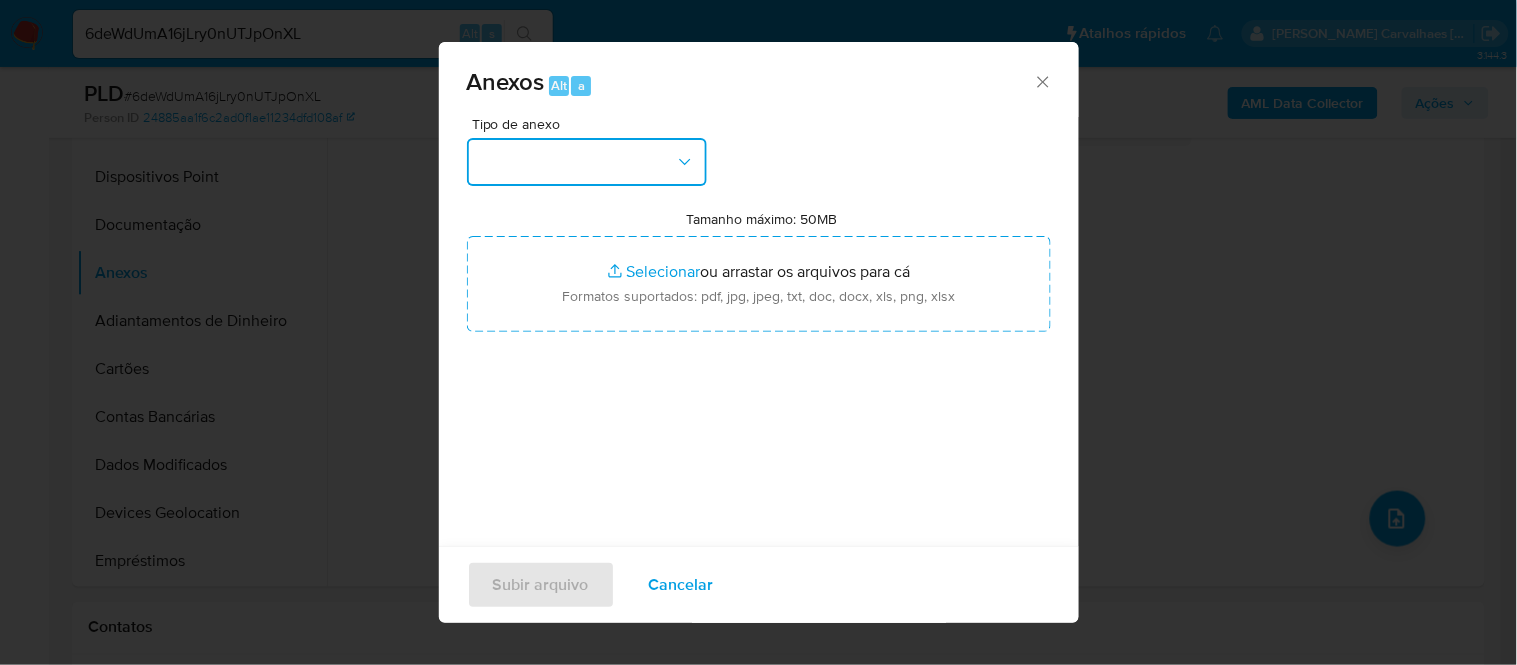 click 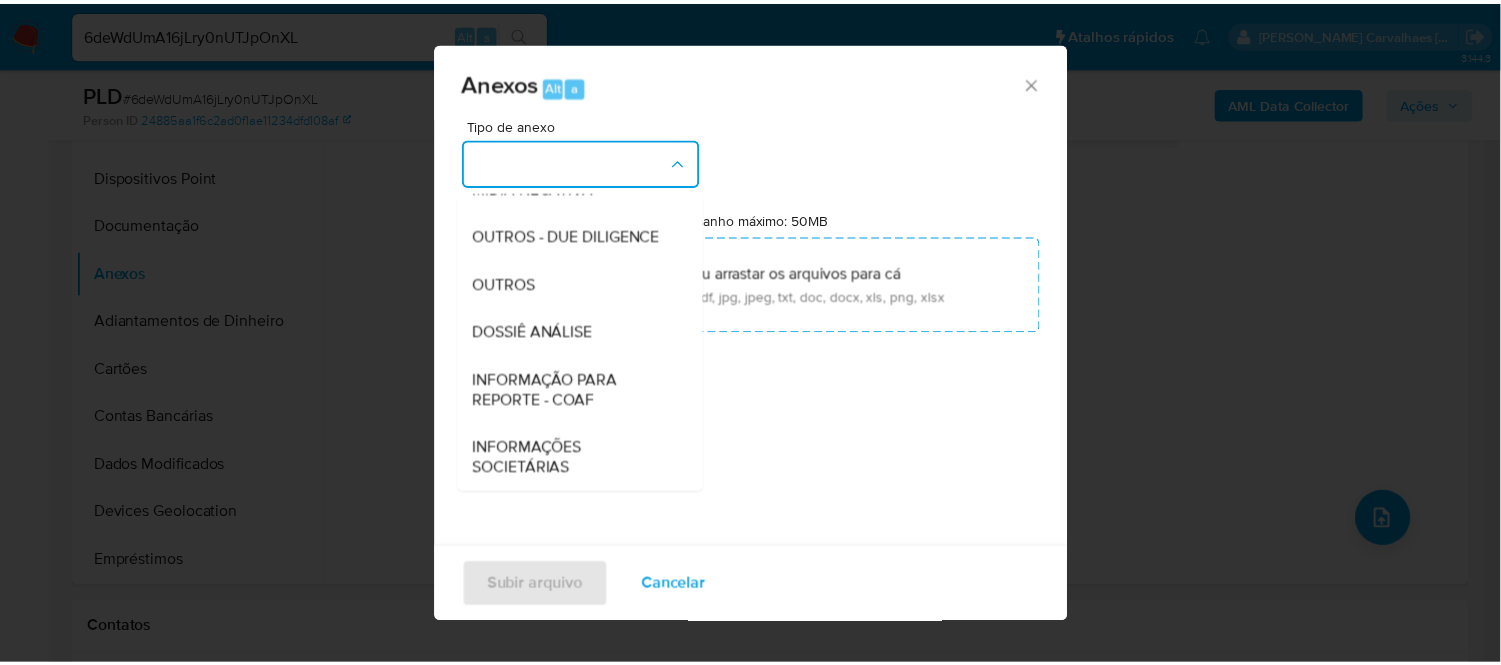 scroll, scrollTop: 307, scrollLeft: 0, axis: vertical 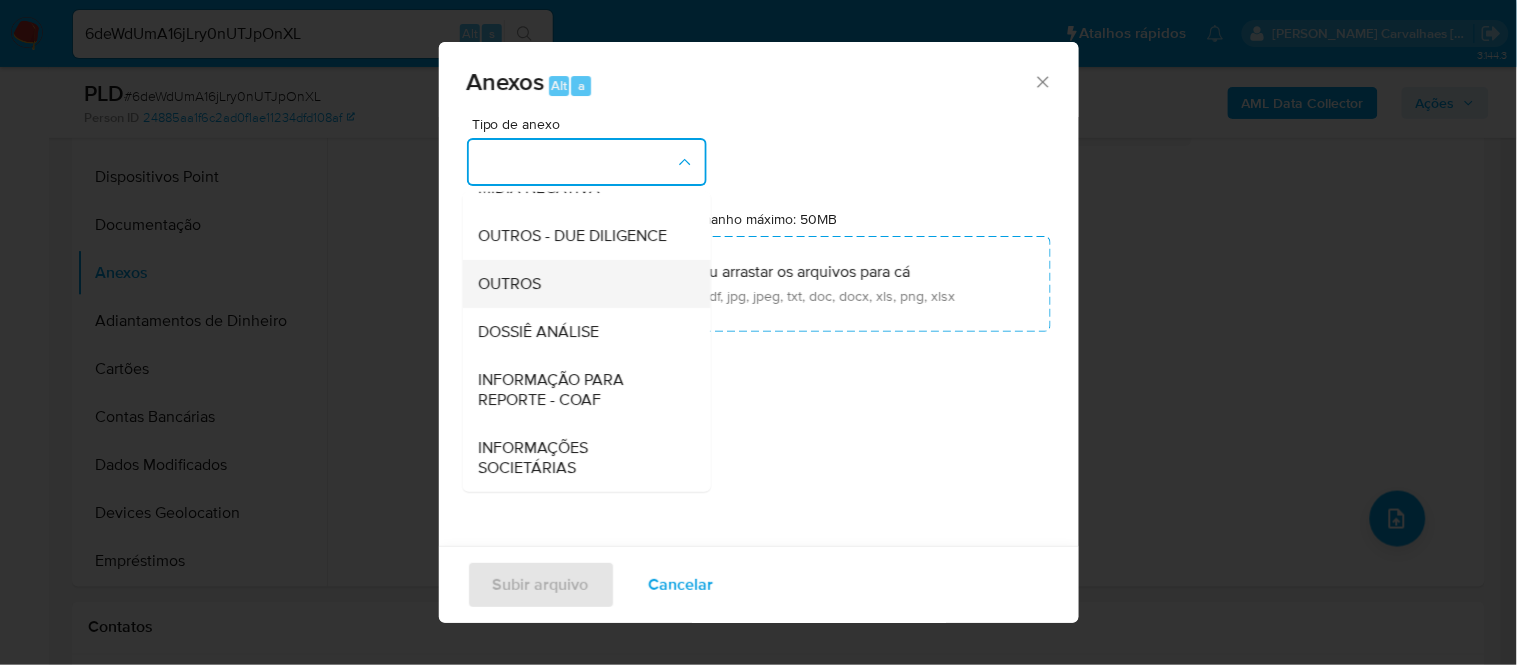 click on "OUTROS" at bounding box center [580, 283] 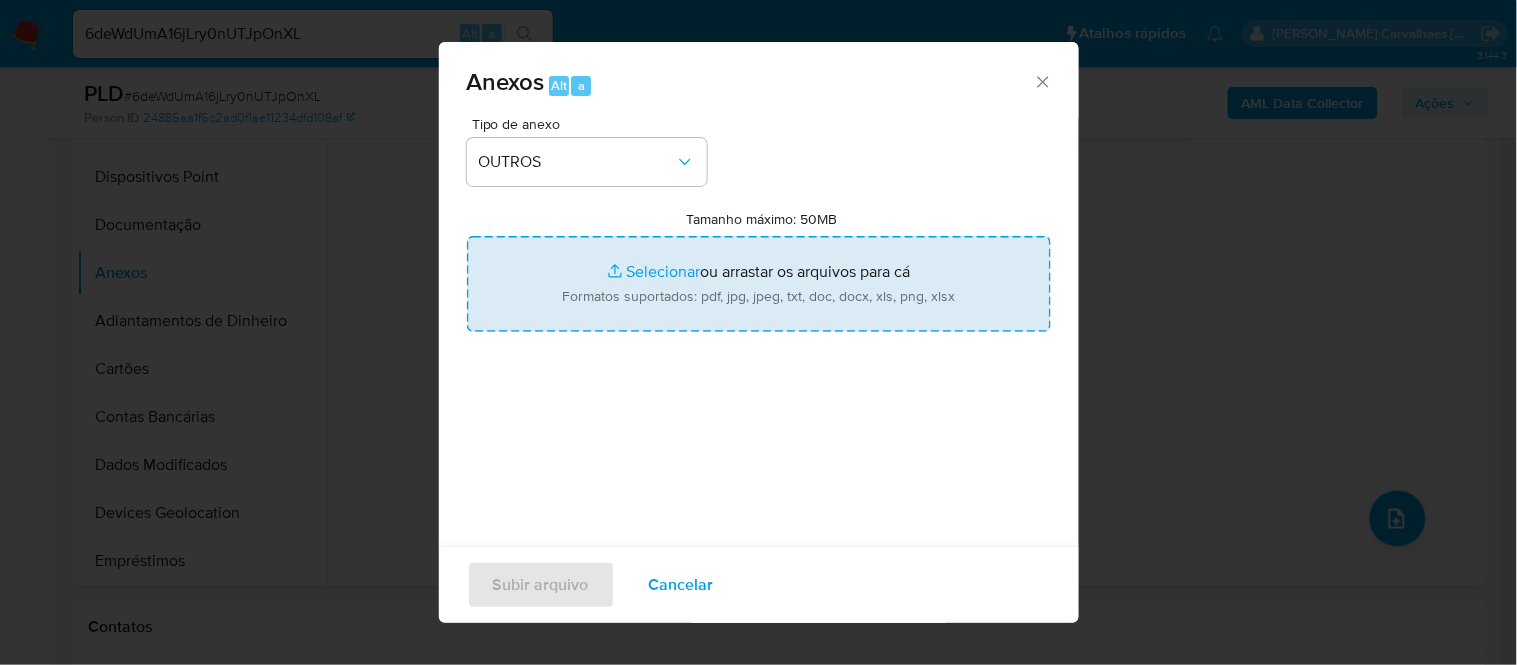 click on "Tamanho máximo: 50MB Selecionar arquivos" at bounding box center (759, 284) 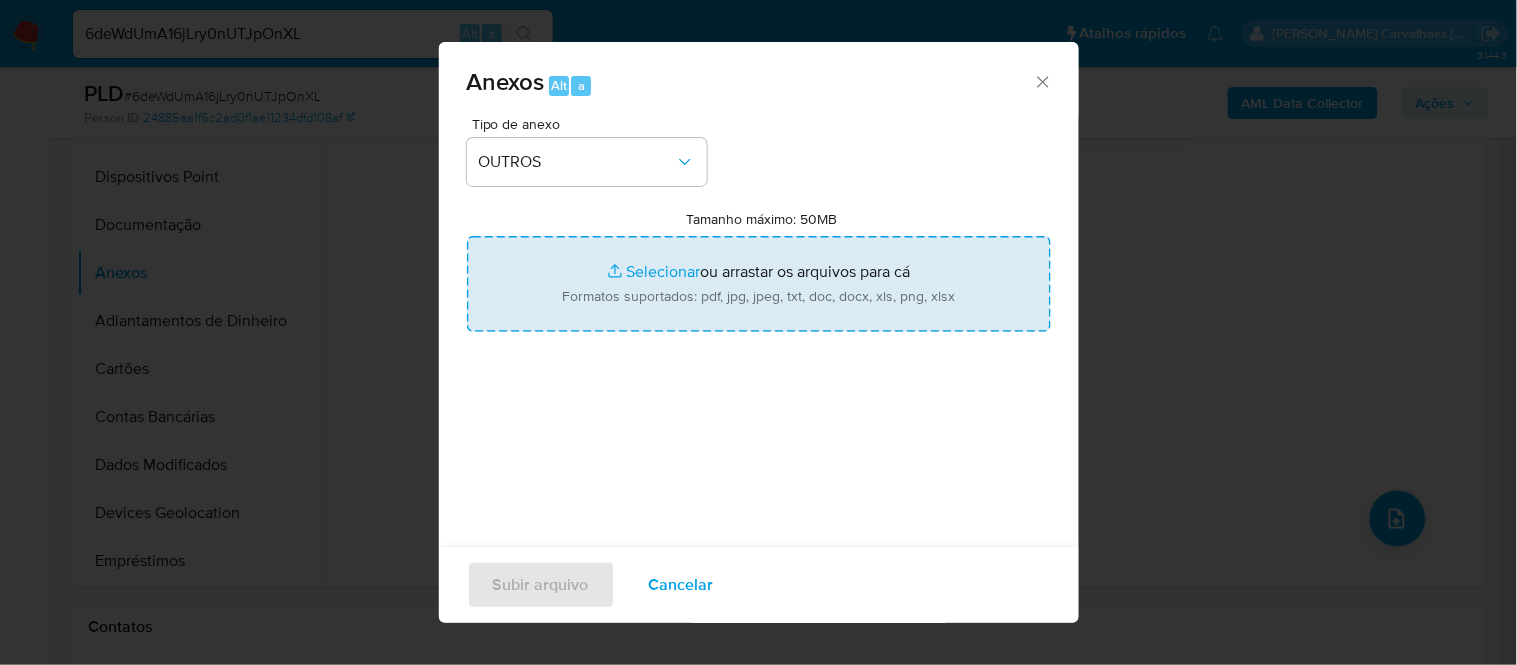 type on "C:\fakepath\SAR - XXXX- CPF 07210690450 - TACITO RIBEIRO FERNANDES.pdf" 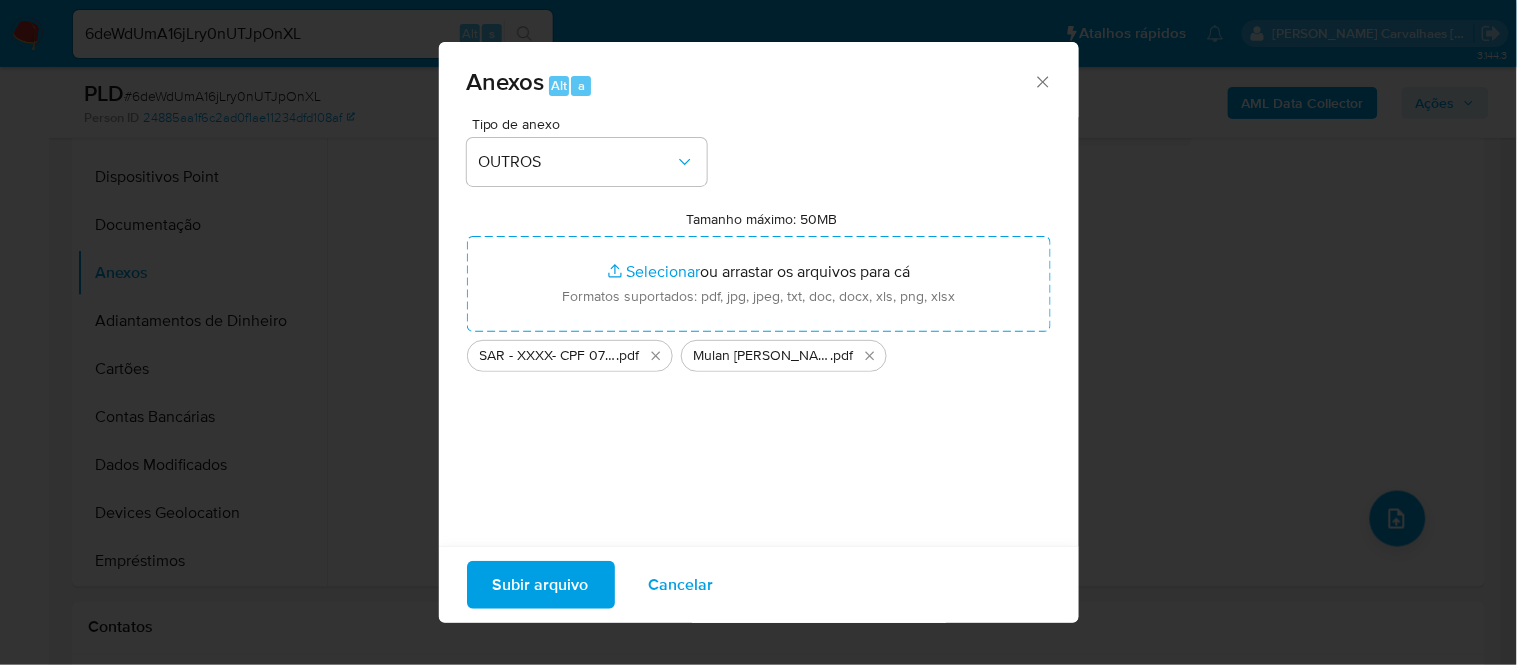 click on "Subir arquivo" at bounding box center (541, 585) 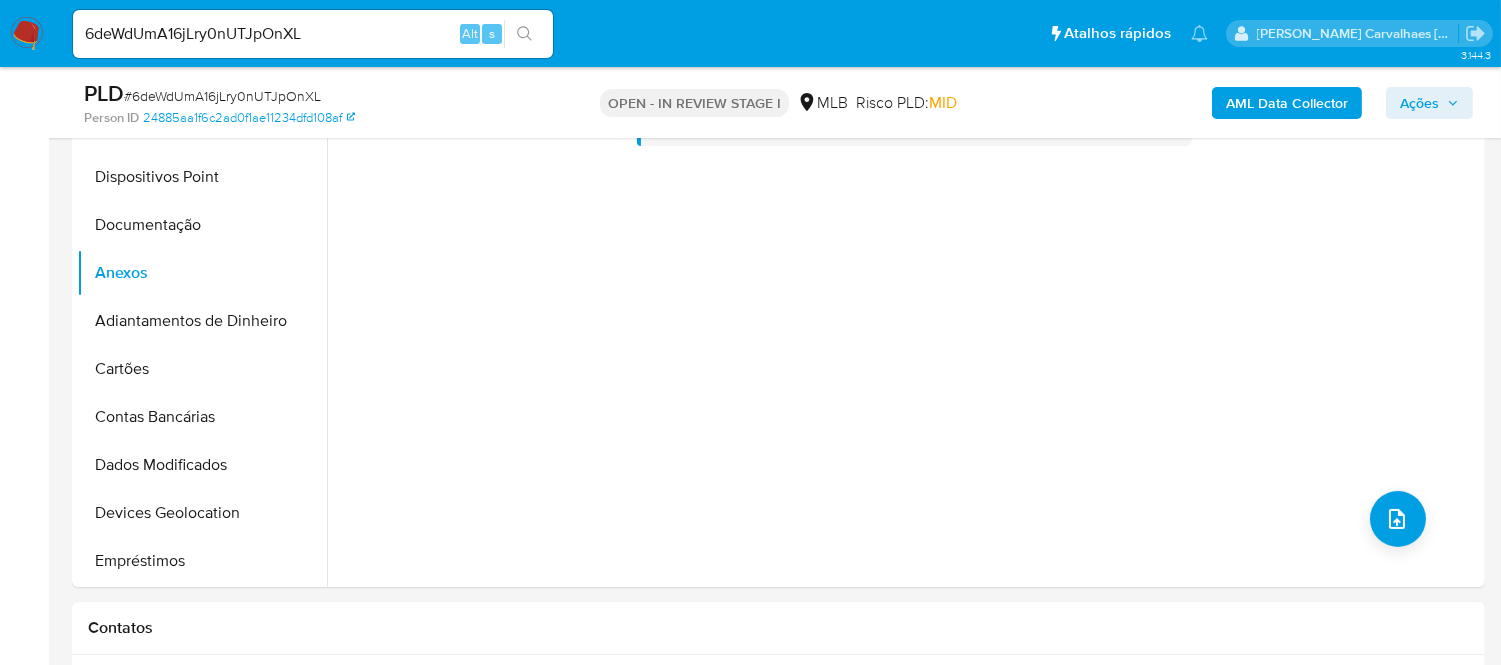 click on "Ações" at bounding box center [1429, 103] 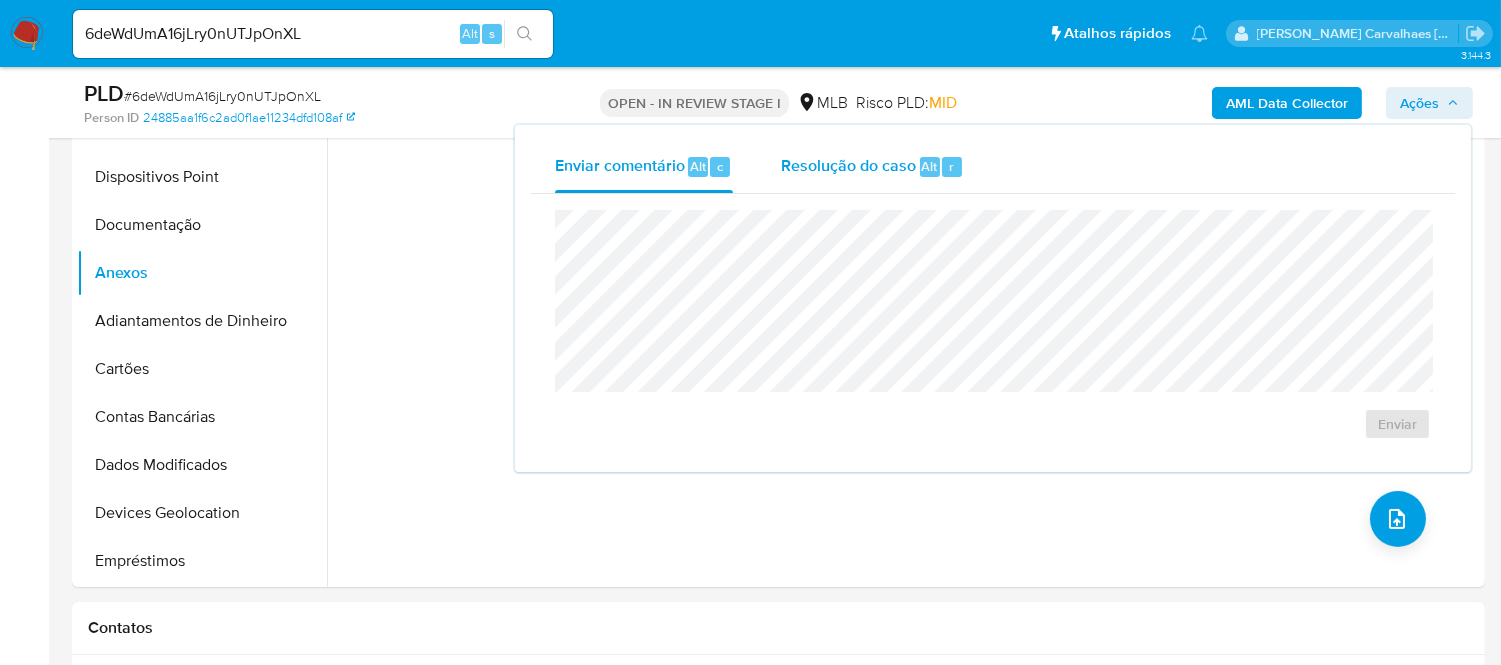 click on "Resolução do caso" at bounding box center [848, 165] 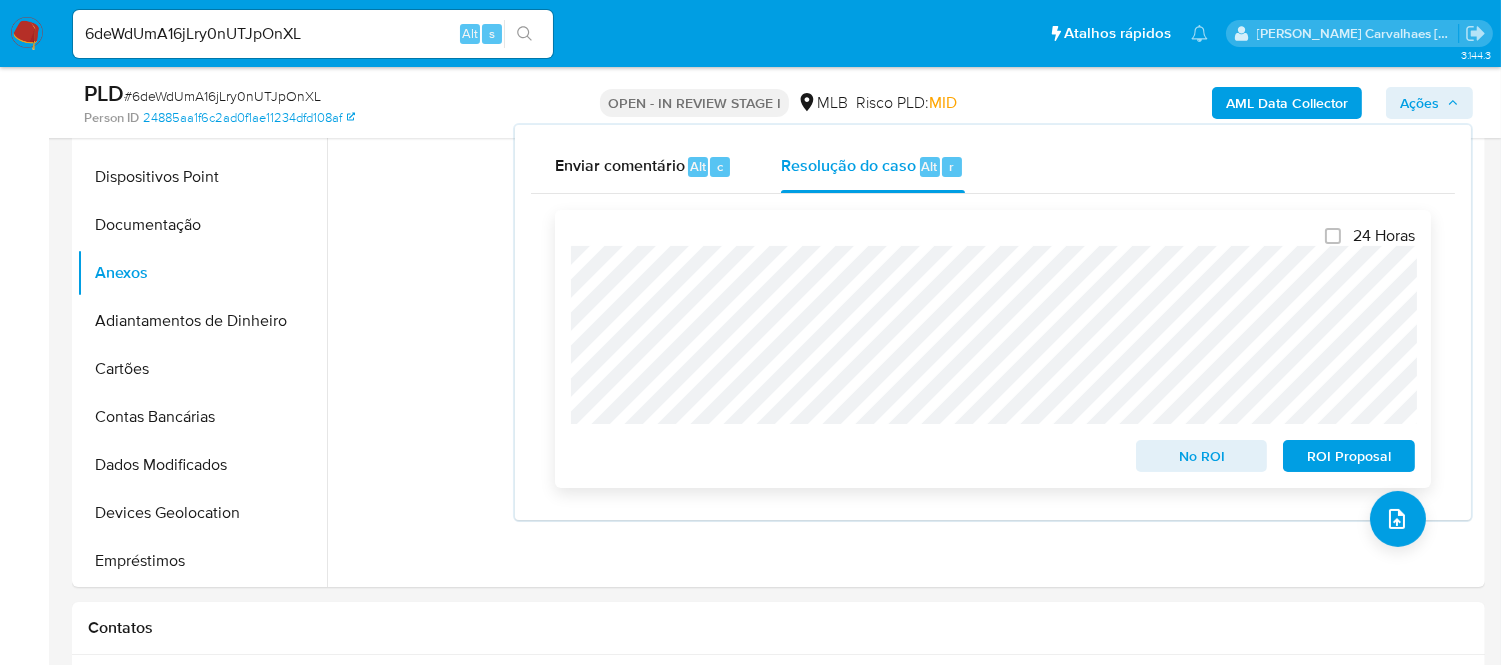 click on "ROI Proposal" at bounding box center (1349, 456) 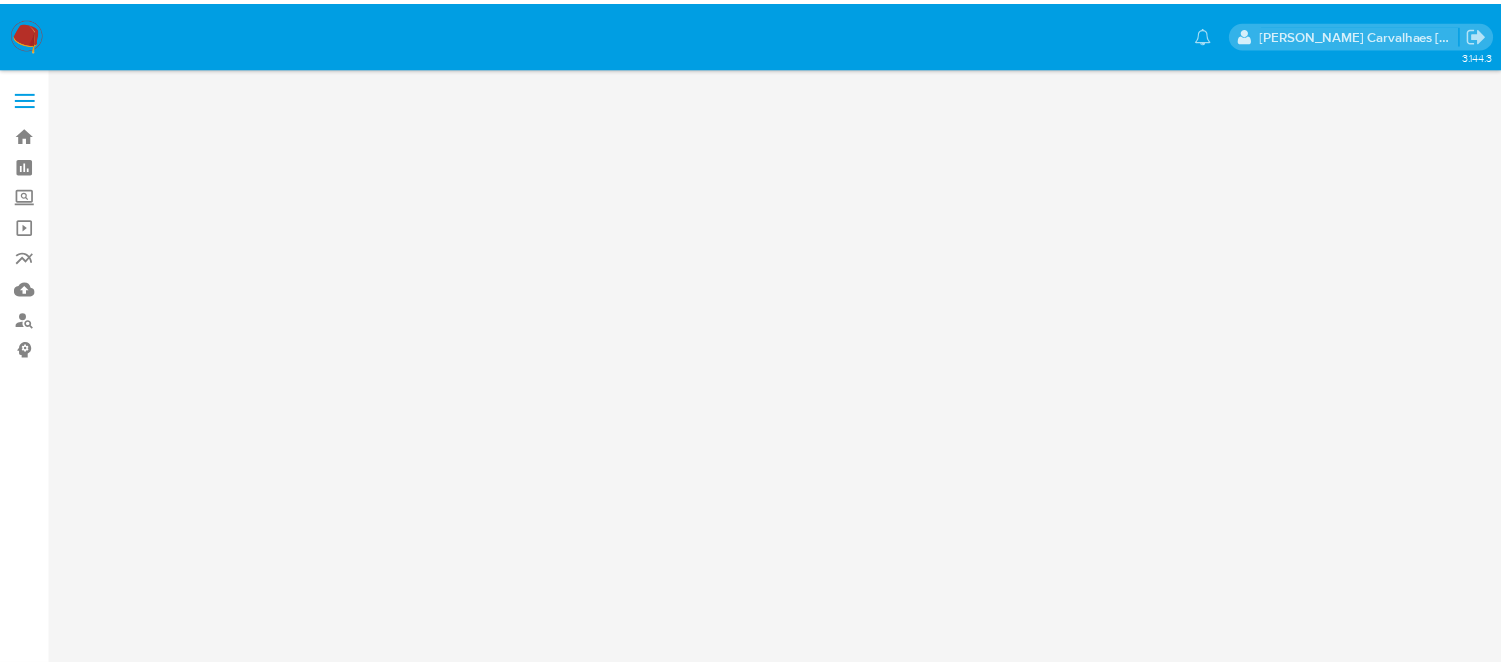 scroll, scrollTop: 0, scrollLeft: 0, axis: both 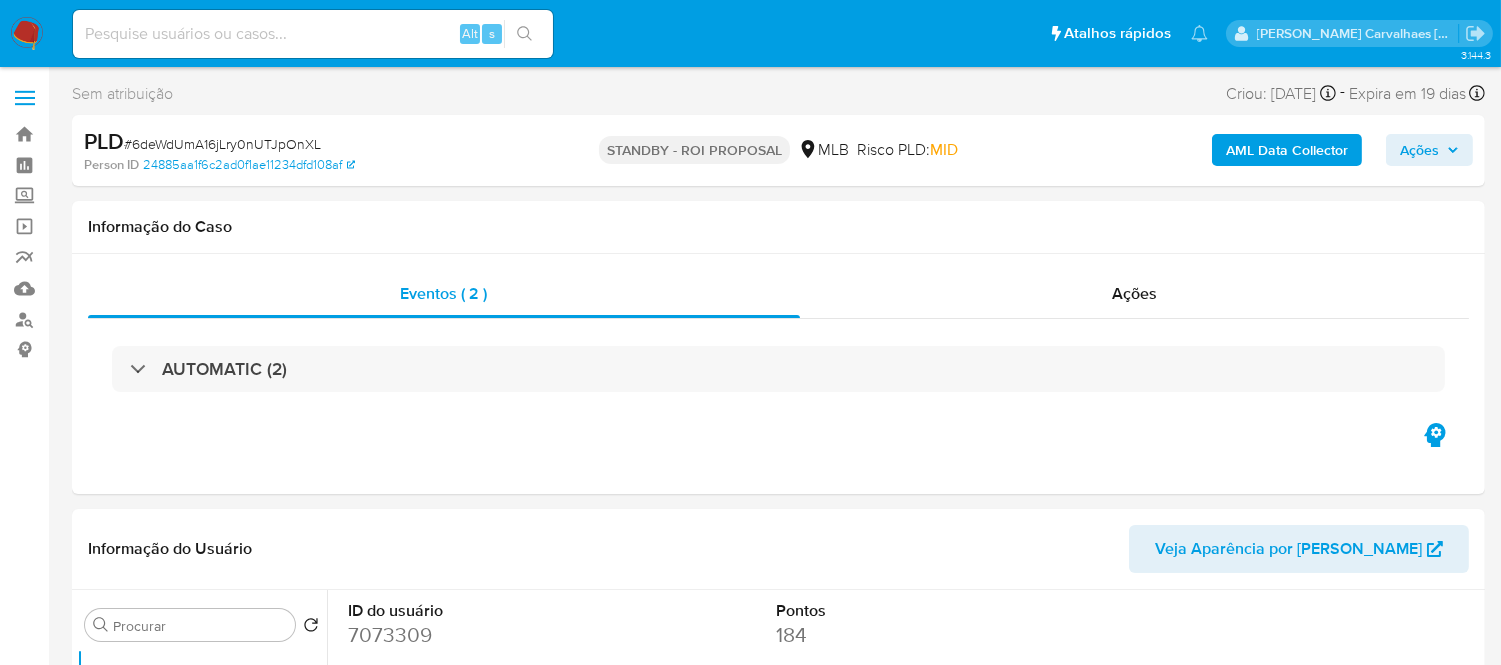select on "10" 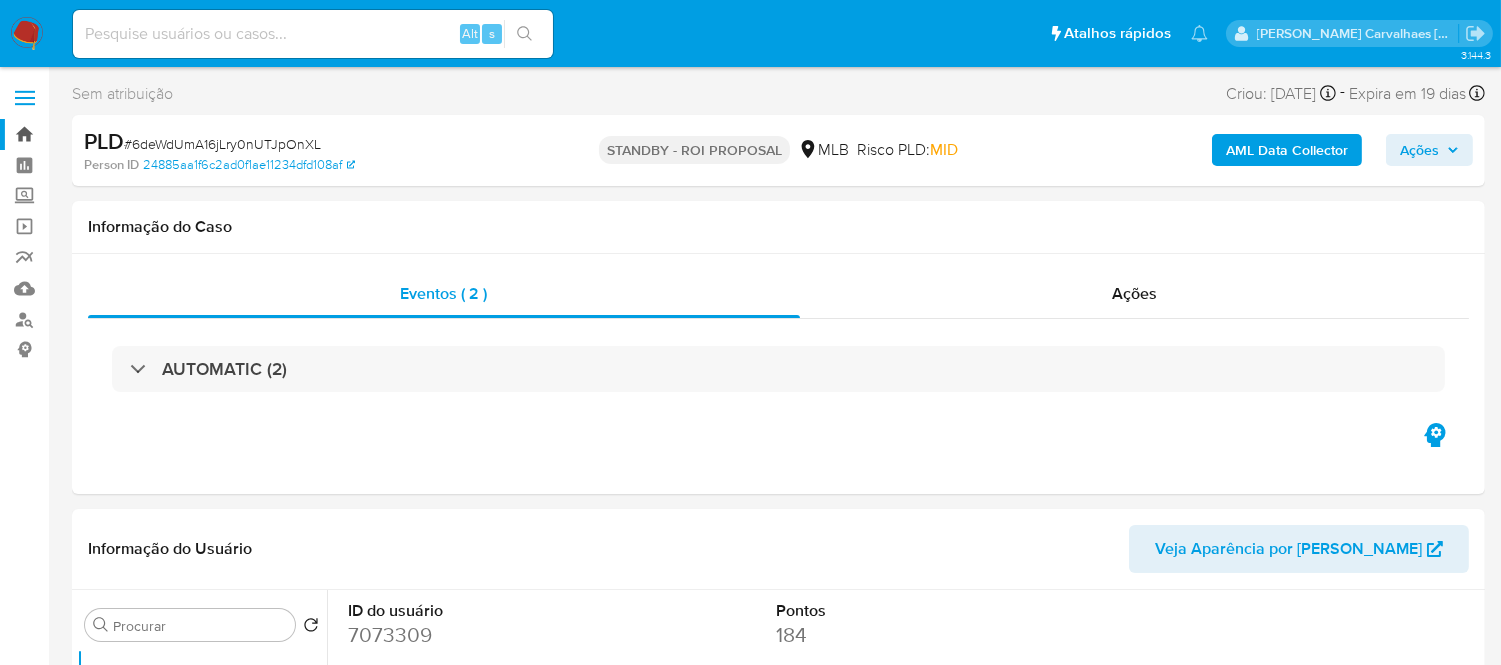 click on "Bandeja" at bounding box center [119, 134] 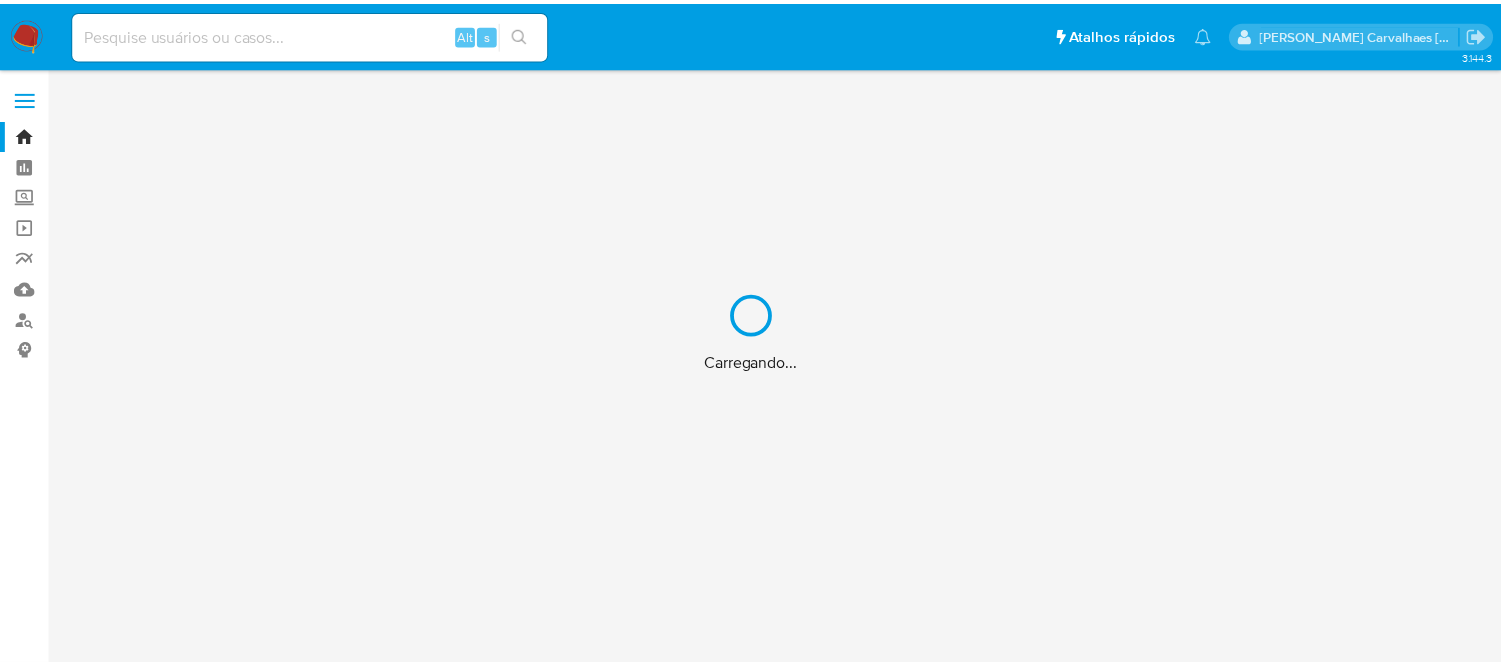 scroll, scrollTop: 0, scrollLeft: 0, axis: both 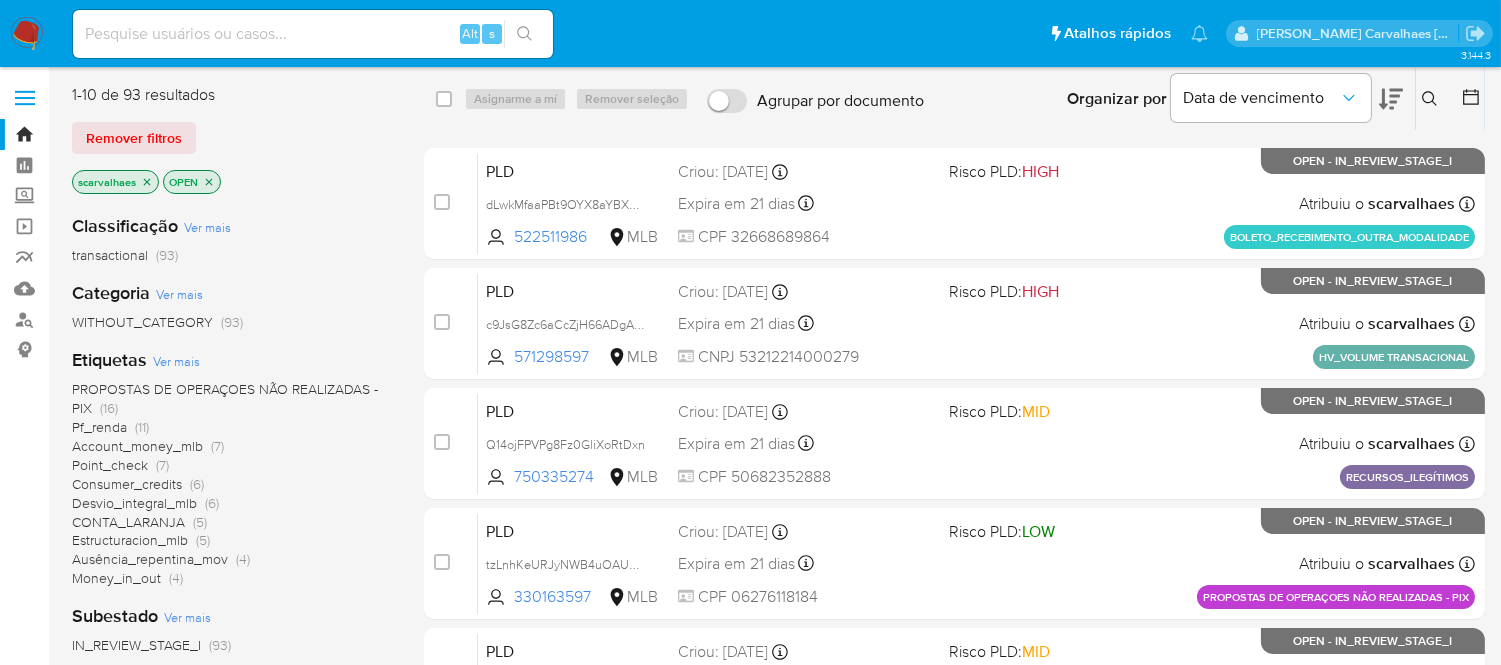 click on "CONTA_LARANJA" at bounding box center [128, 522] 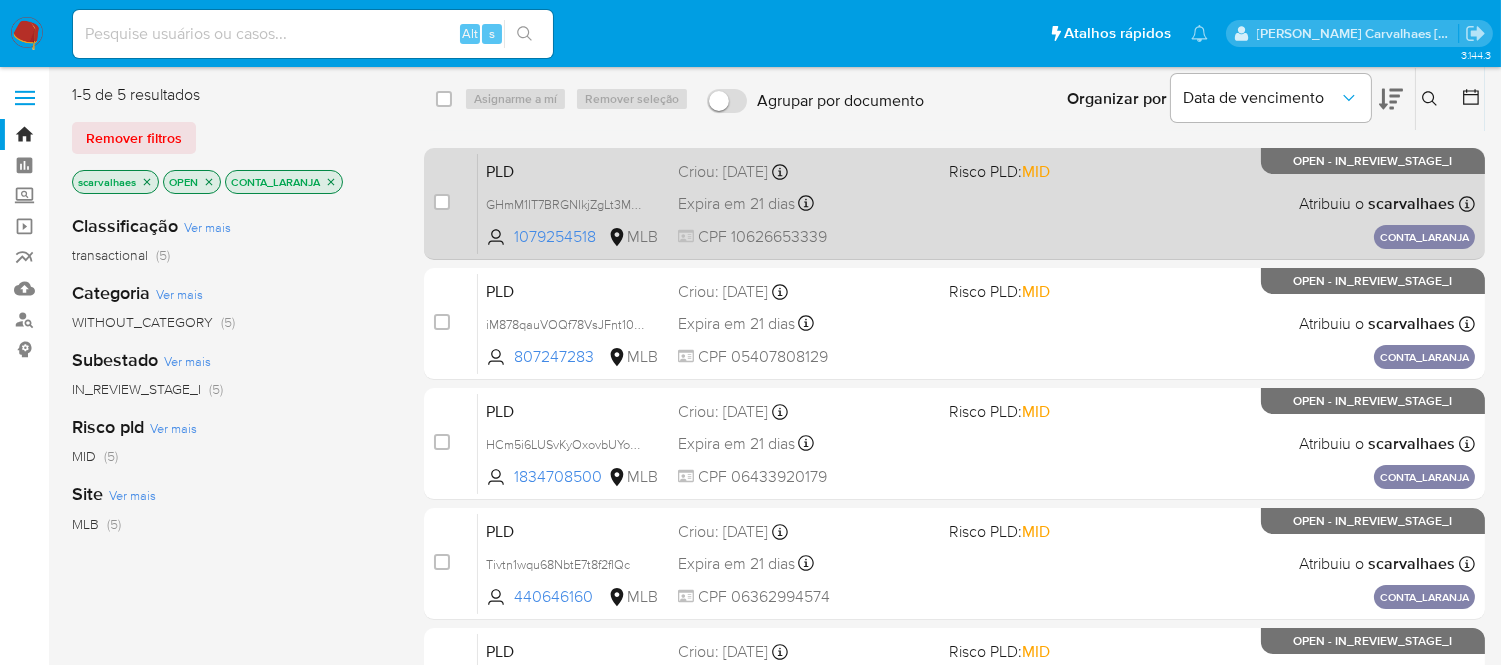 click on "Expira em 21 dias   Expira em 28/07/2025 16:36:20" at bounding box center (805, 203) 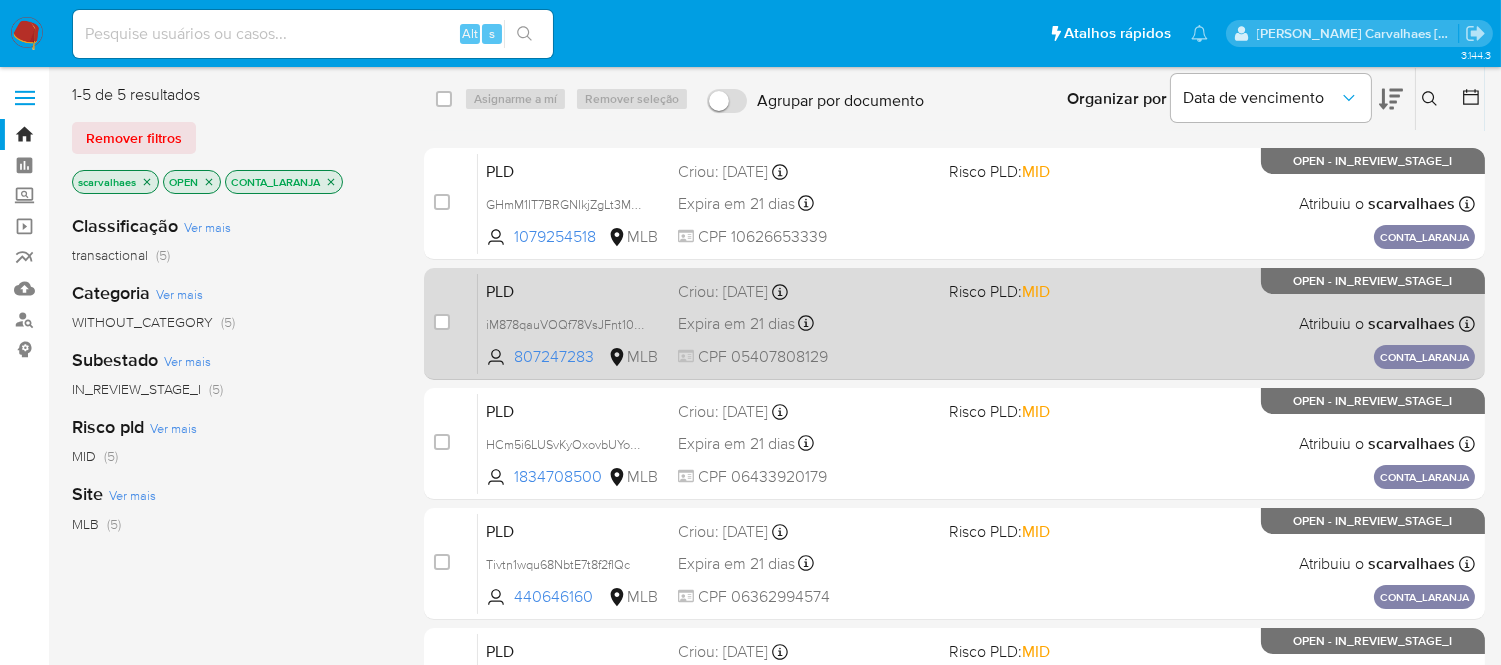click on "Expira em 21 dias   Expira em 28/07/2025 16:36:14" at bounding box center [805, 323] 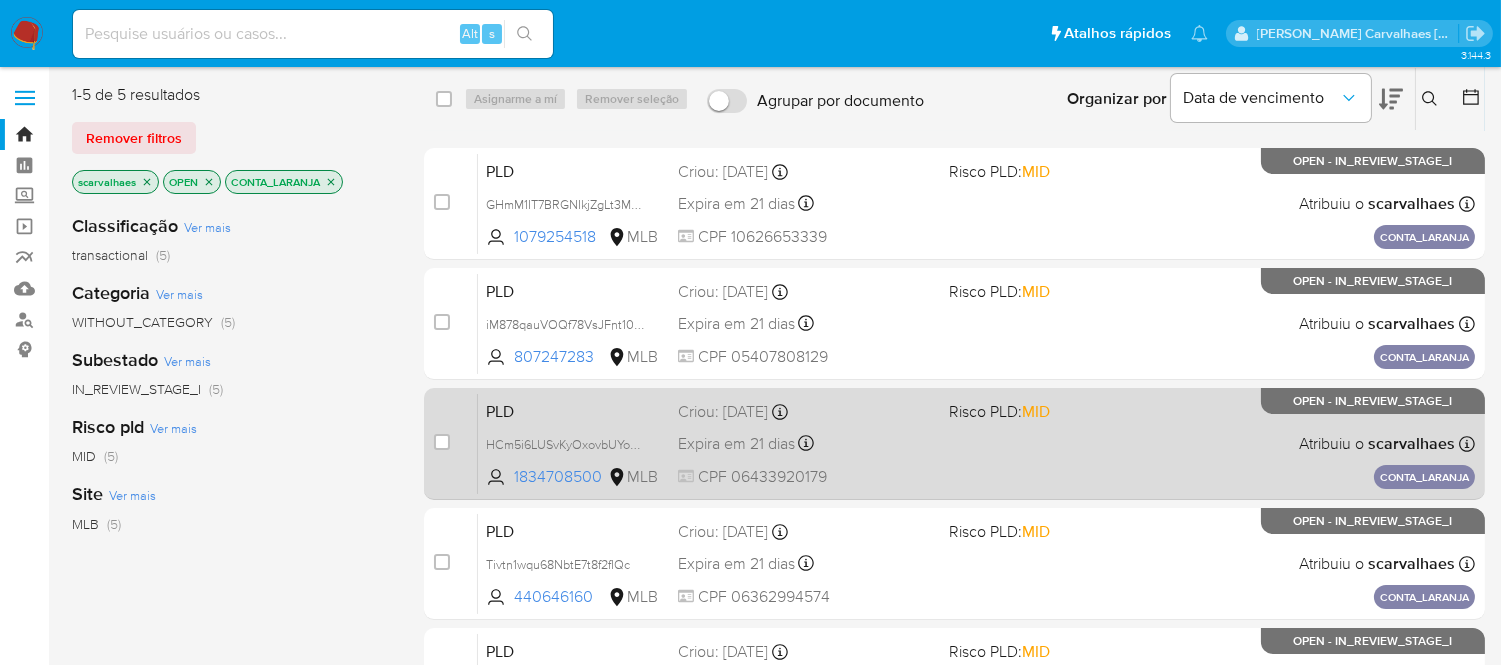 click on "Expira em 21 dias   Expira em 28/07/2025 16:36:11" at bounding box center [805, 443] 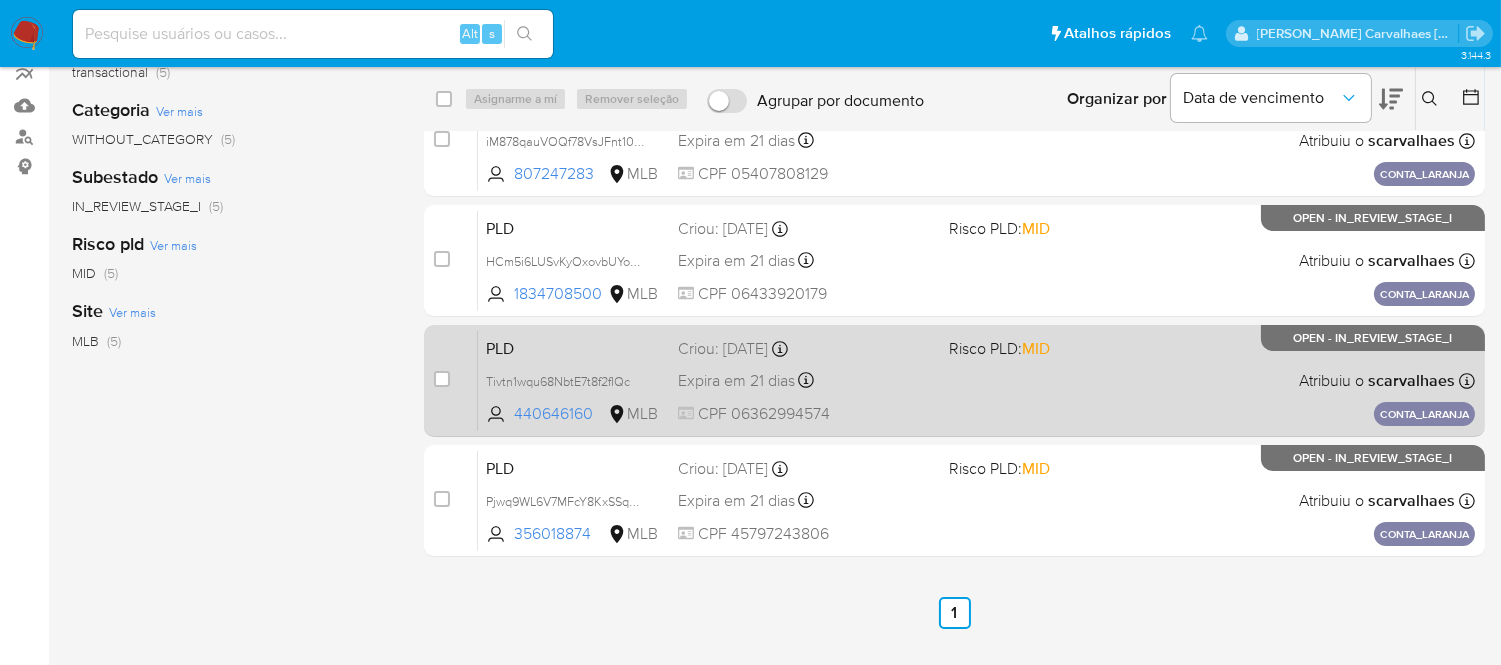 scroll, scrollTop: 222, scrollLeft: 0, axis: vertical 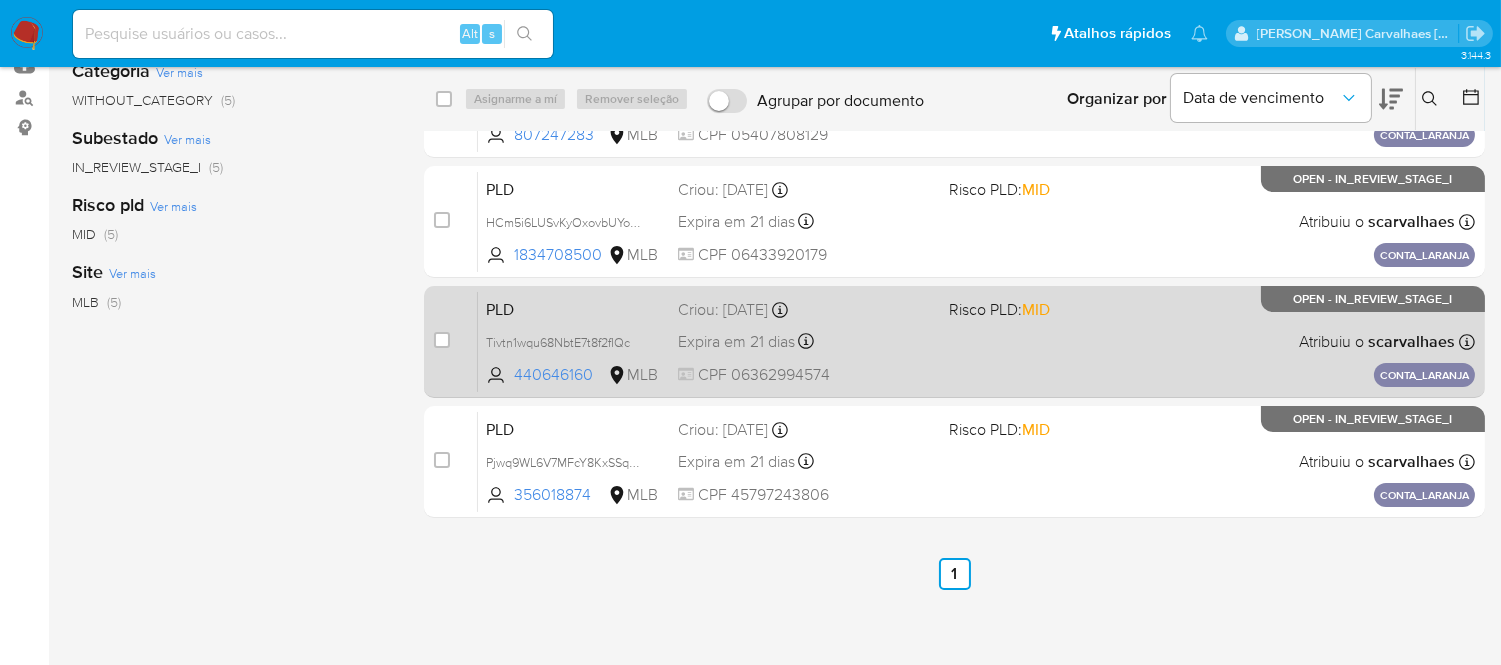 click on "Expira em 21 dias   Expira em 28/07/2025 16:35:51" at bounding box center [805, 341] 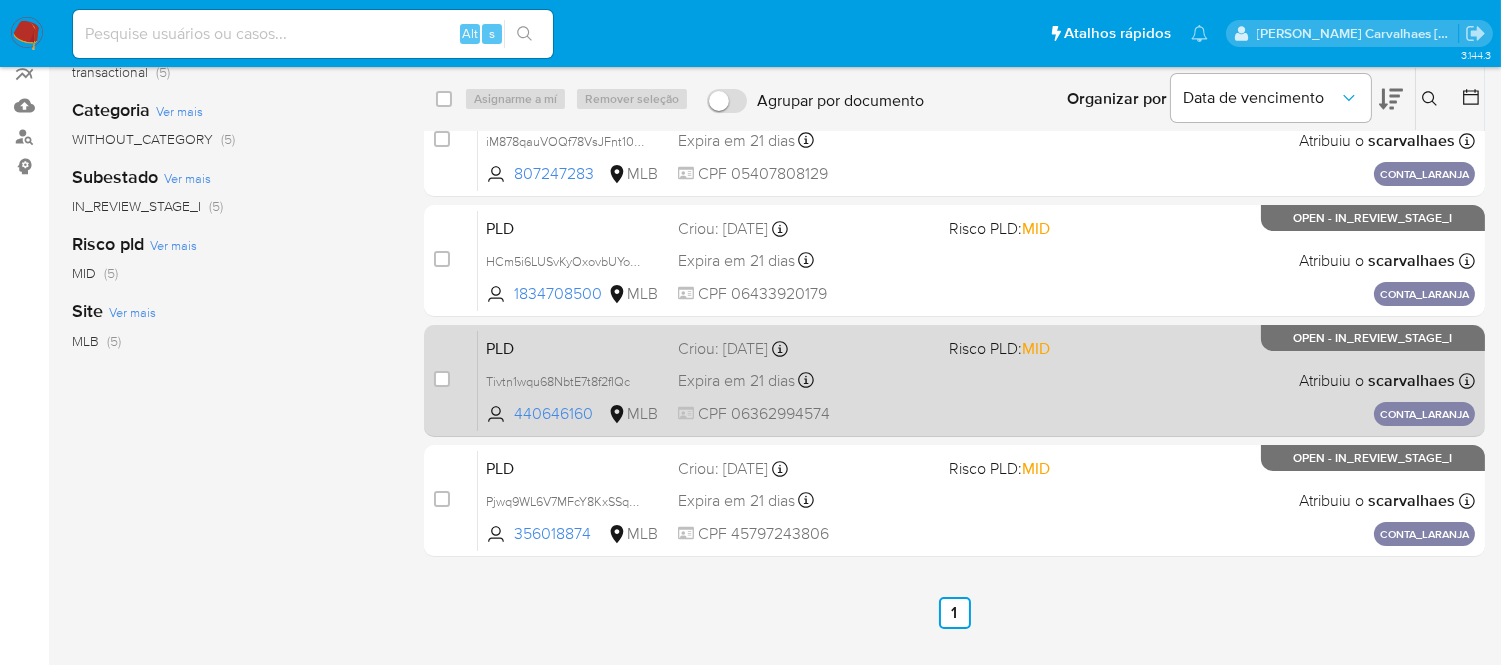 scroll, scrollTop: 222, scrollLeft: 0, axis: vertical 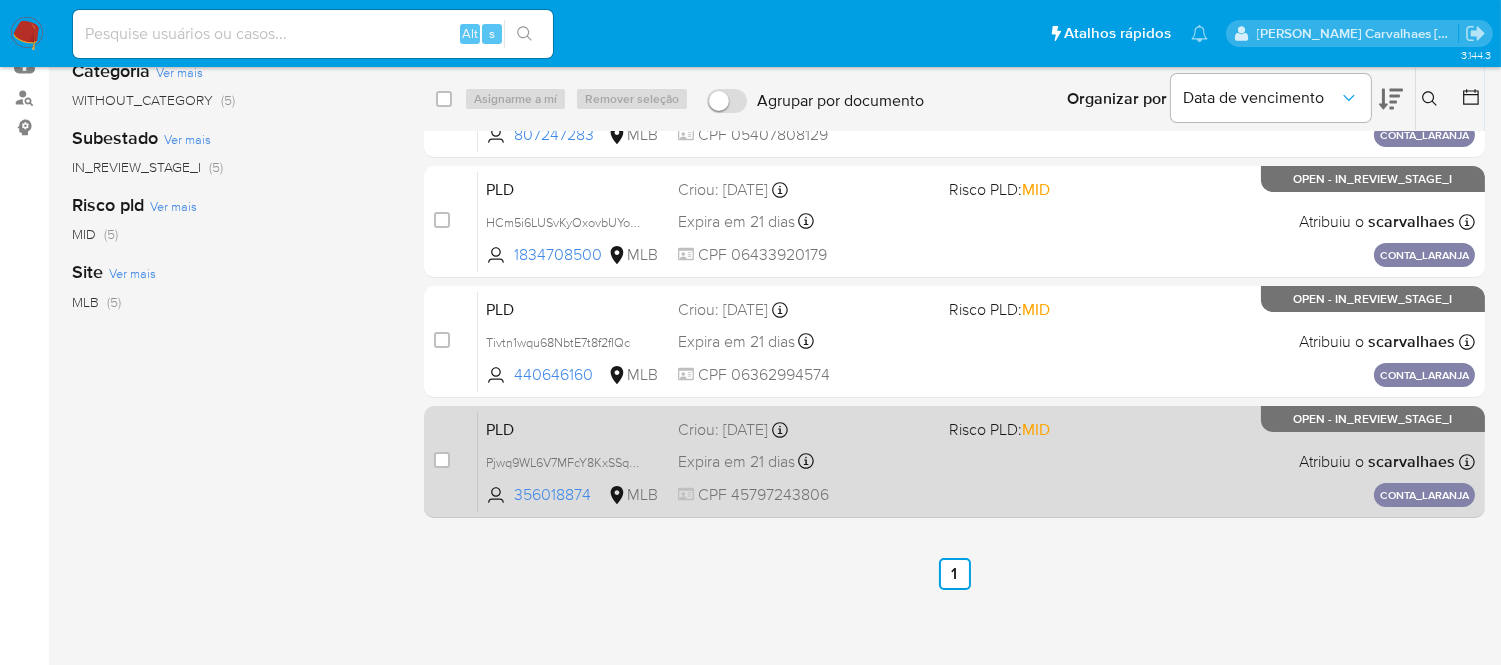 click on "PLD Pjwq9WL6V7MFcY8KxSSqPIa4 356018874 MLB Risco PLD:  MID Criou: 13/06/2025   Criou: 13/06/2025 16:35:25 Expira em 21 dias   Expira em 28/07/2025 16:35:26 CPF   45797243806 Atribuiu o   scarvalhaes   Asignado el: 13/06/2025 16:35:25 CONTA_LARANJA OPEN - IN_REVIEW_STAGE_I" at bounding box center (976, 461) 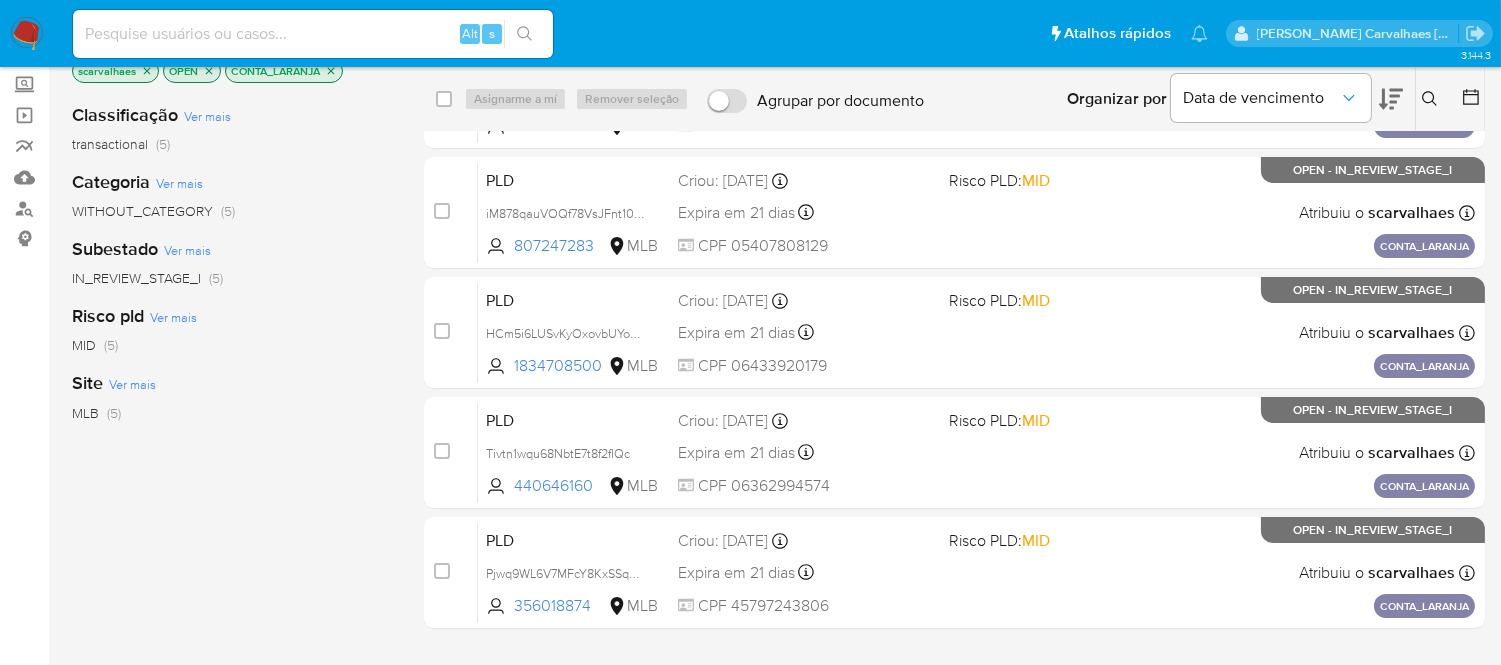 scroll, scrollTop: 0, scrollLeft: 0, axis: both 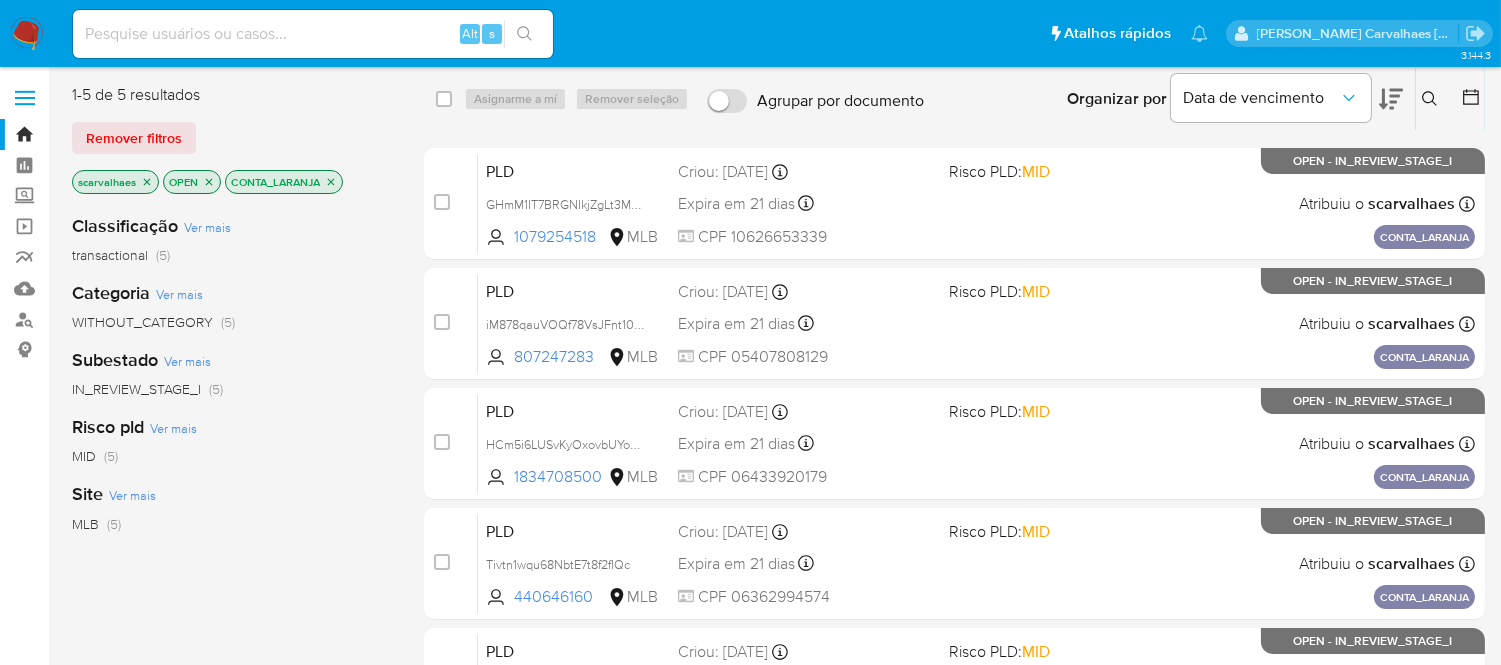 click 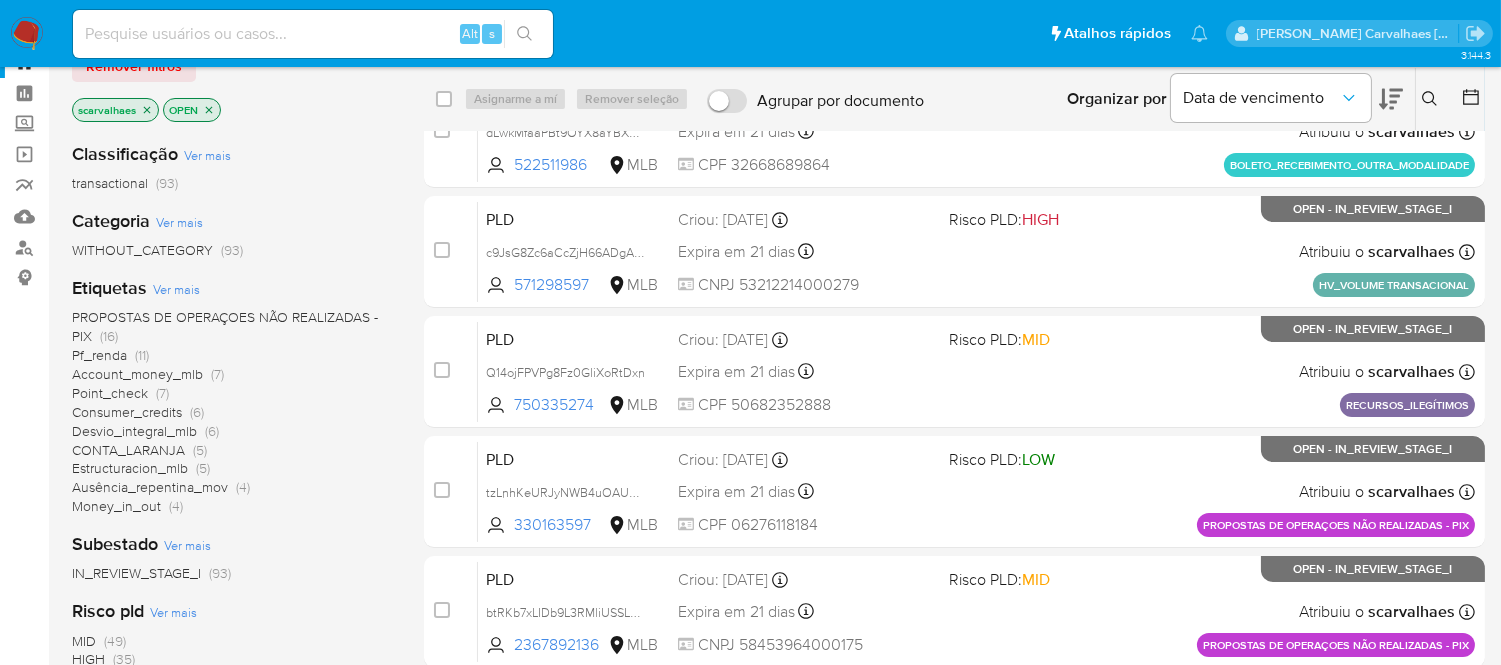 scroll, scrollTop: 111, scrollLeft: 0, axis: vertical 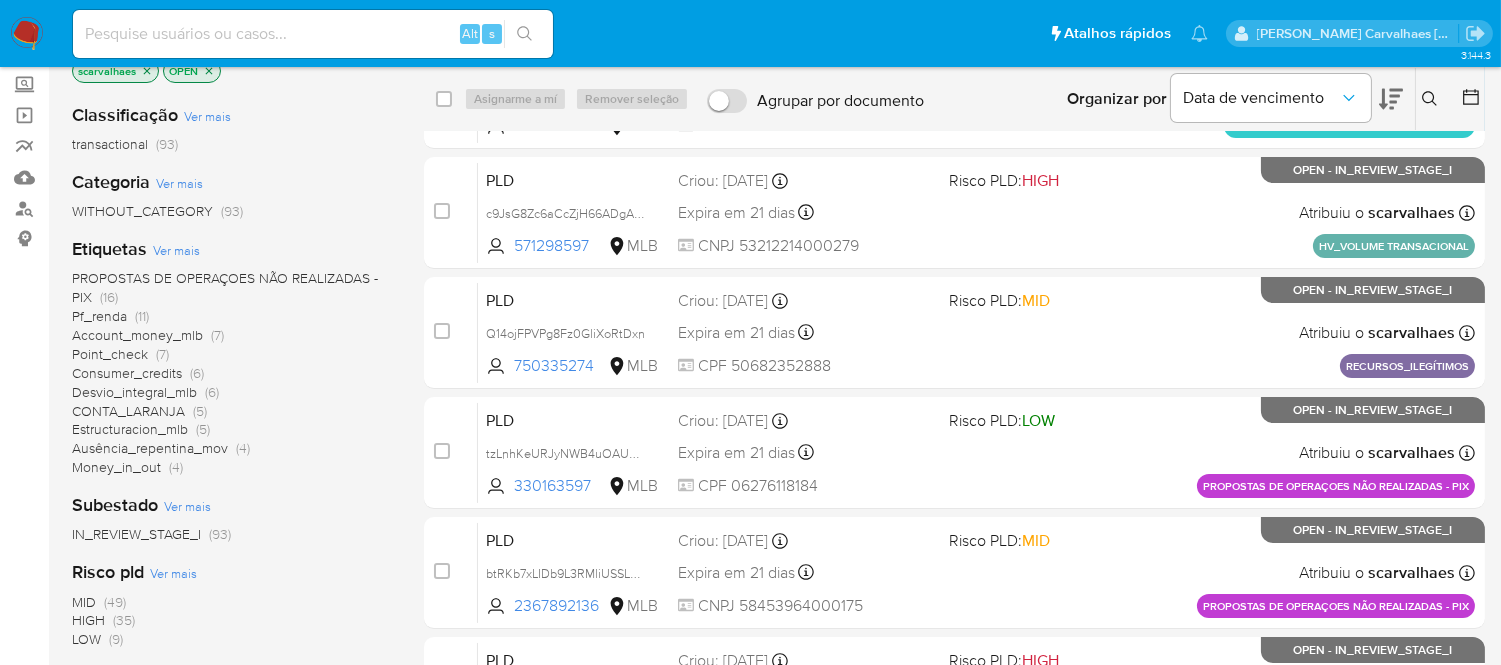 click on "Desvio_integral_mlb" at bounding box center [134, 392] 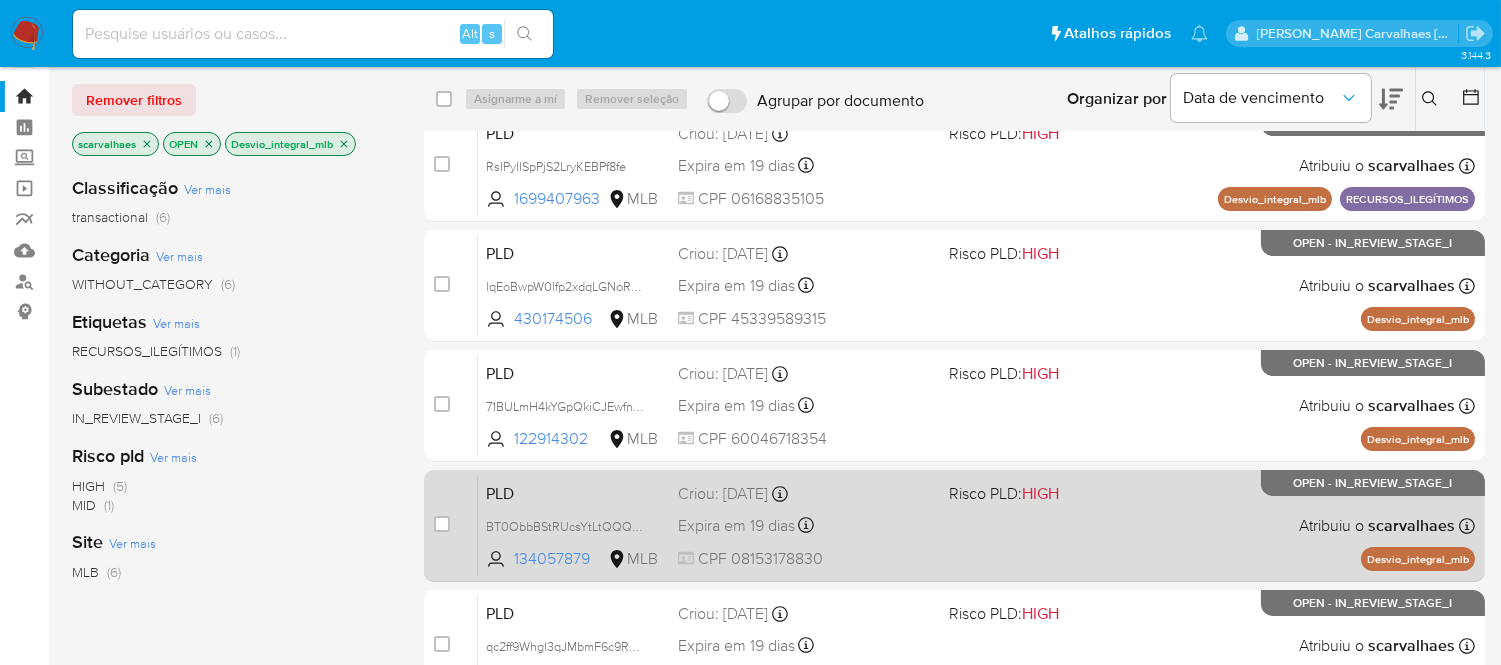 scroll, scrollTop: 0, scrollLeft: 0, axis: both 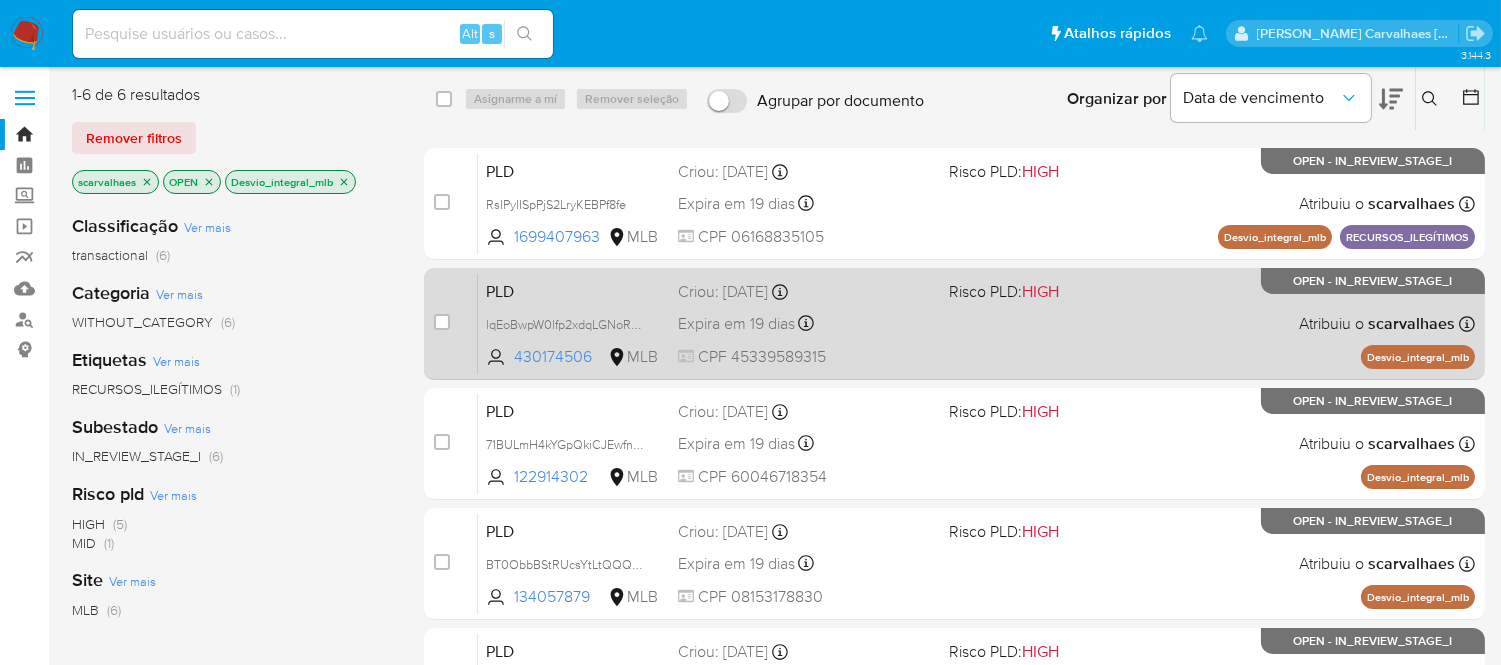 click on "PLD lqEoBwpW0lfp2xdqLGNoRe7J 430174506 MLB Risco PLD:  HIGH Criou: 12/06/2025   Criou: 12/06/2025 00:23:02 Expira em 19 dias   Expira em 27/07/2025 00:23:02 CPF   45339589315 Atribuiu o   scarvalhaes   Asignado el: 17/06/2025 14:40:59 Desvio_integral_mlb OPEN - IN_REVIEW_STAGE_I" at bounding box center [976, 323] 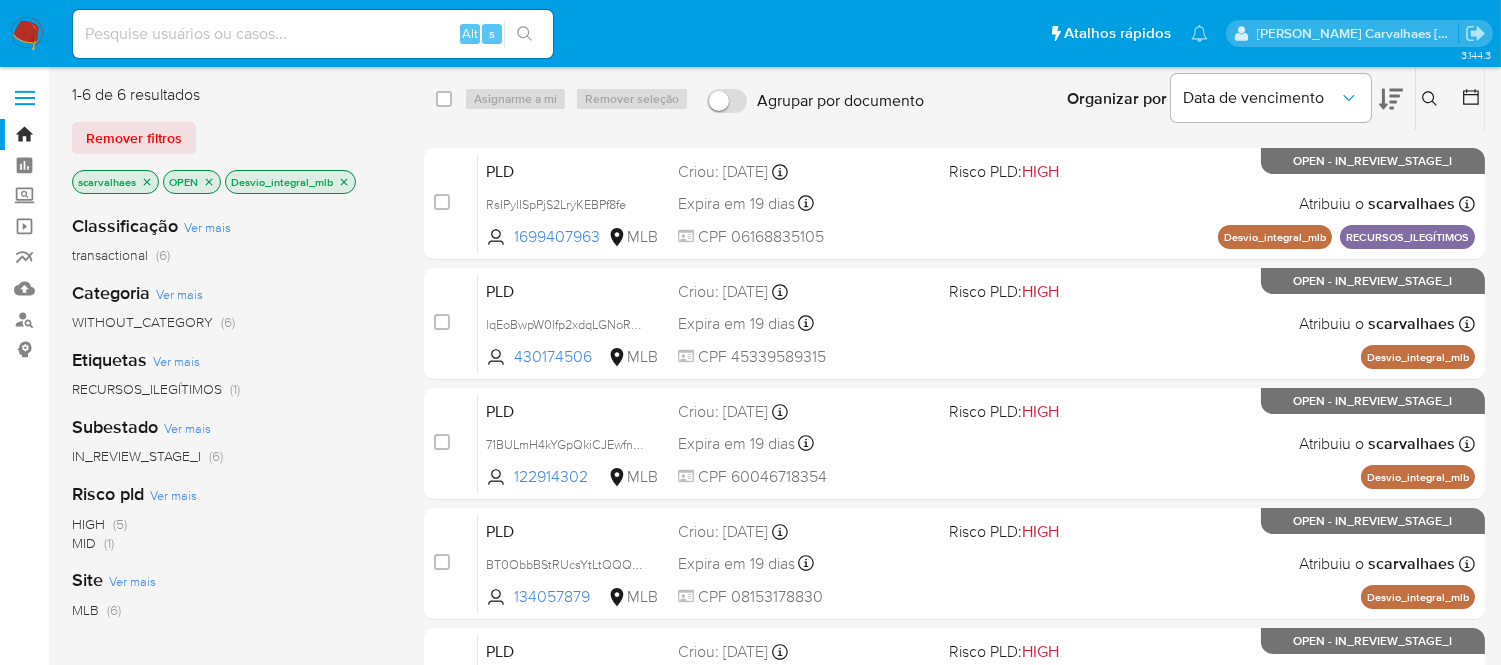 click 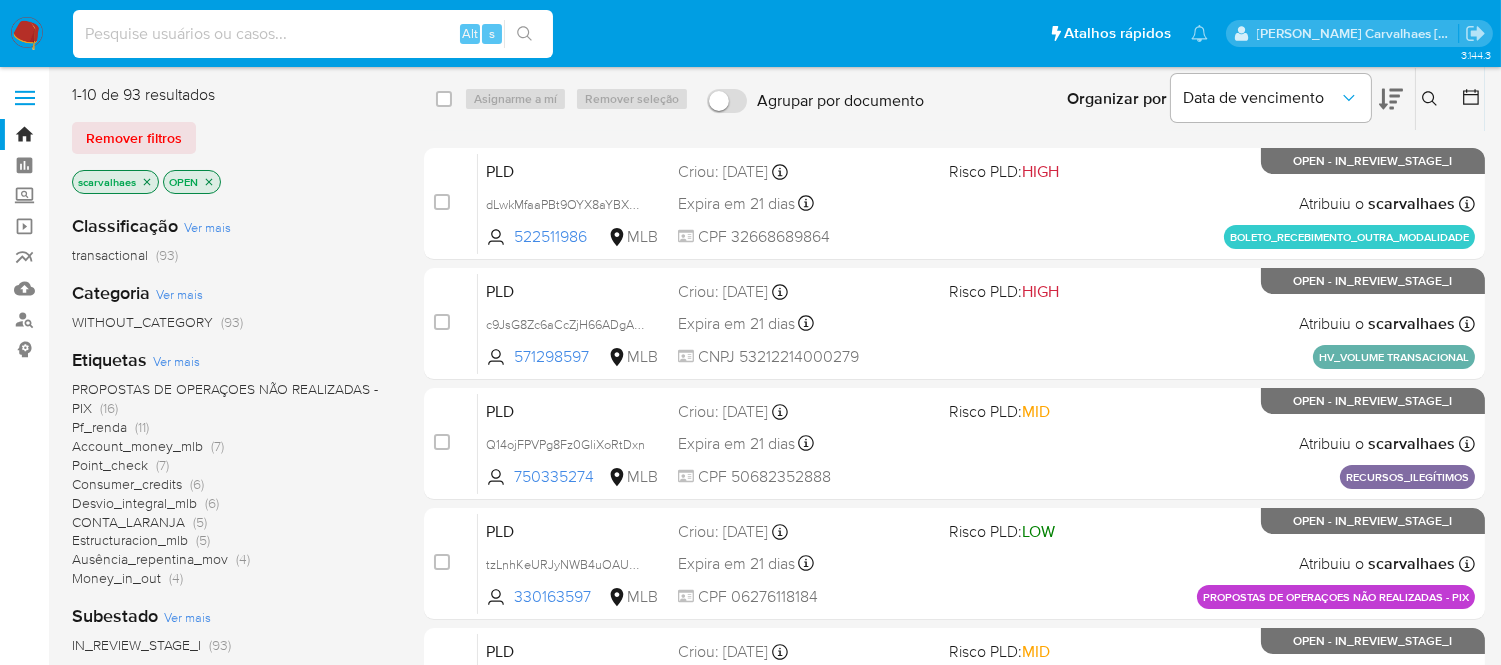 paste on "GHmM1IT7BRGNIkjZgLt3MBPj" 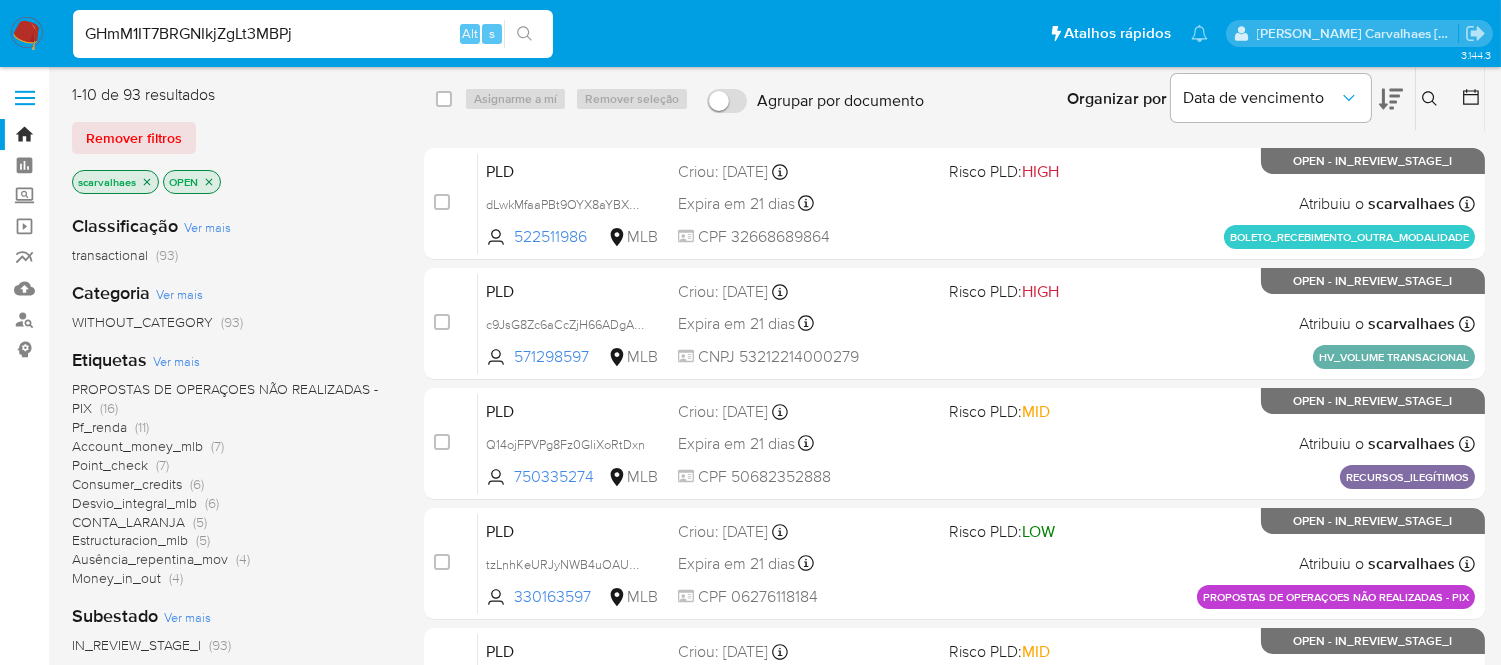 type on "GHmM1IT7BRGNIkjZgLt3MBPj" 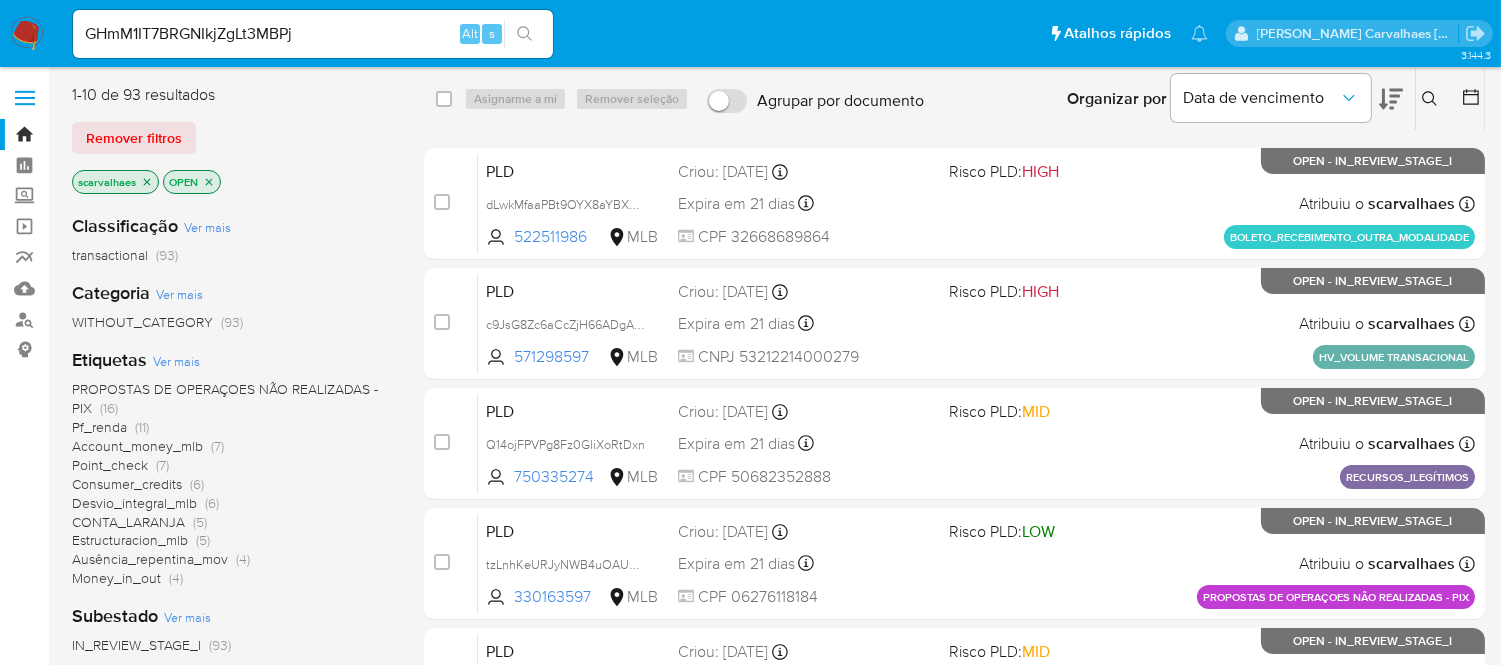 click at bounding box center [524, 34] 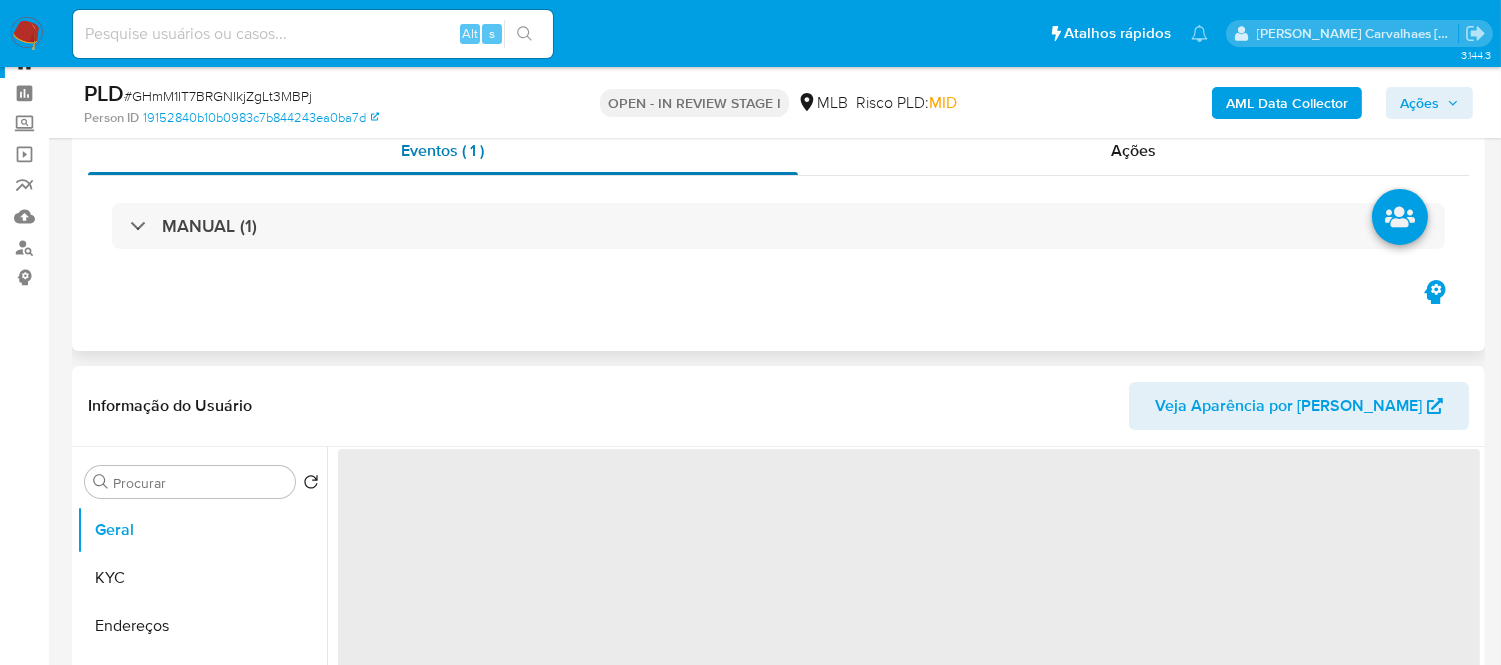 scroll, scrollTop: 111, scrollLeft: 0, axis: vertical 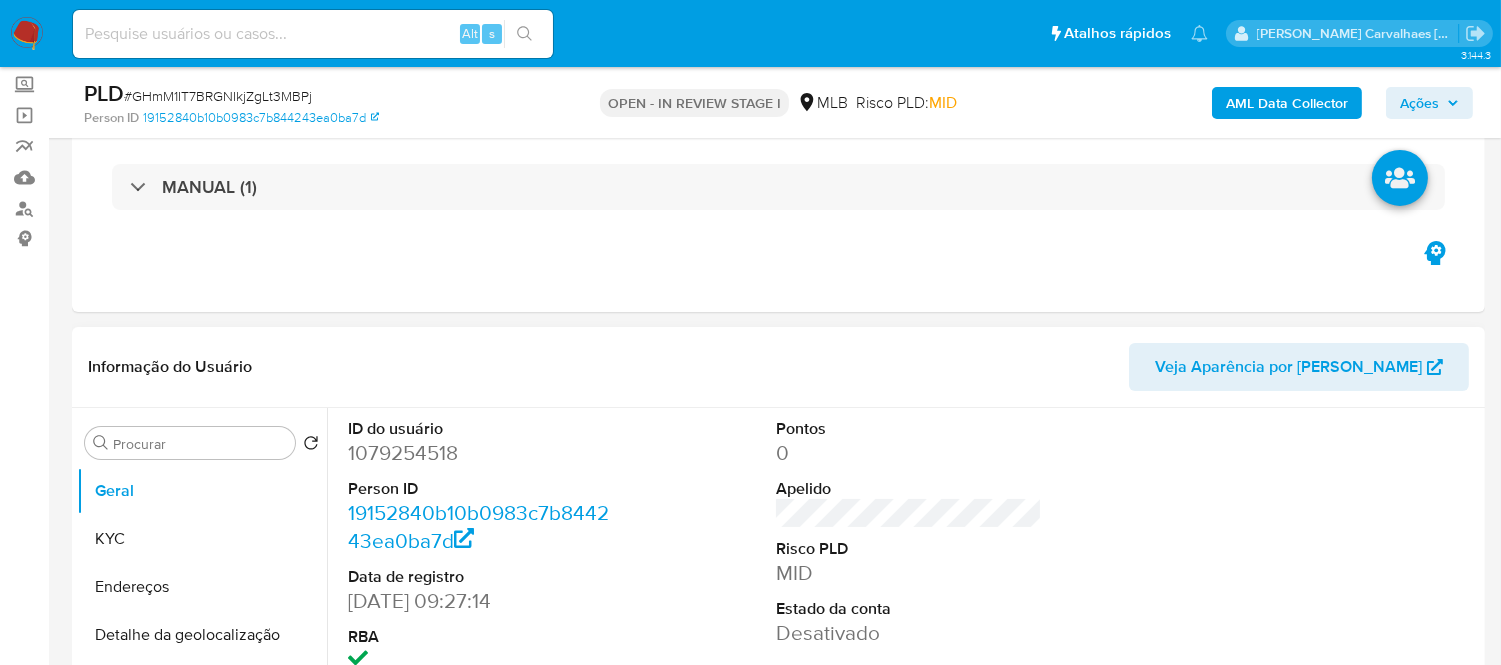 select on "10" 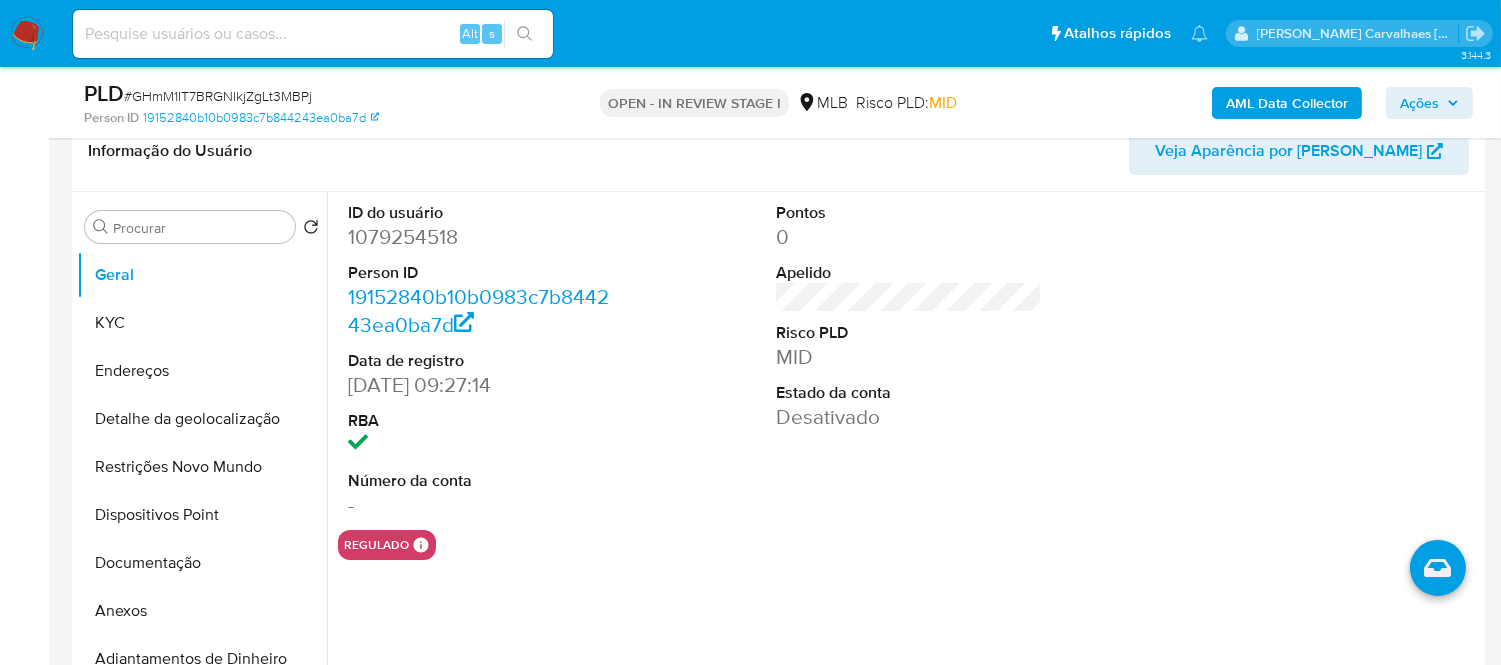 scroll, scrollTop: 333, scrollLeft: 0, axis: vertical 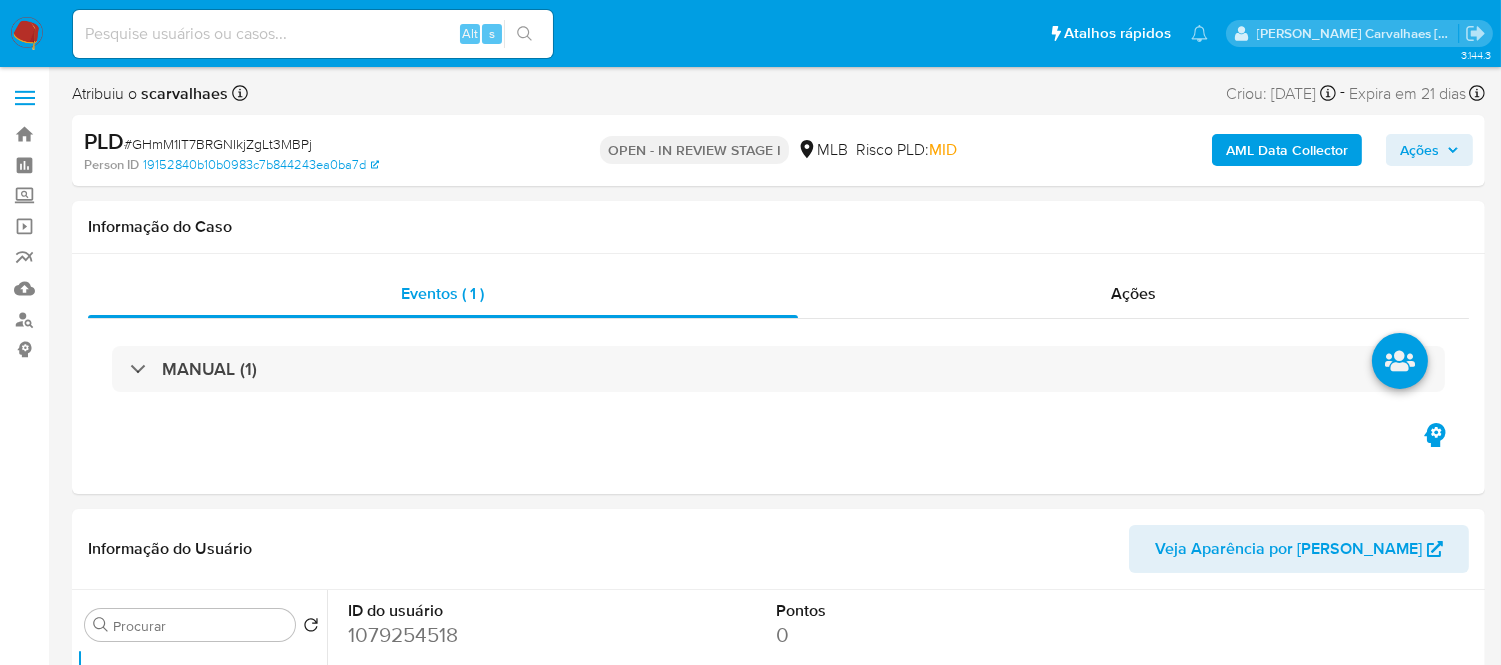 select on "10" 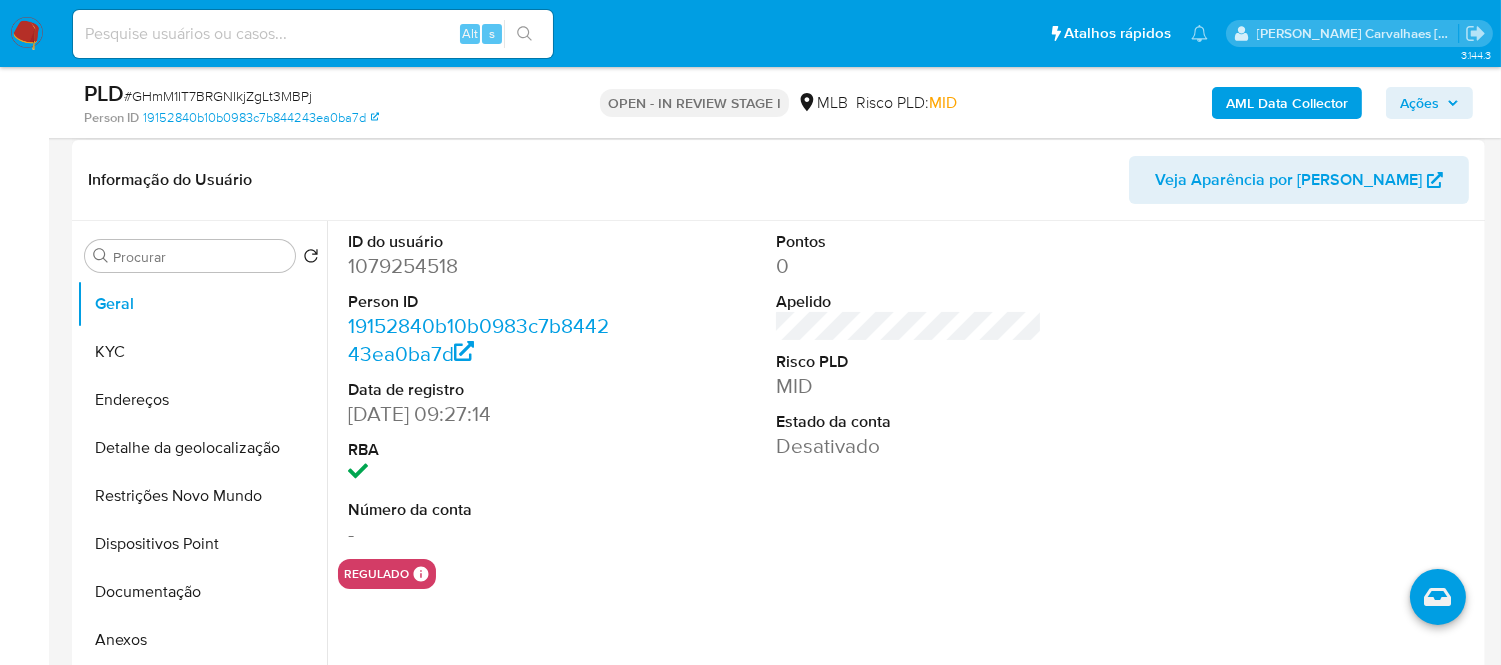 scroll, scrollTop: 333, scrollLeft: 0, axis: vertical 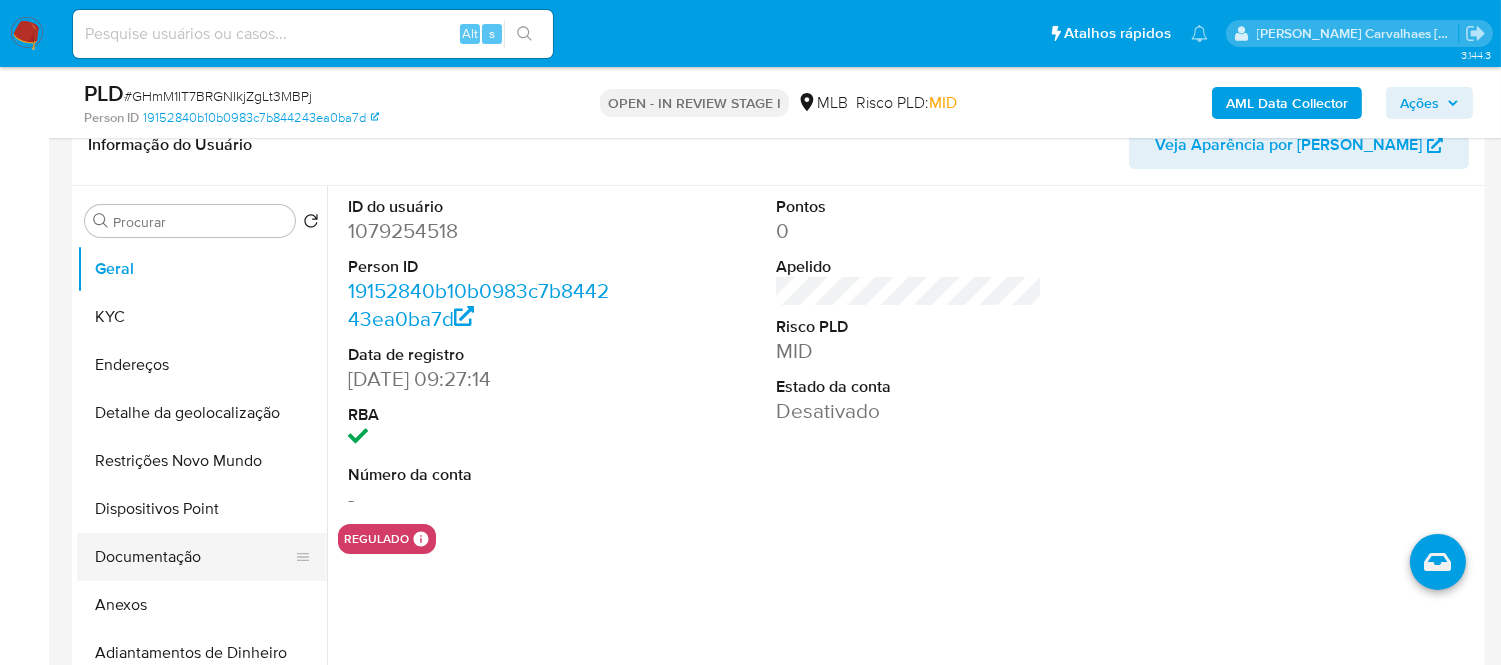 click on "Documentação" at bounding box center [194, 557] 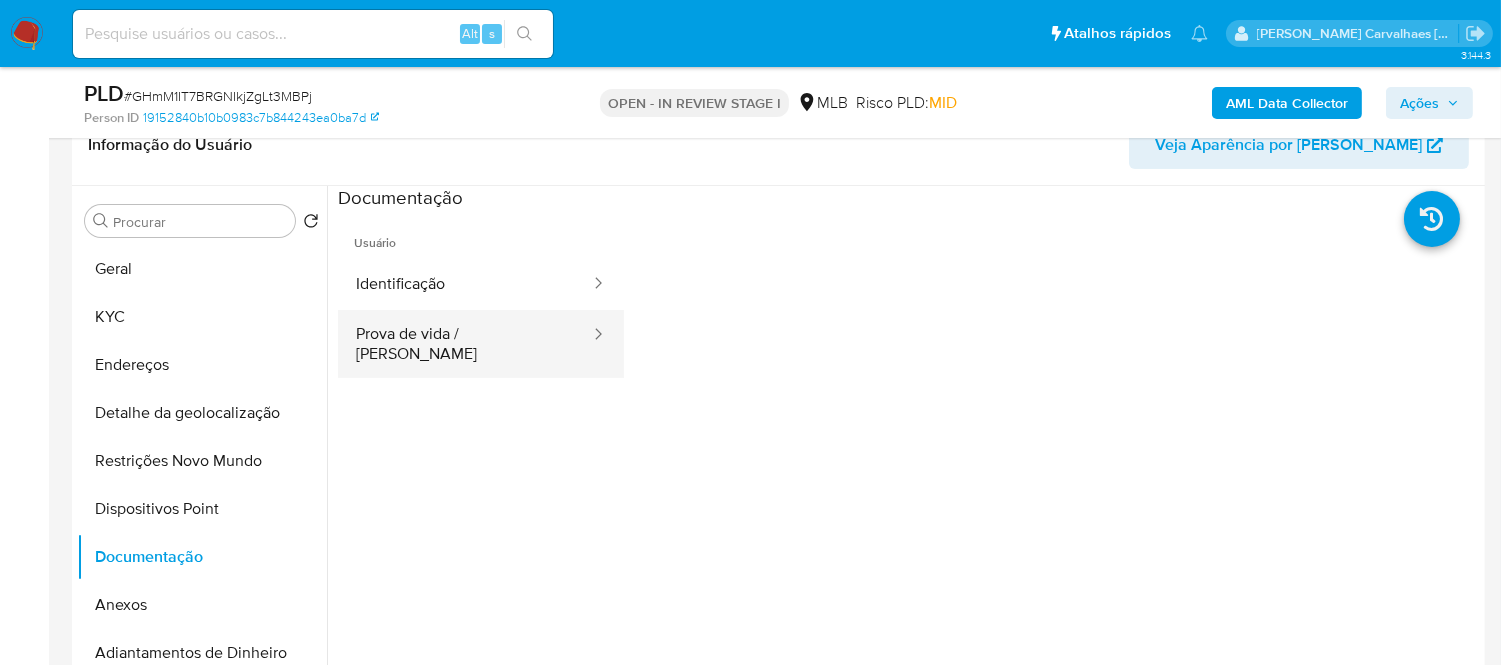 click on "Prova de vida / [PERSON_NAME]" at bounding box center (465, 344) 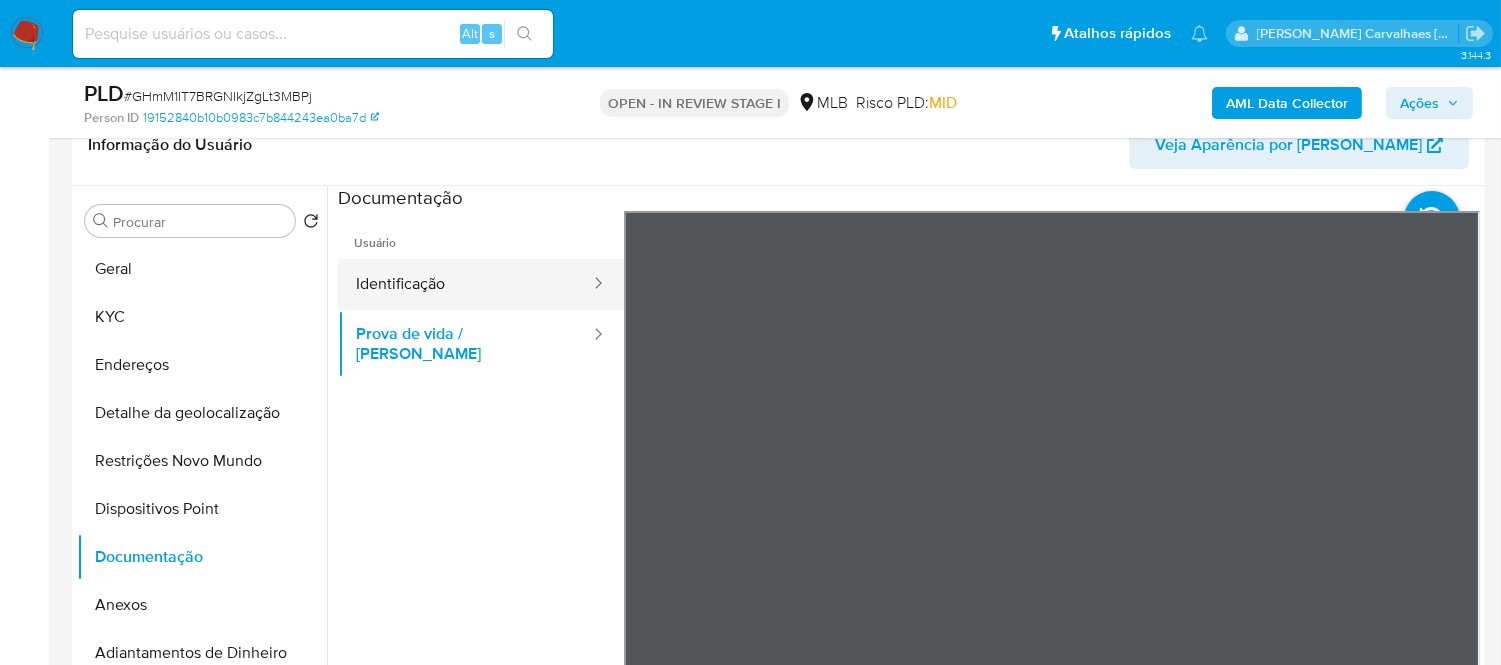 click on "Identificação" at bounding box center (465, 284) 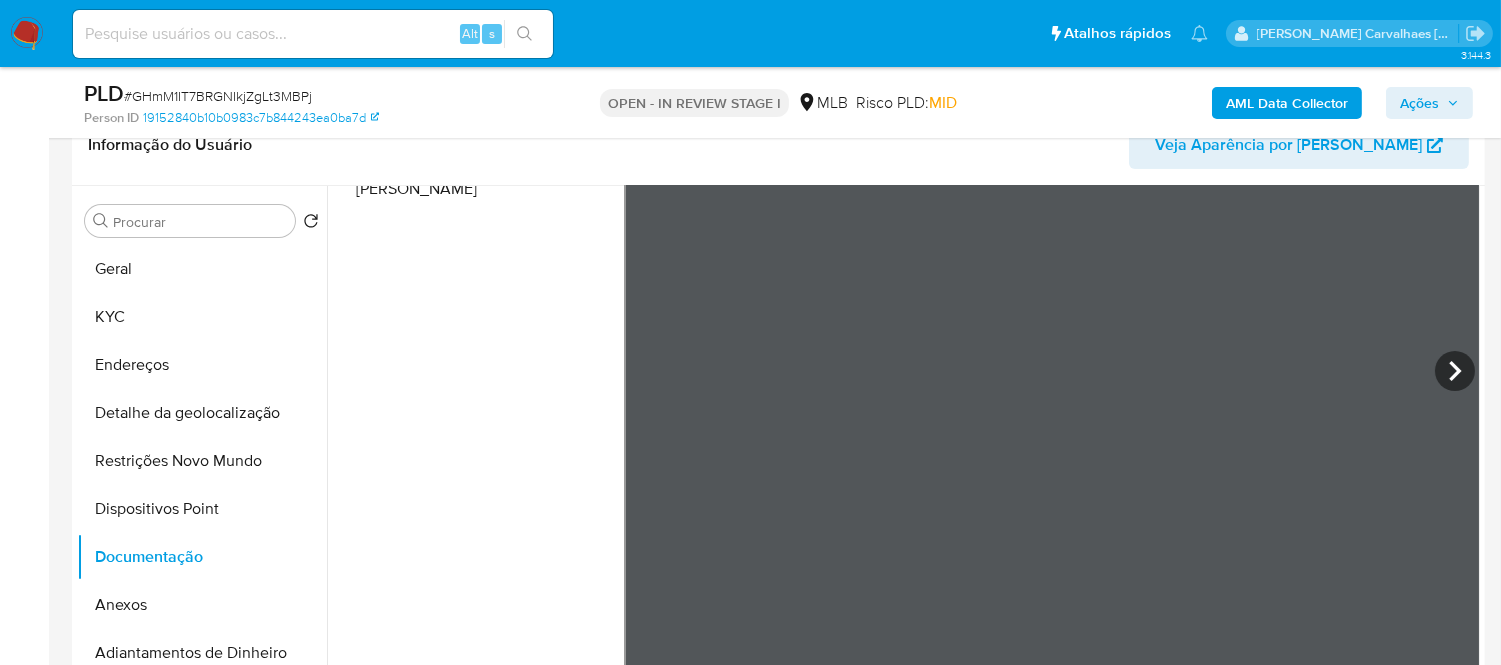 scroll, scrollTop: 168, scrollLeft: 0, axis: vertical 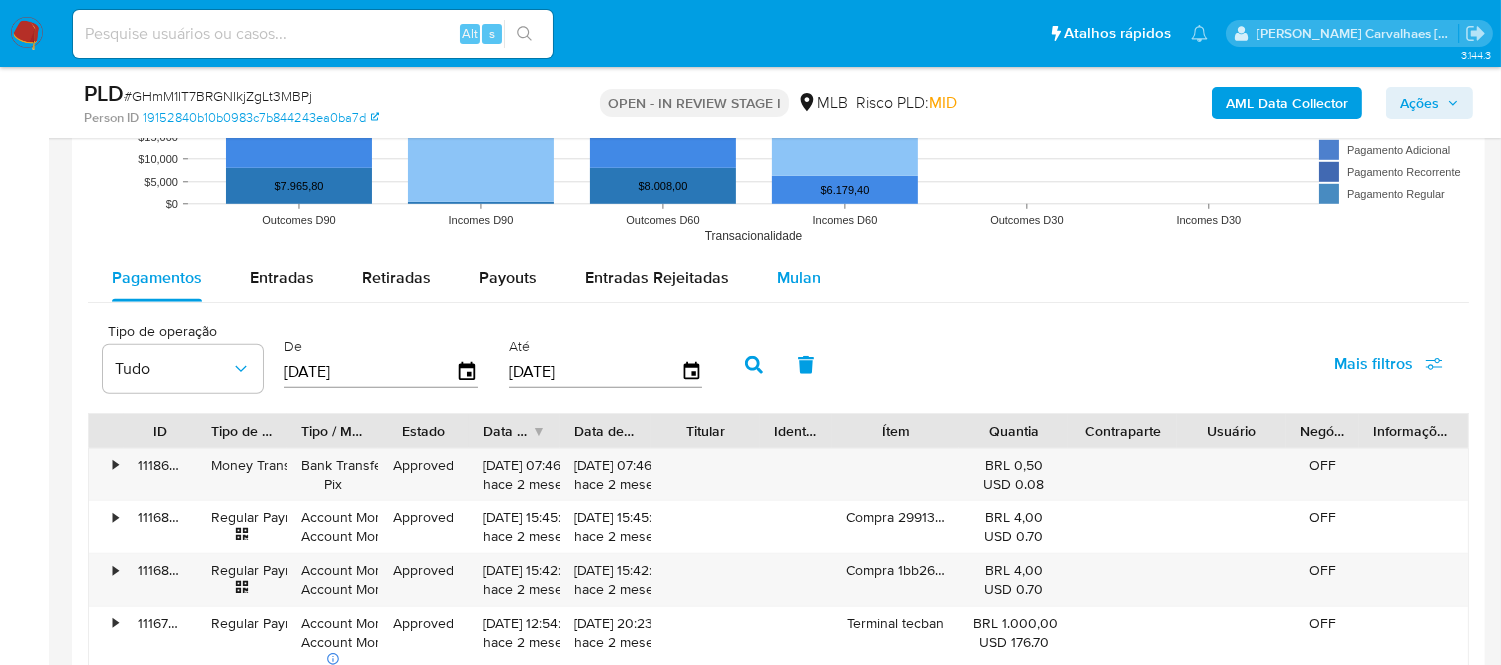 click on "Mulan" at bounding box center (799, 277) 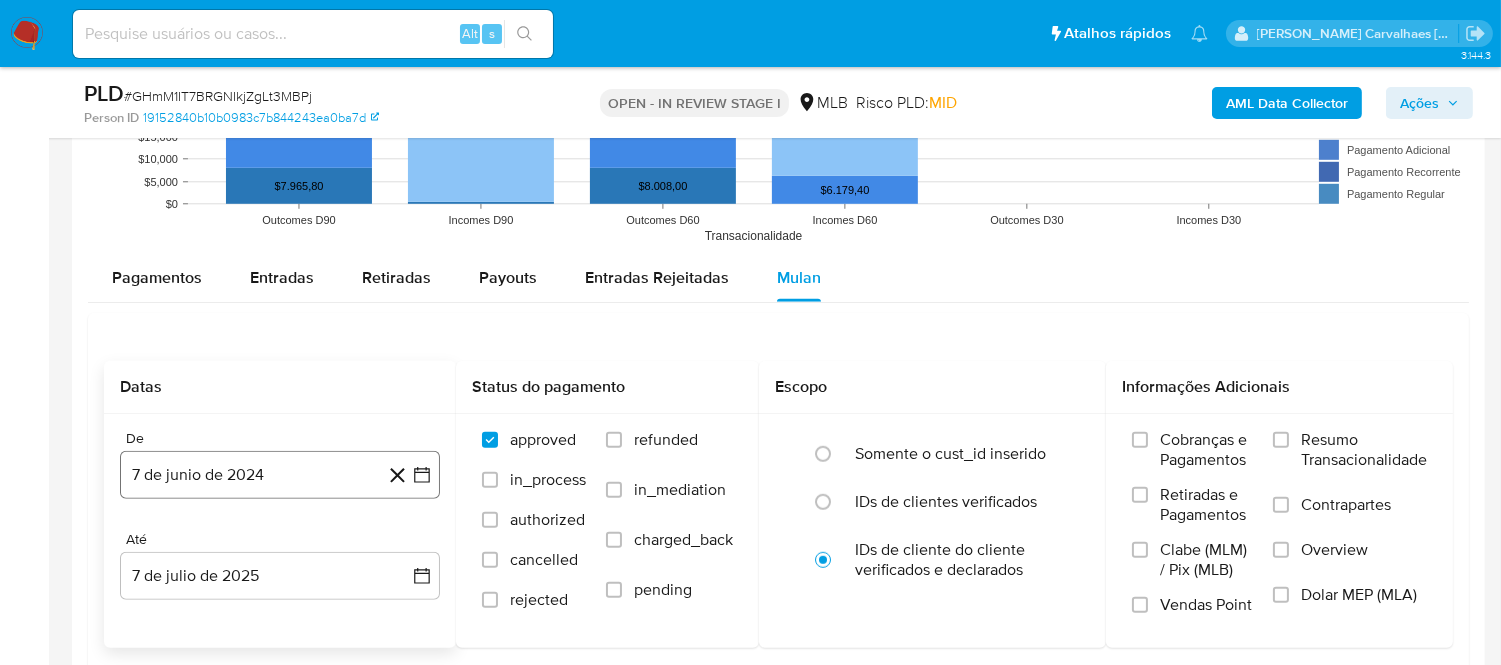 click 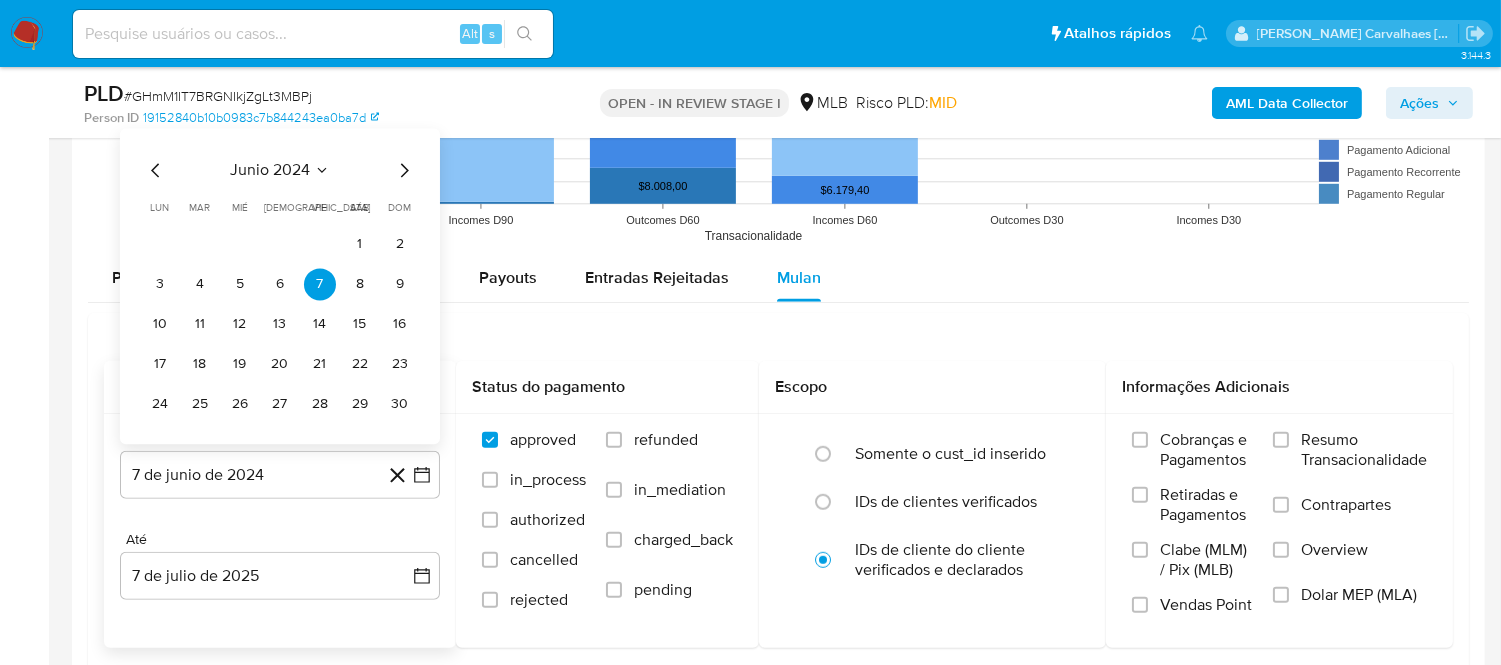 click 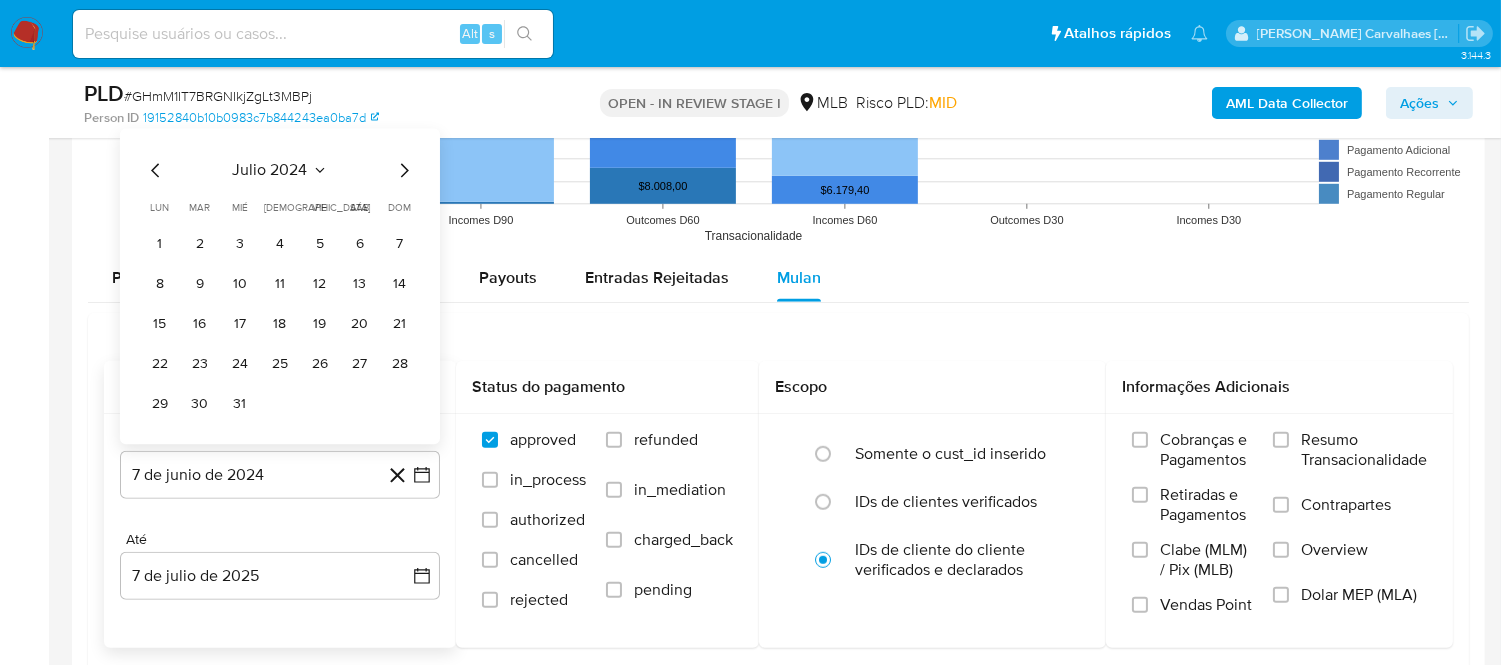 click 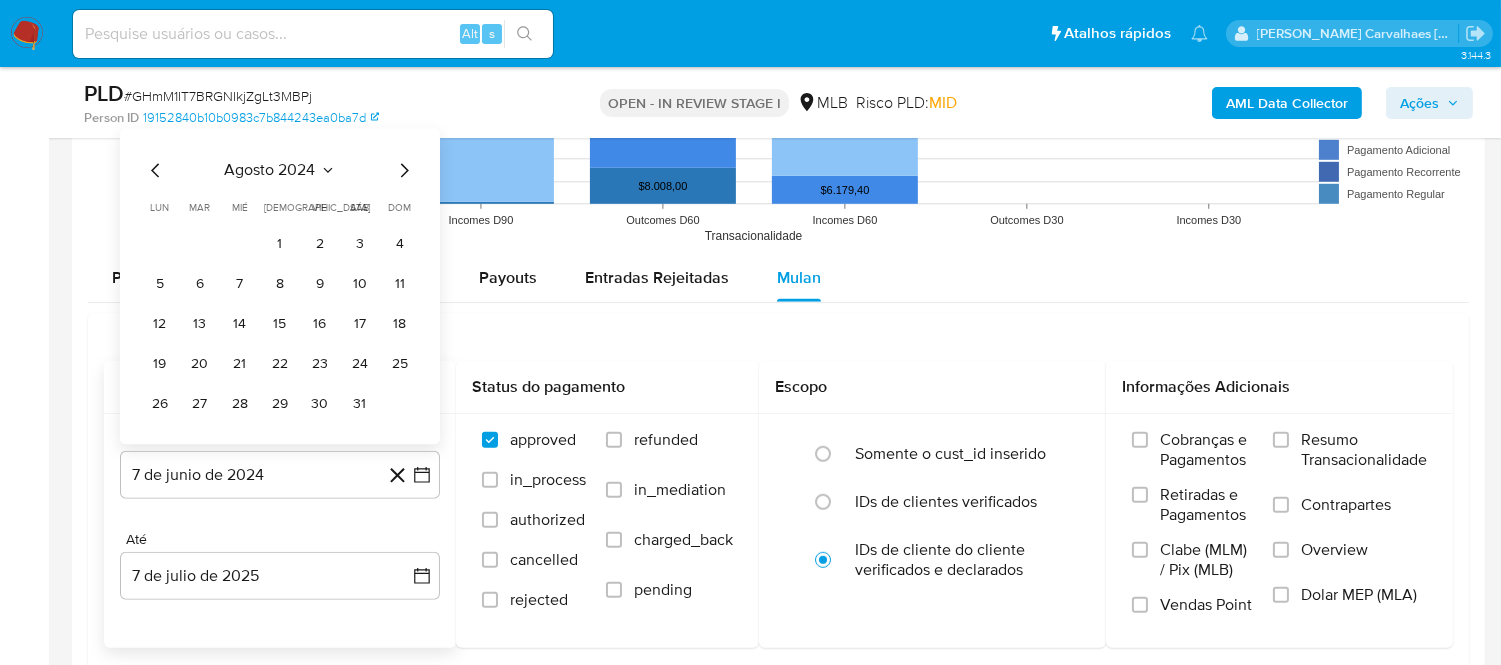 click 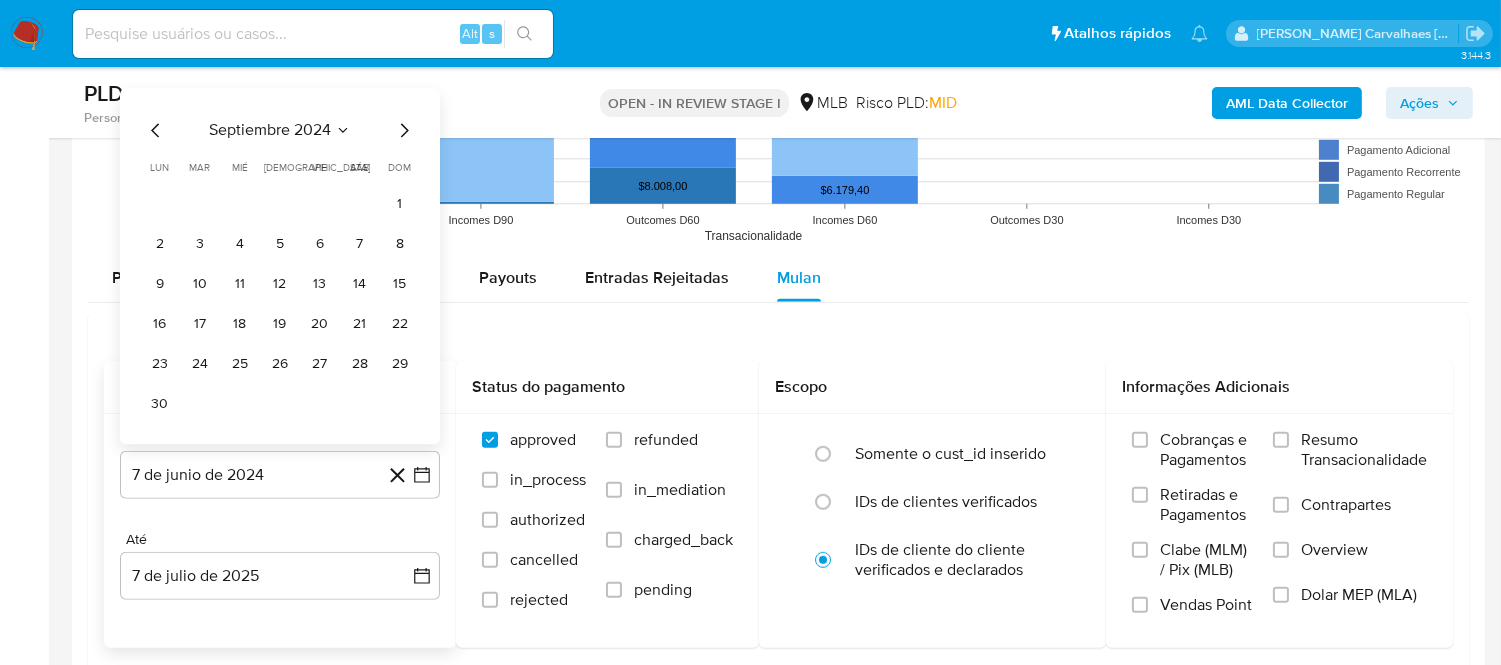 click 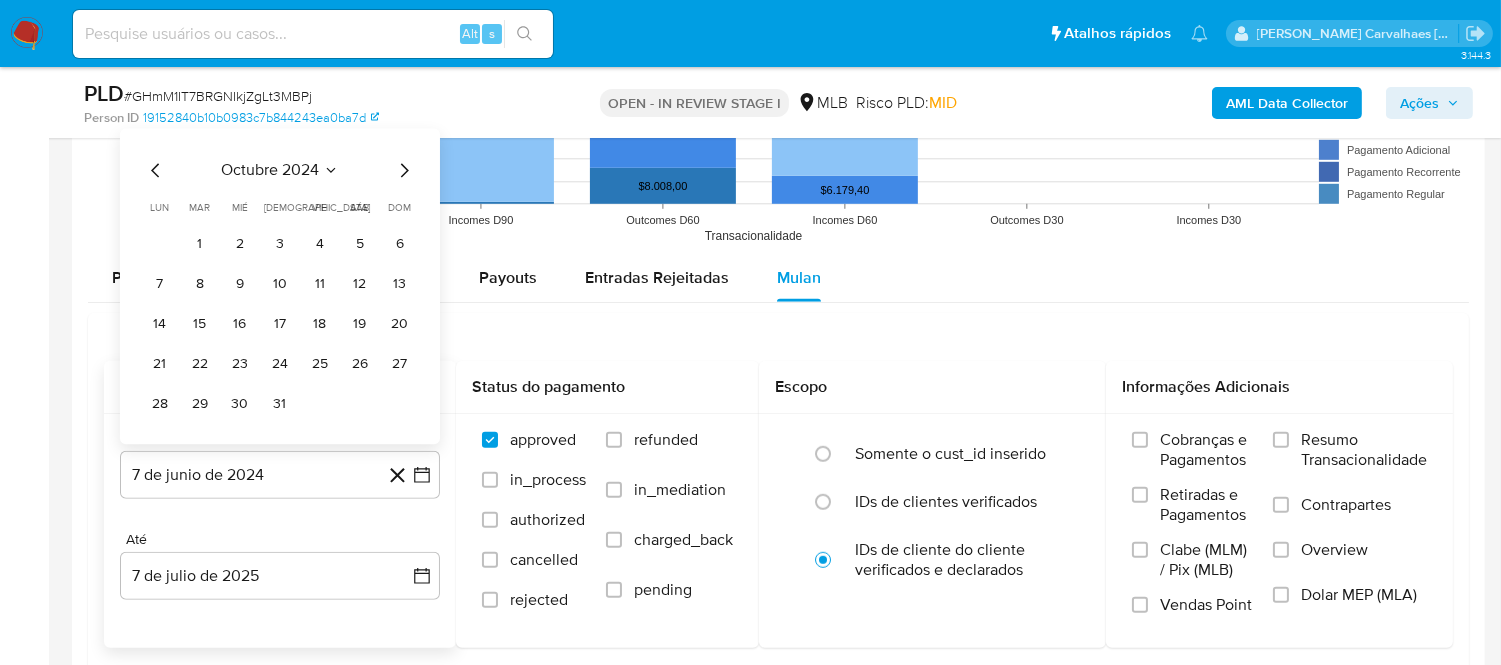 click 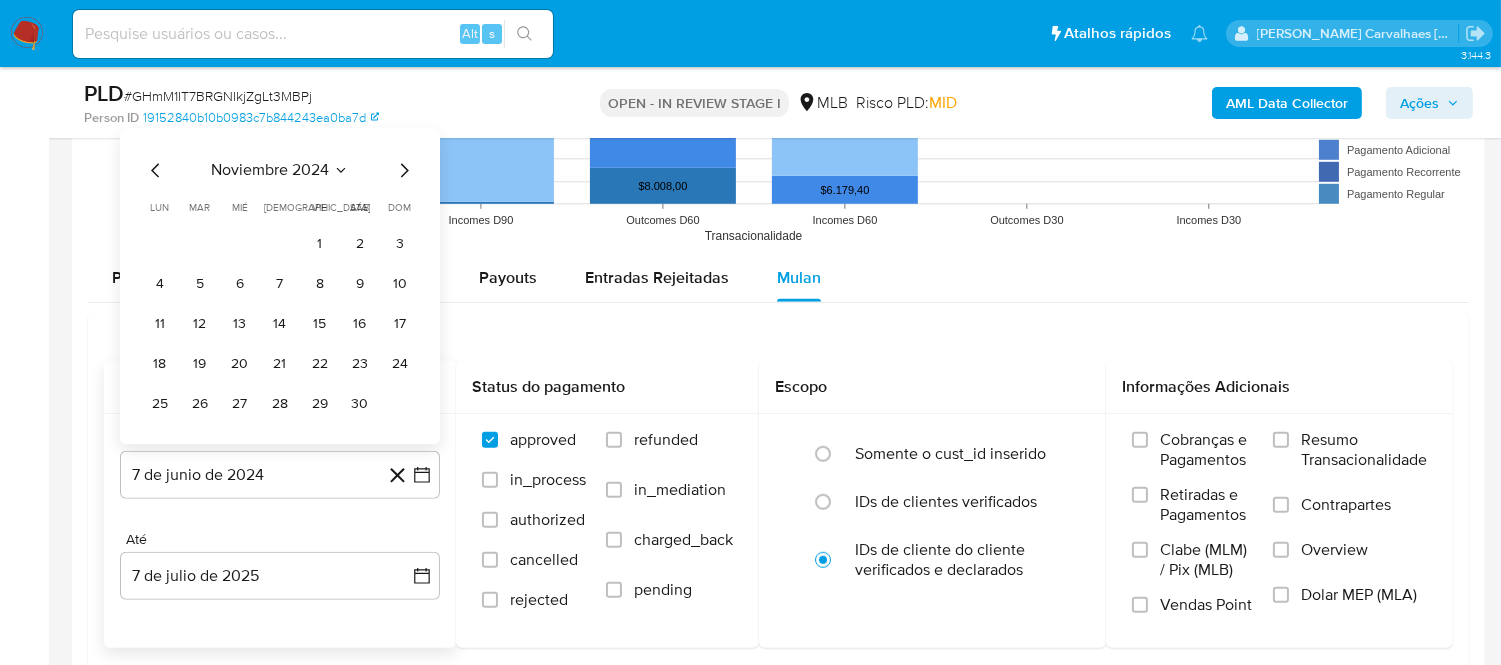 click 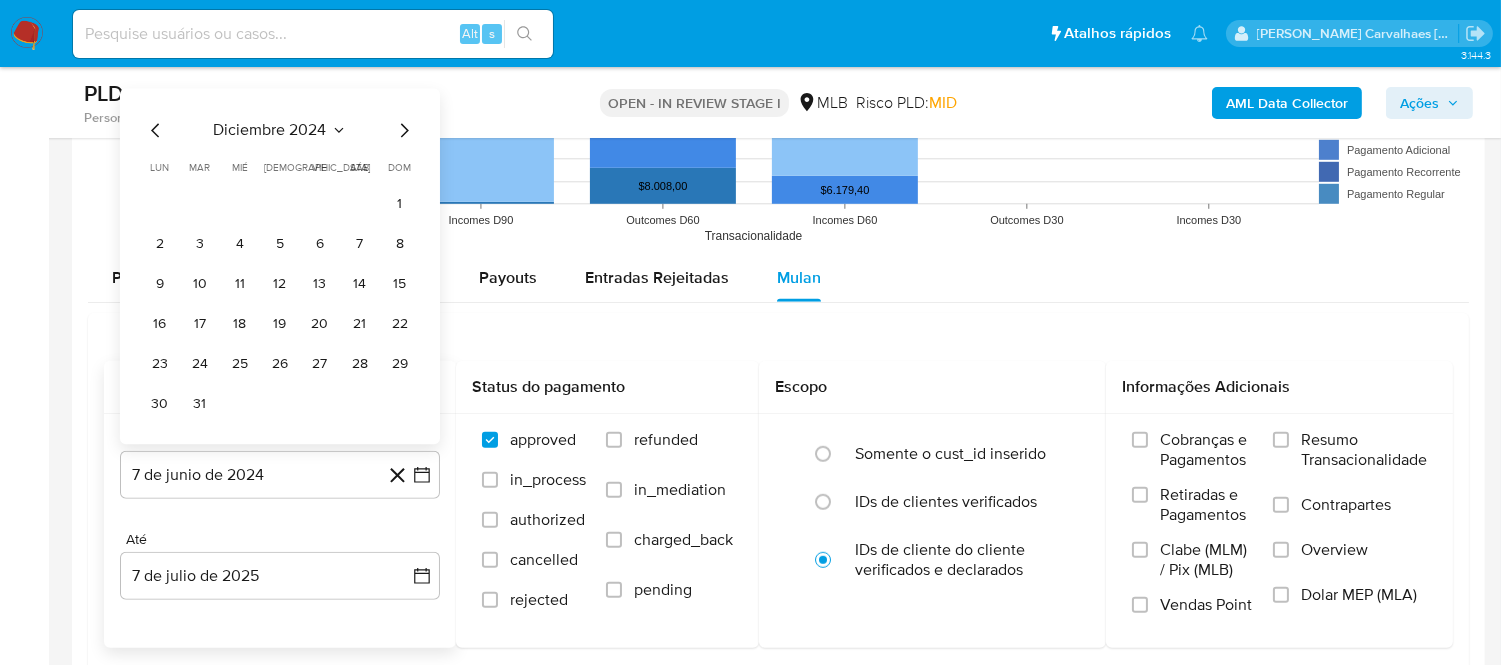 click 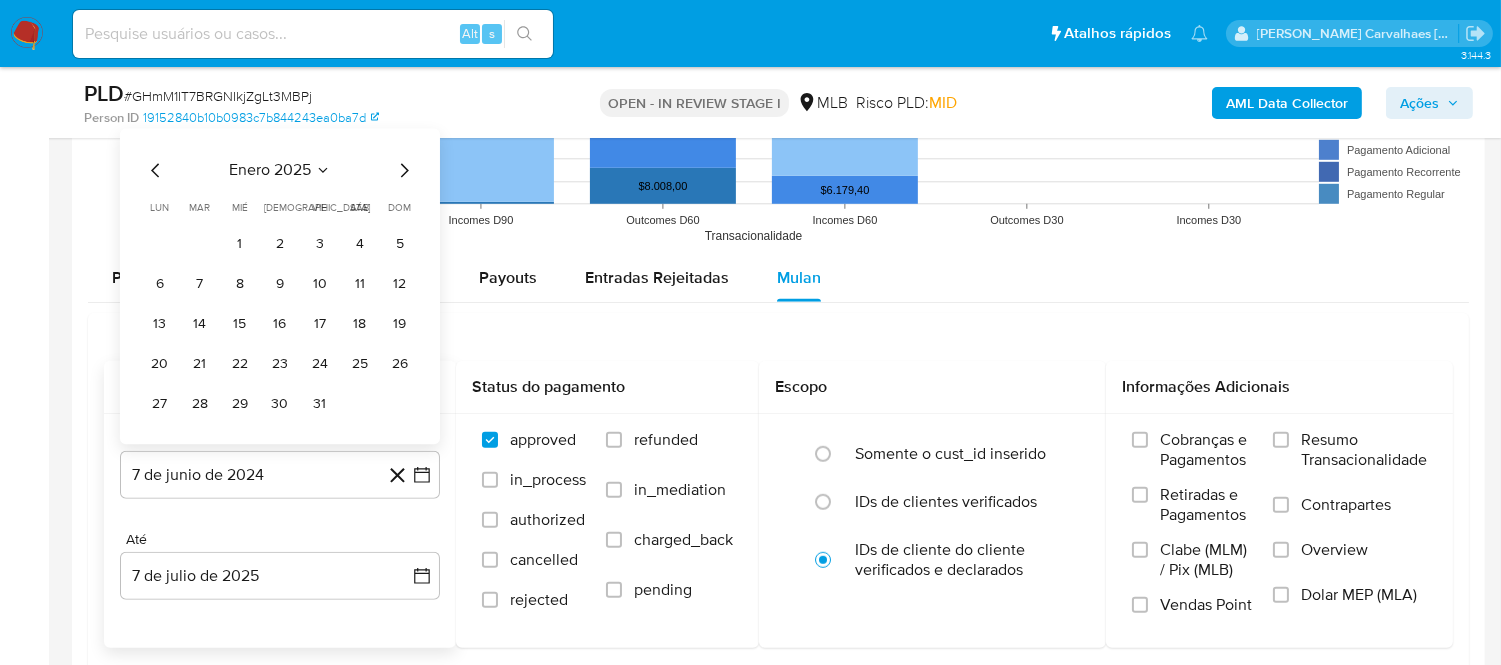 click 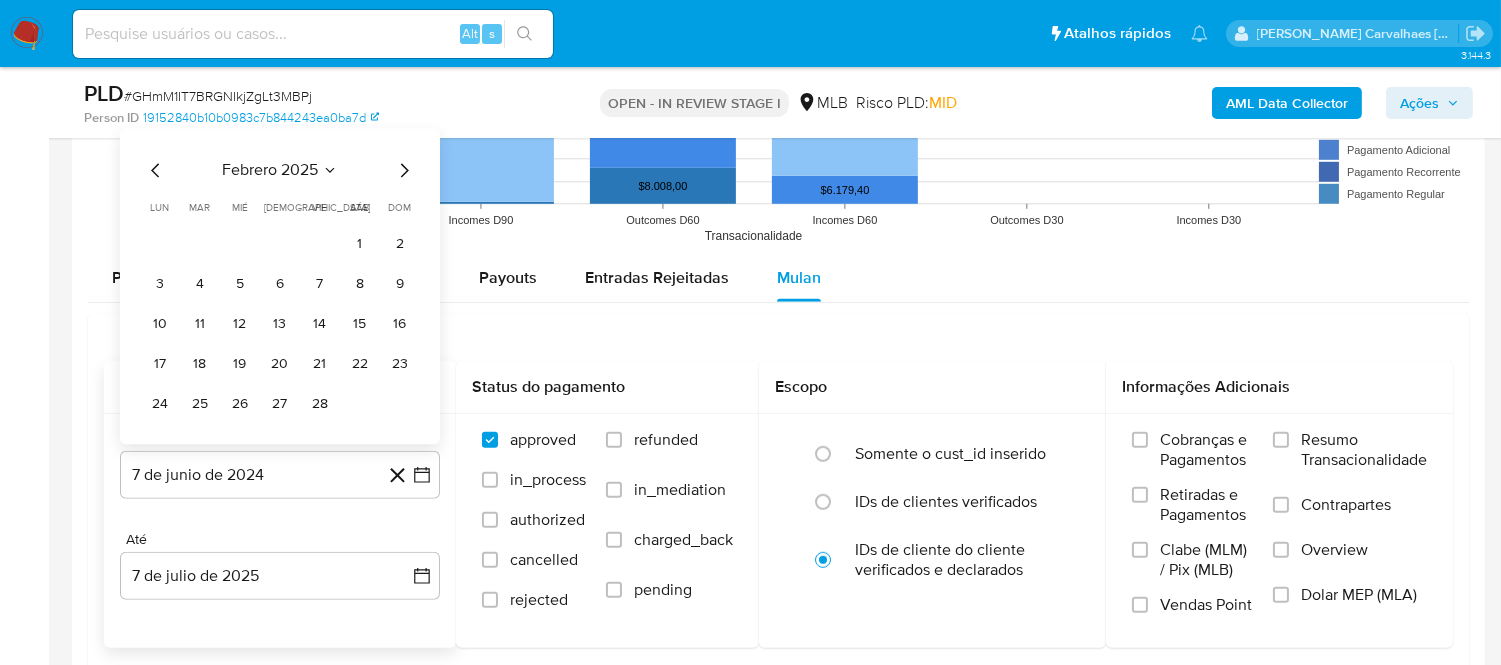click 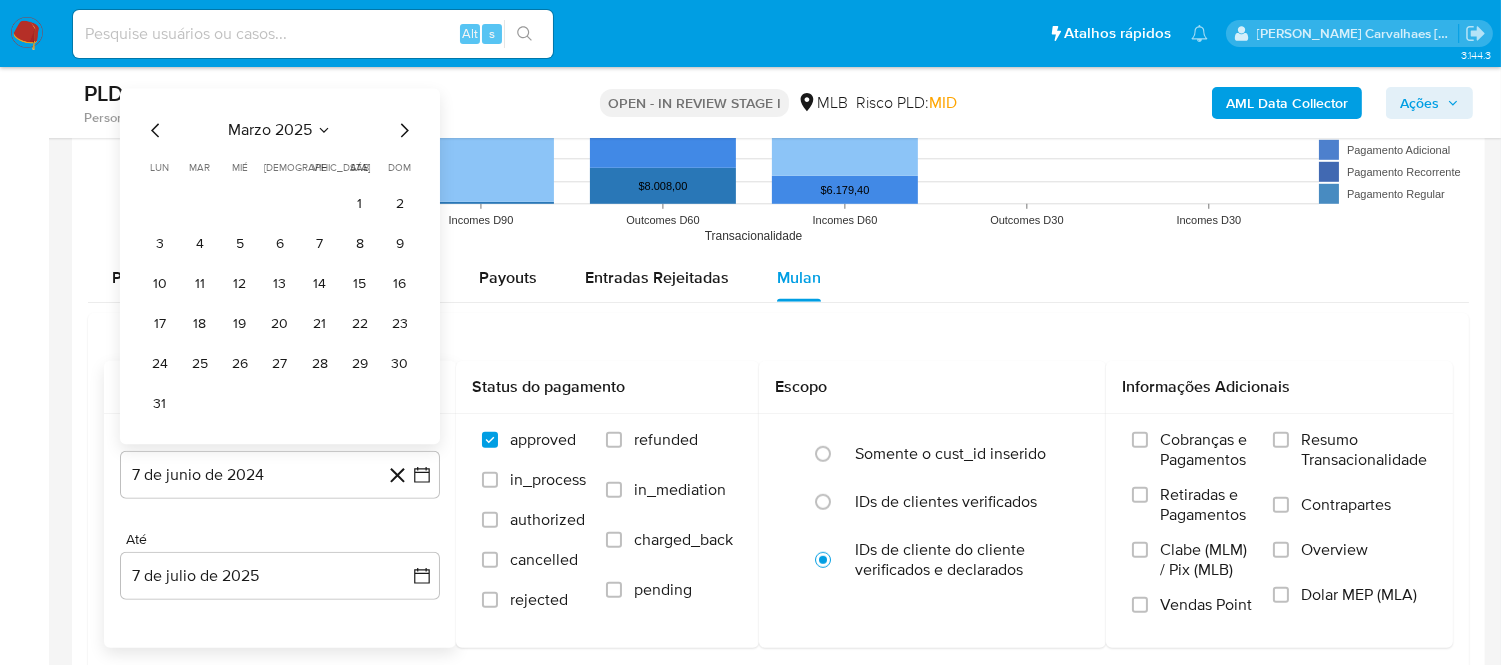 click 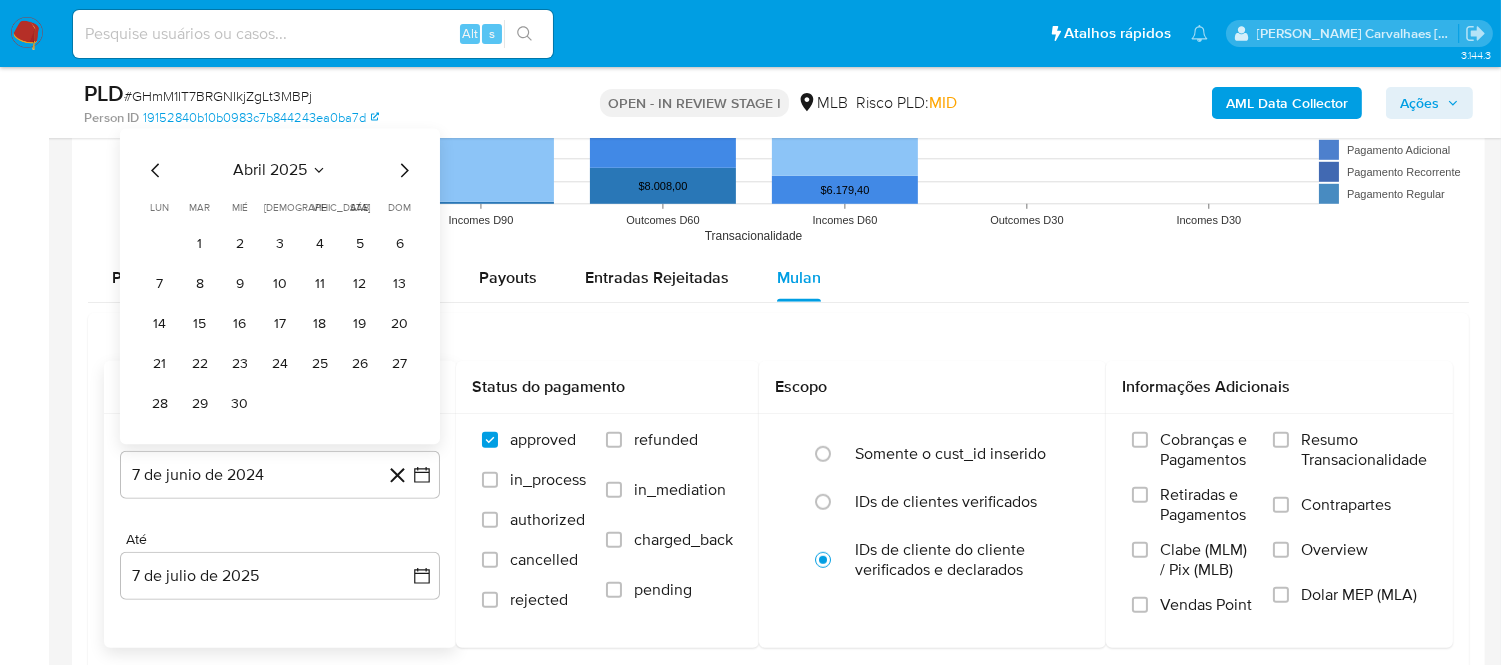 click 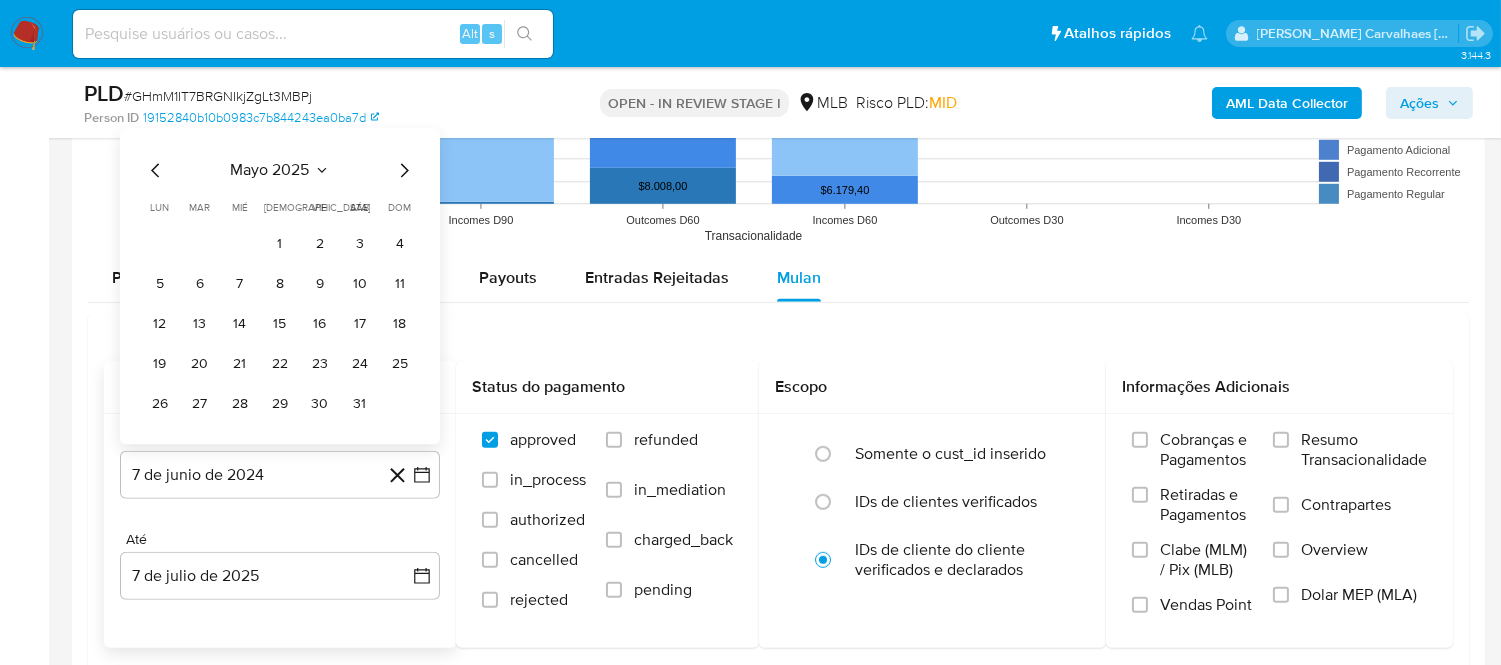 click 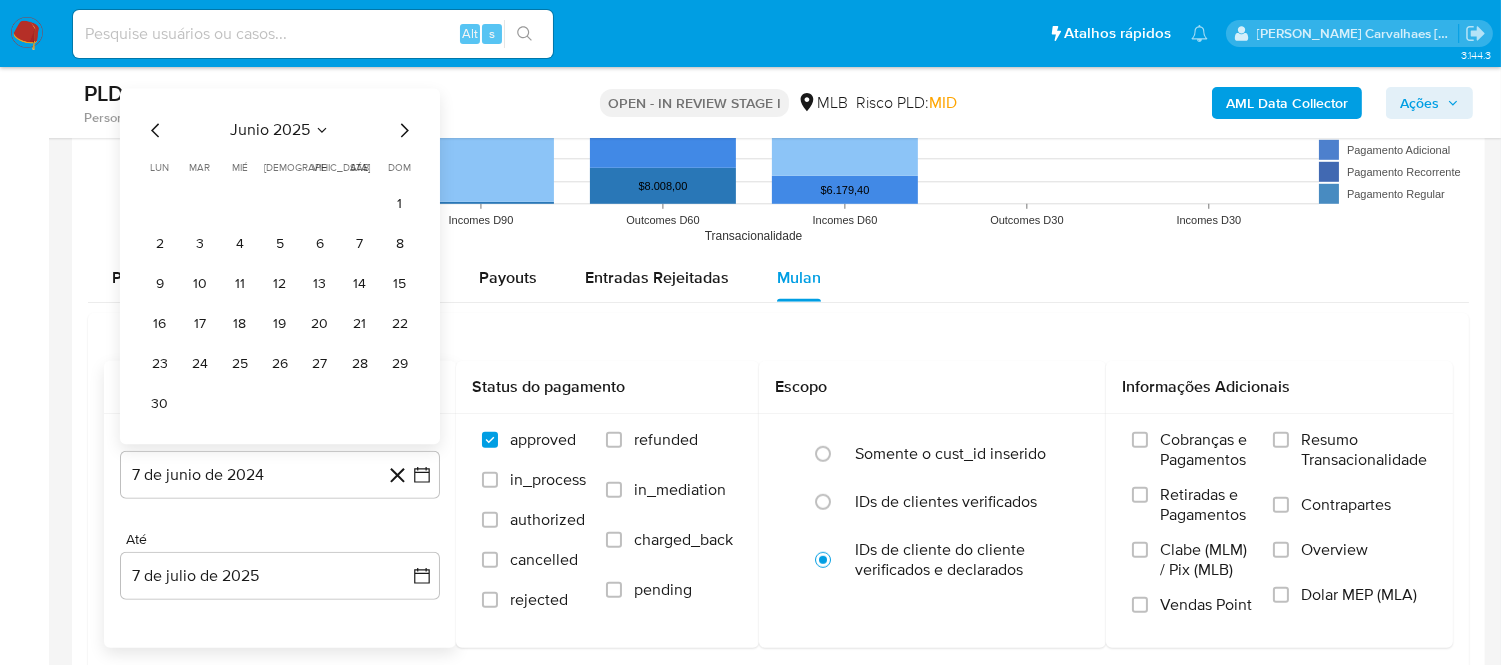 click 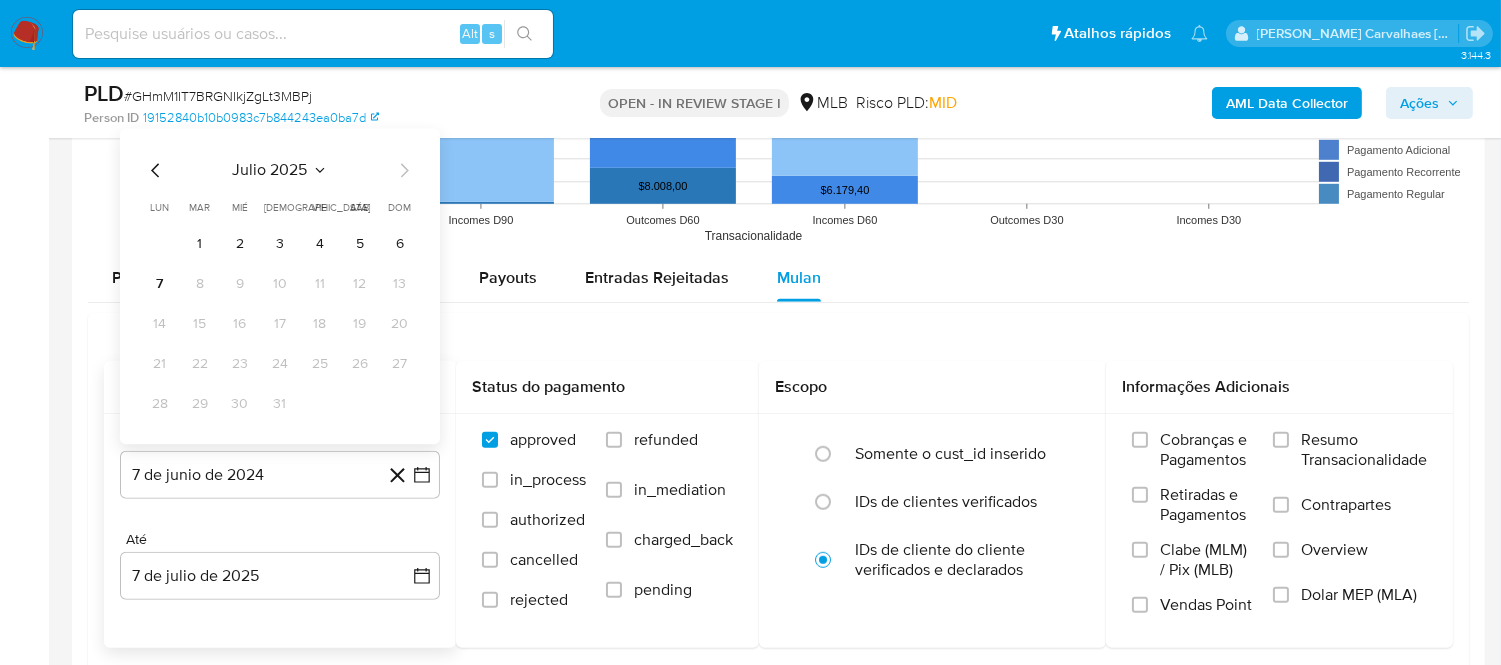 click 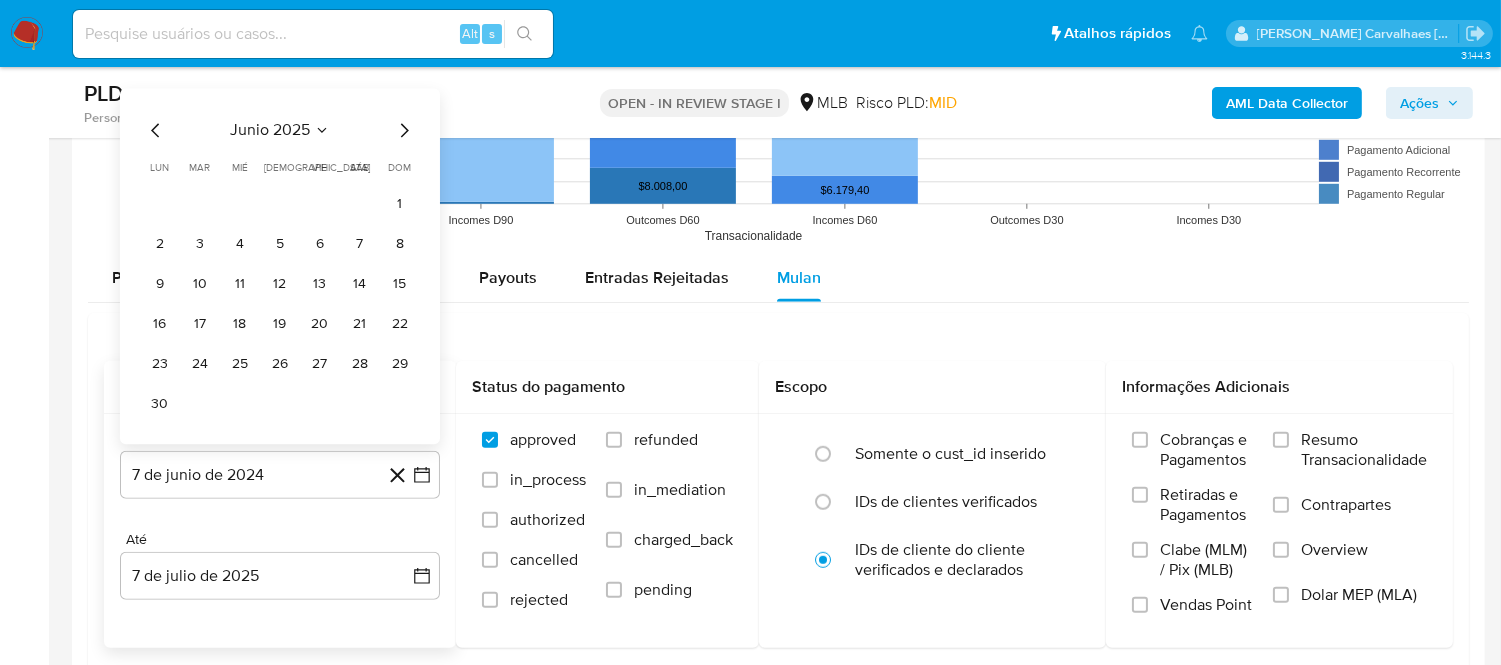 click 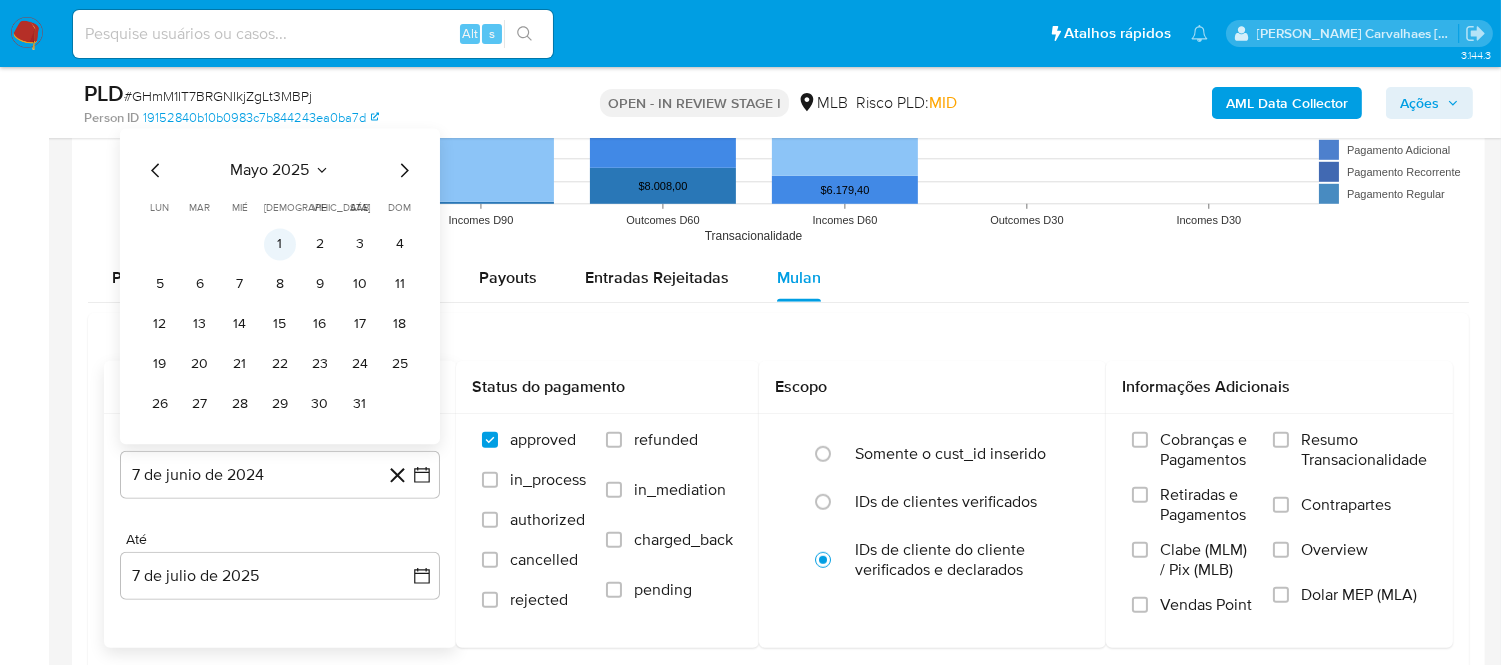 click on "1" at bounding box center [280, 244] 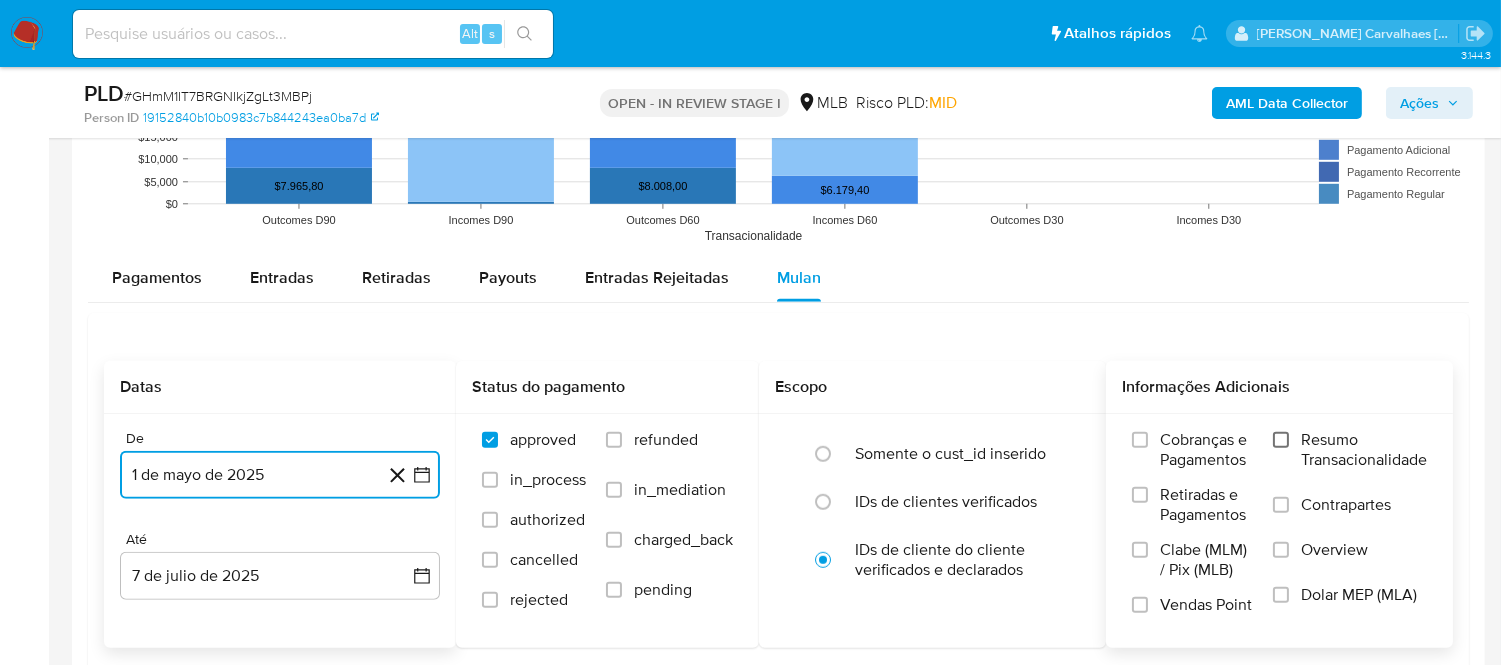 click on "Resumo Transacionalidade" at bounding box center (1281, 440) 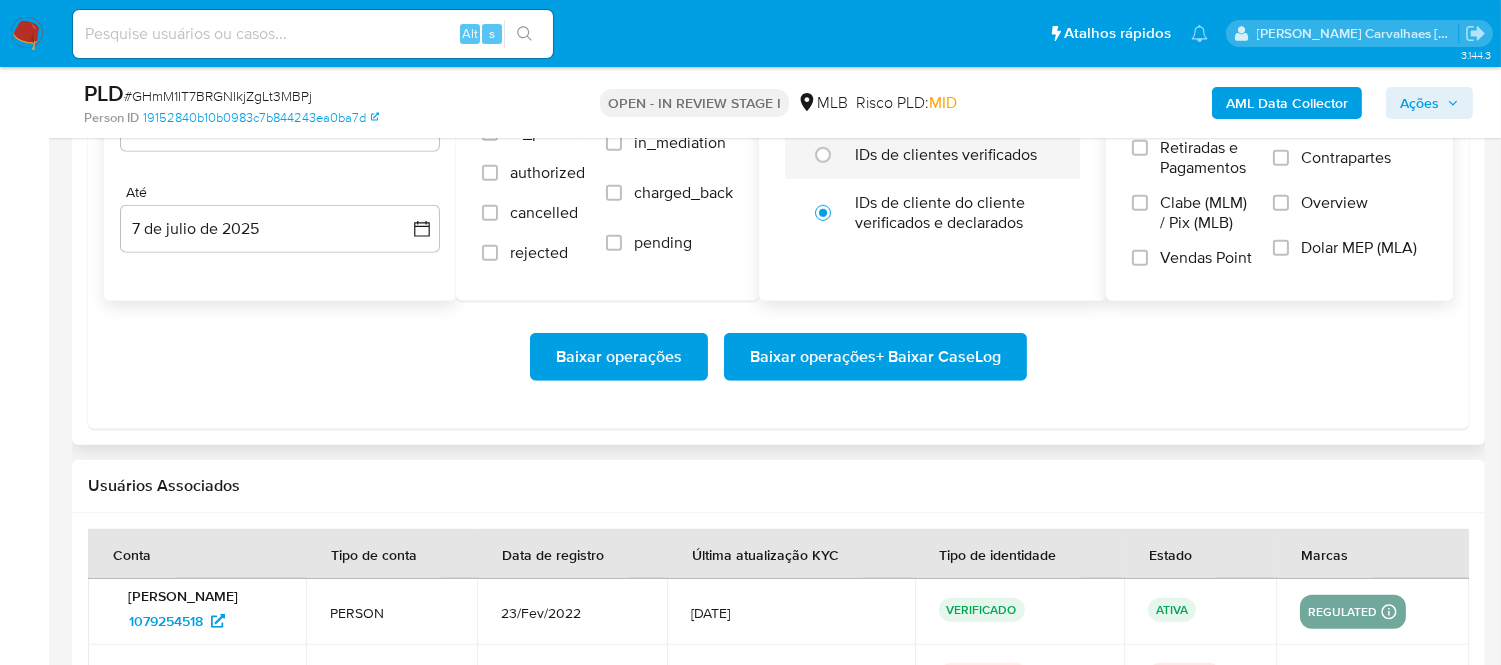 scroll, scrollTop: 2555, scrollLeft: 0, axis: vertical 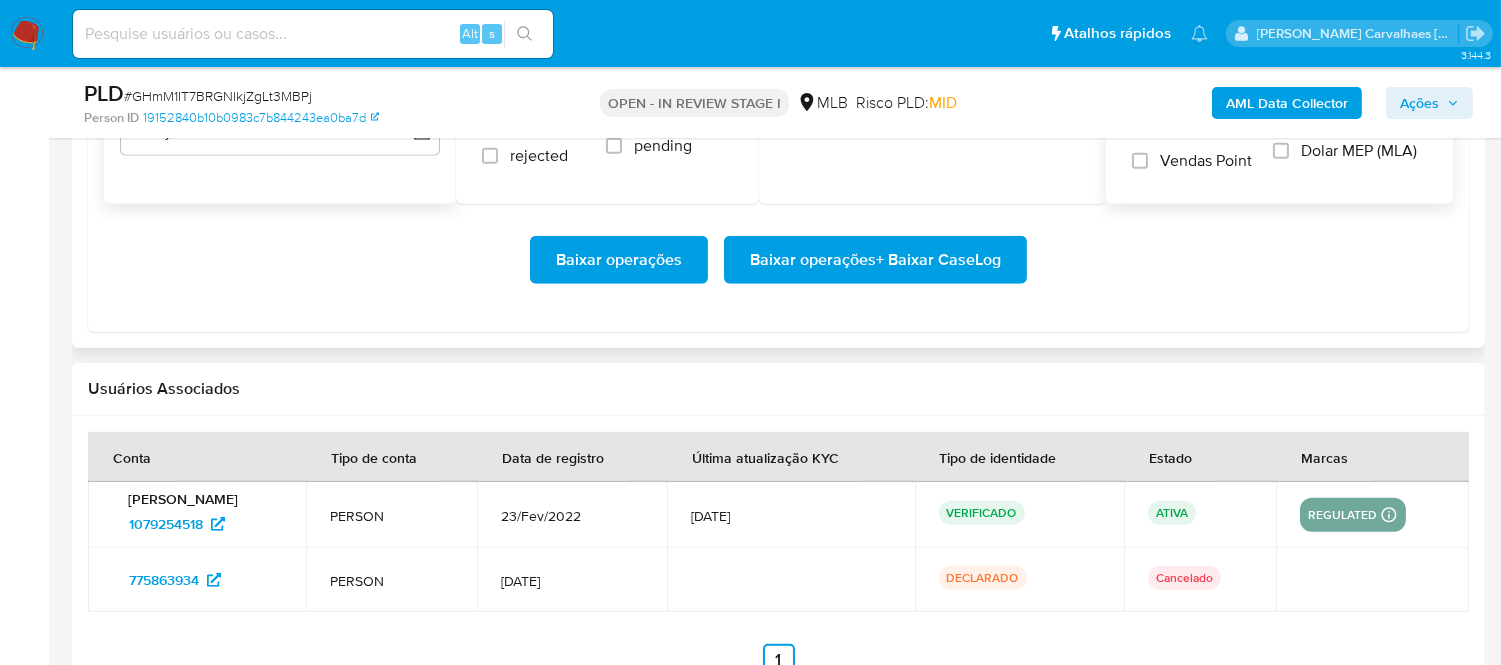 click on "Baixar operações  +   Baixar CaseLog" at bounding box center [875, 260] 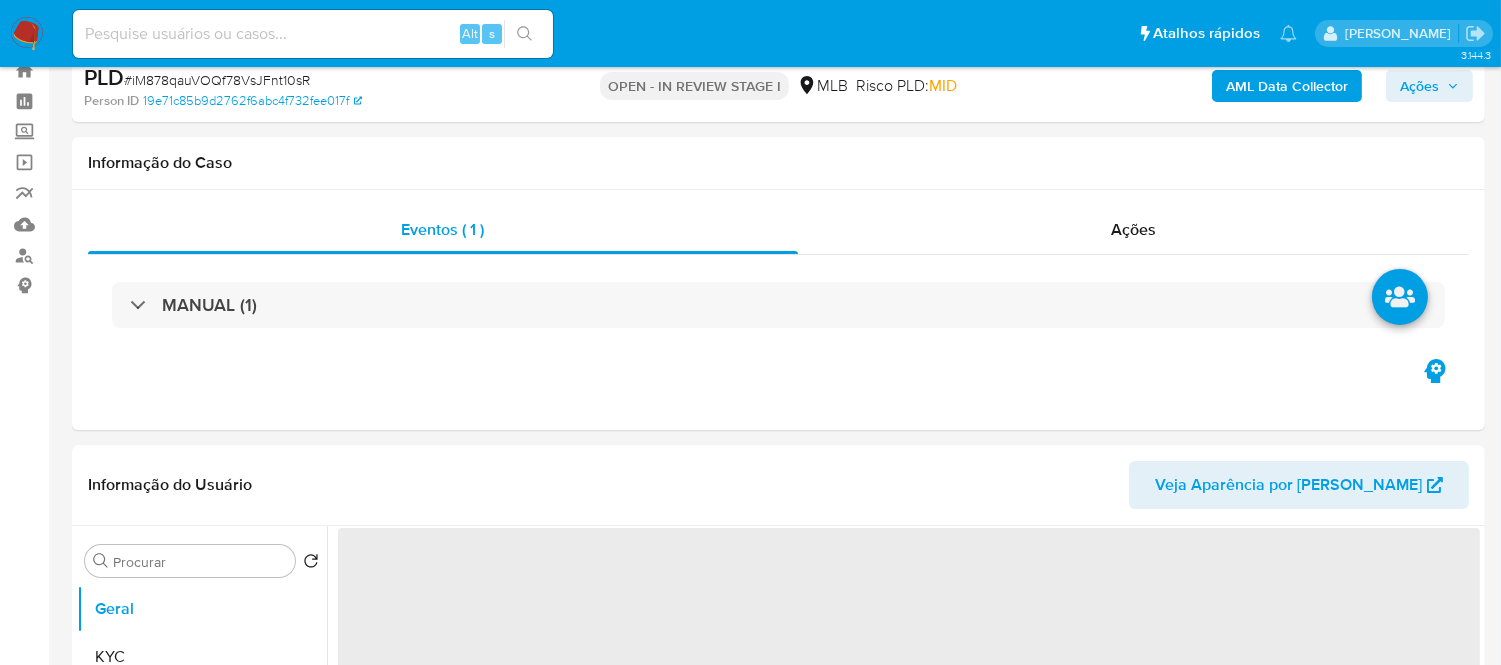 scroll, scrollTop: 222, scrollLeft: 0, axis: vertical 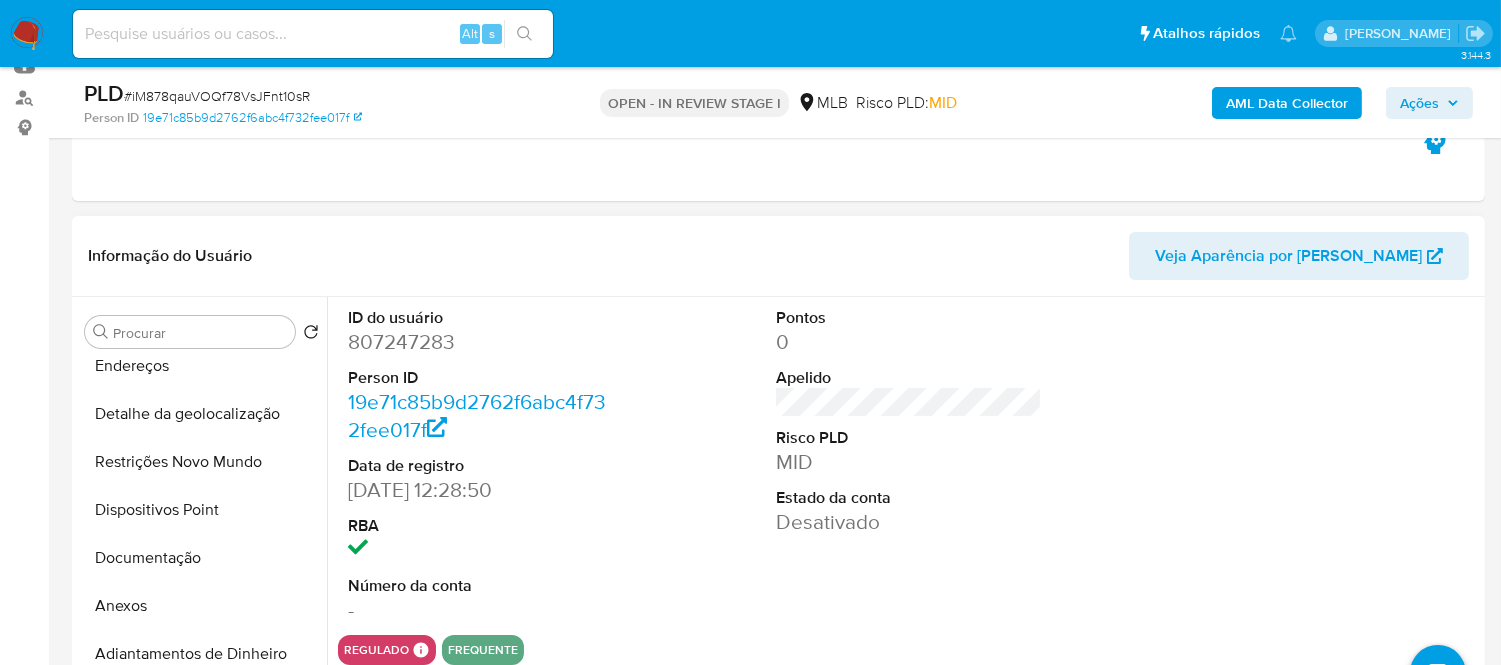 select on "10" 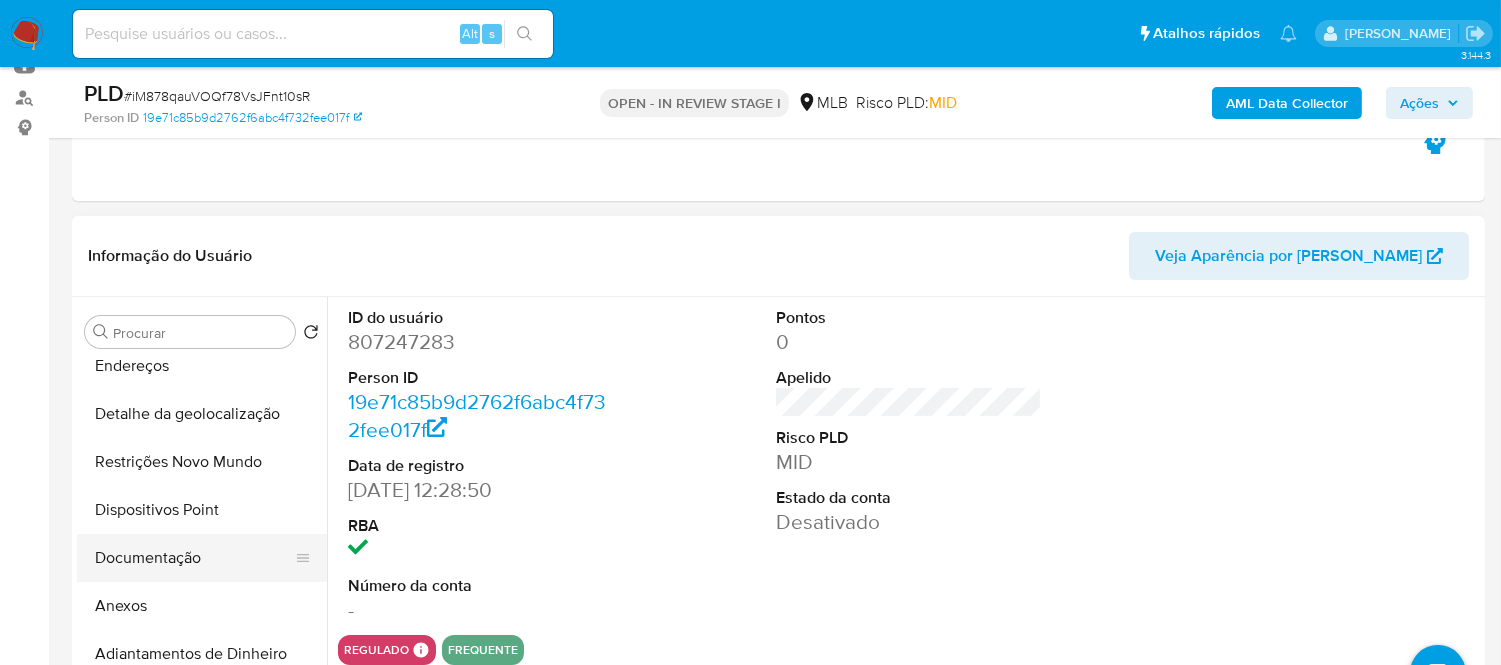 click on "Documentação" at bounding box center (194, 558) 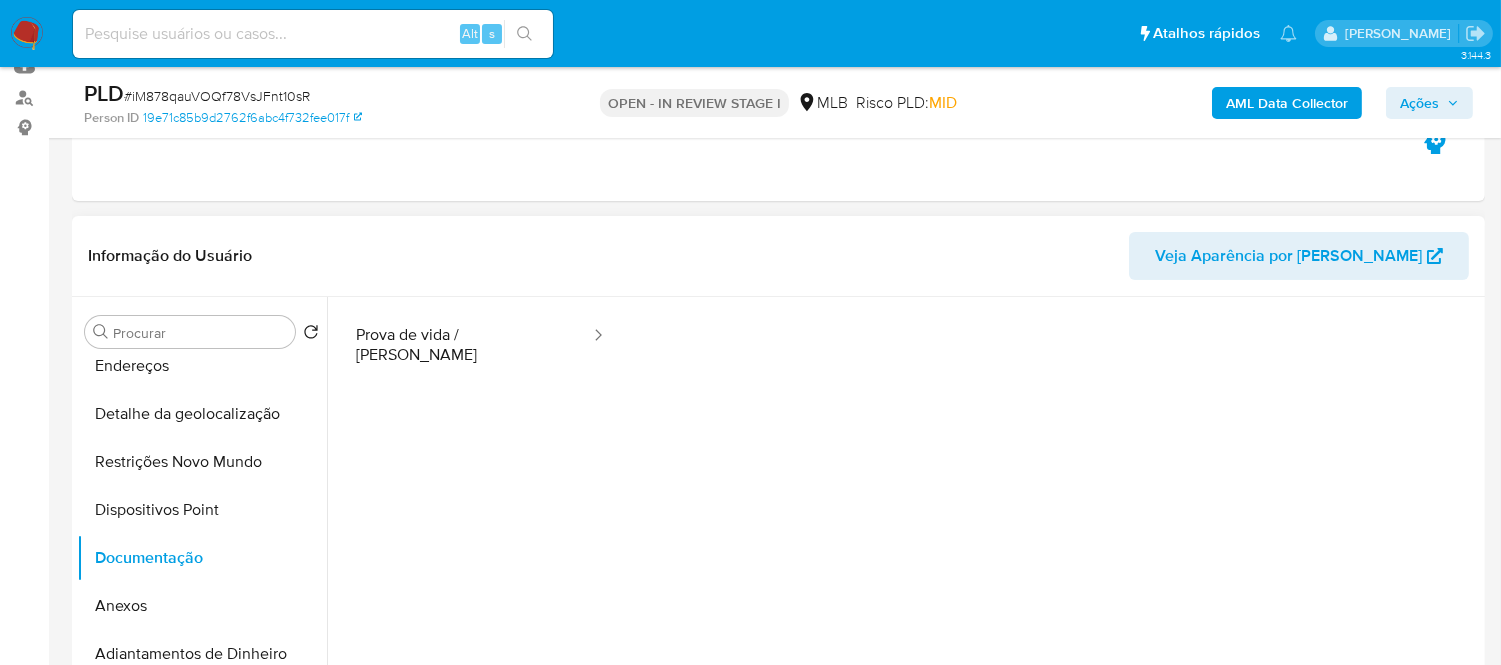 scroll, scrollTop: 111, scrollLeft: 0, axis: vertical 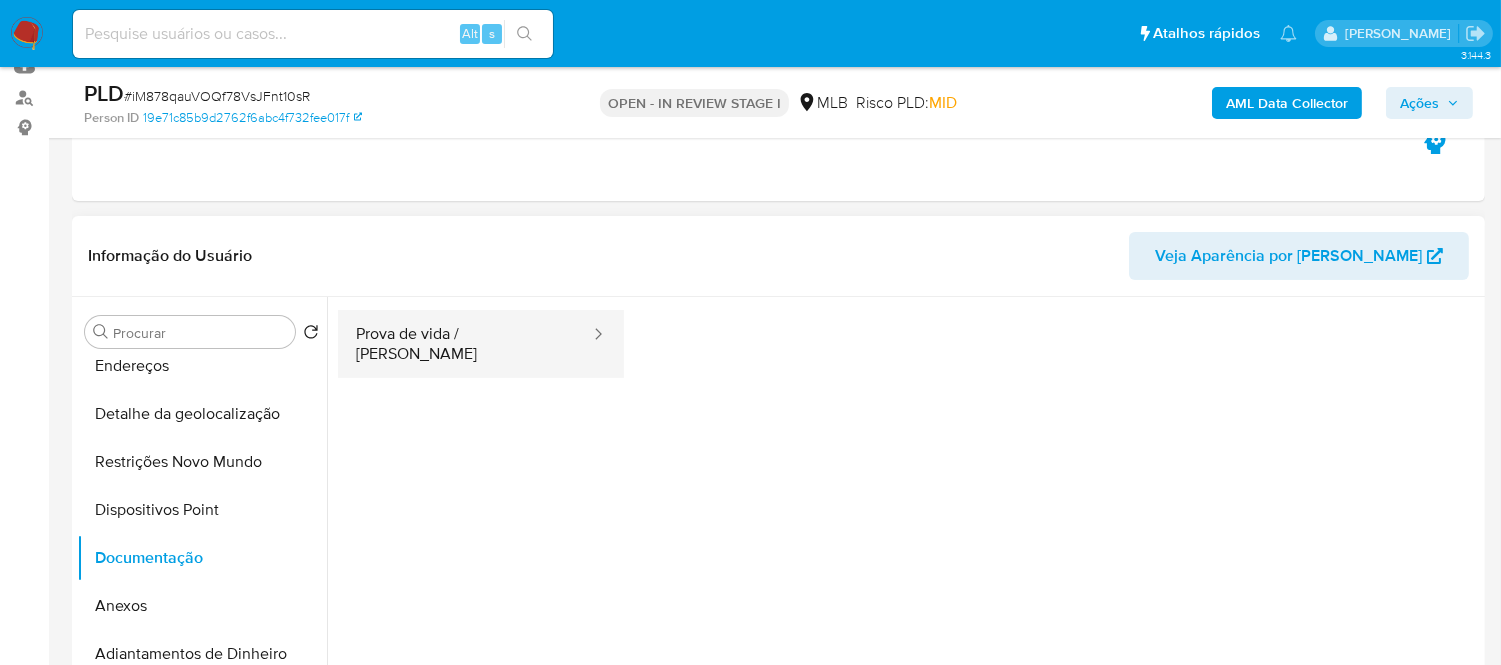 click on "Prova de vida / [PERSON_NAME]" at bounding box center (465, 344) 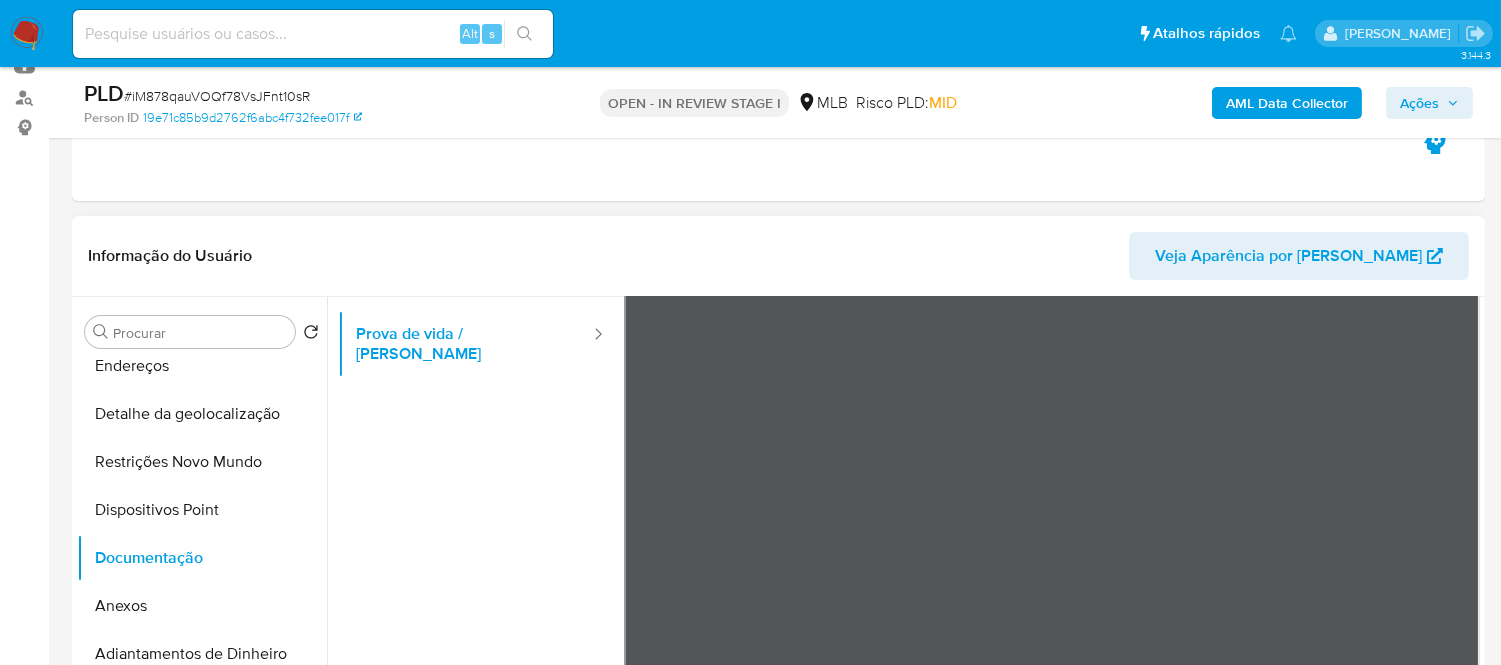 scroll, scrollTop: 0, scrollLeft: 0, axis: both 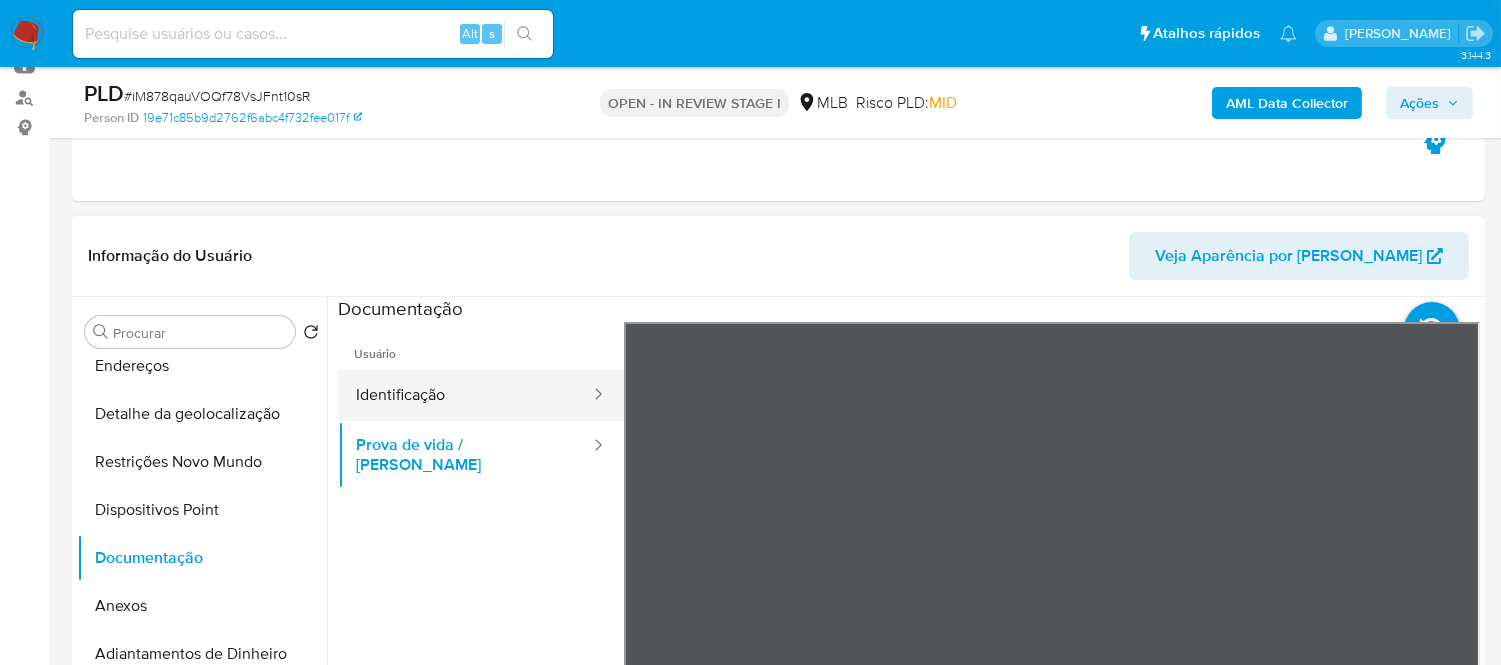 click on "Identificação" at bounding box center (465, 395) 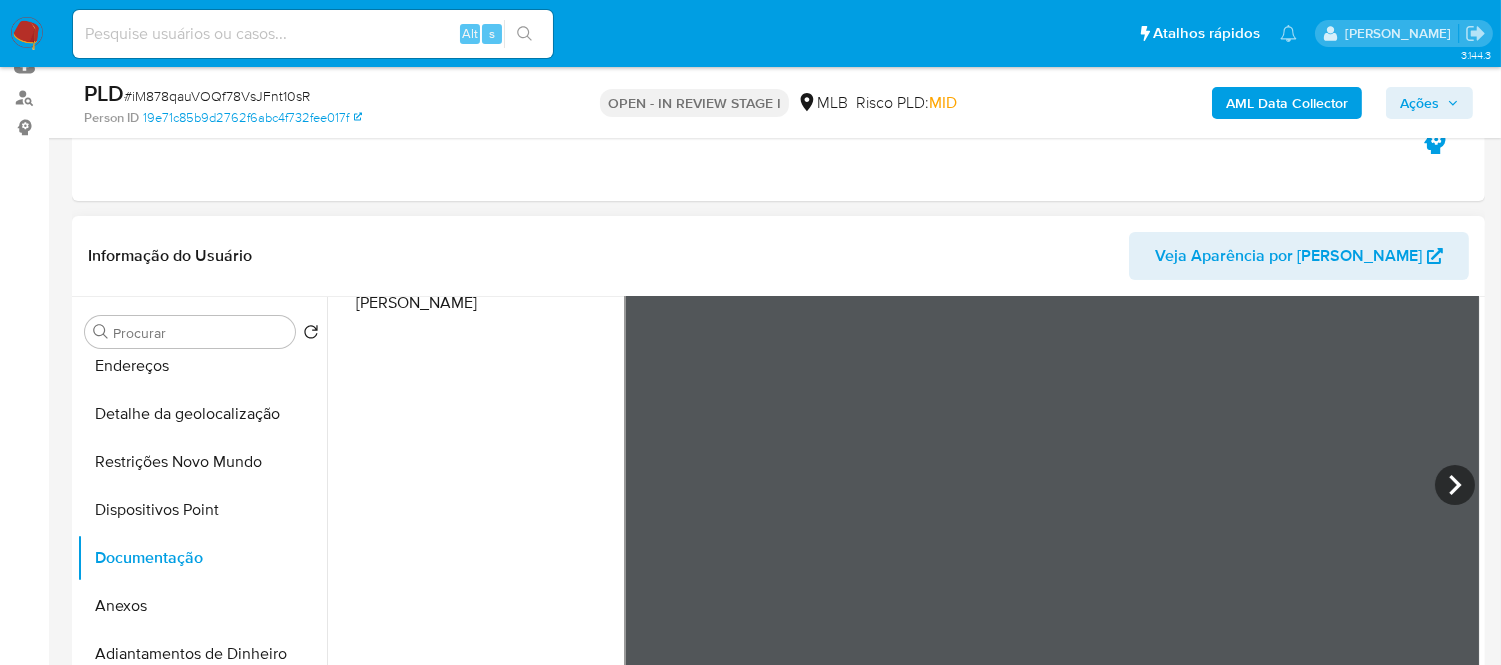 scroll, scrollTop: 168, scrollLeft: 0, axis: vertical 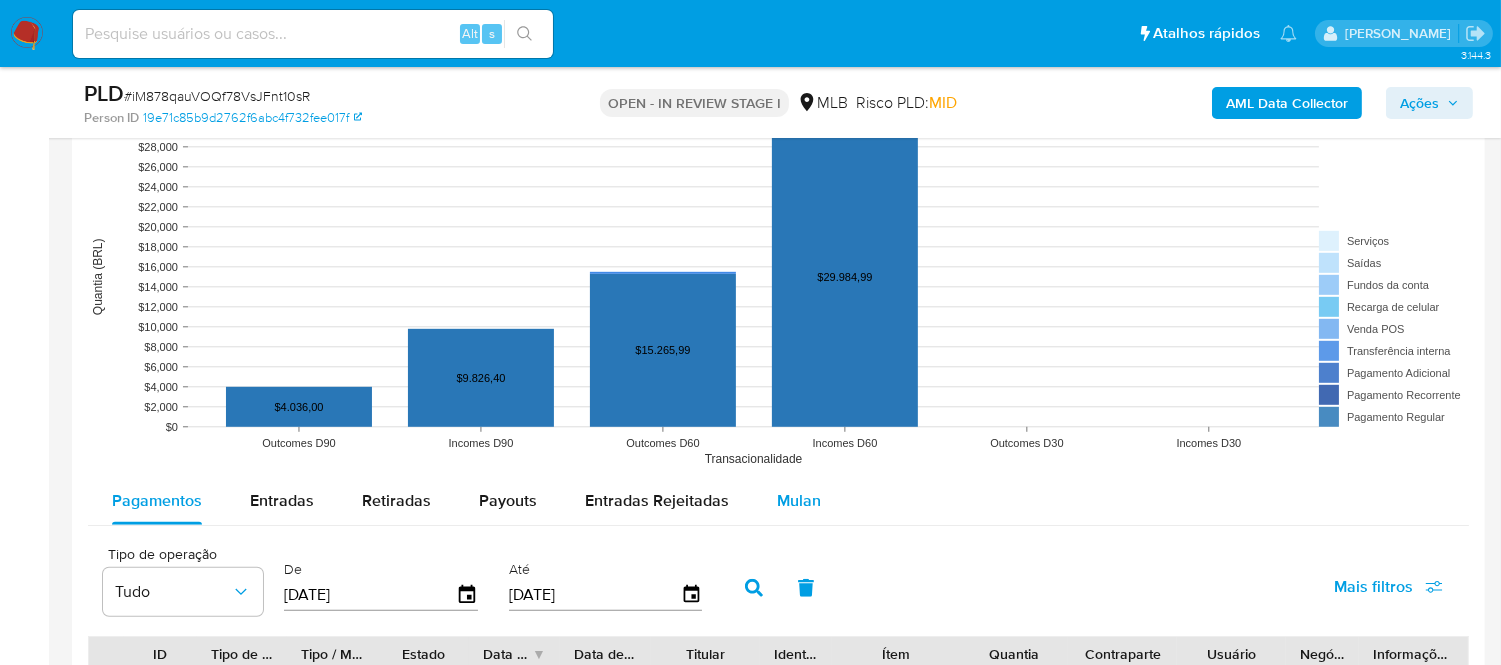 click on "Mulan" at bounding box center (799, 500) 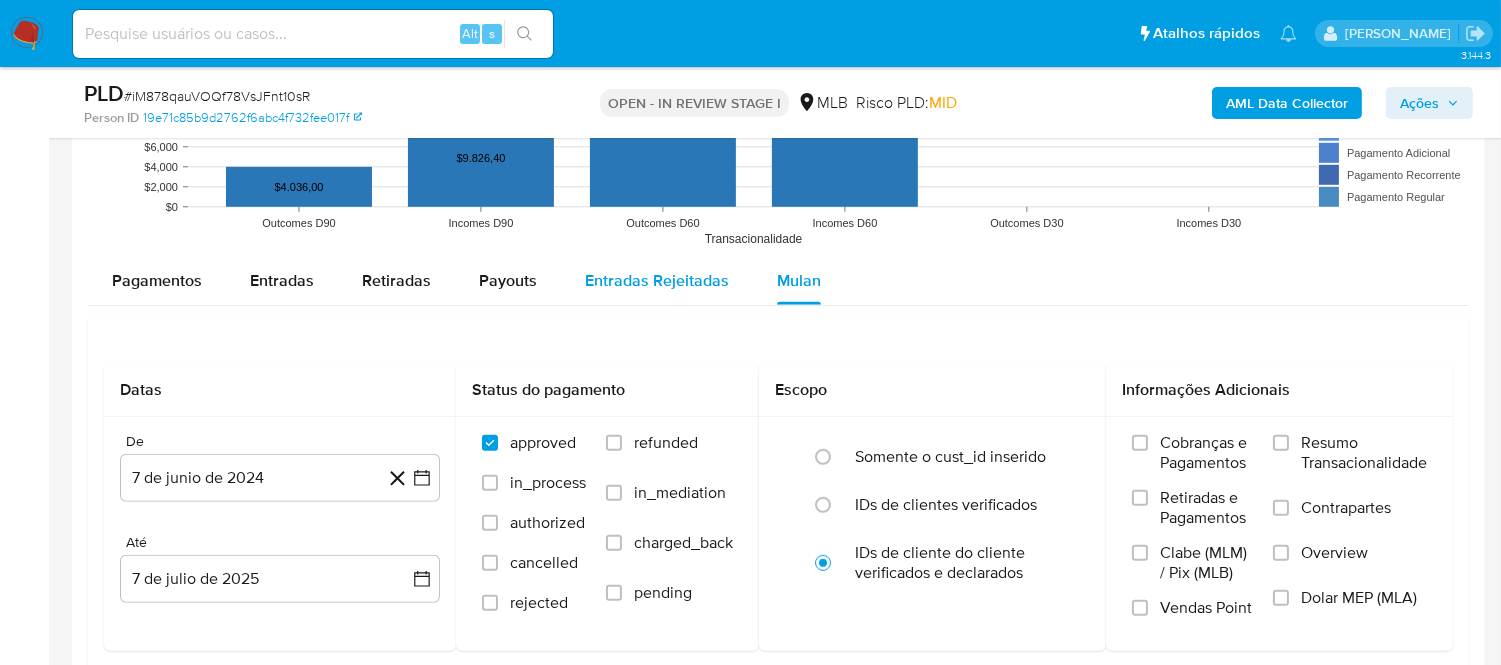 scroll, scrollTop: 2111, scrollLeft: 0, axis: vertical 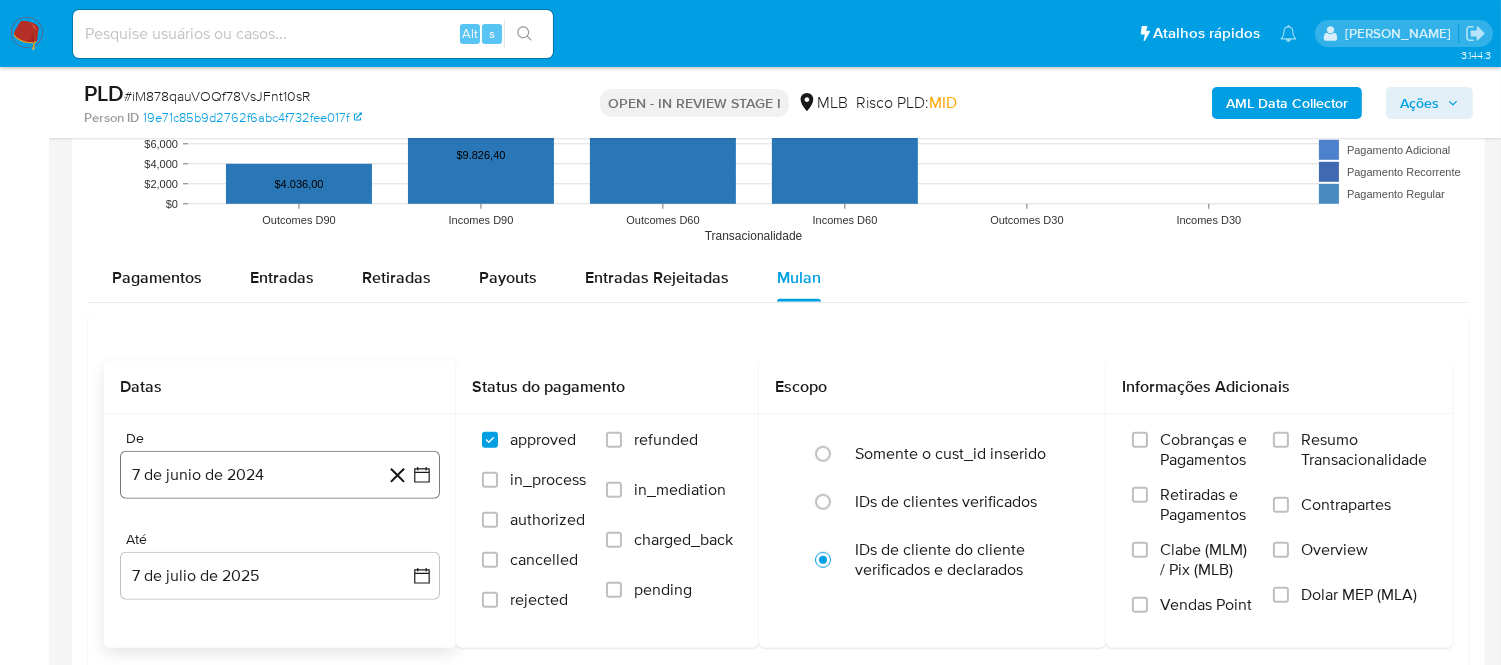 click 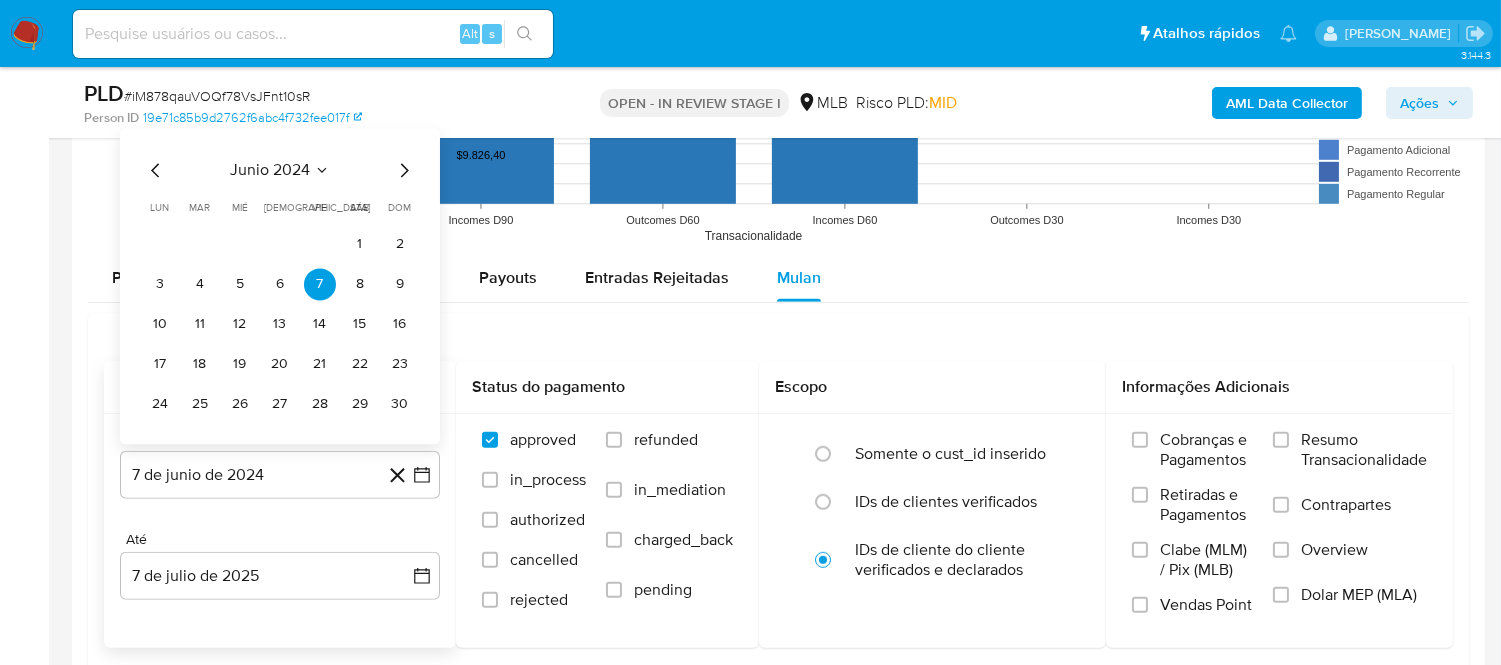 click 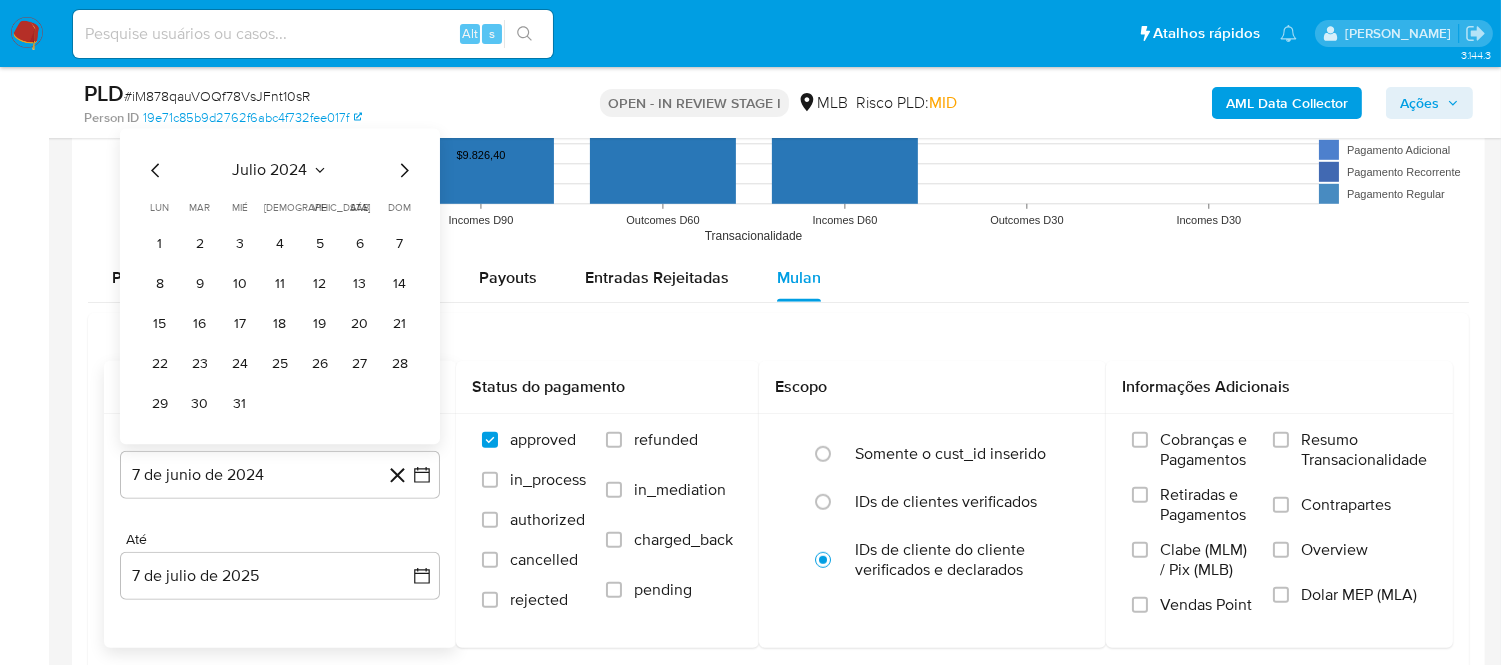 click 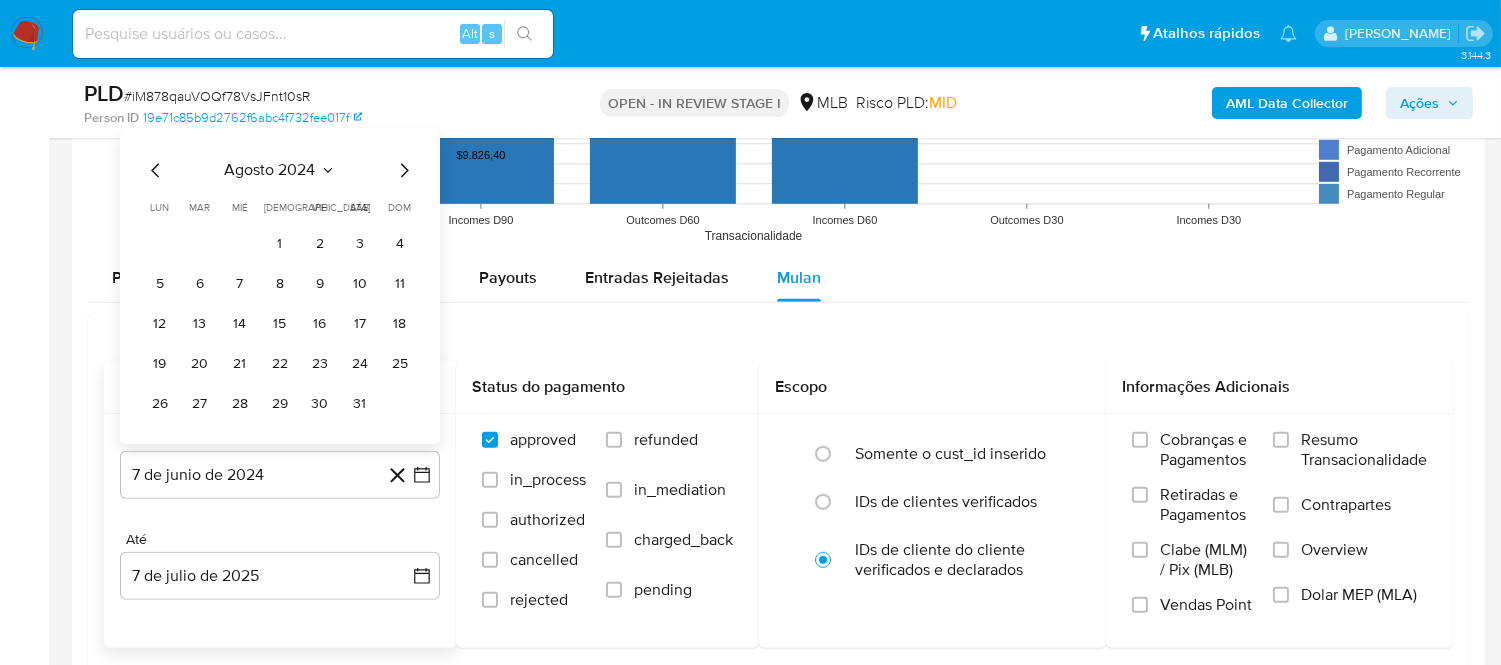 click 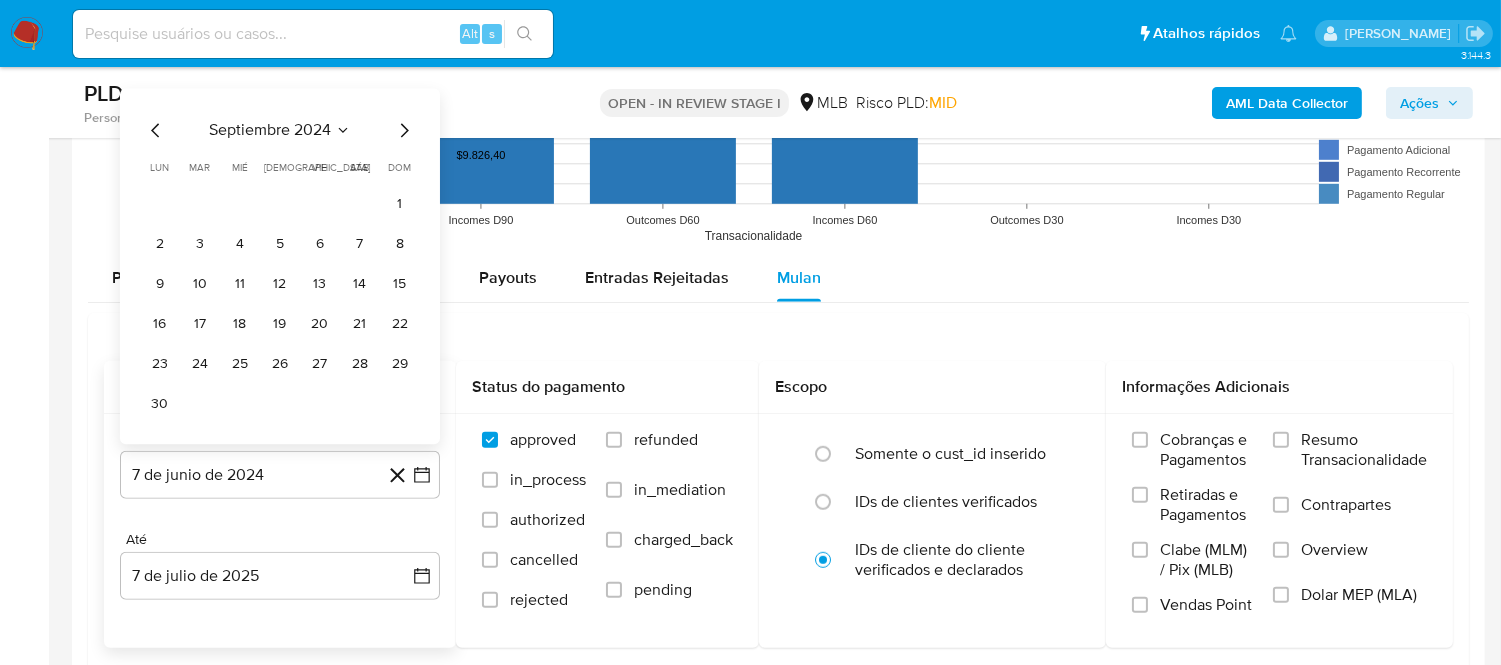 click on "dom" at bounding box center [400, 167] 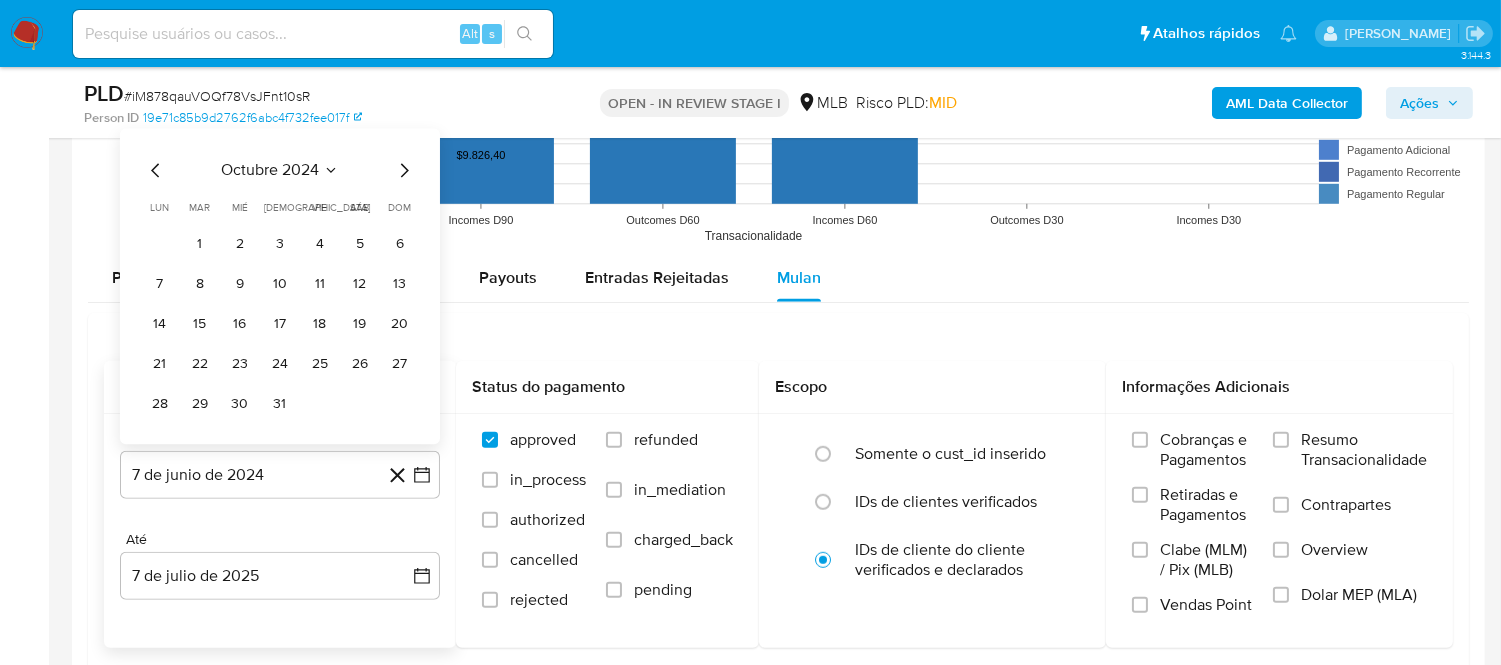 click 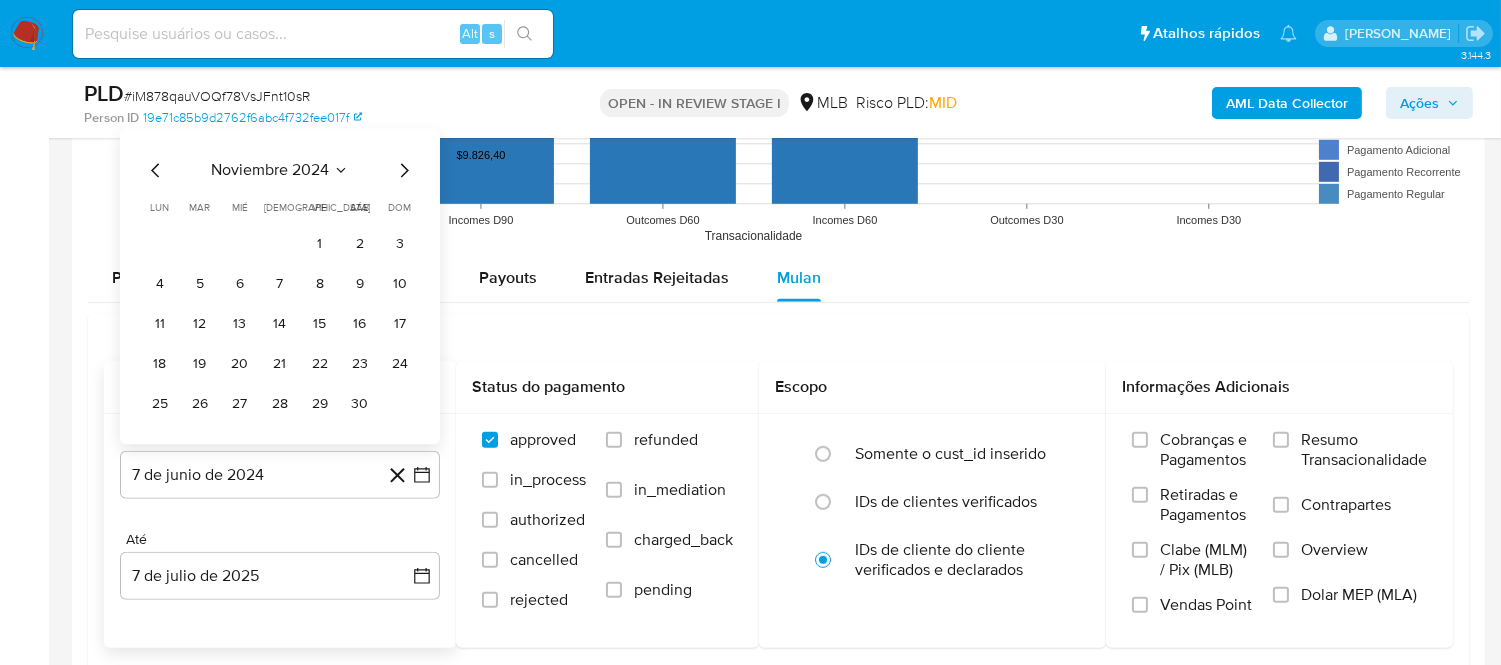 click 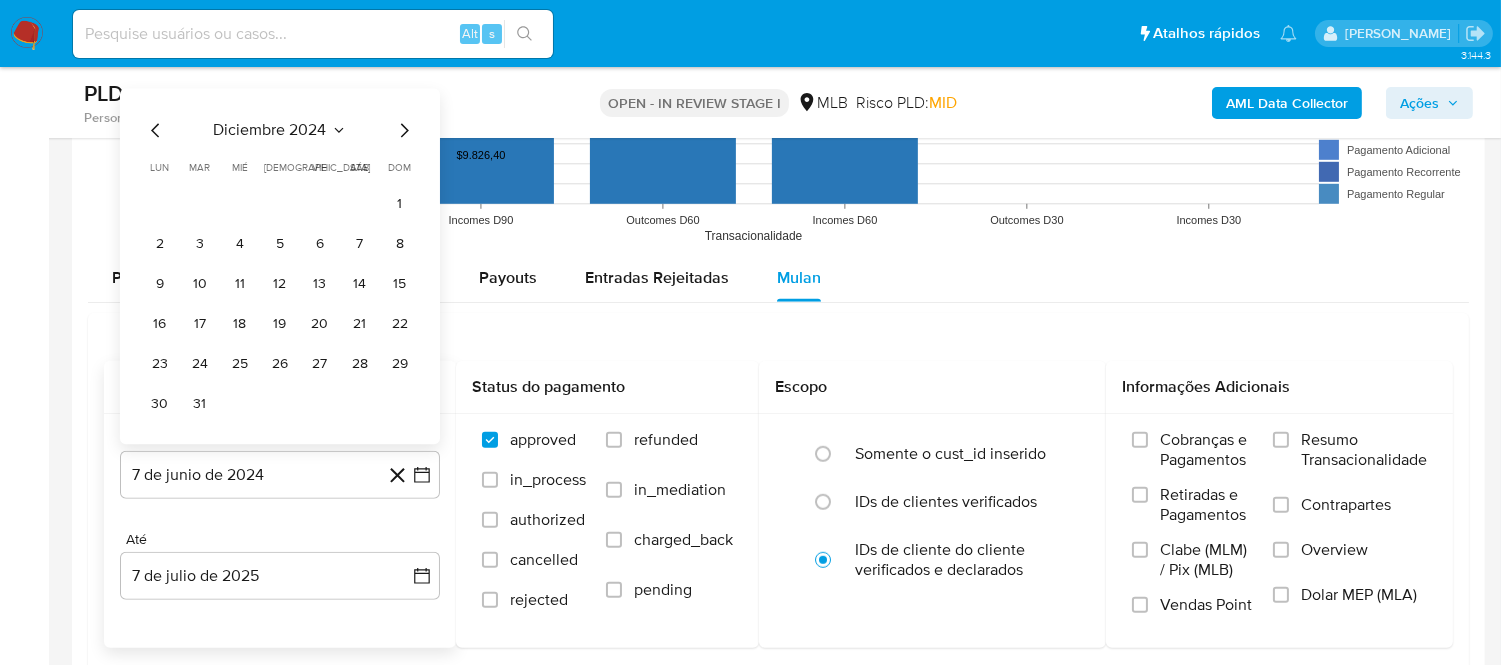 click 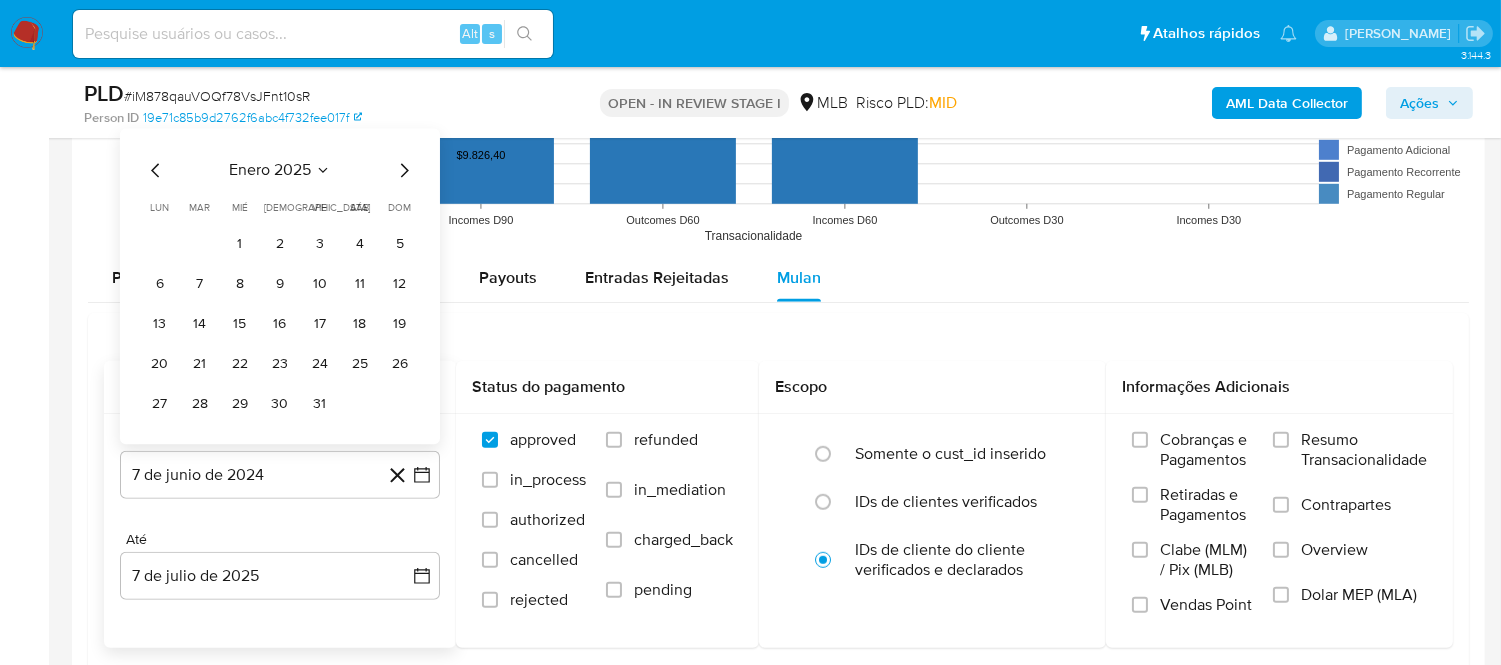 click 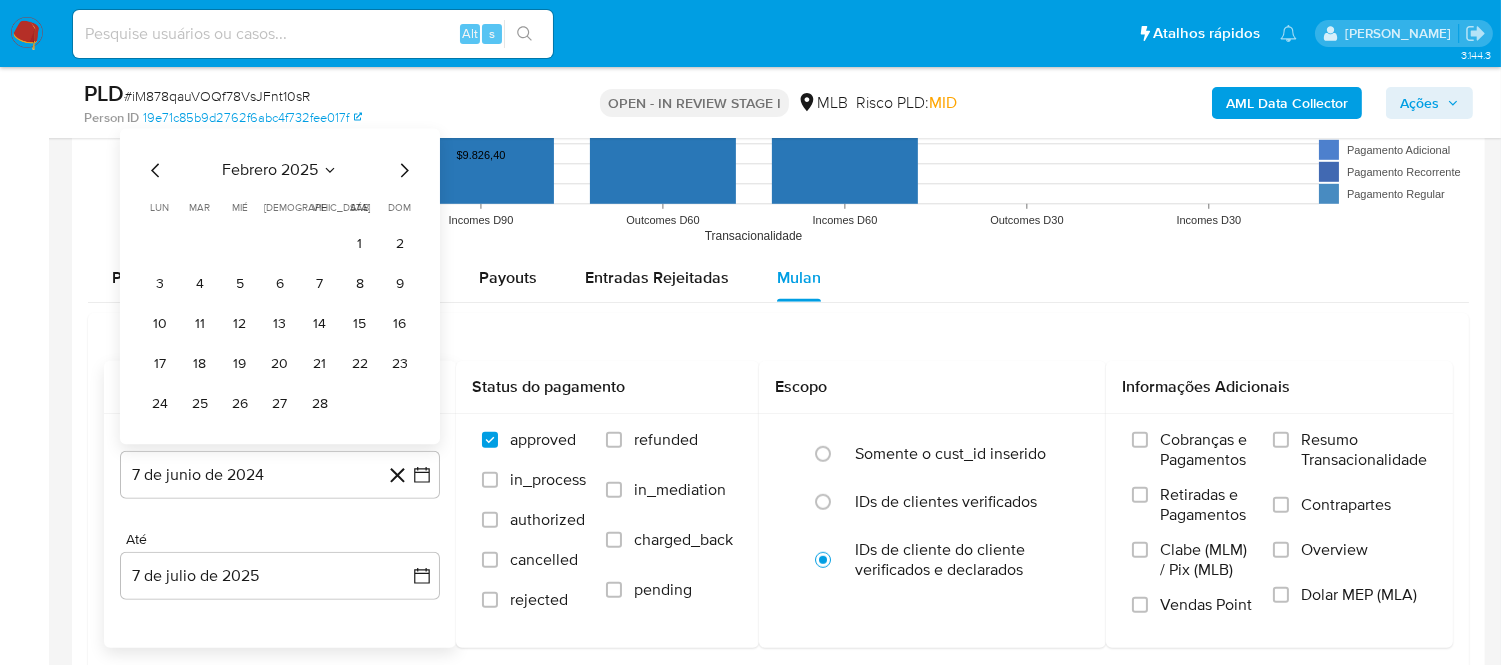 click 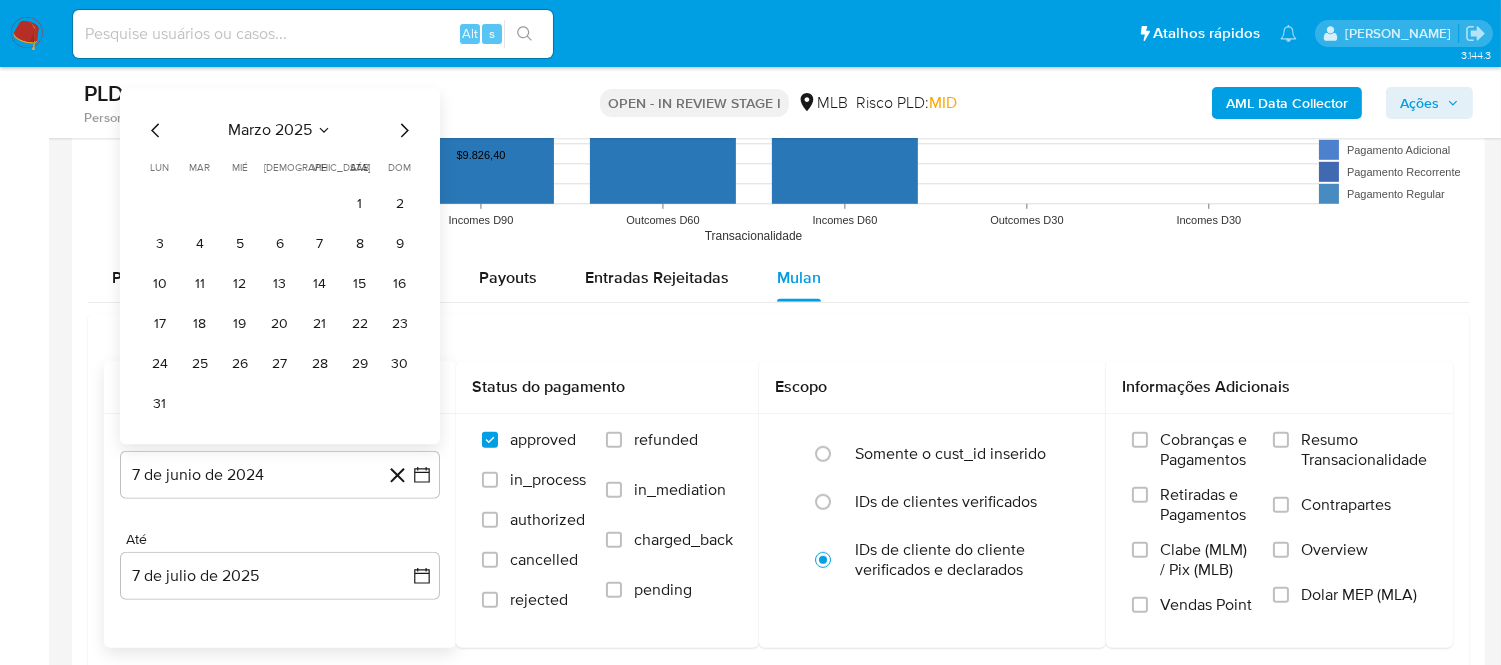 click 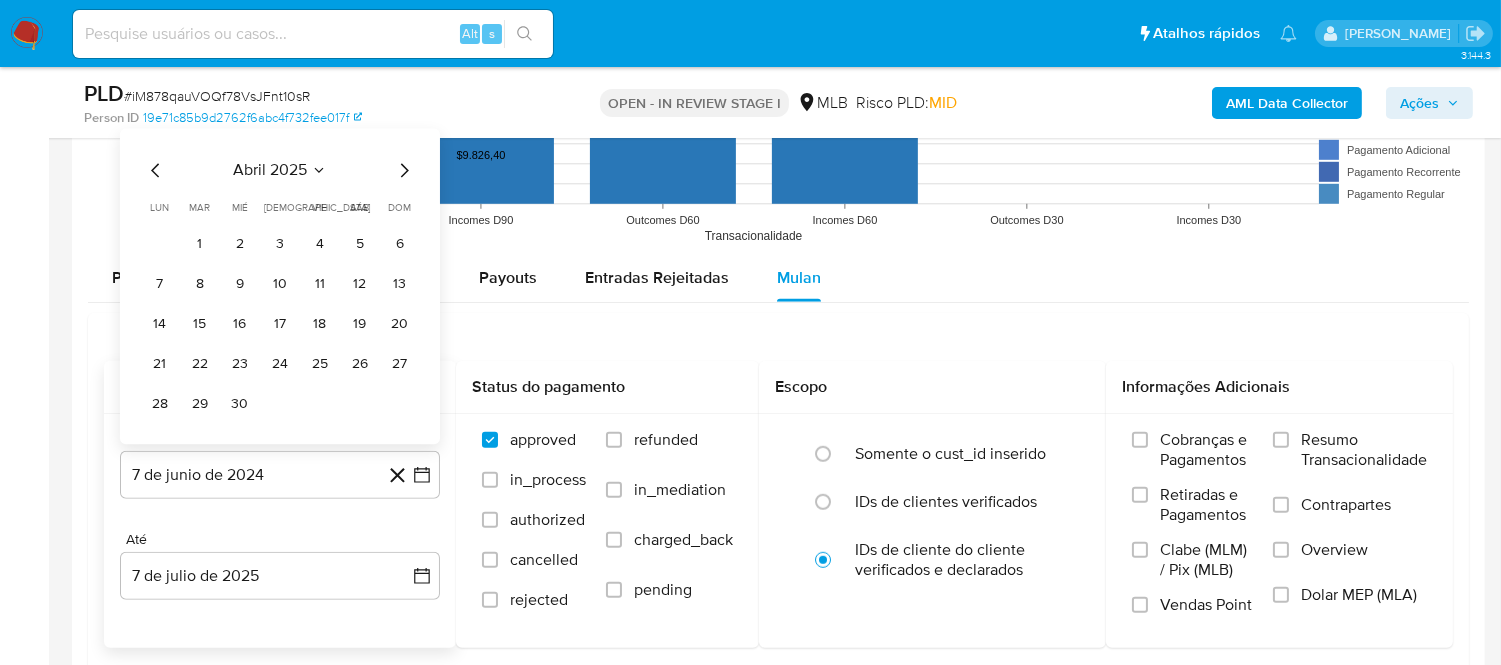 click 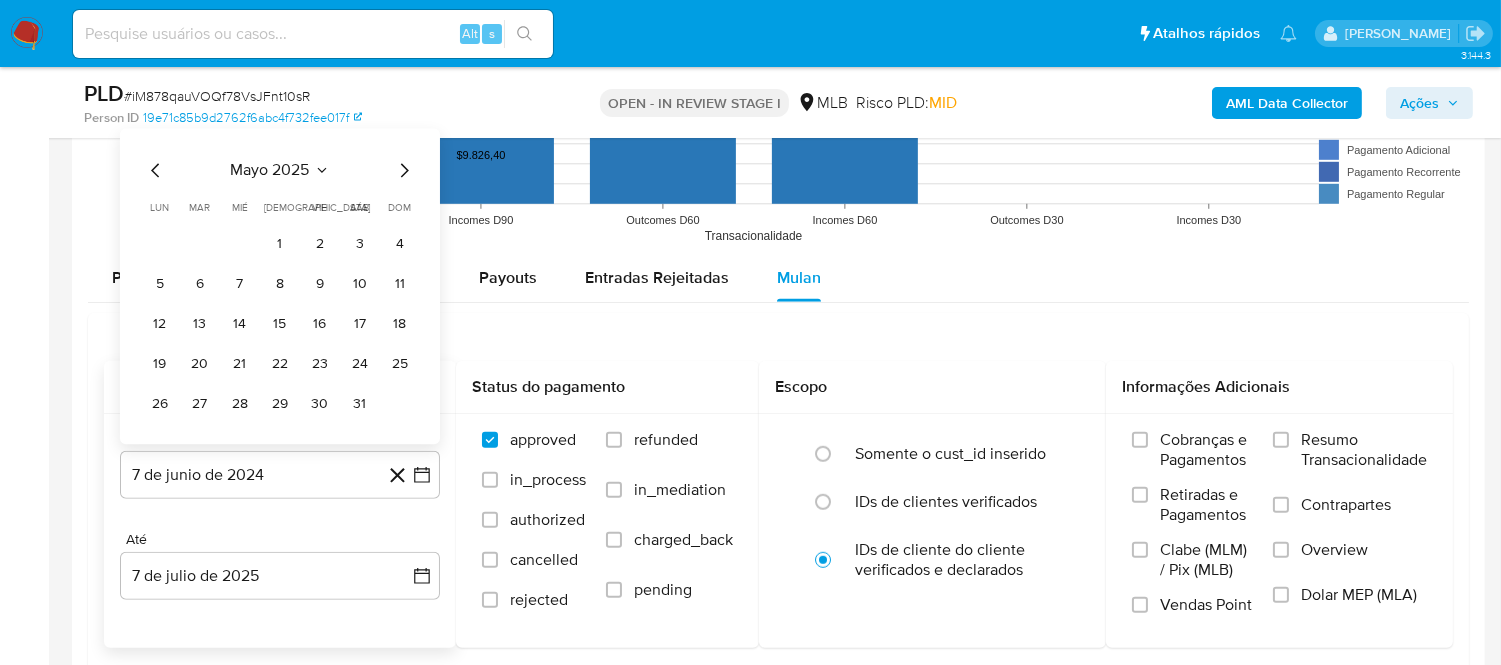 click 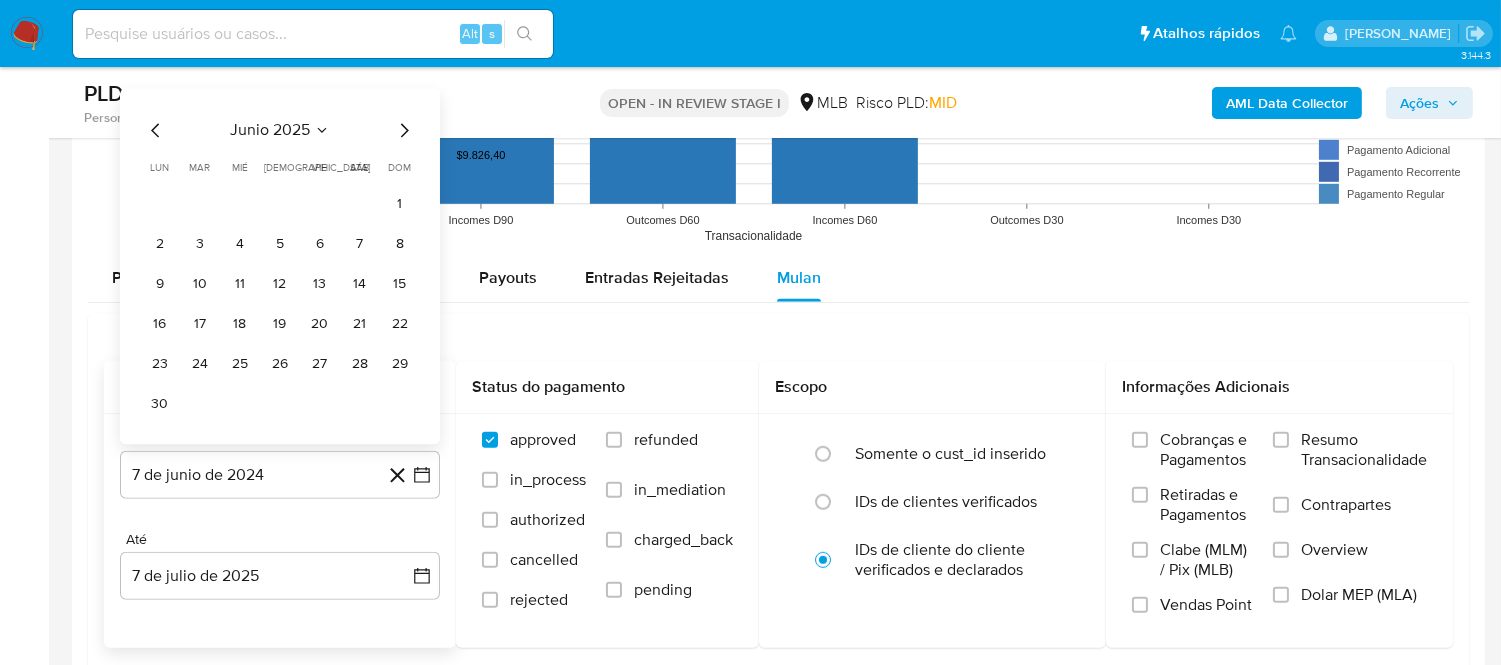 click 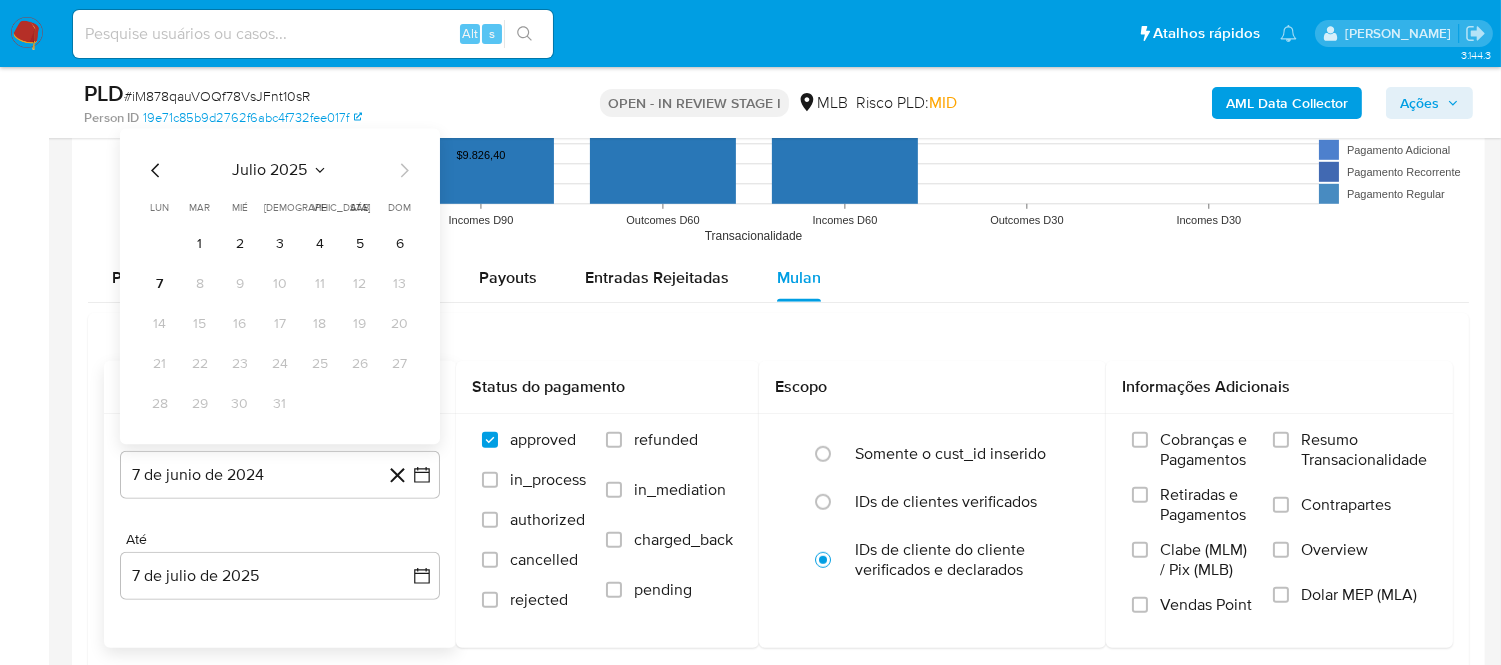 click 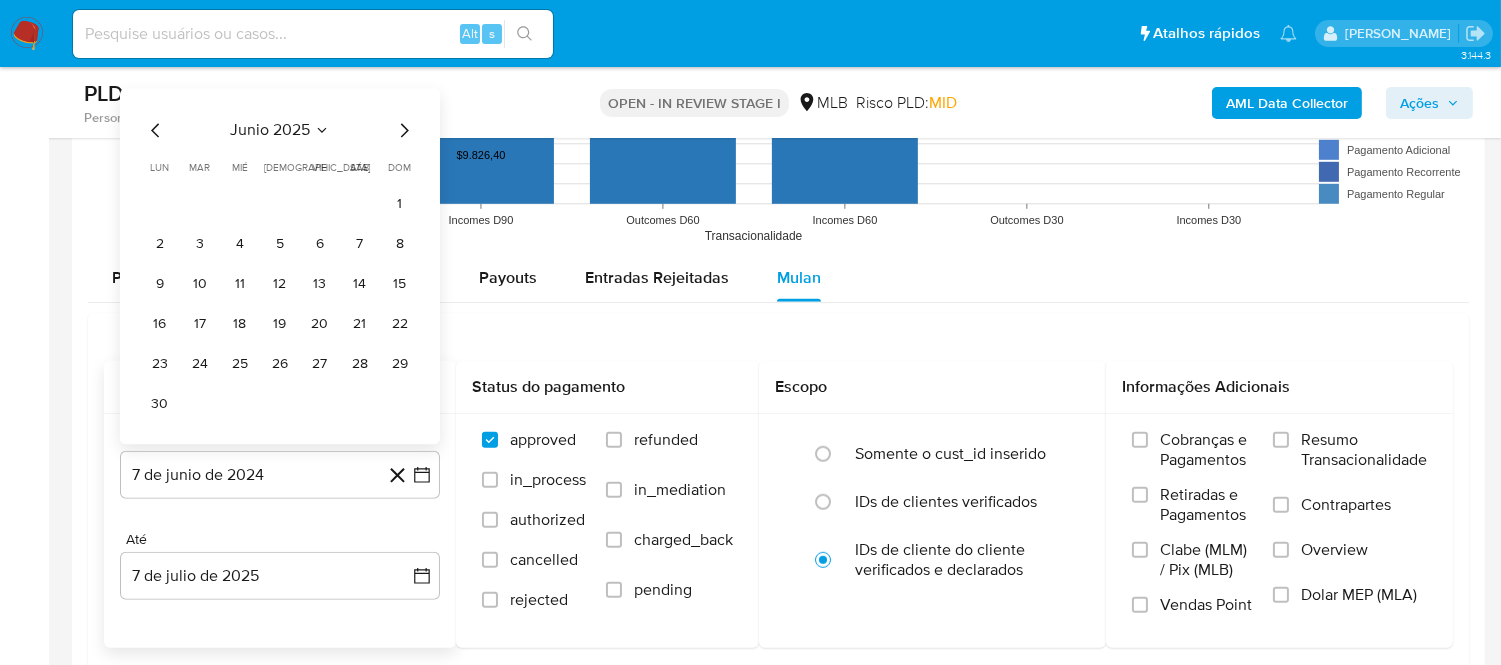 click 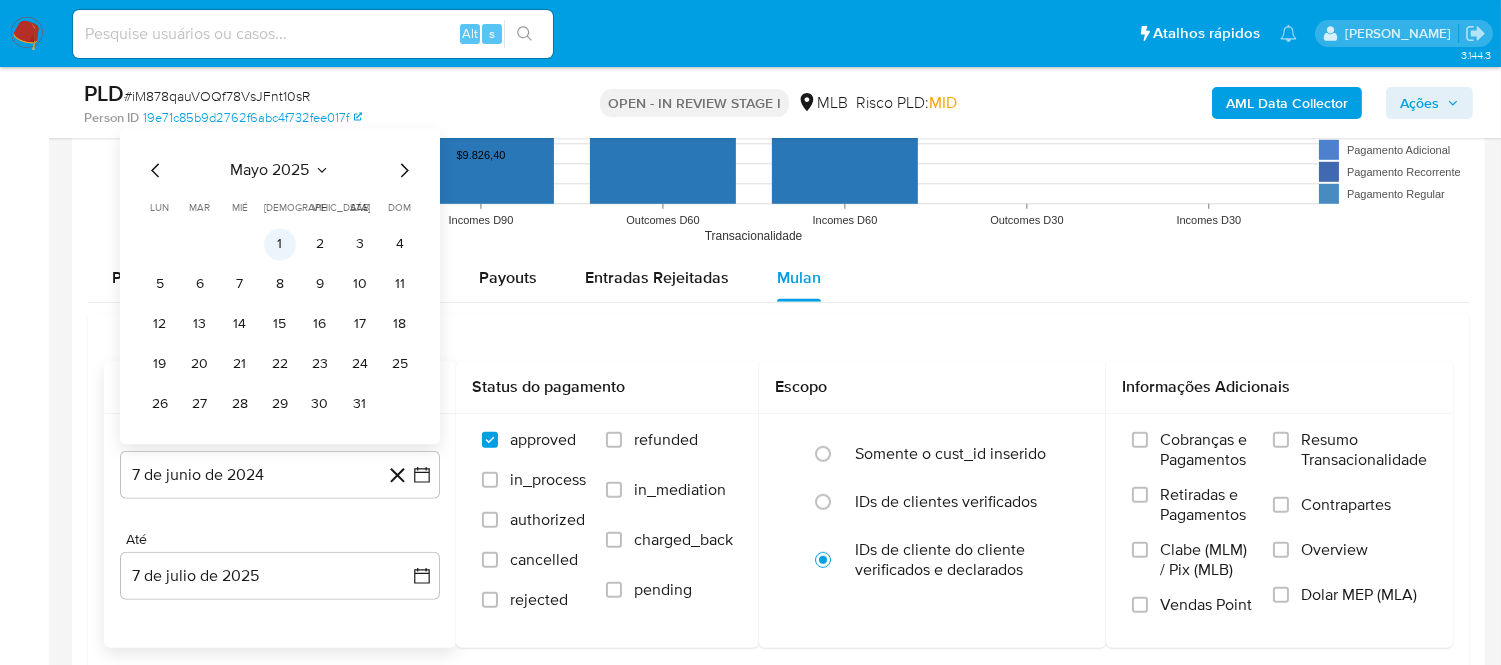 click on "1" at bounding box center (280, 244) 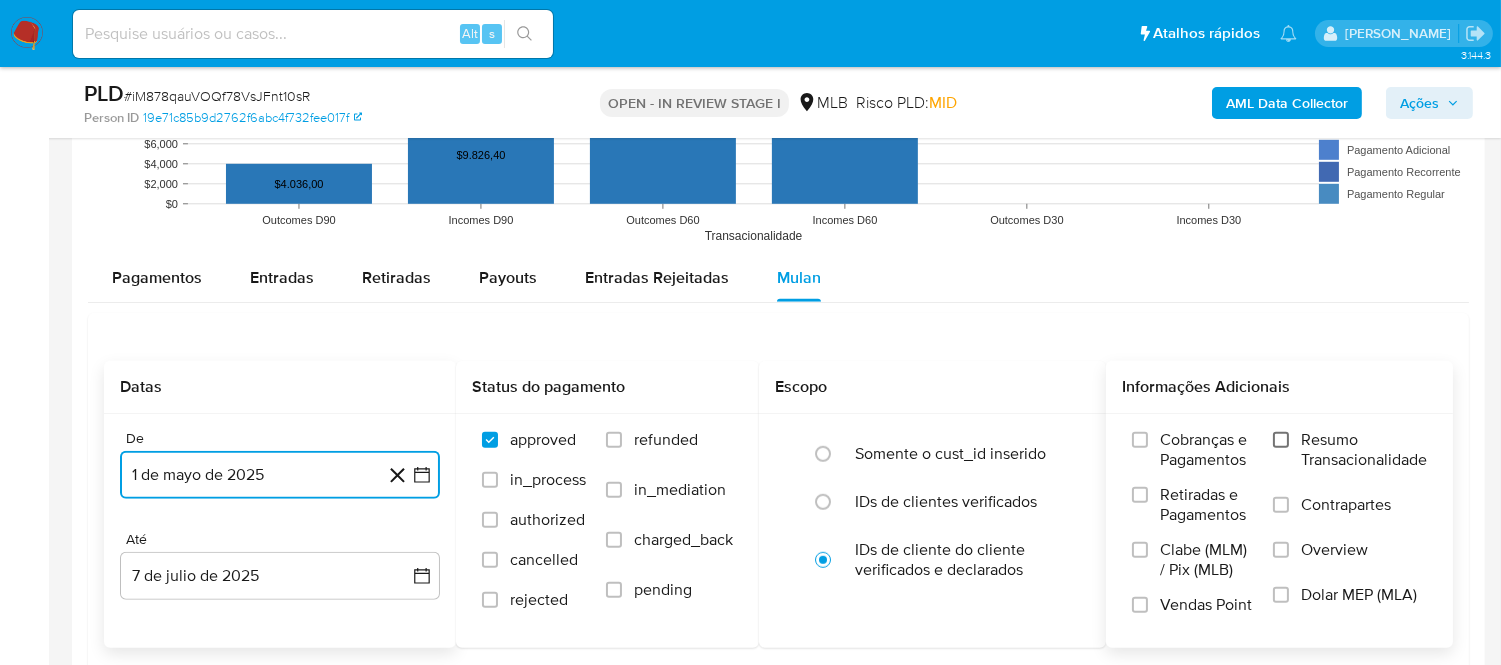 click on "Resumo Transacionalidade" at bounding box center [1281, 440] 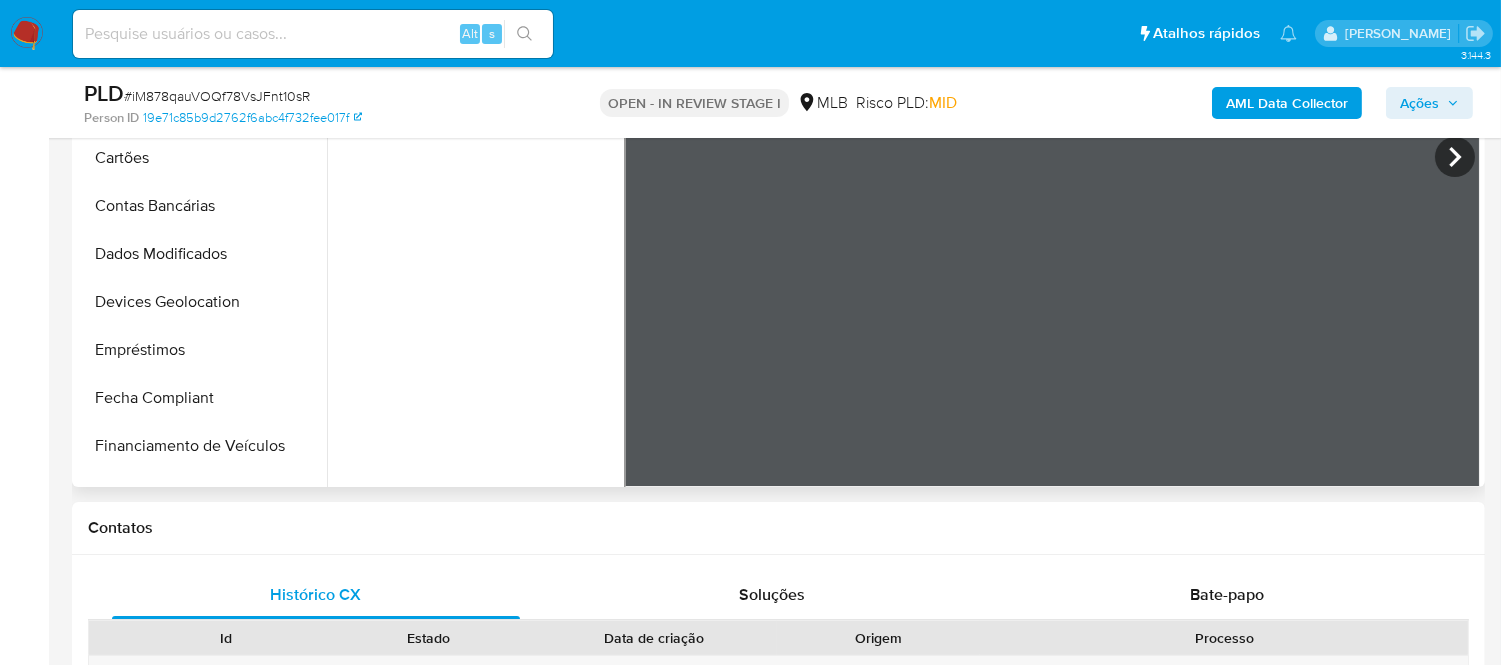 scroll, scrollTop: 555, scrollLeft: 0, axis: vertical 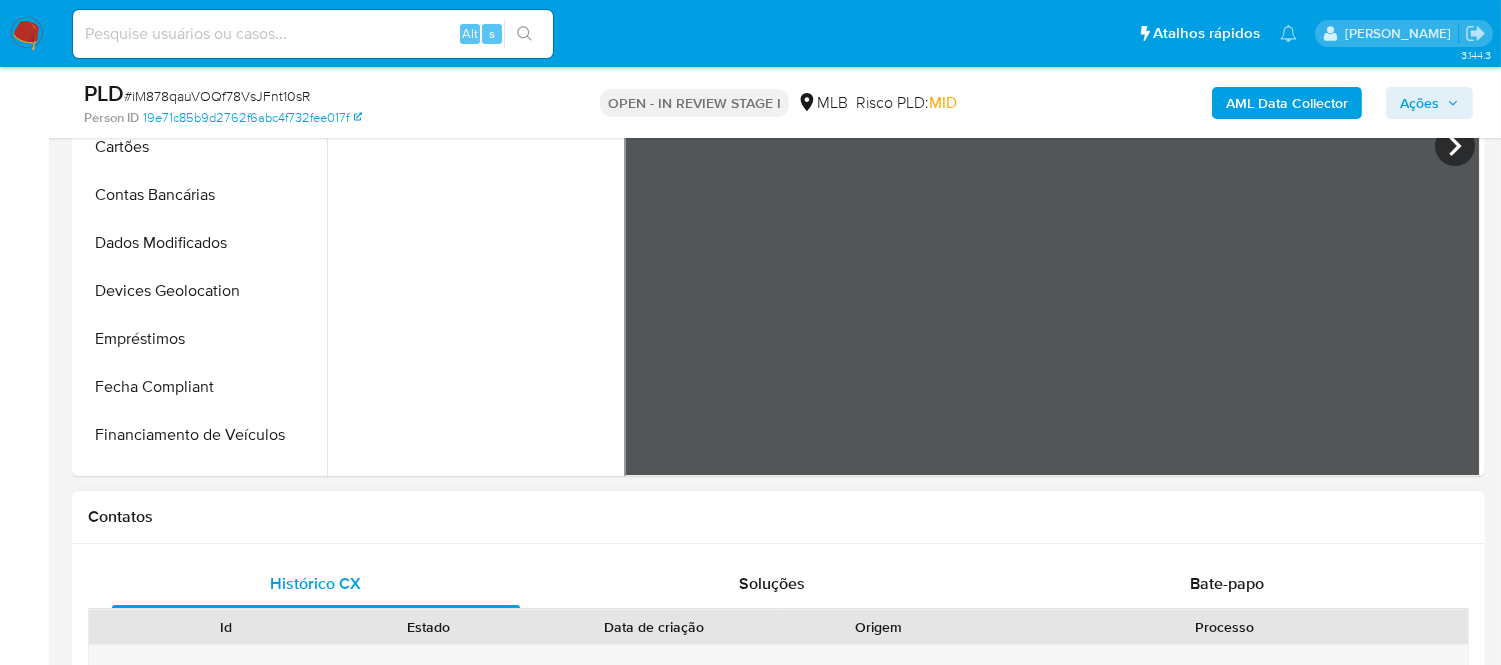 click on "Informação do Usuário Veja Aparência por Pessoa Procurar   Retornar ao pedido padrão Geral KYC Endereços Detalhe da geolocalização Restrições Novo Mundo Dispositivos Point Documentação Anexos Adiantamentos de Dinheiro Cartões Contas Bancárias Dados Modificados Devices Geolocation Empréstimos Fecha Compliant Financiamento de Veículos Histórico de Risco PLD Histórico de casos Histórico de conversas IV Challenges Insurtech Items Lista Interna Listas Externas Marcas AML Perfis Relacionados Contatos Histórico CX Soluções Bate-papo Id Estado Data de criação Origem Processo                                                             Antigo Página   1   de   1 Seguindo Não há dados Carregando... Novo Contato Transacionalidade Usuários Associados Ações Ações a serem aplicadas :" at bounding box center [778, 1542] 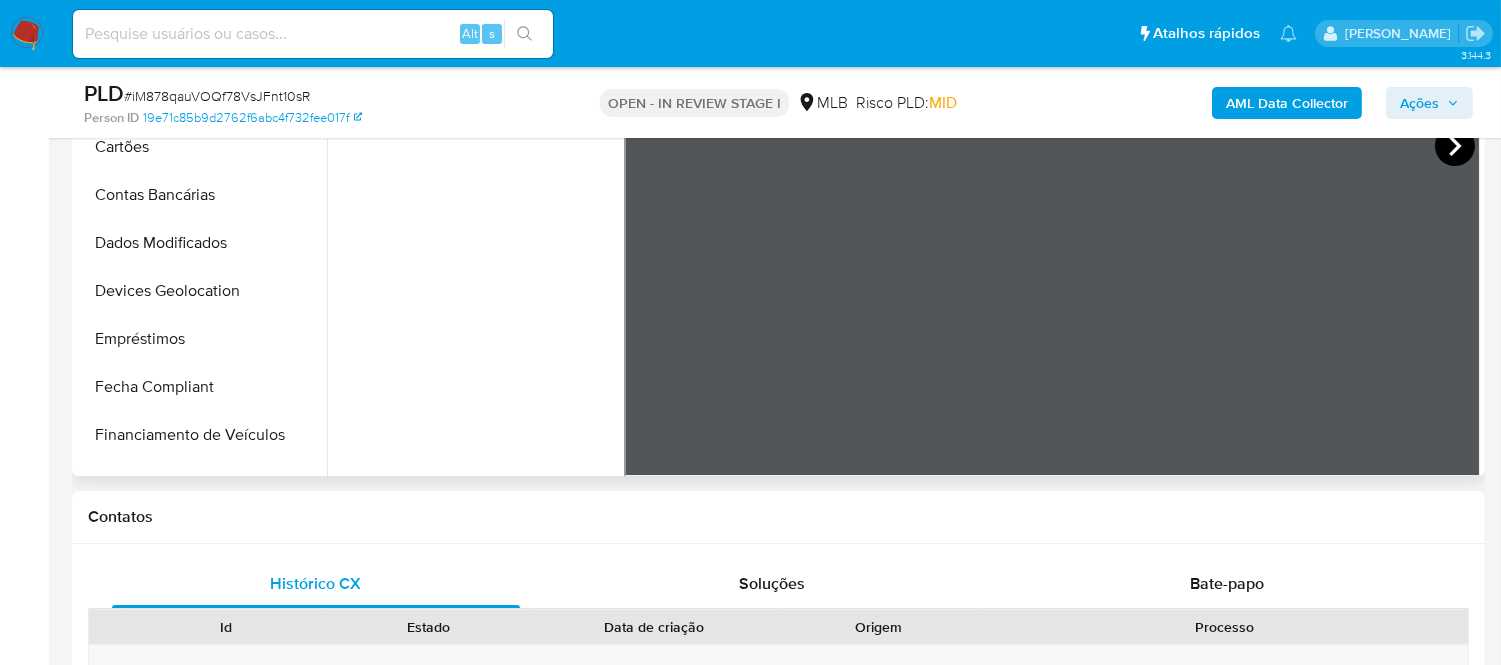 click 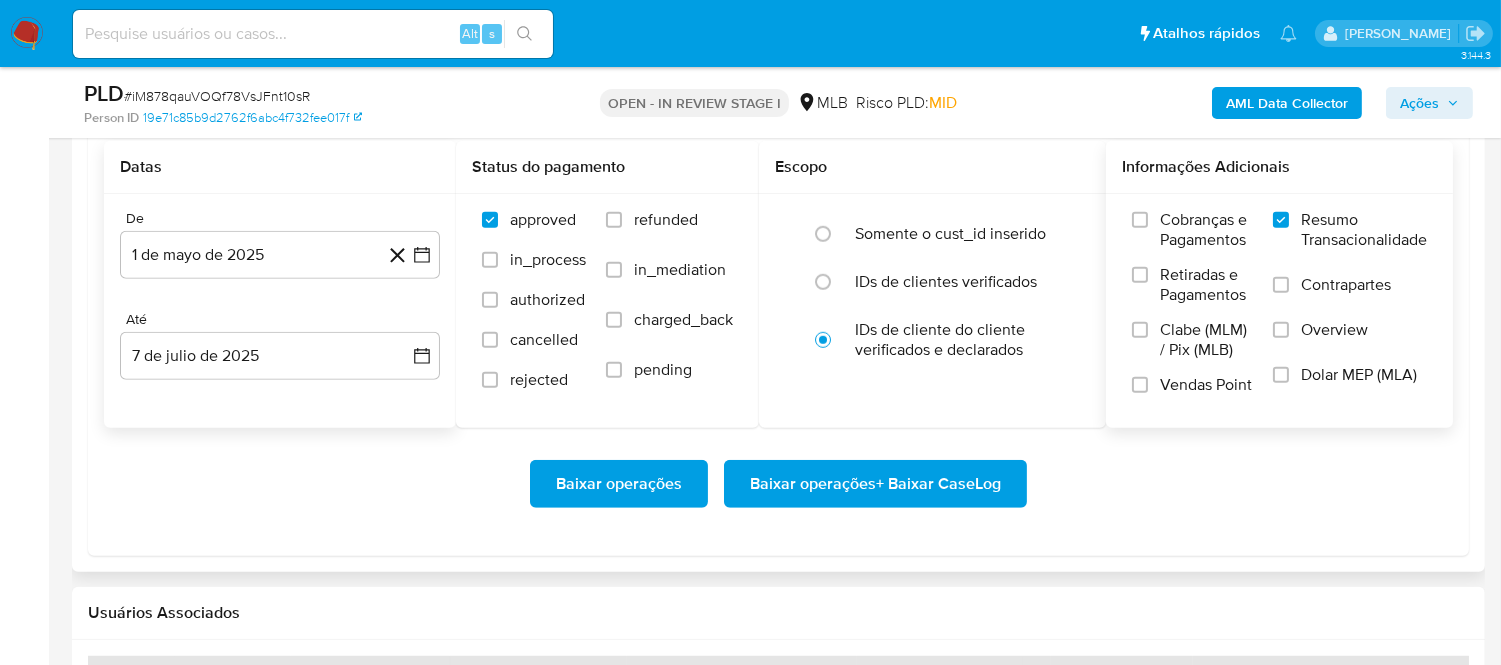 scroll, scrollTop: 2333, scrollLeft: 0, axis: vertical 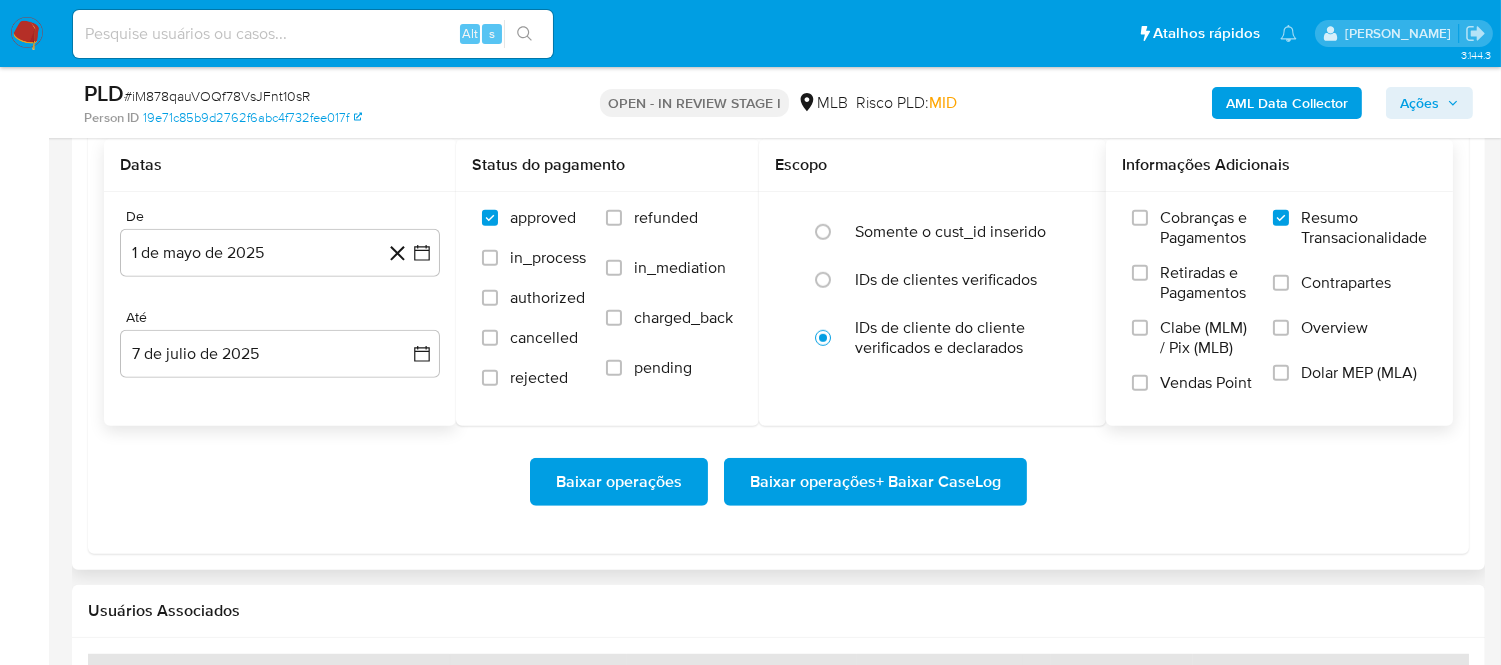 click on "Baixar operações  +   Baixar CaseLog" at bounding box center (875, 482) 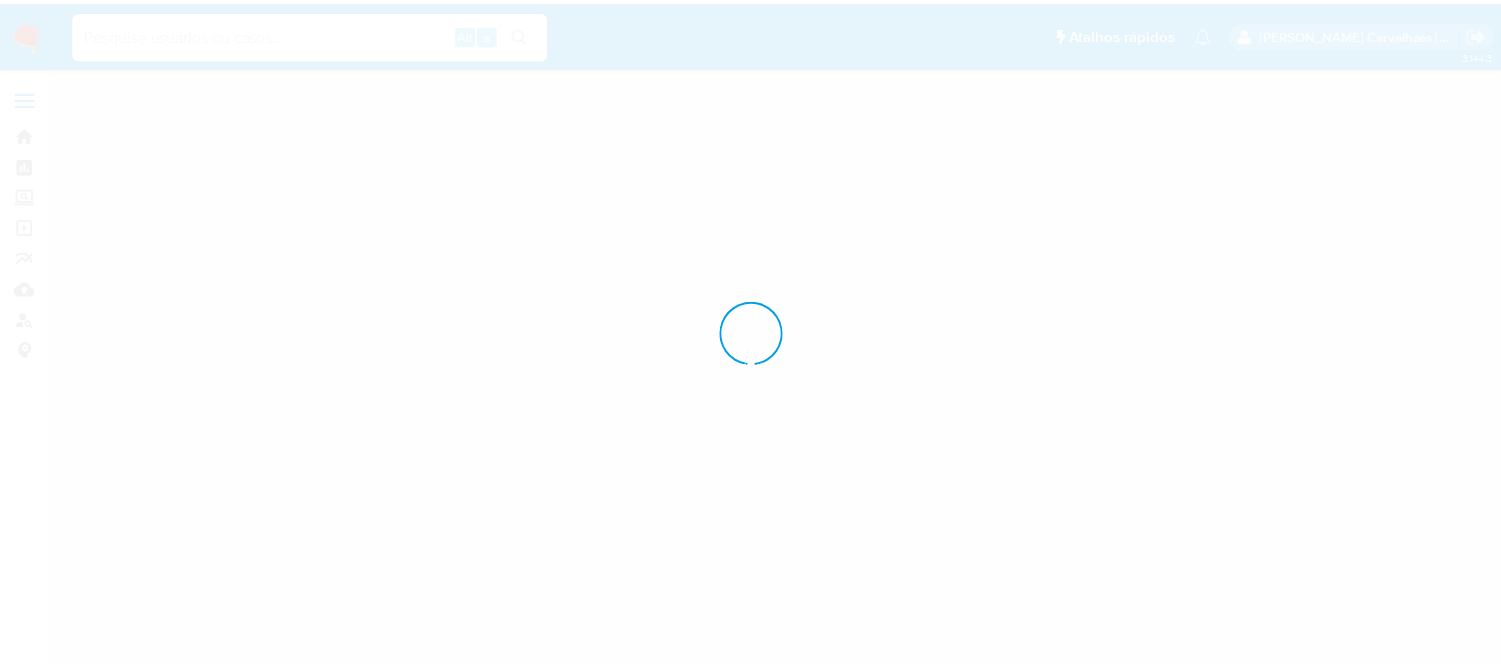 scroll, scrollTop: 0, scrollLeft: 0, axis: both 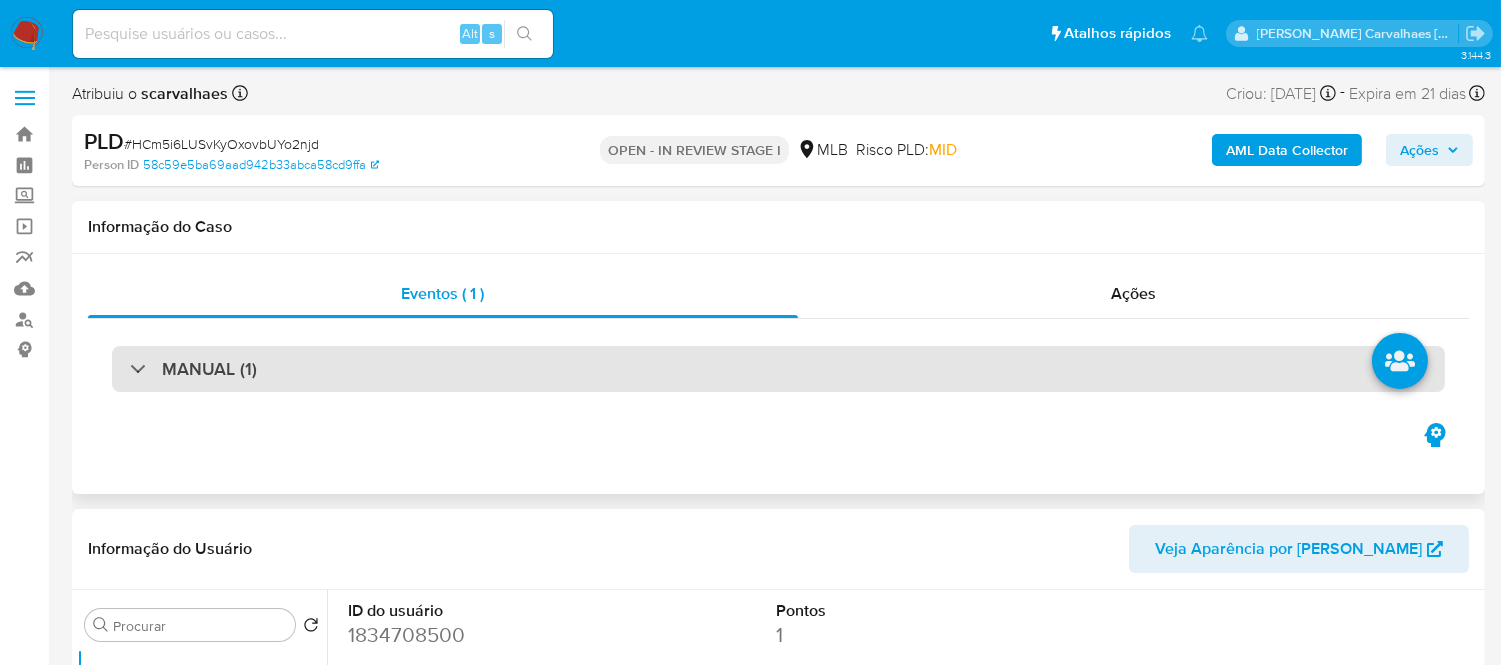 select on "10" 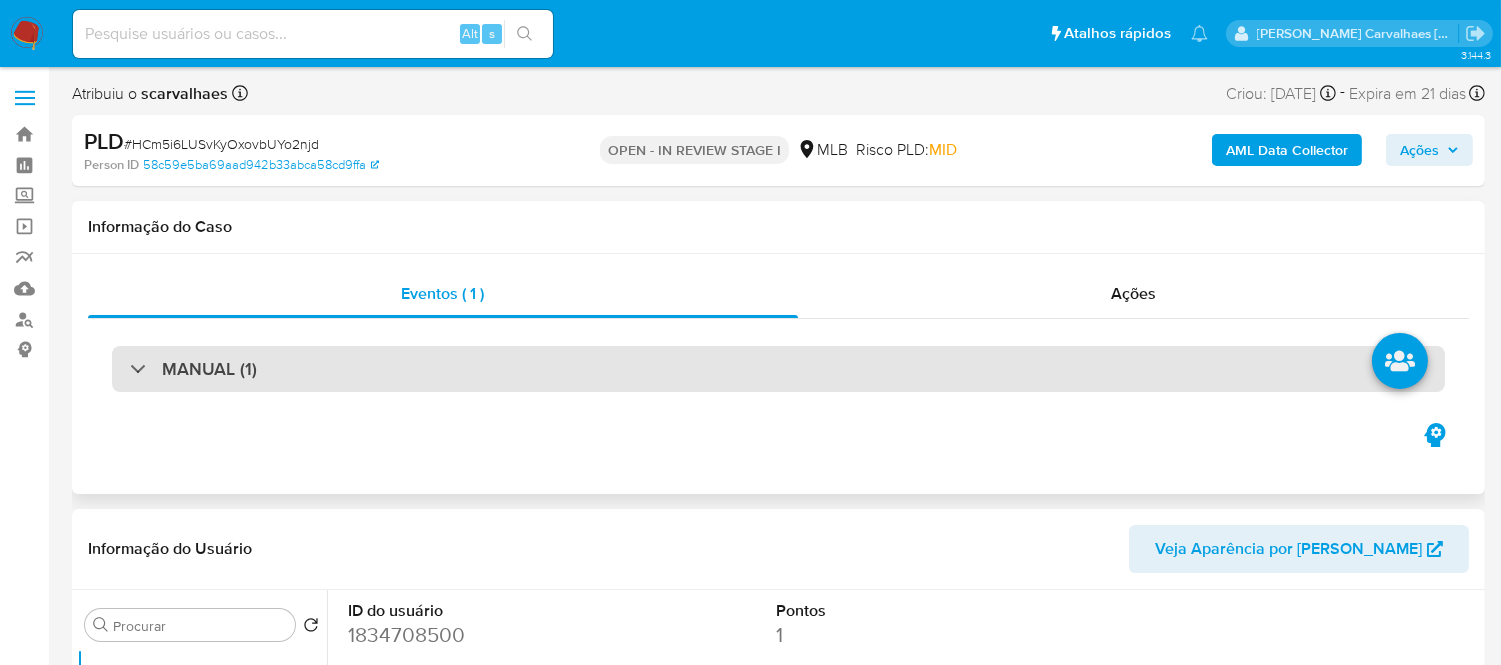 scroll, scrollTop: 333, scrollLeft: 0, axis: vertical 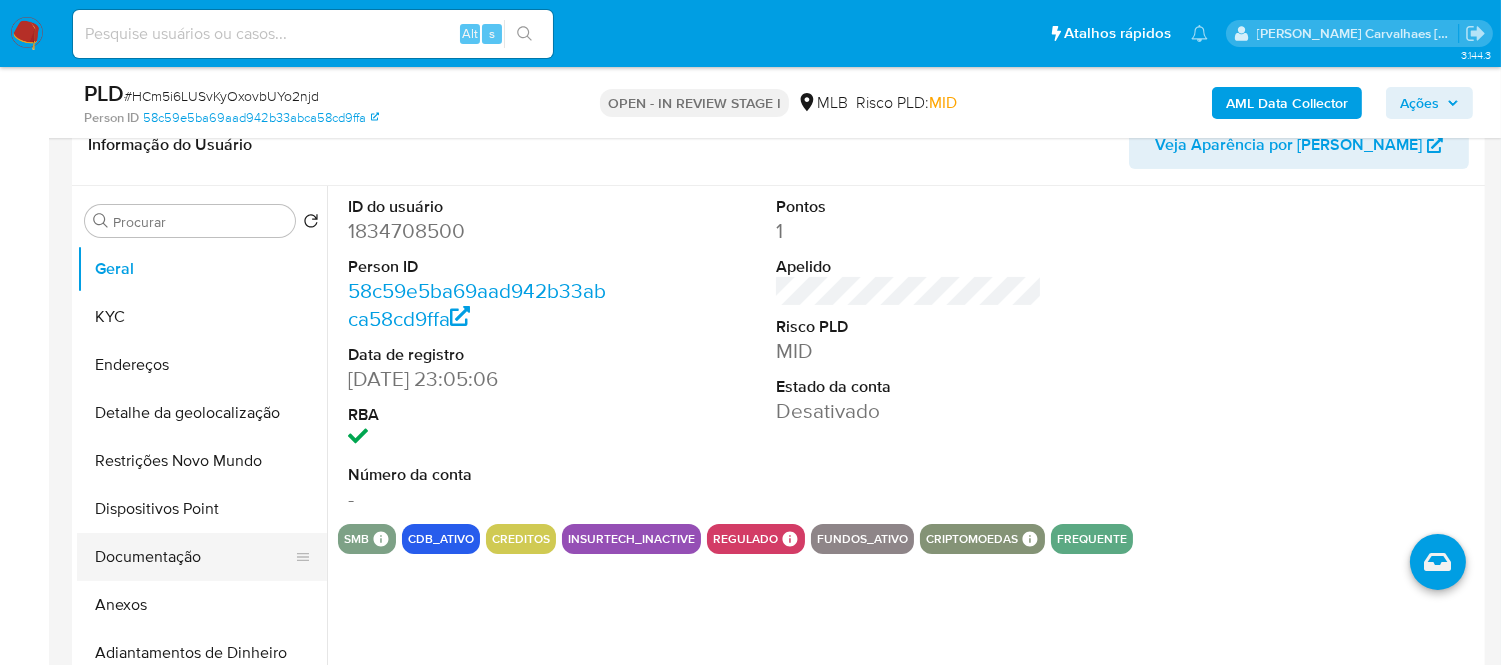 click on "Documentação" at bounding box center [194, 557] 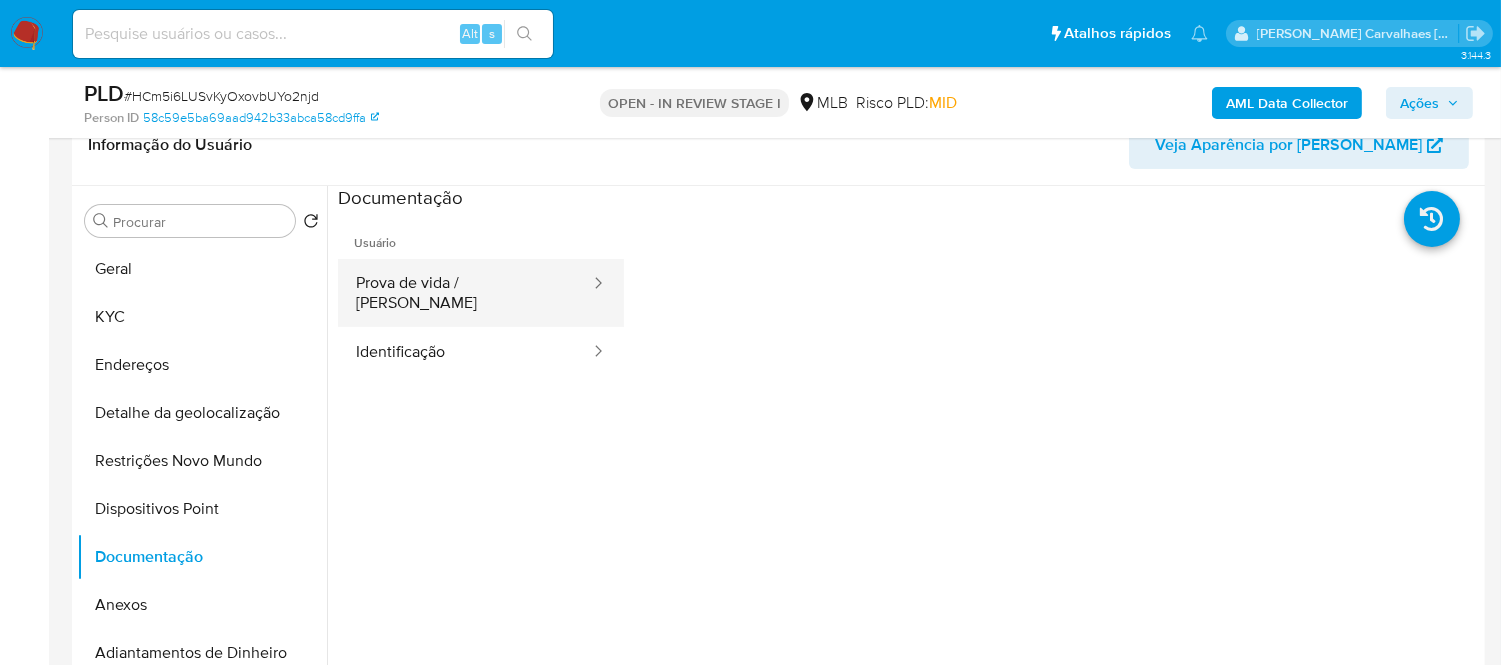 click at bounding box center (592, 284) 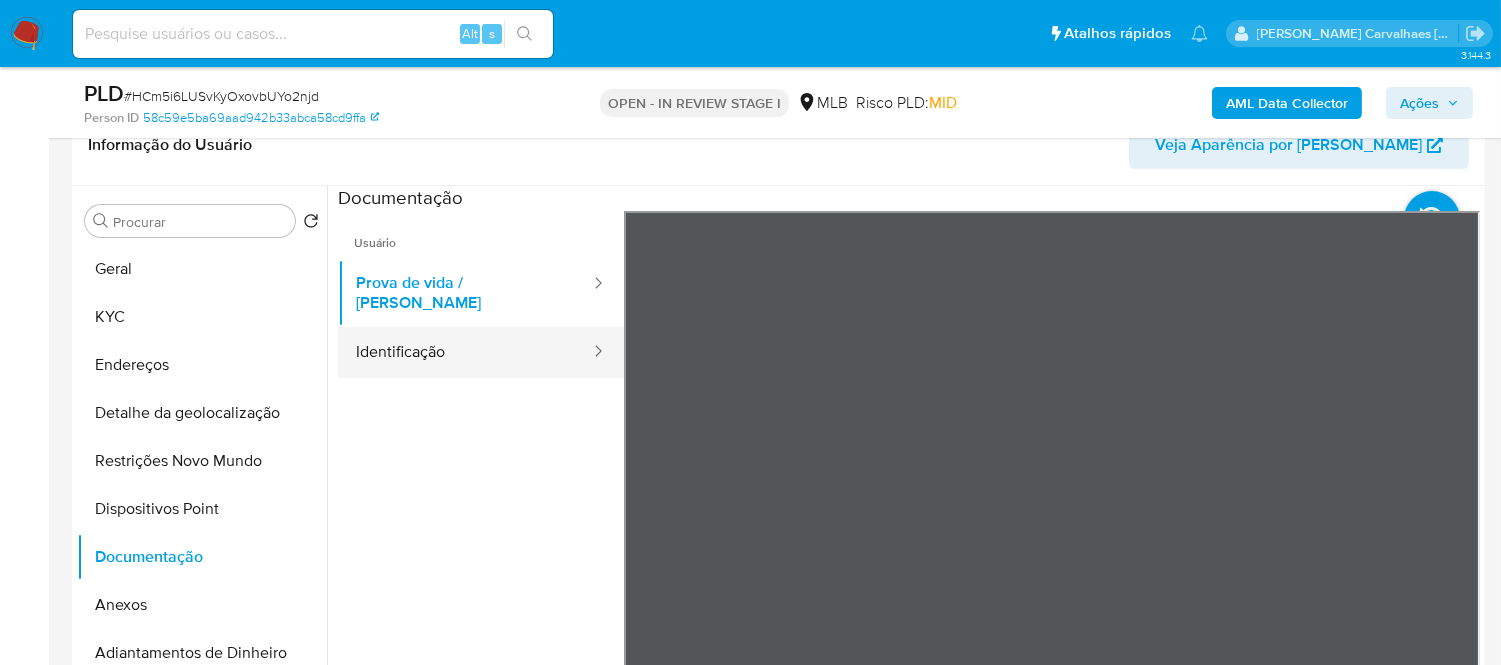 click on "Identificação" at bounding box center (465, 352) 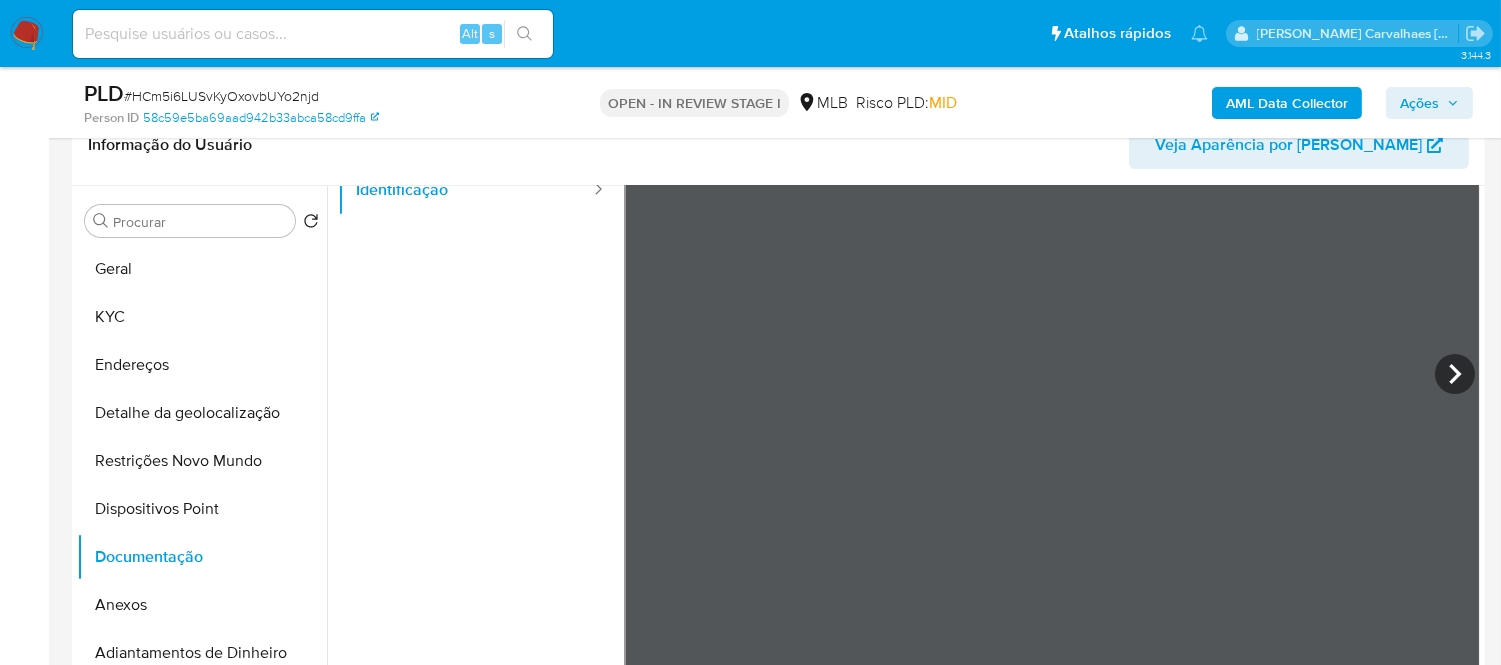 scroll, scrollTop: 168, scrollLeft: 0, axis: vertical 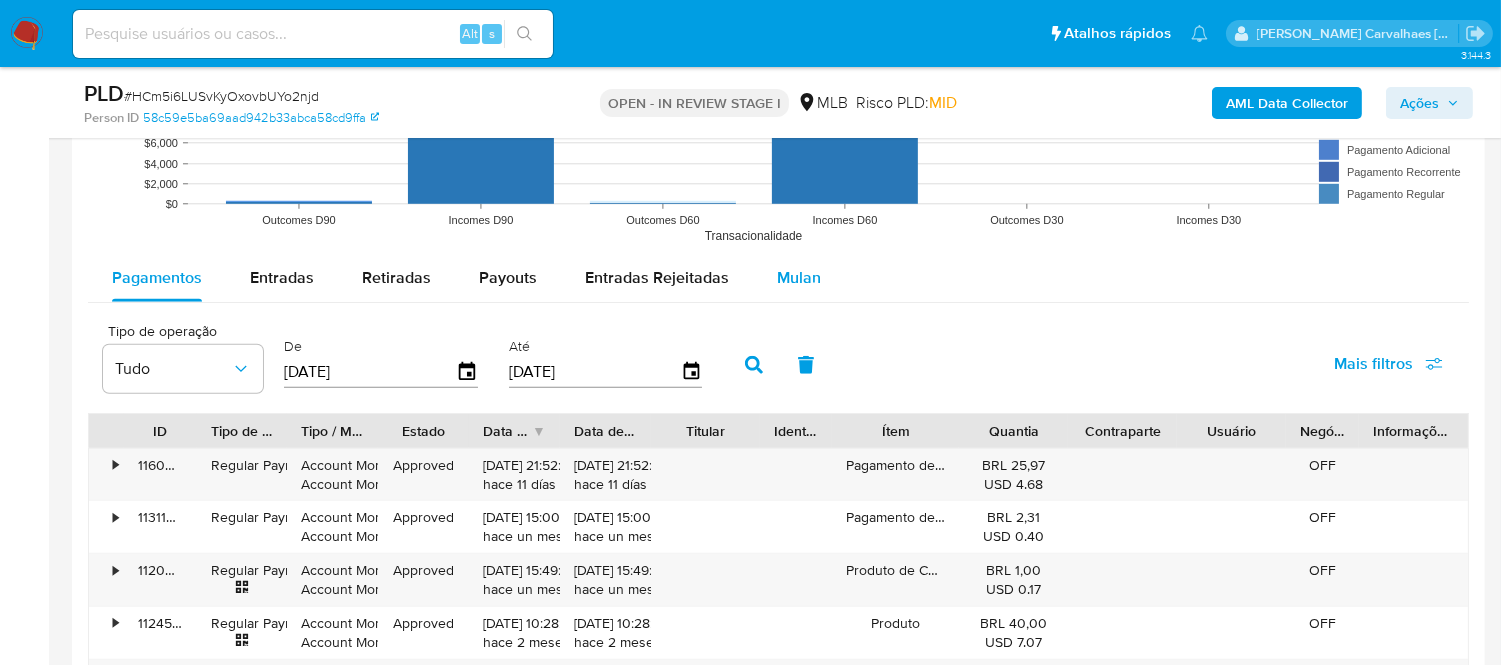 click on "Mulan" at bounding box center [799, 277] 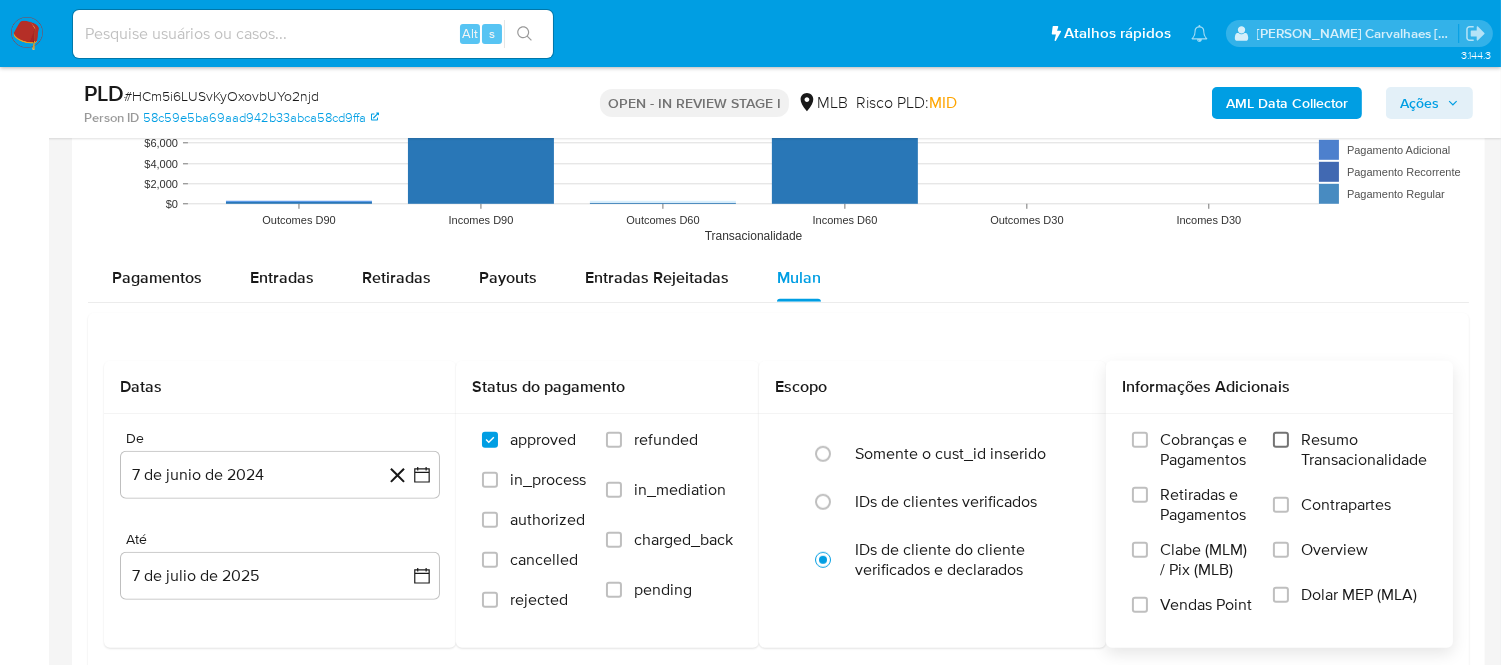 click on "Resumo Transacionalidade" at bounding box center (1281, 440) 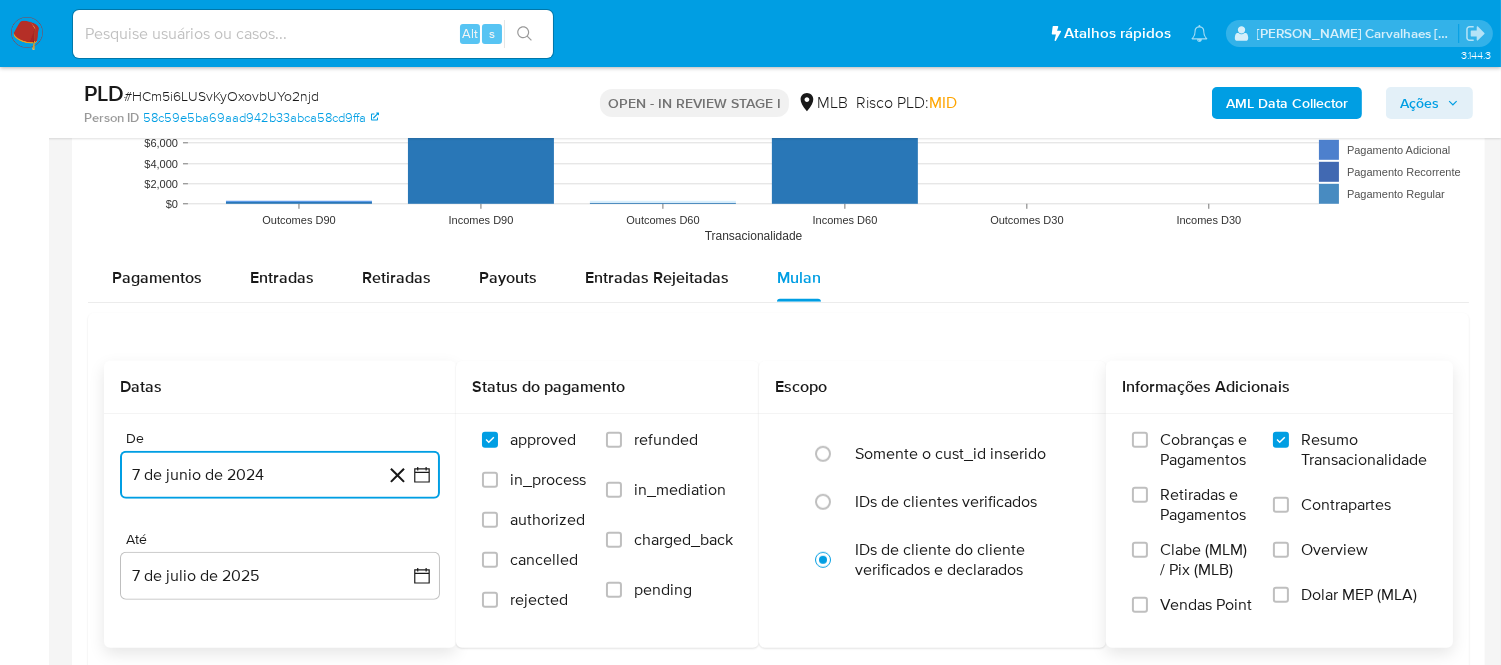 click 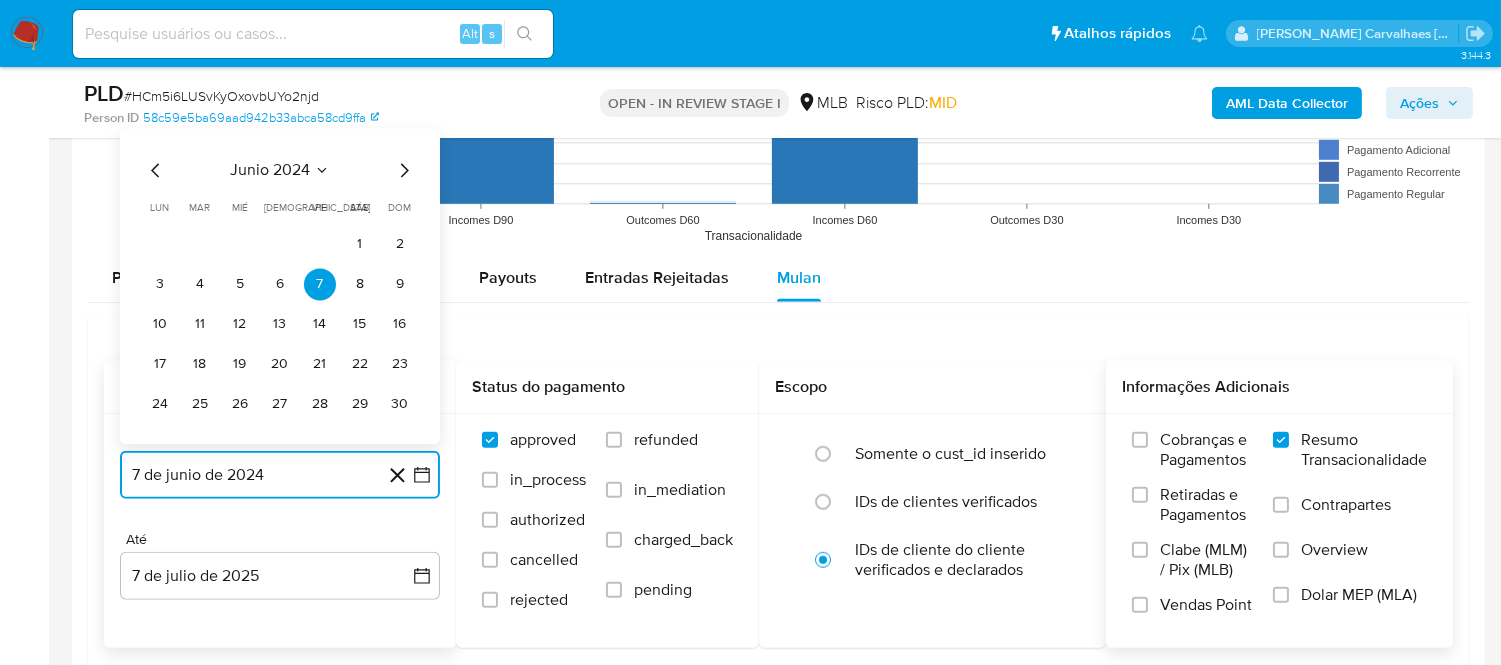 click 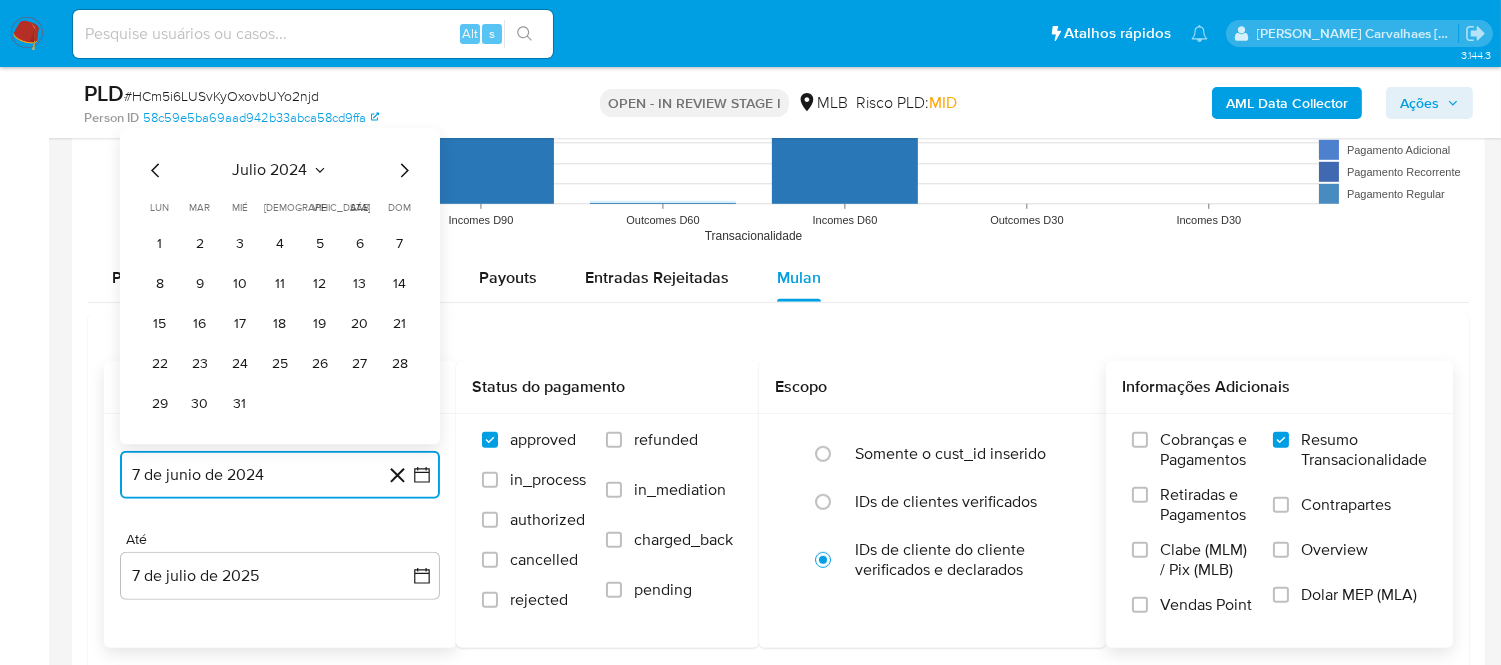 click 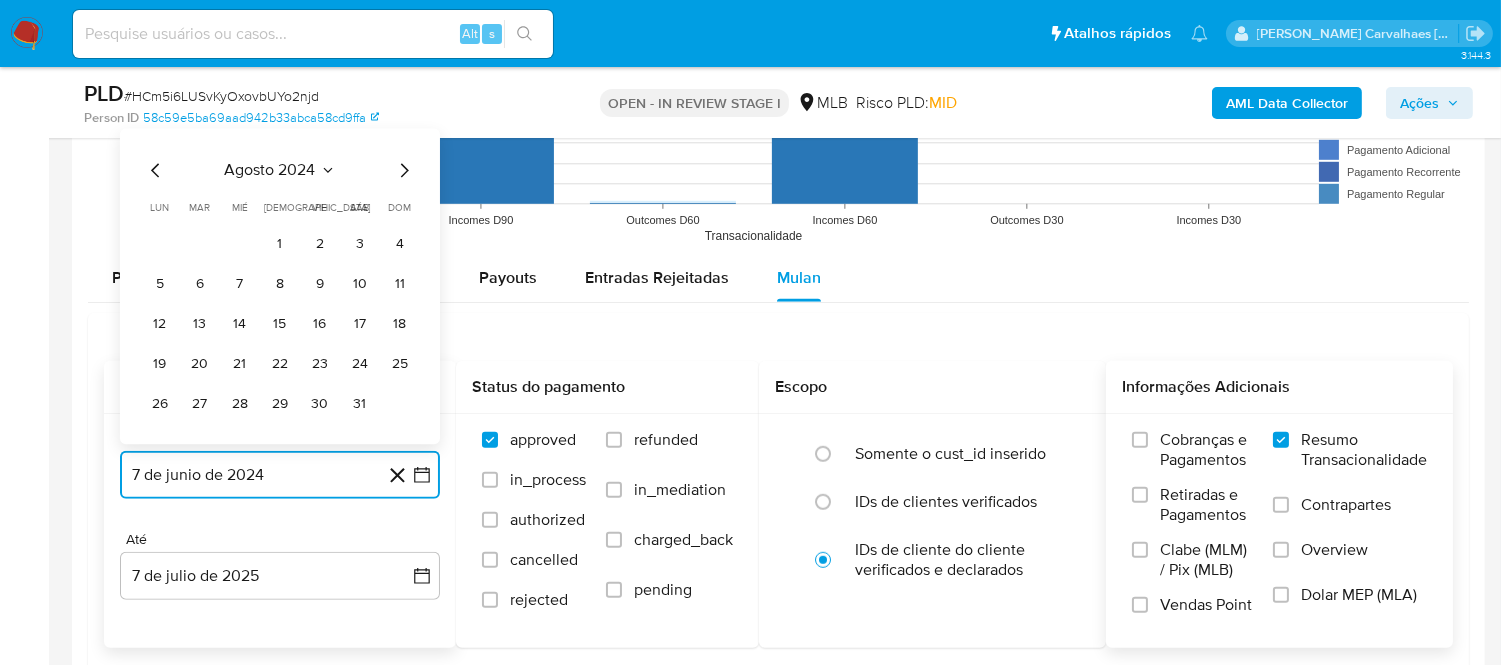 click 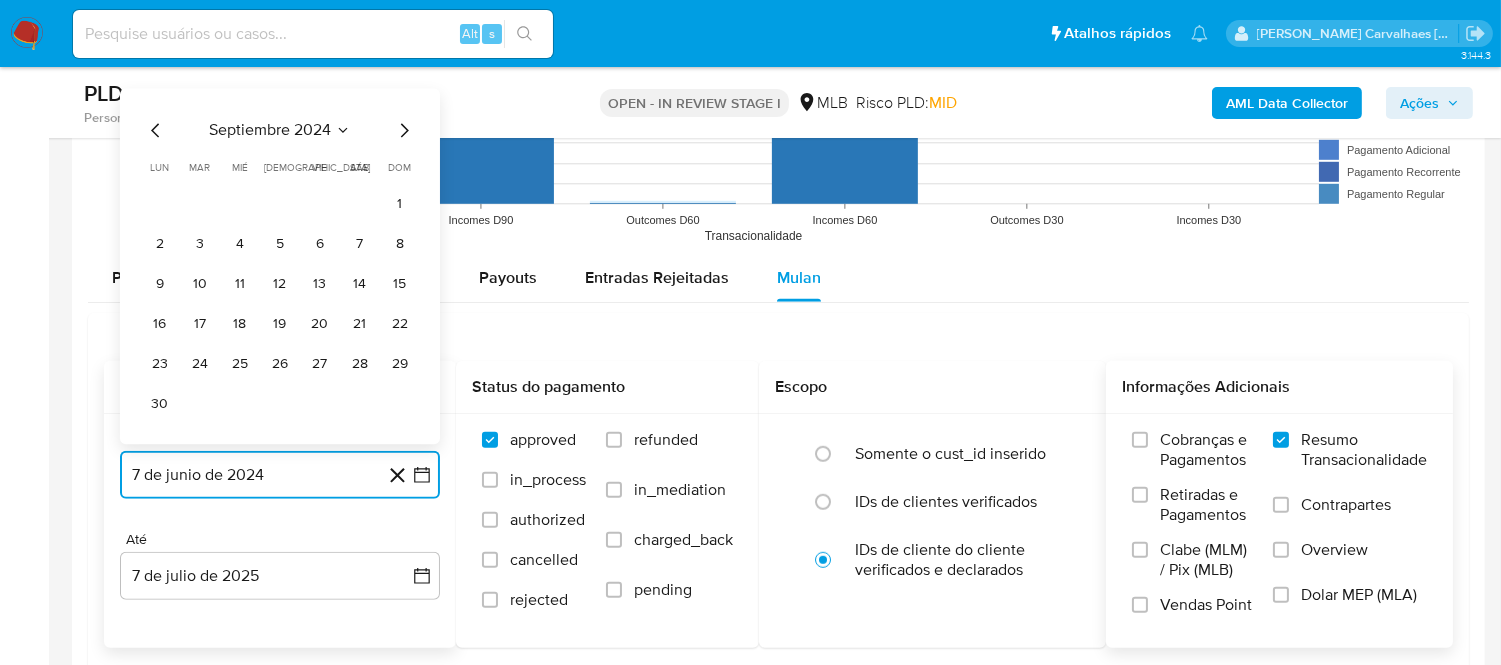 click 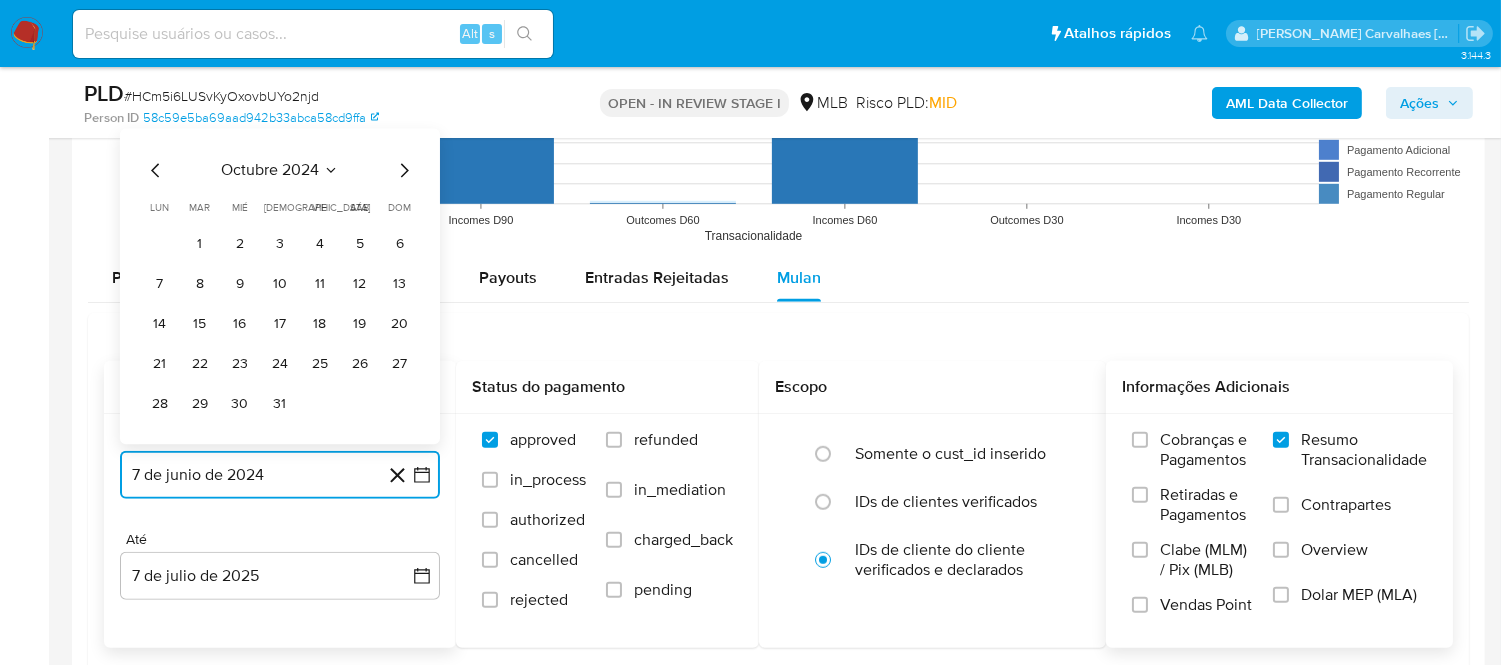 click 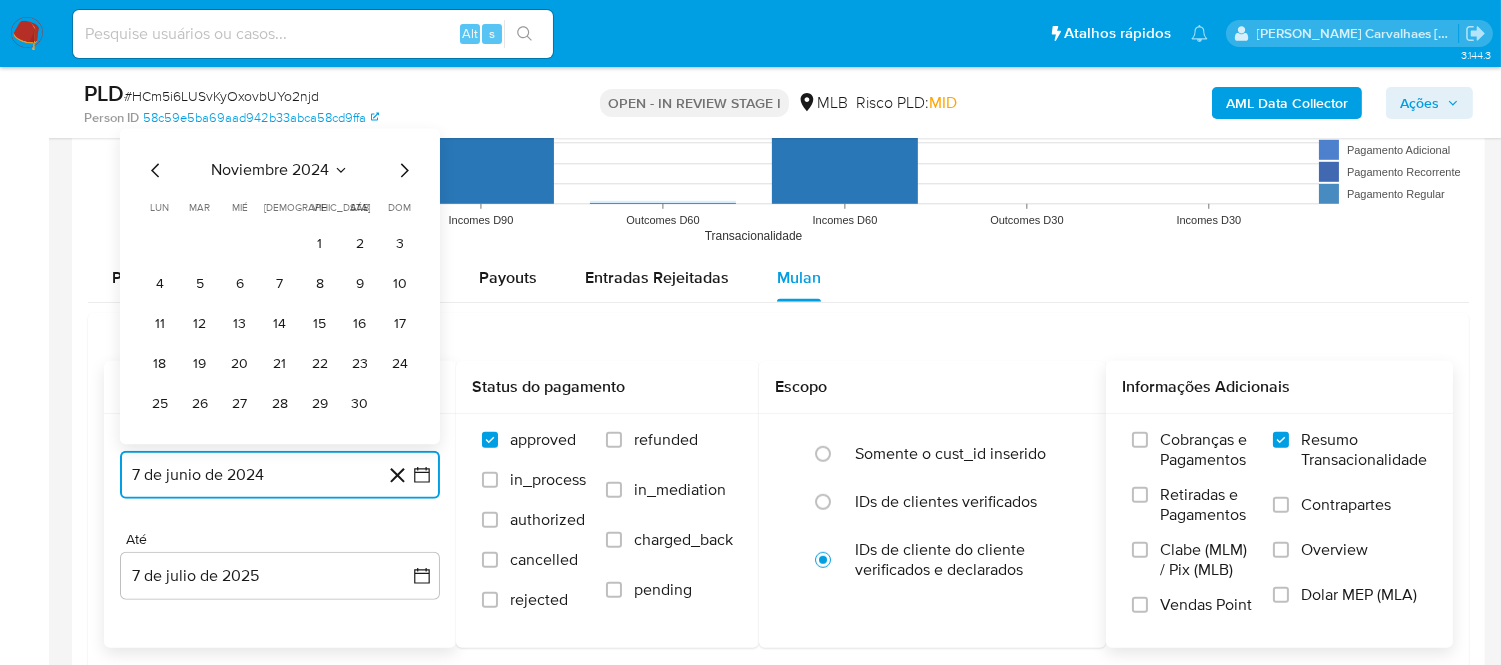 click 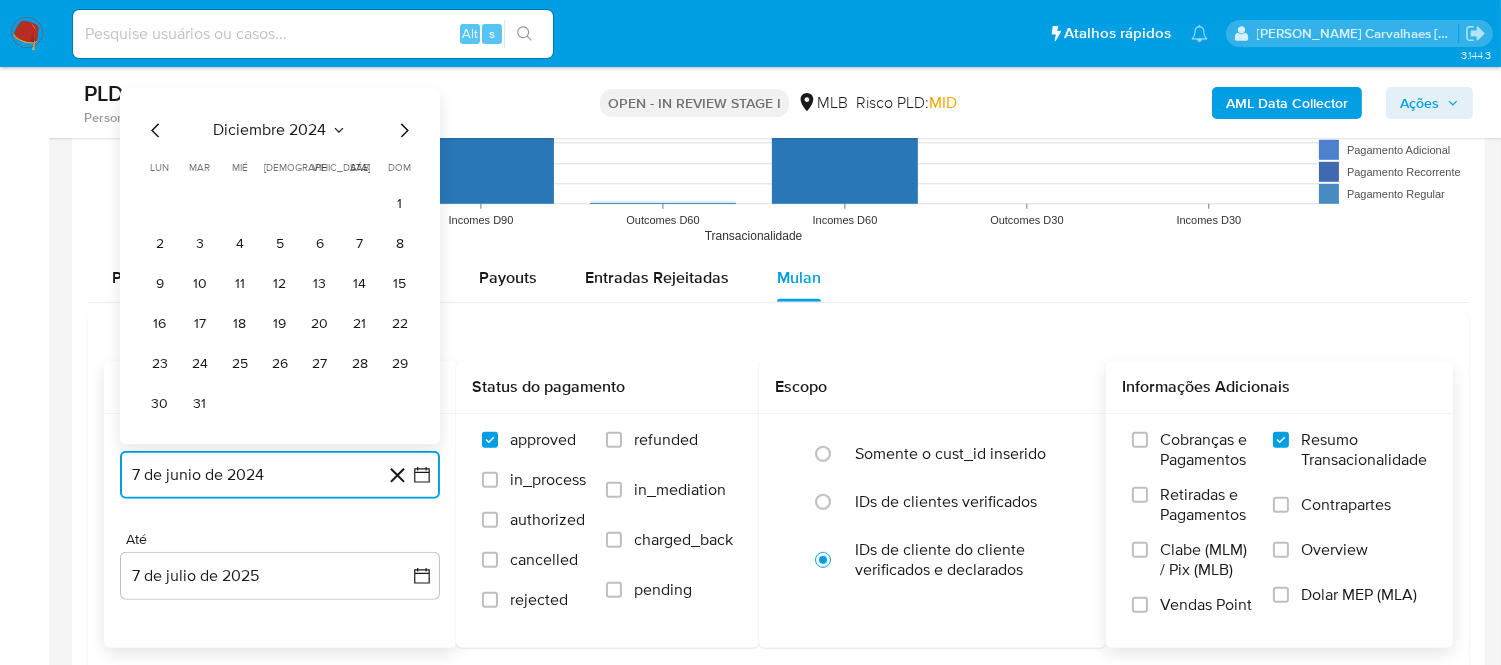 click 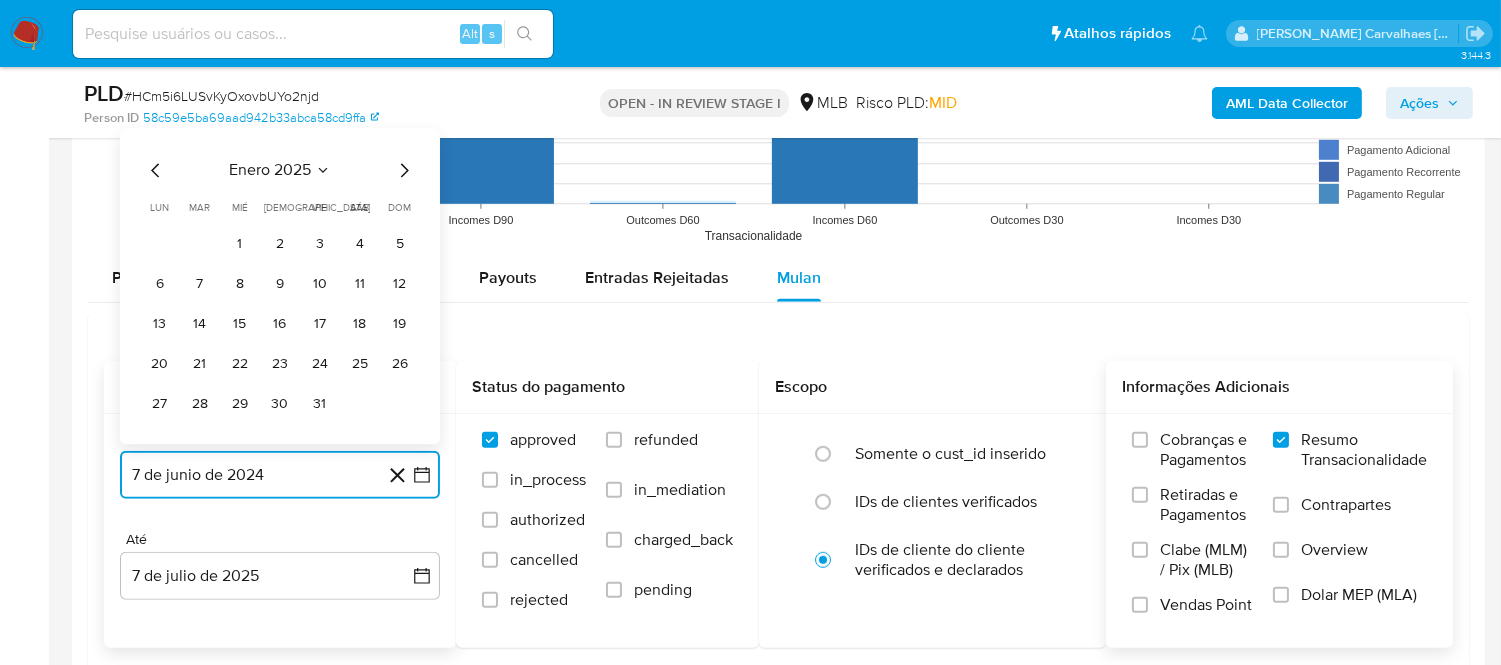 click 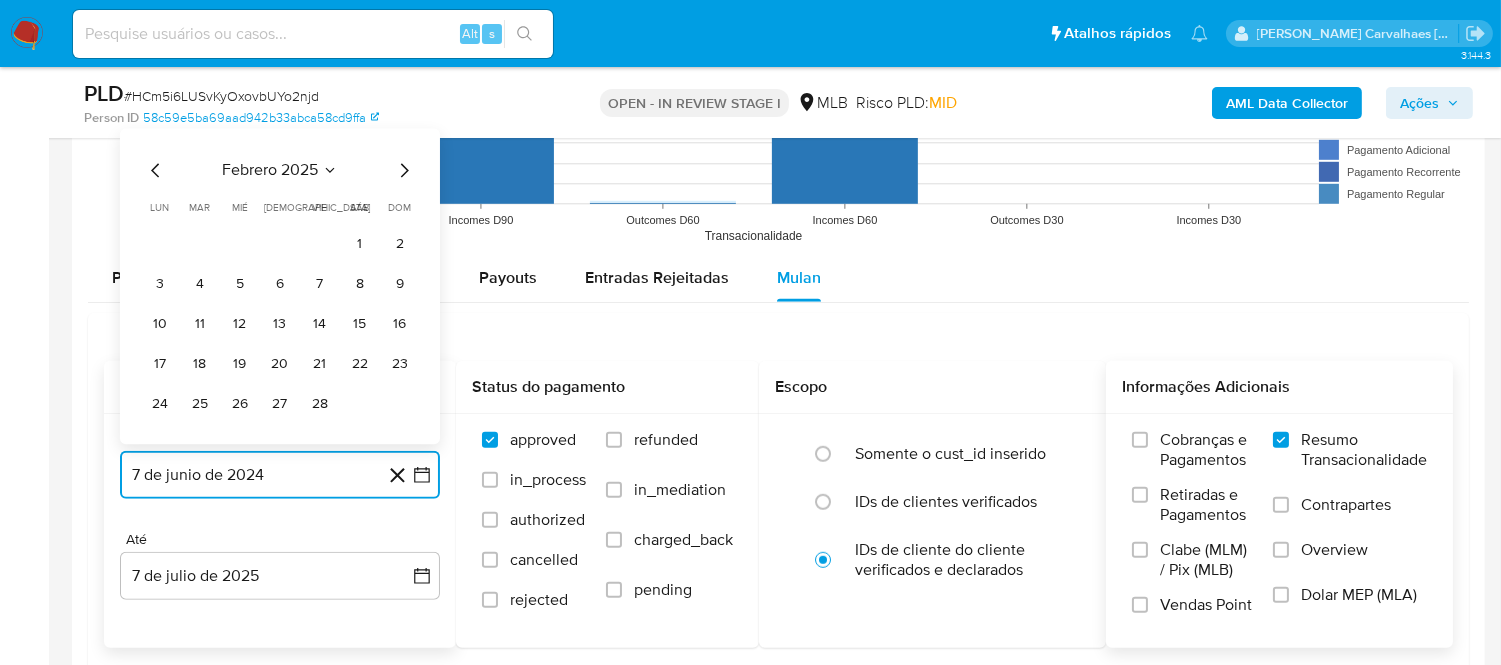 click 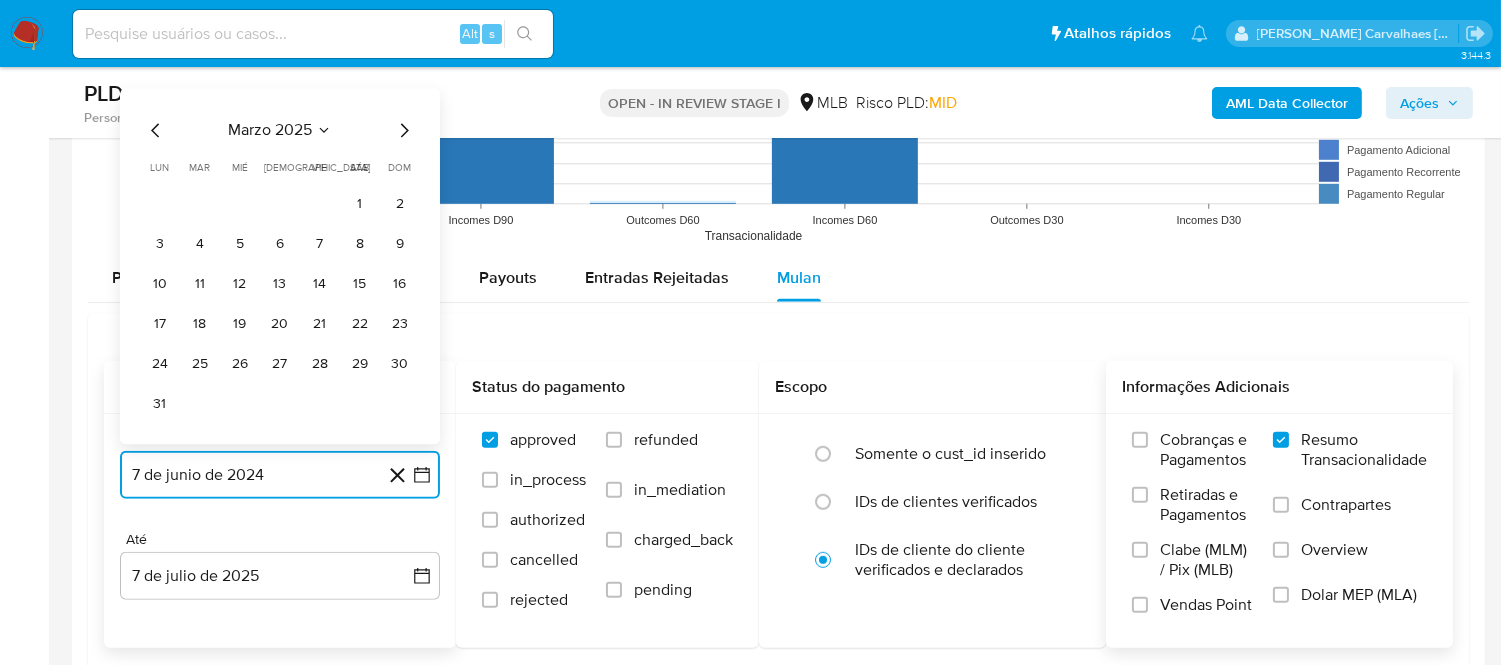 click 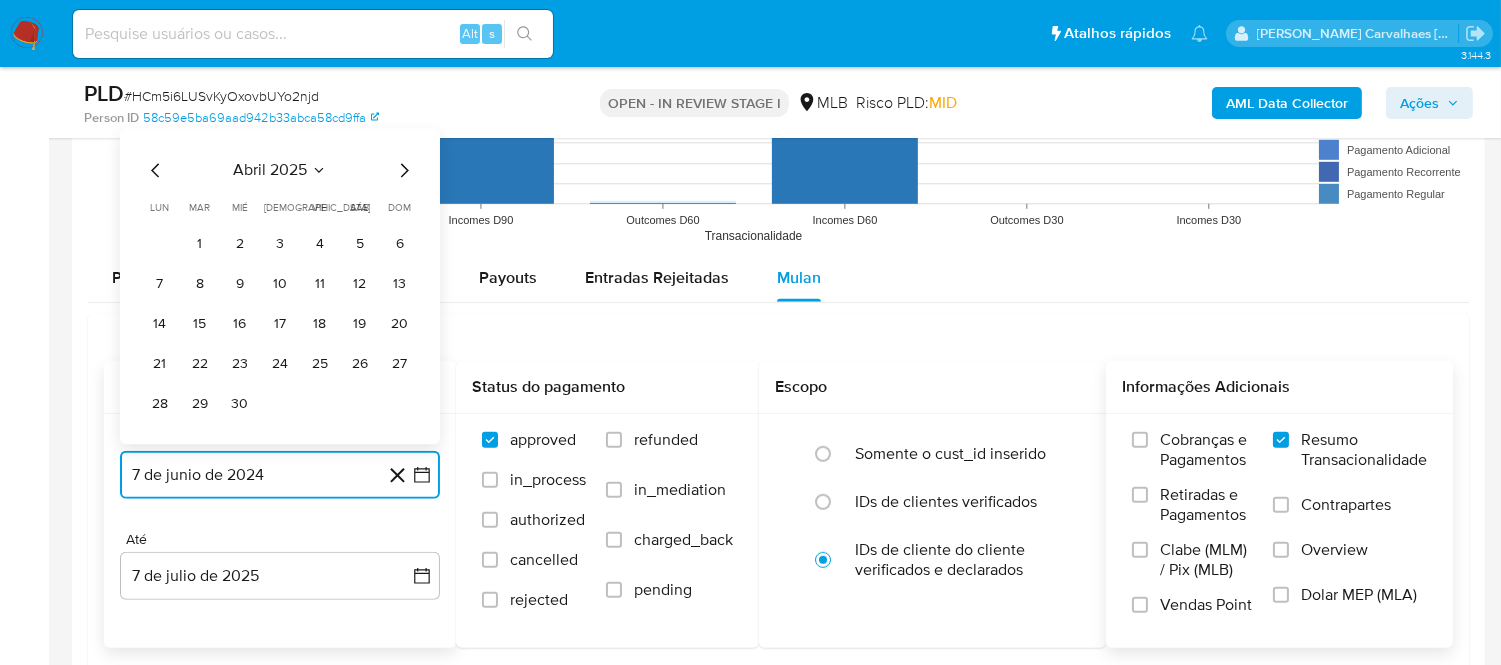 click 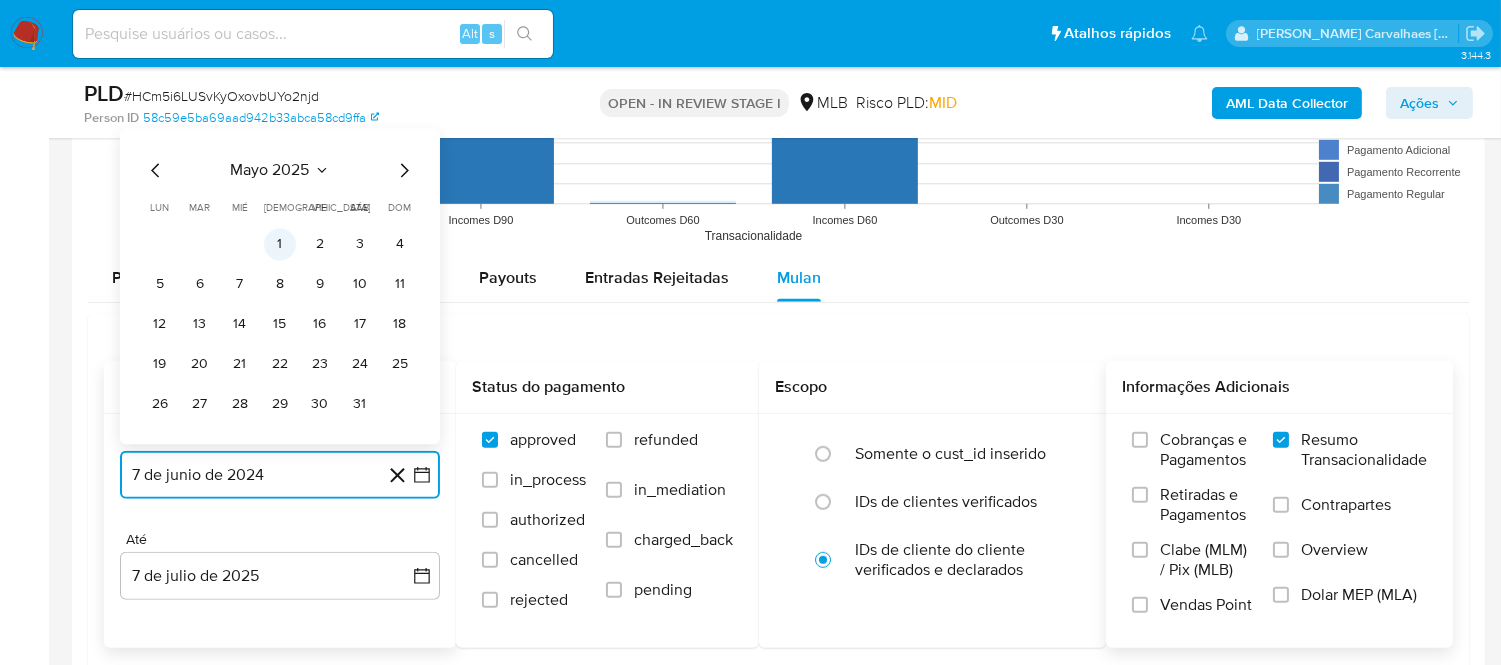 click on "1" at bounding box center [280, 244] 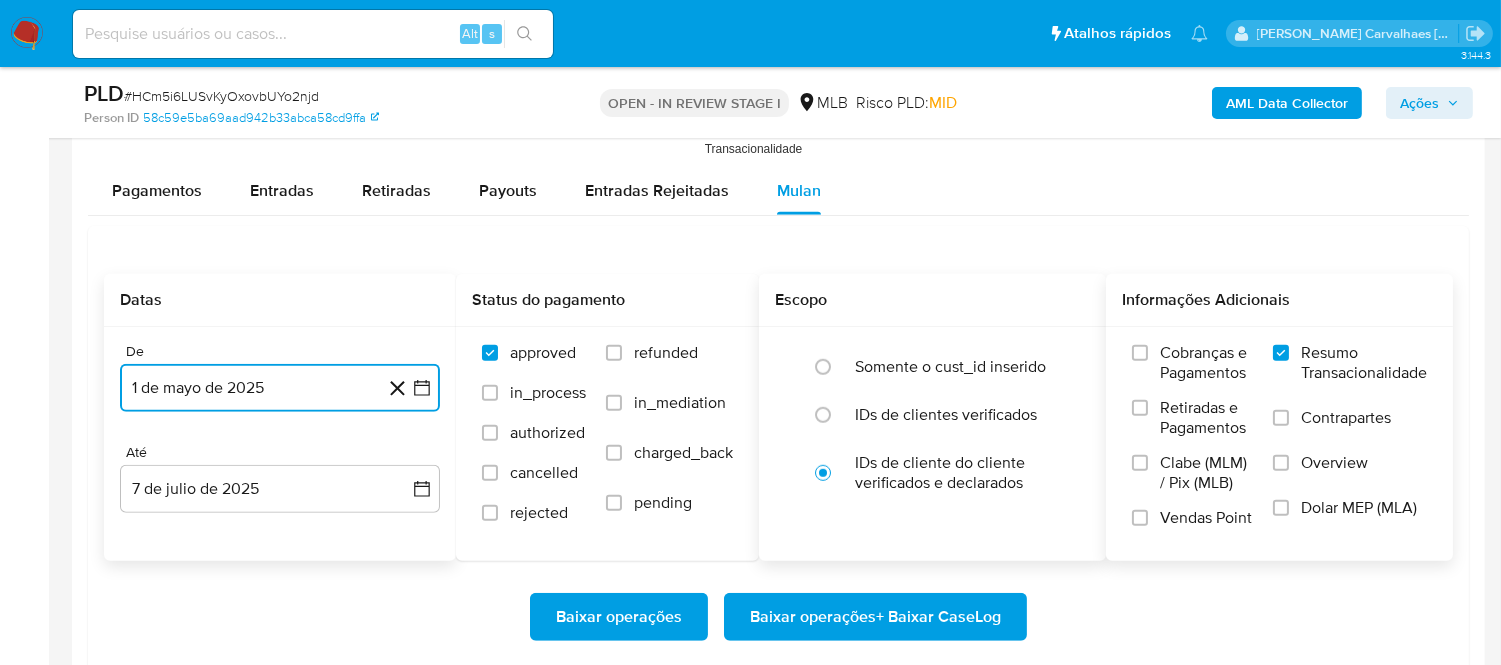 scroll, scrollTop: 2333, scrollLeft: 0, axis: vertical 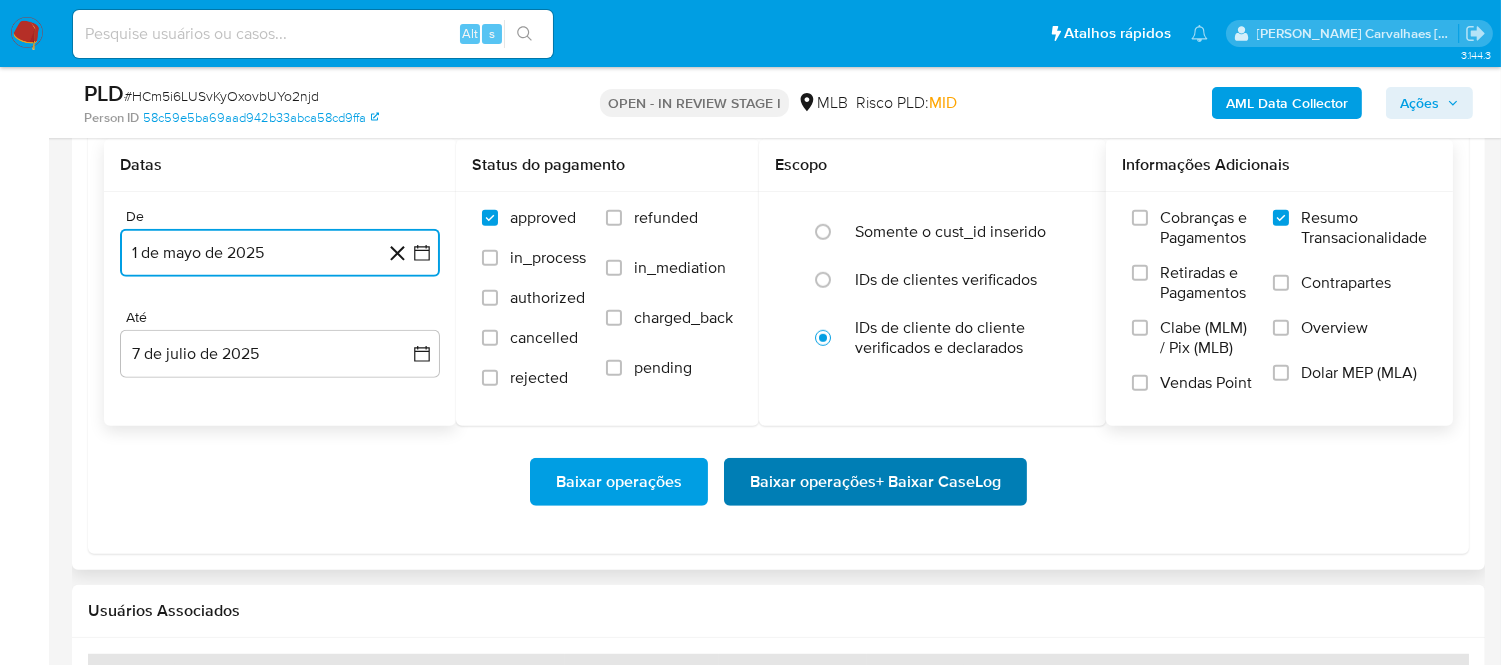click on "Baixar operações  +   Baixar CaseLog" at bounding box center [875, 482] 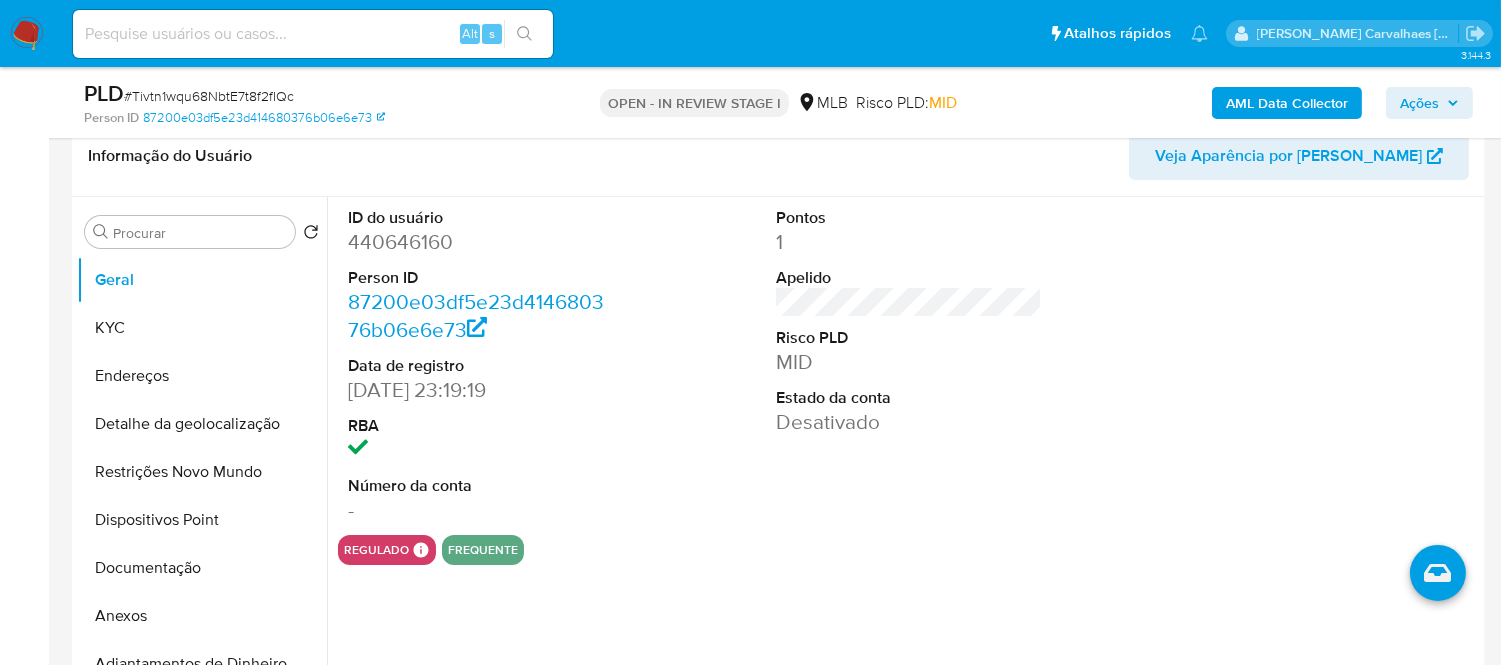 scroll, scrollTop: 333, scrollLeft: 0, axis: vertical 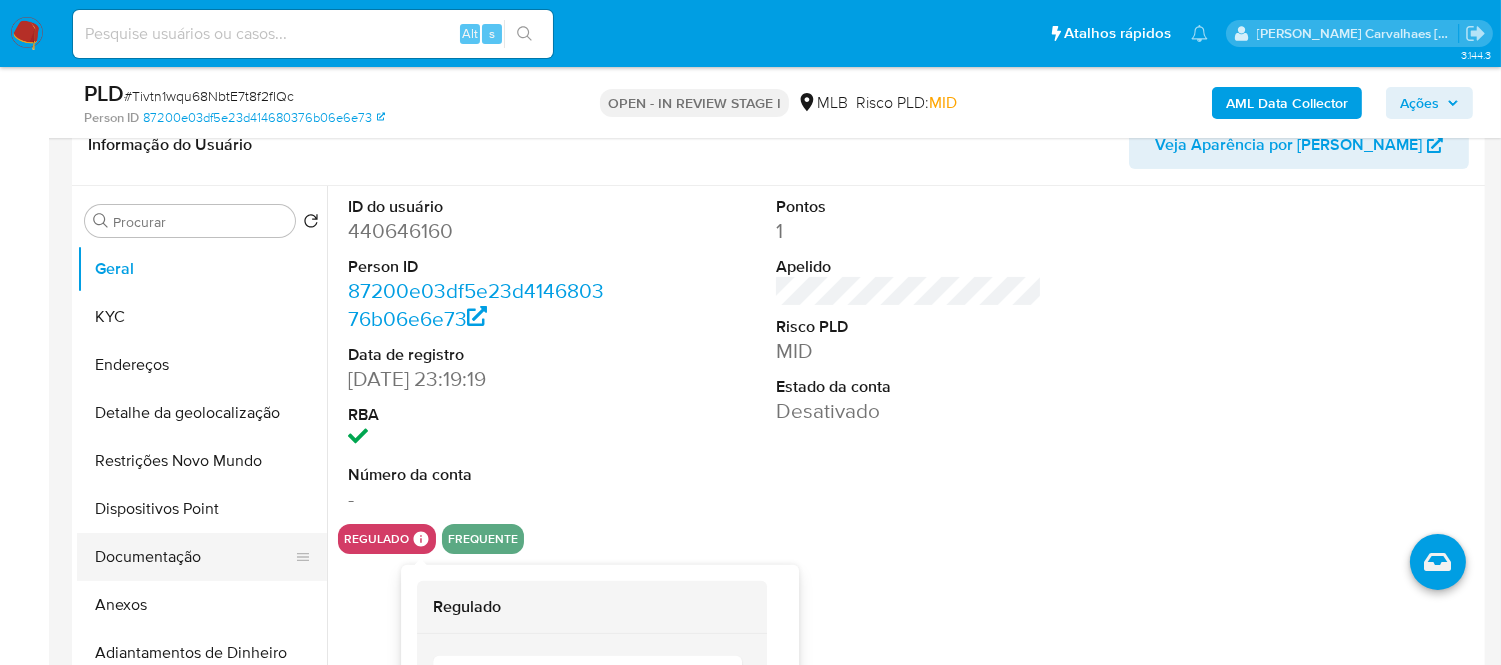 select on "10" 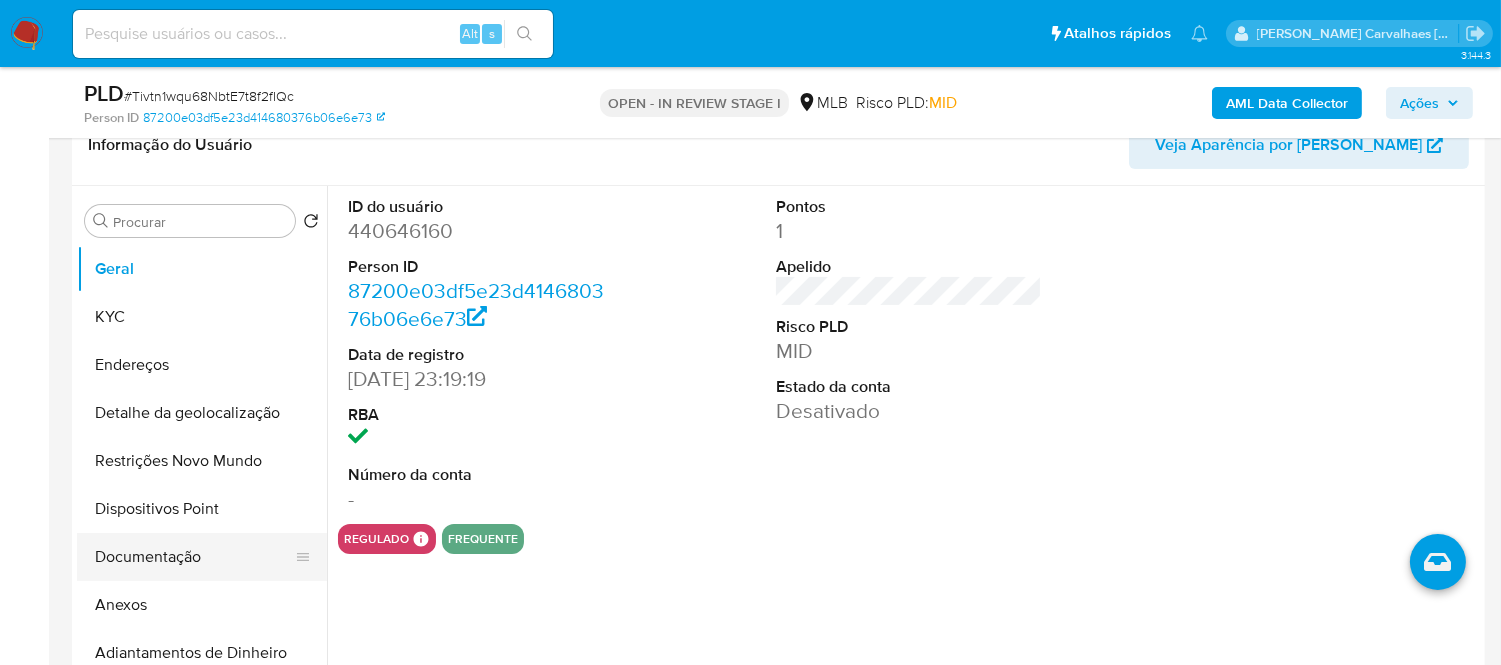 click on "Documentação" at bounding box center (194, 557) 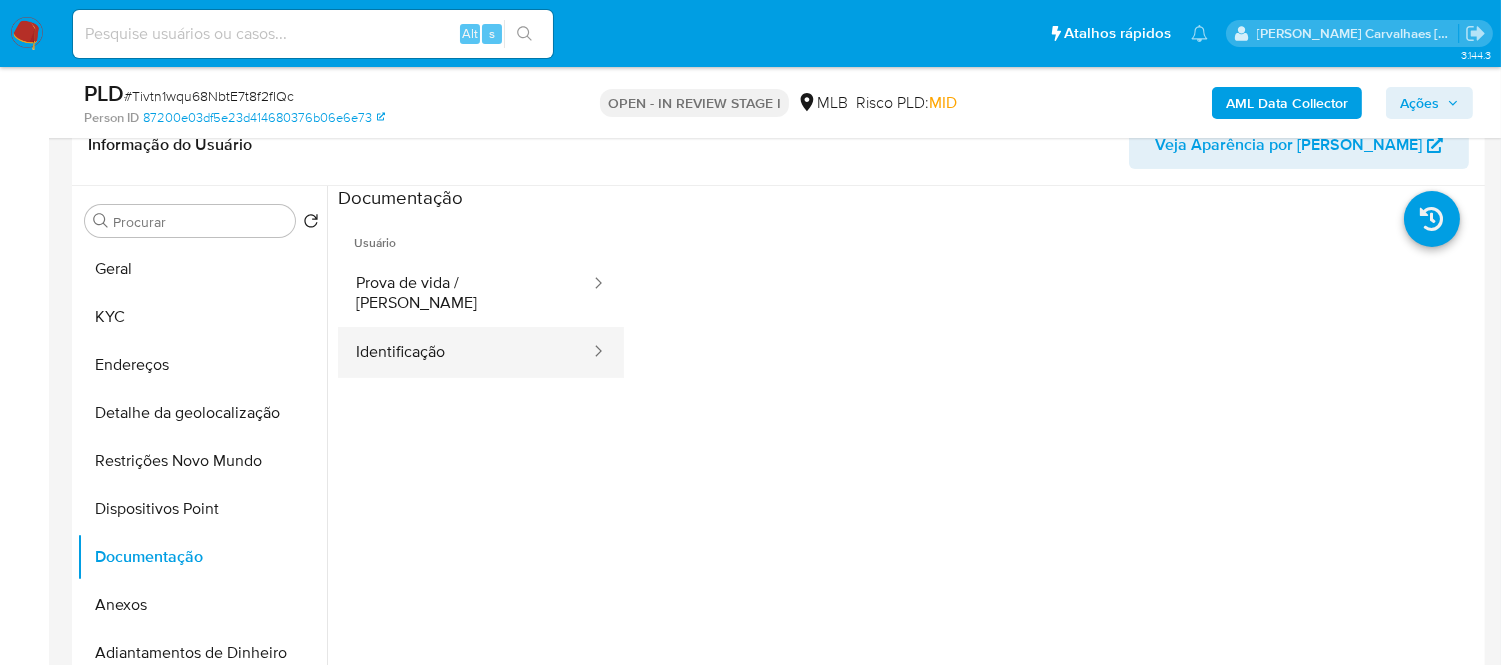 click on "Identificação" at bounding box center (465, 352) 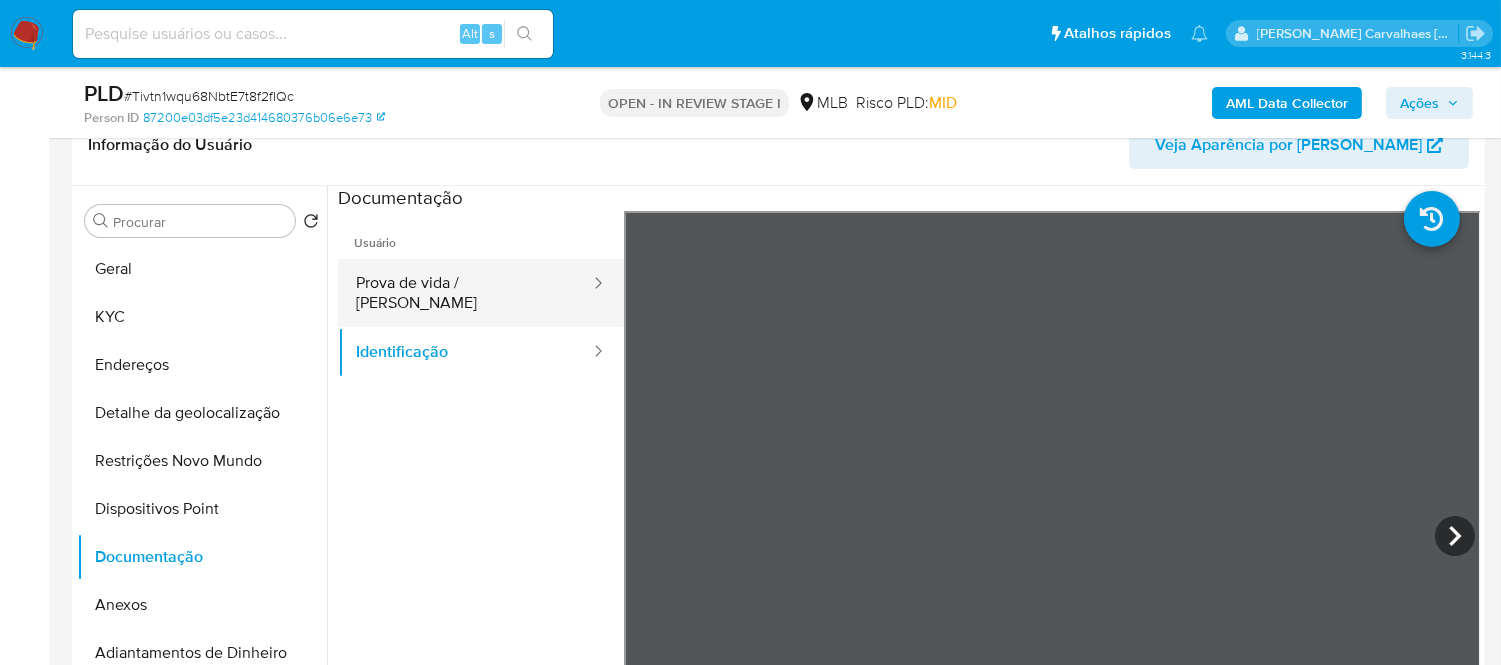 click on "Prova de vida / [PERSON_NAME]" at bounding box center [465, 293] 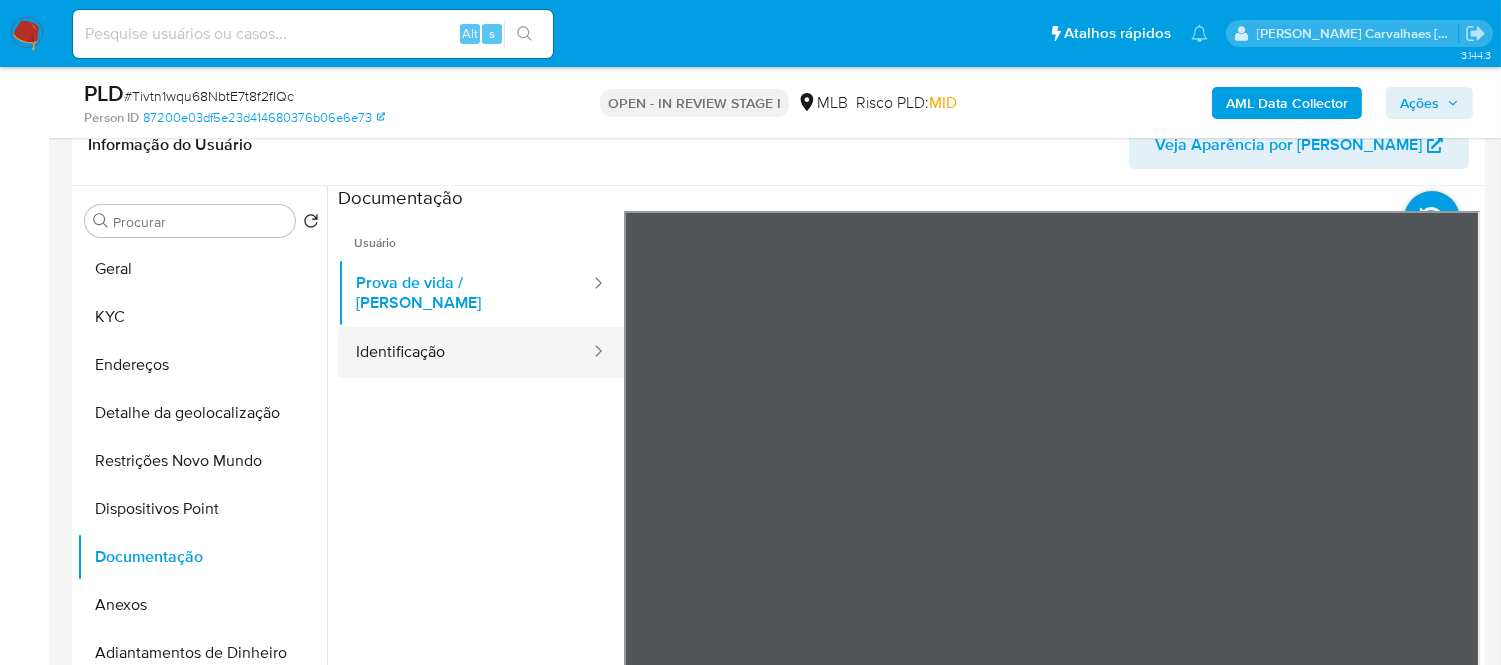 click on "Identificação" at bounding box center [465, 352] 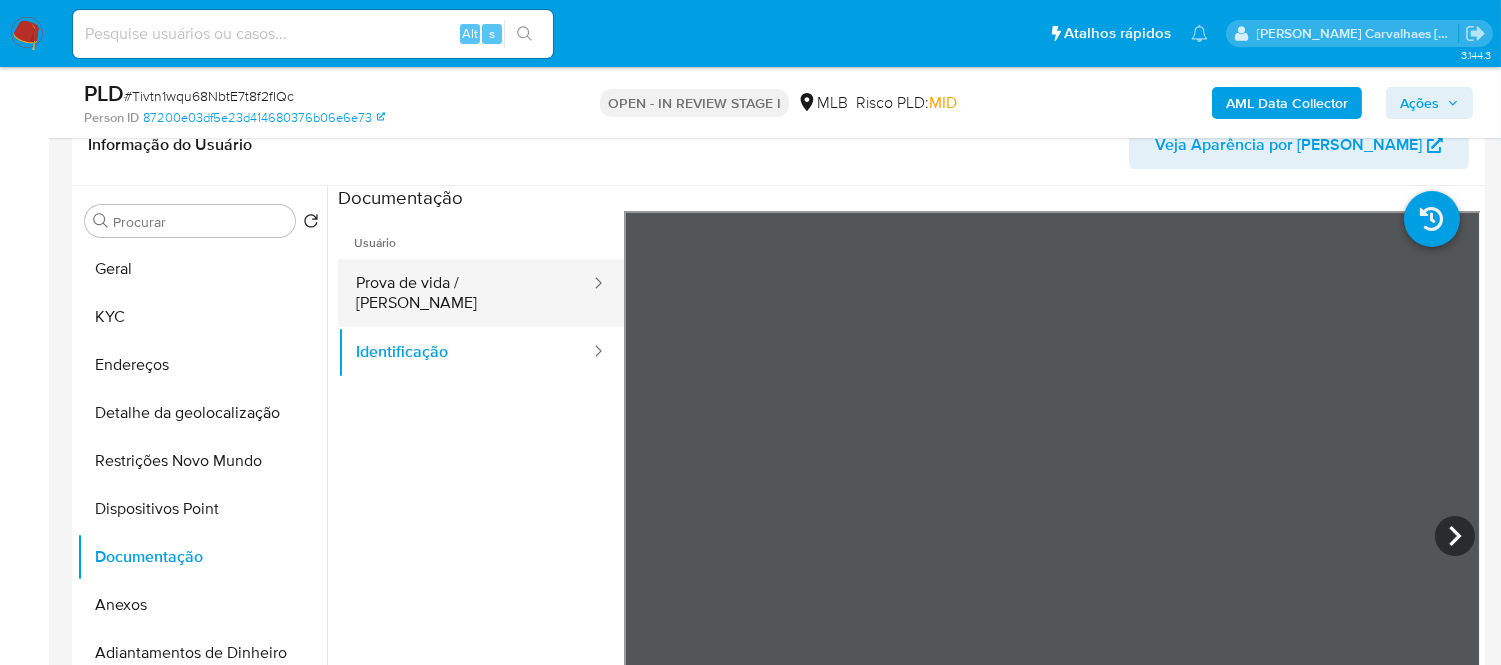 click on "Prova de vida / [PERSON_NAME]" at bounding box center [465, 293] 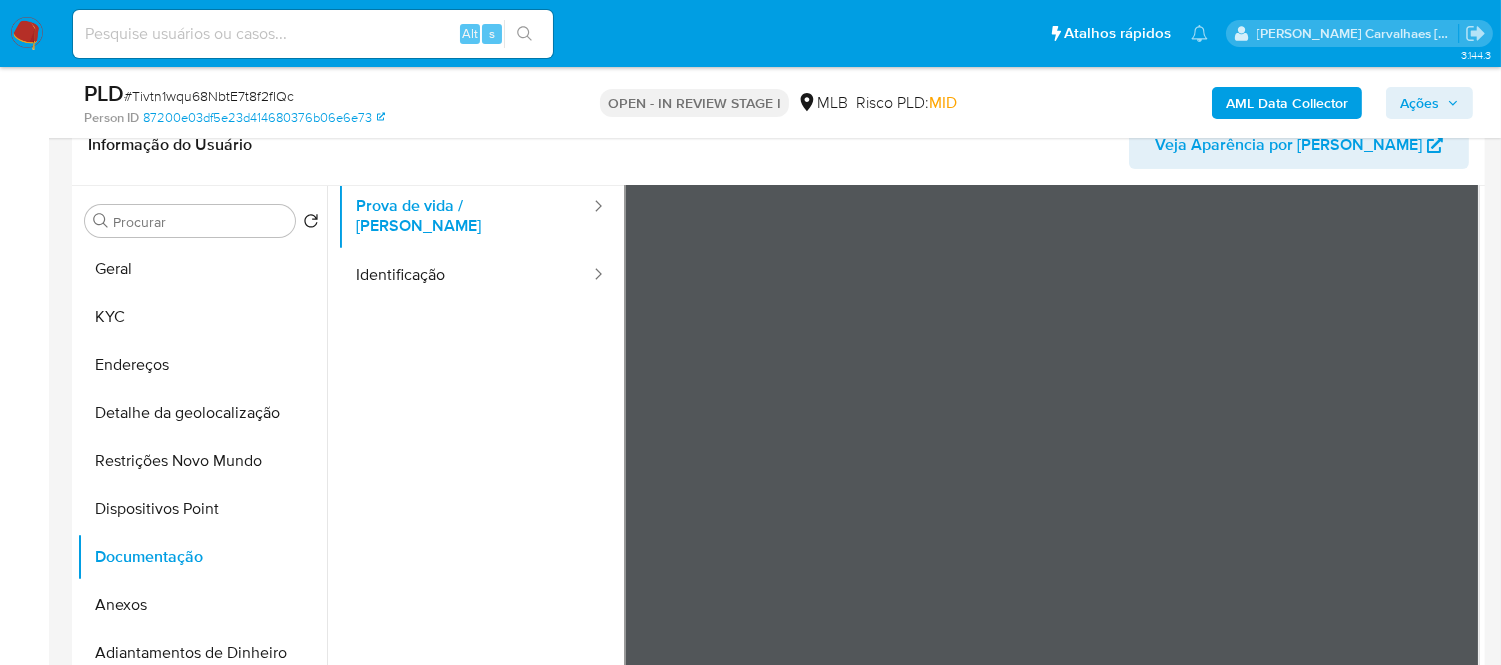 scroll, scrollTop: 168, scrollLeft: 0, axis: vertical 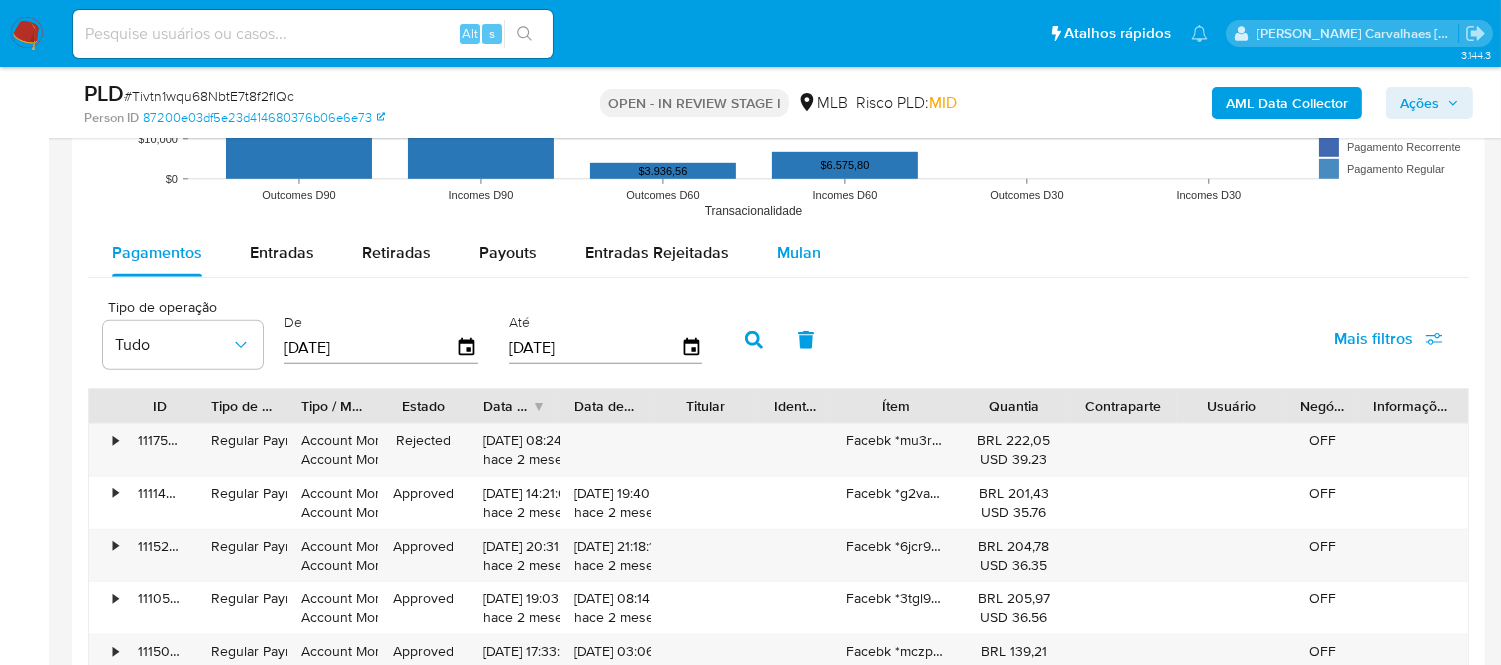 click on "Mulan" at bounding box center [799, 252] 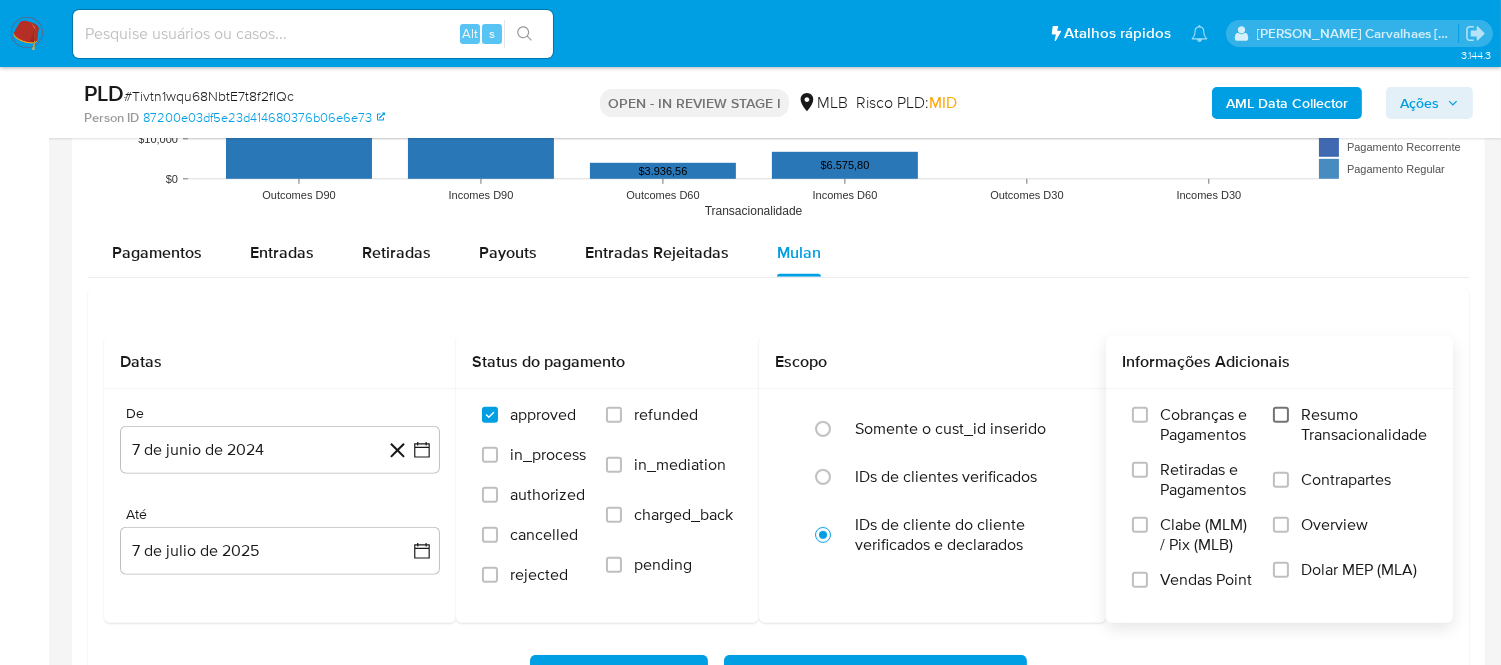 click on "Resumo Transacionalidade" at bounding box center [1281, 415] 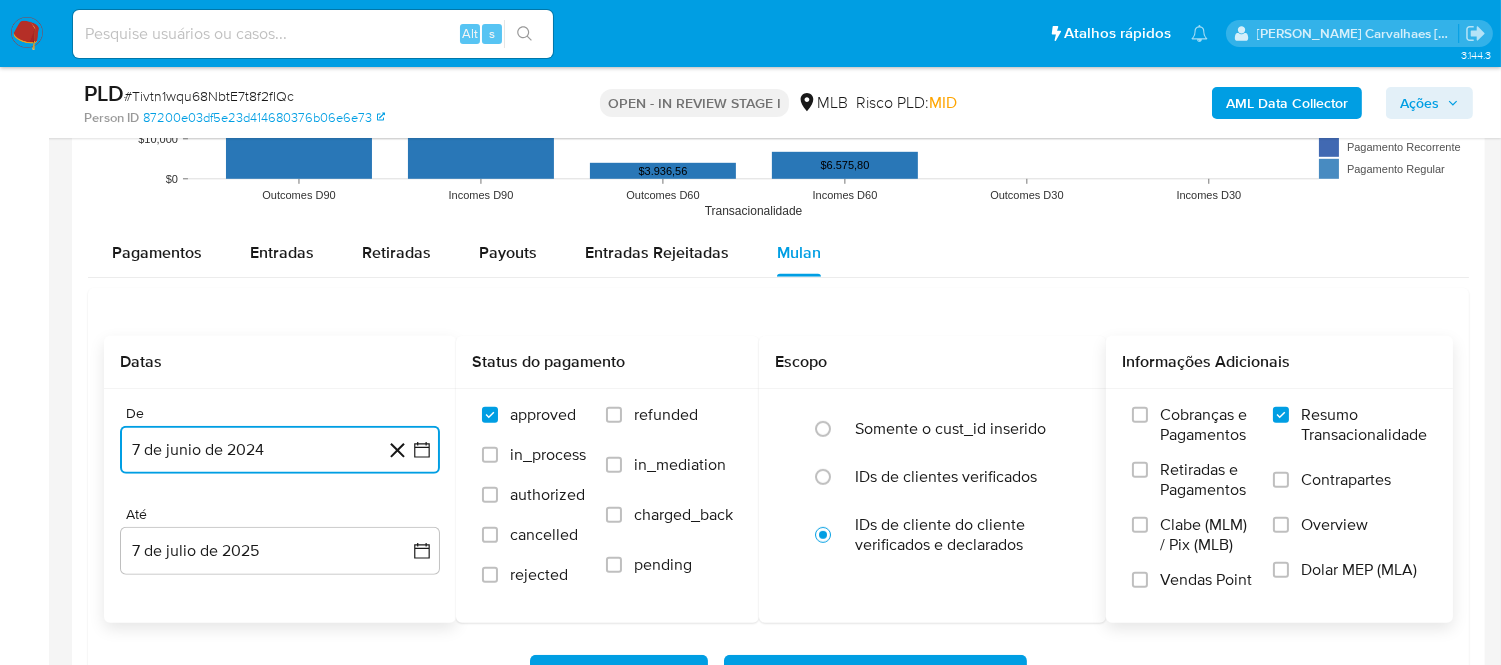 click 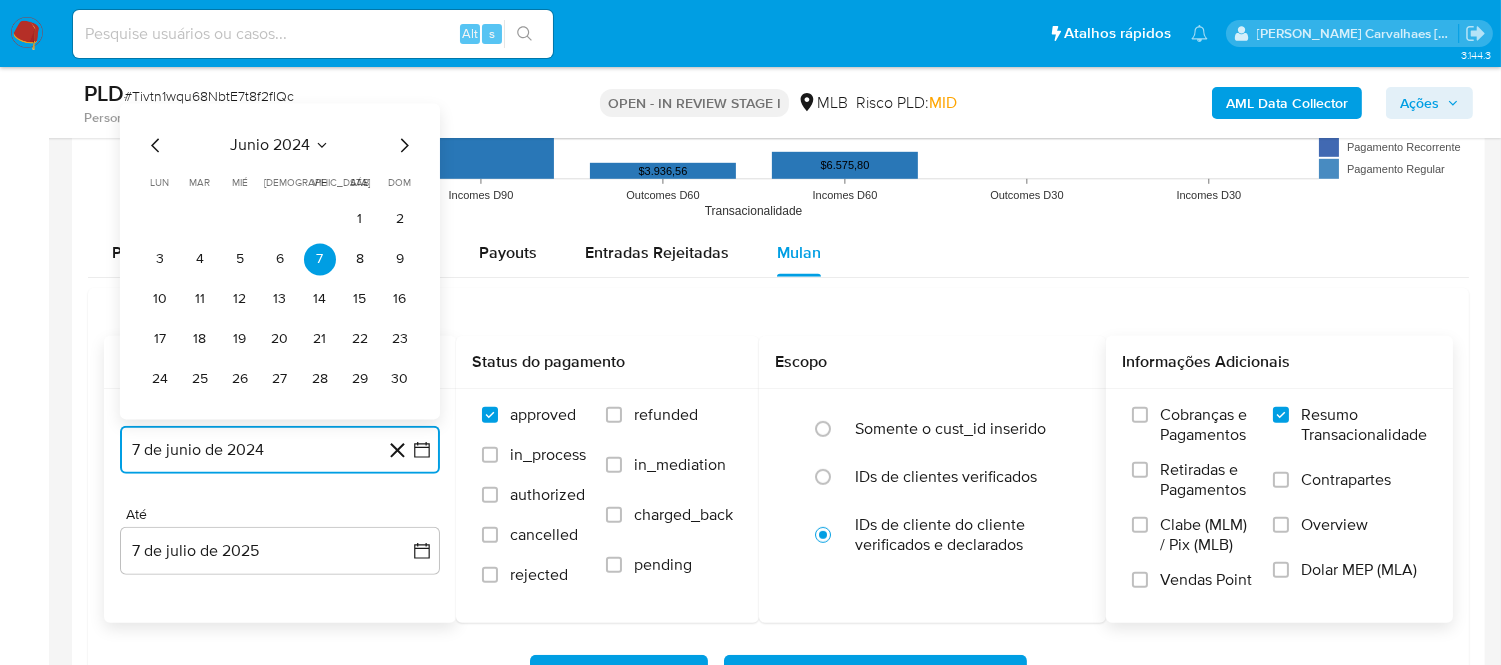 click 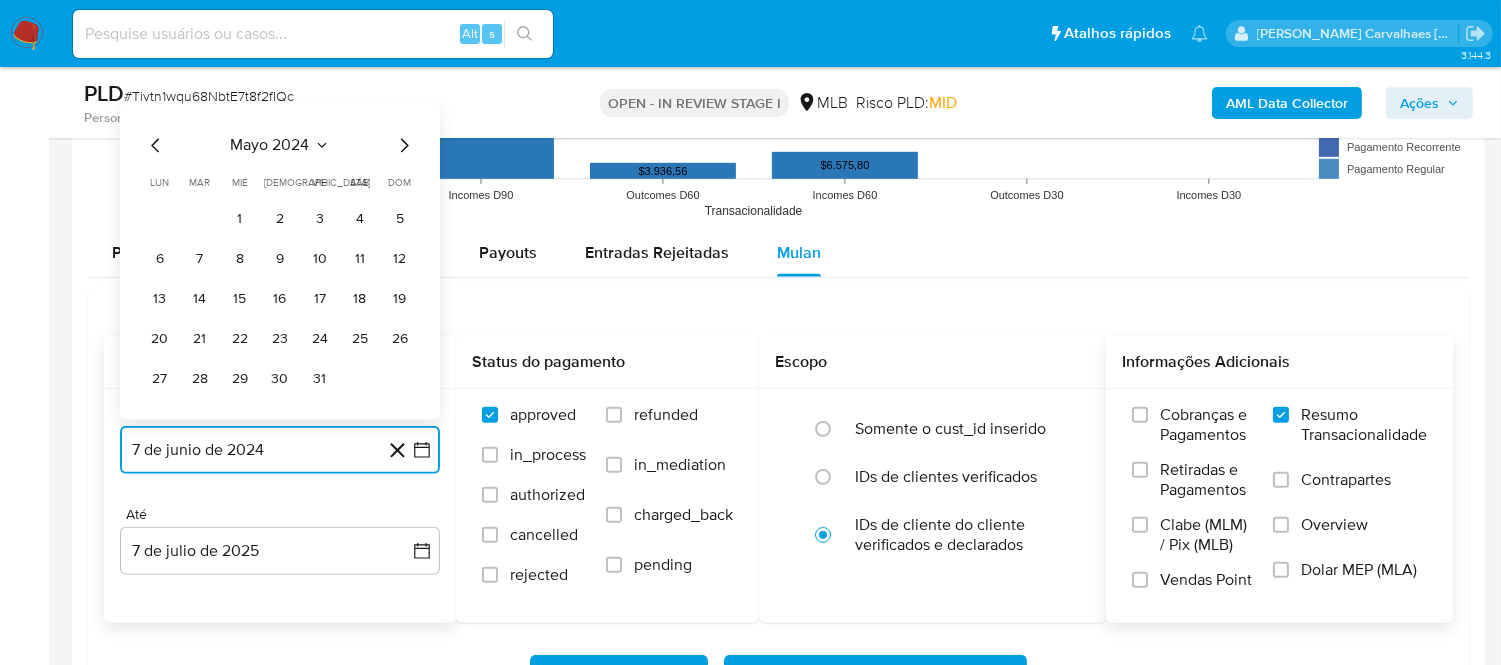 click 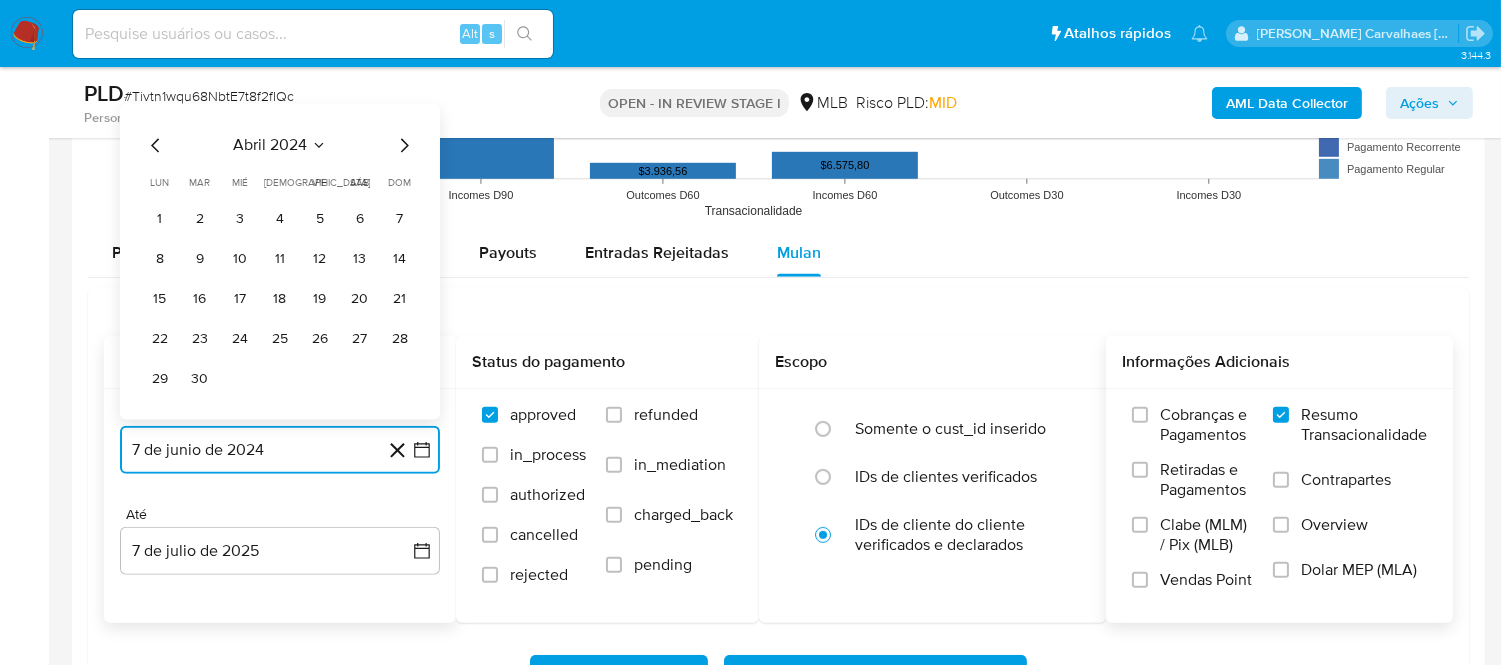 click 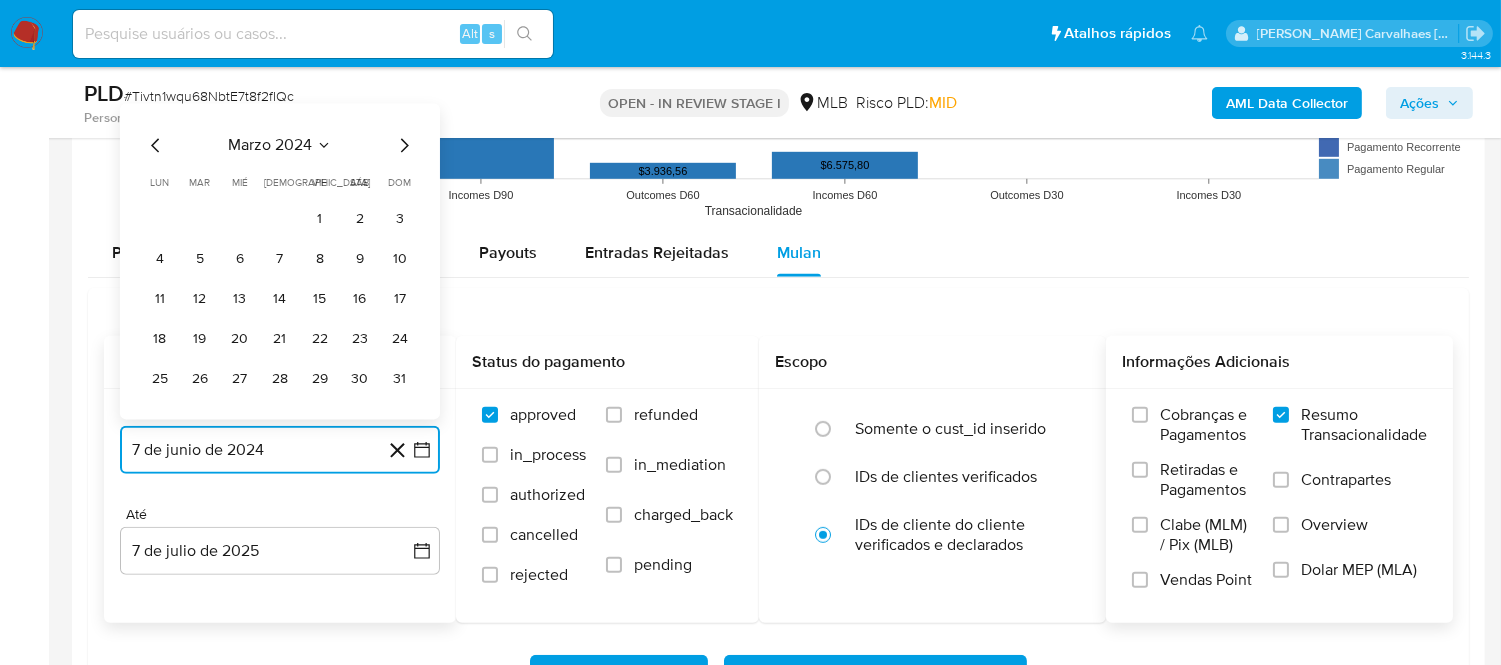 click 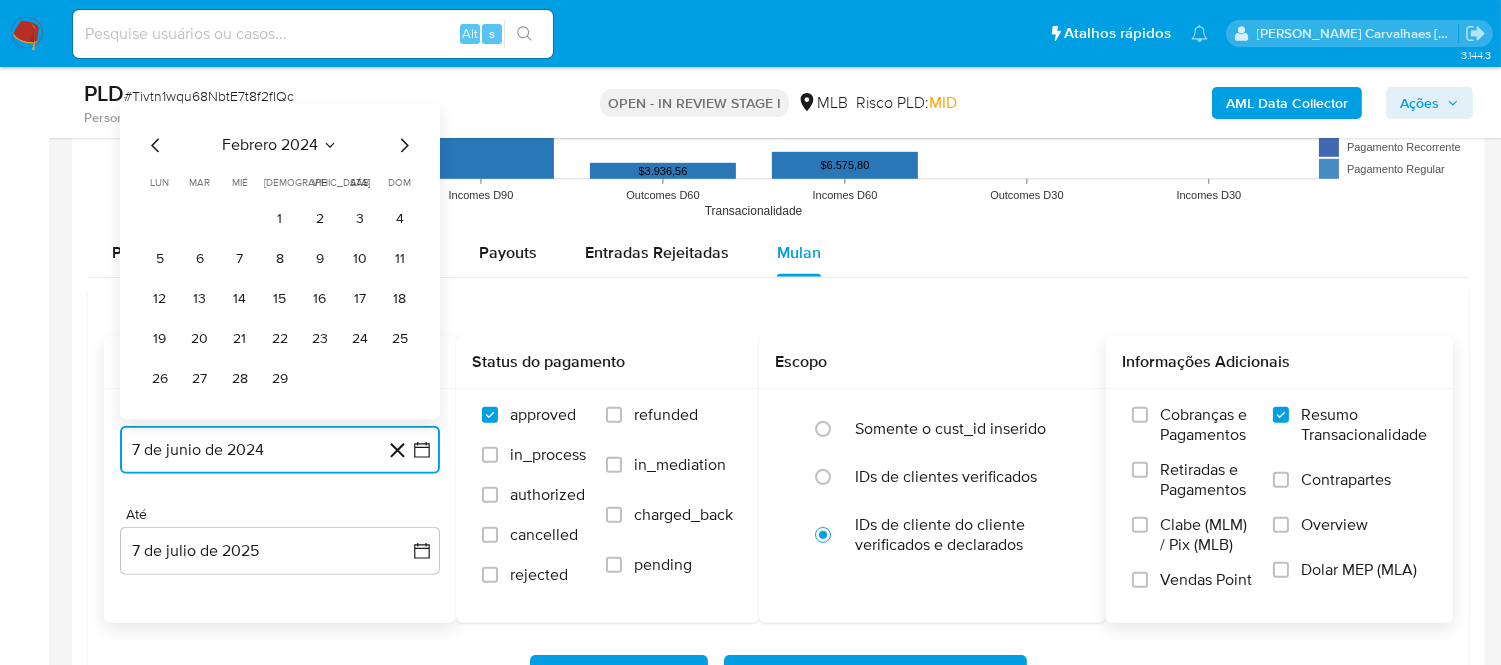 click 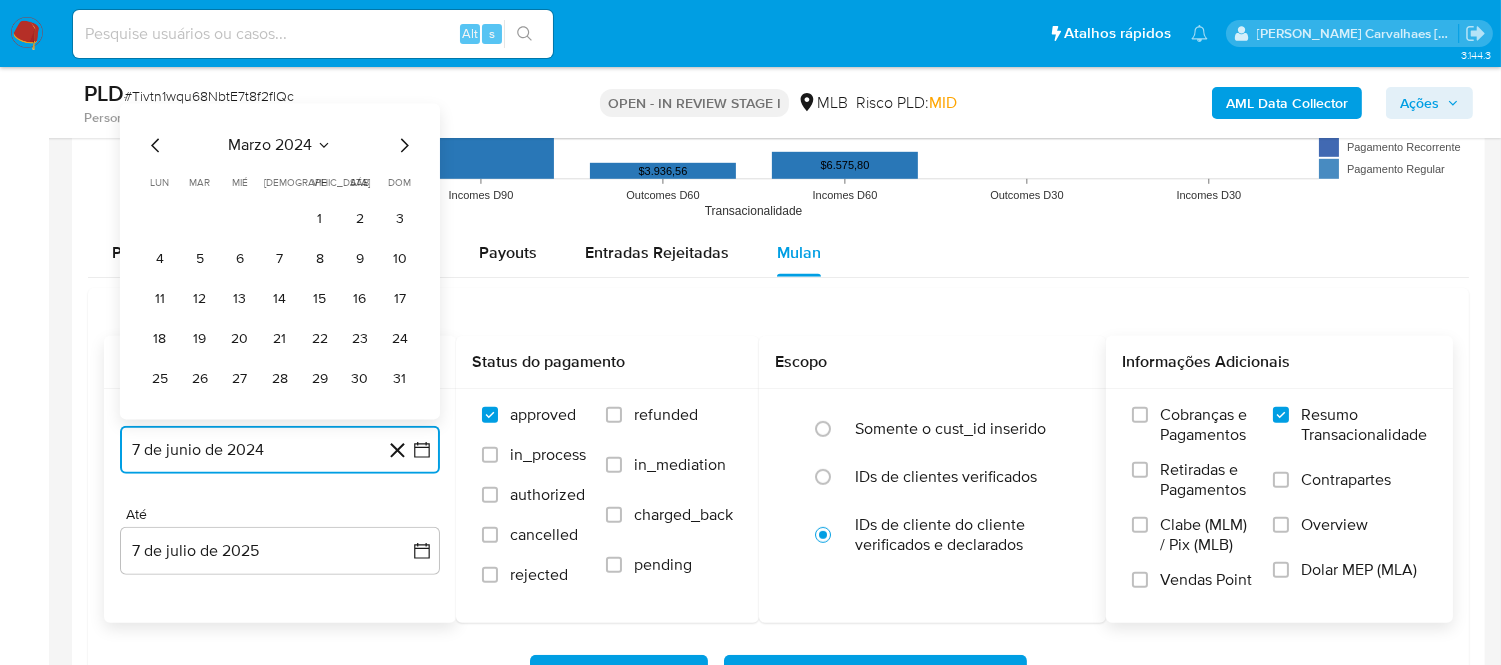 click 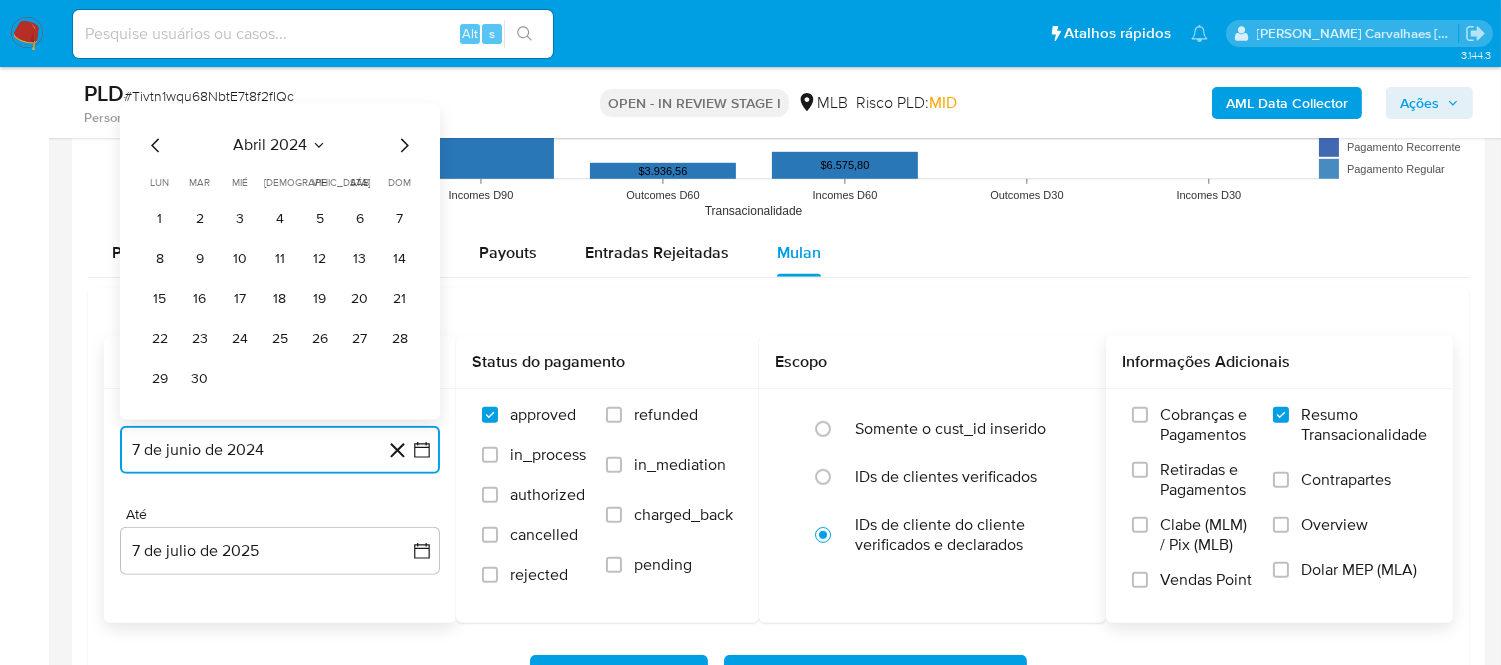 click 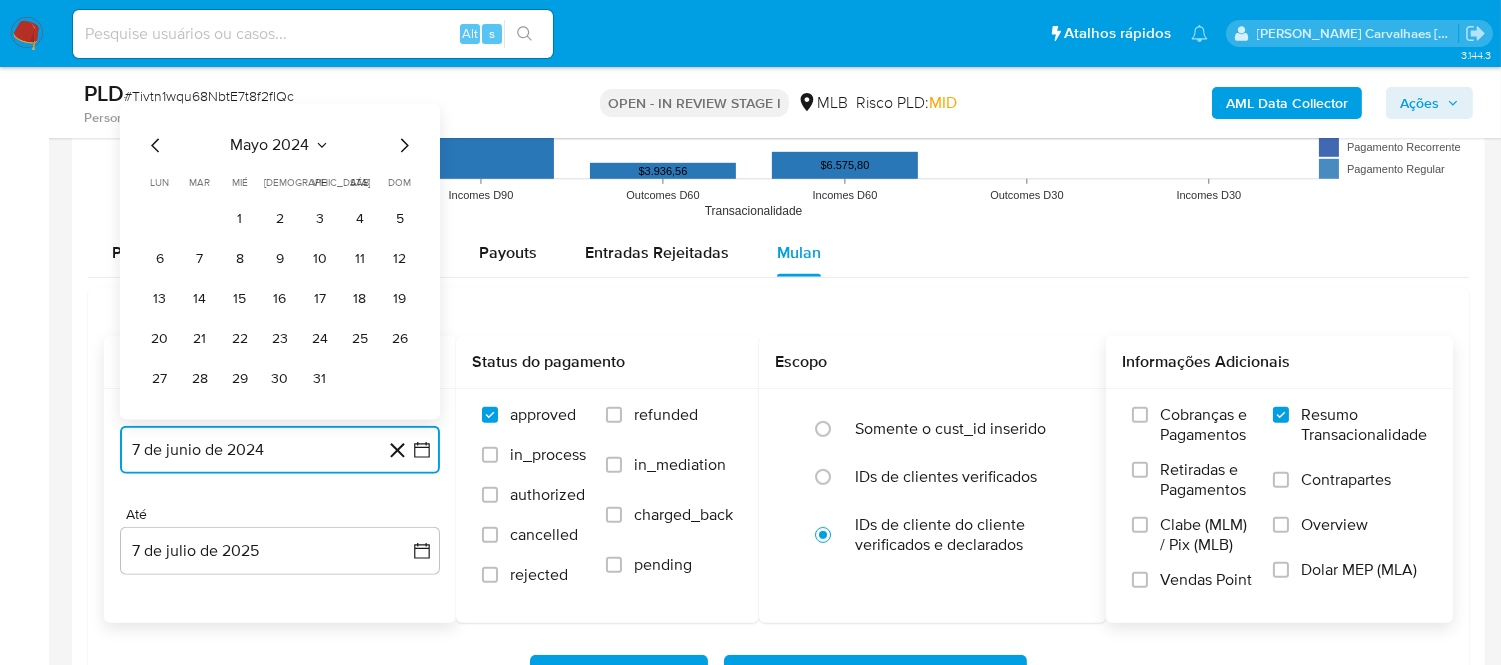 click 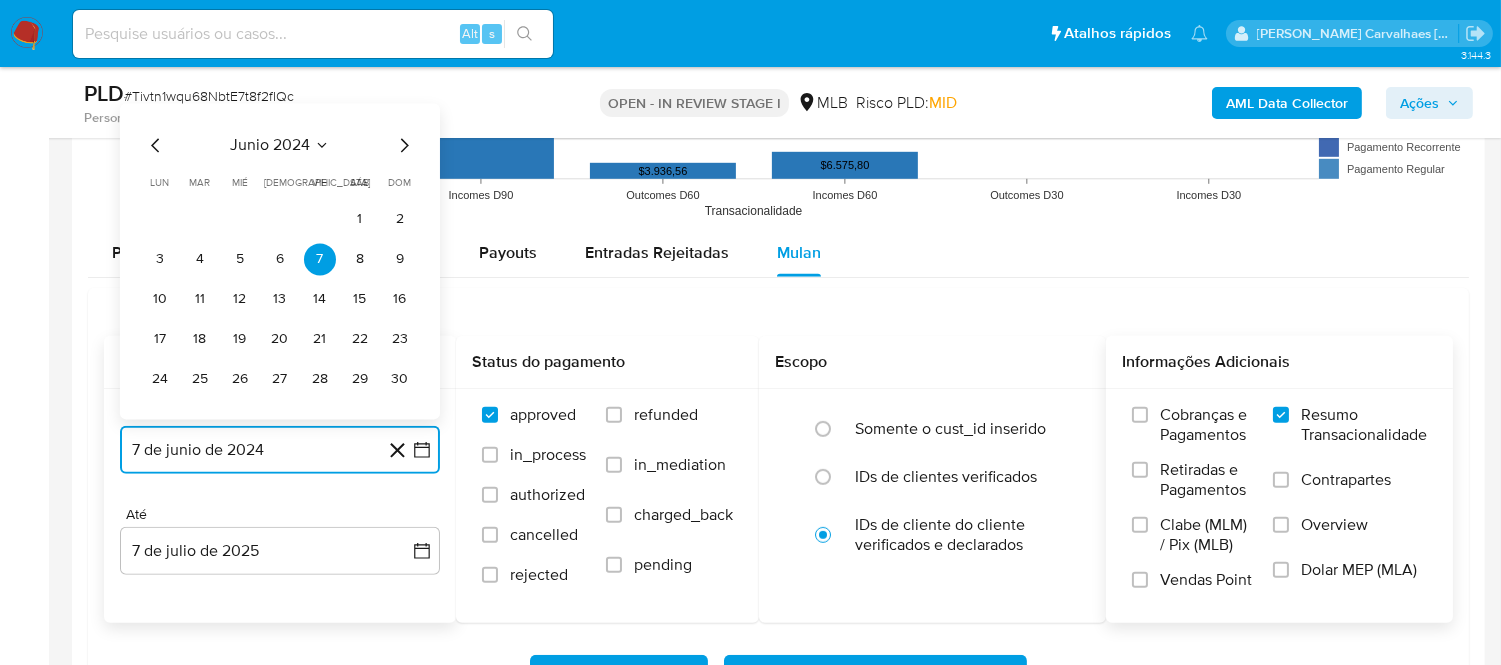 click 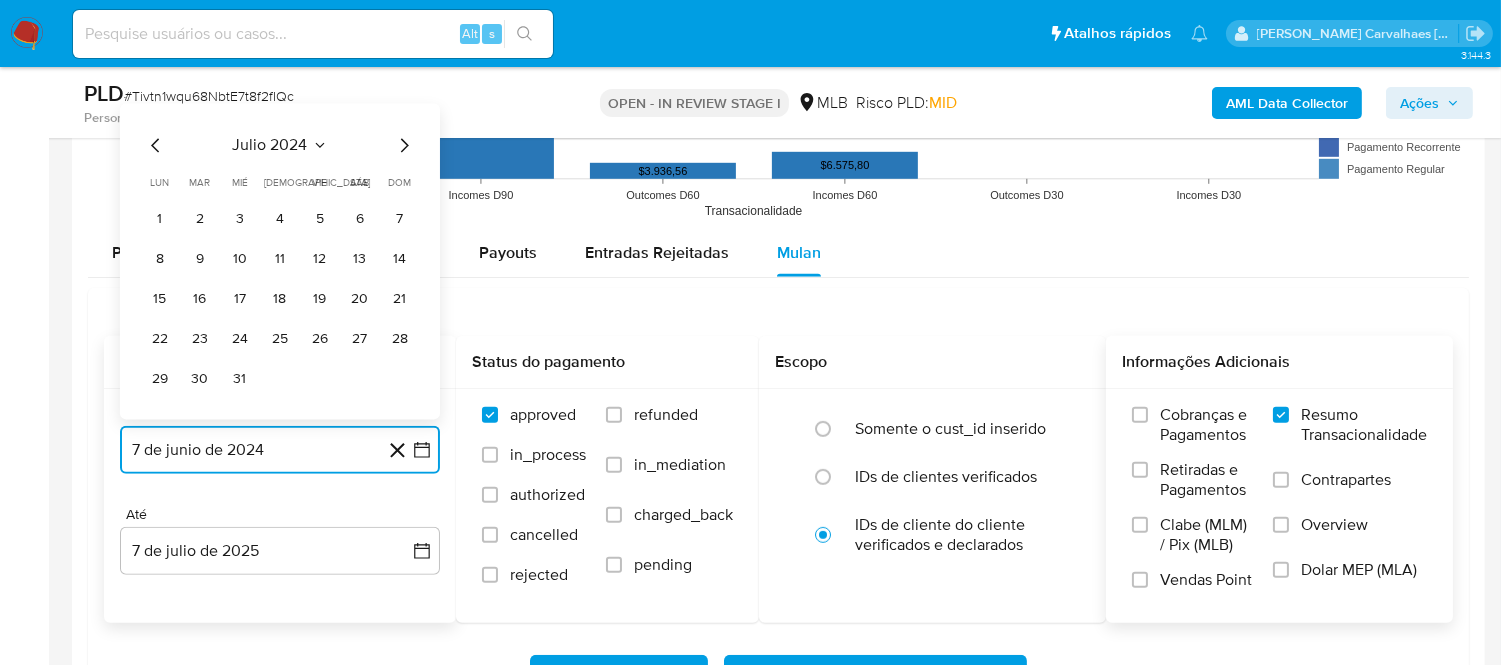 click 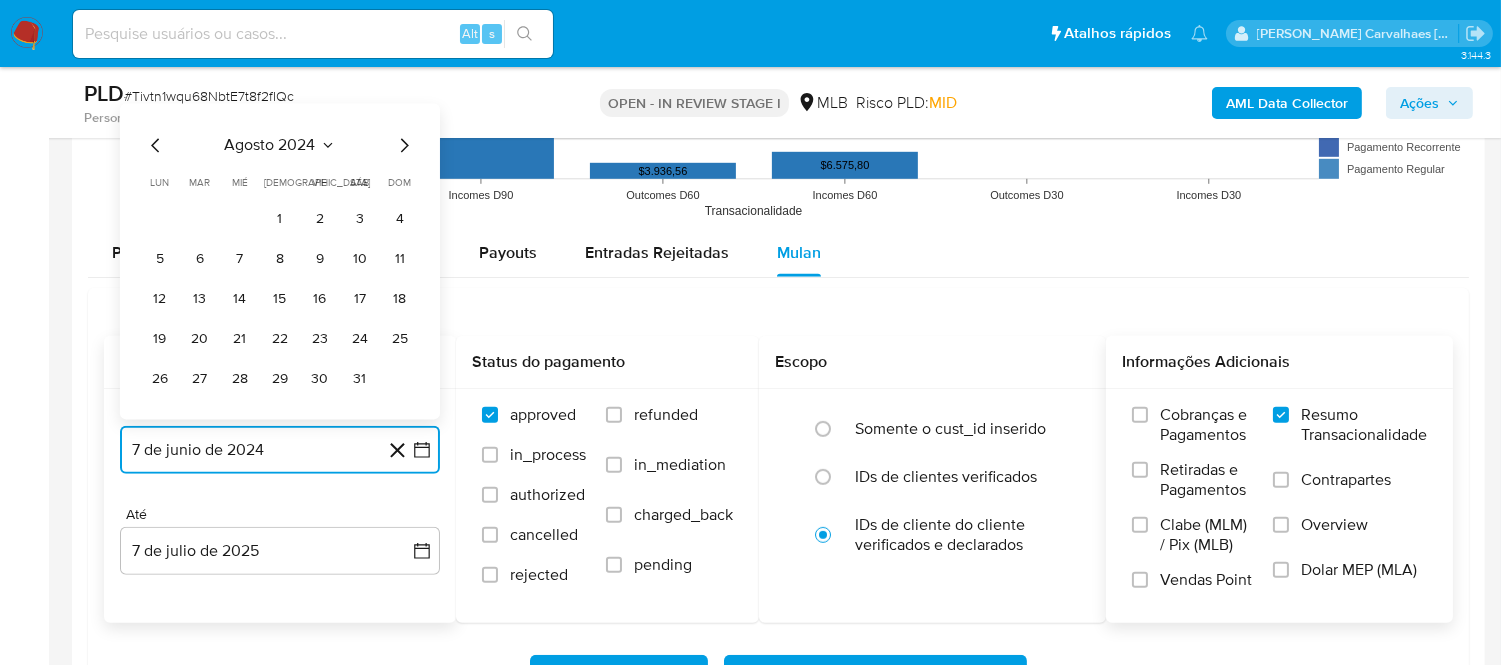 click 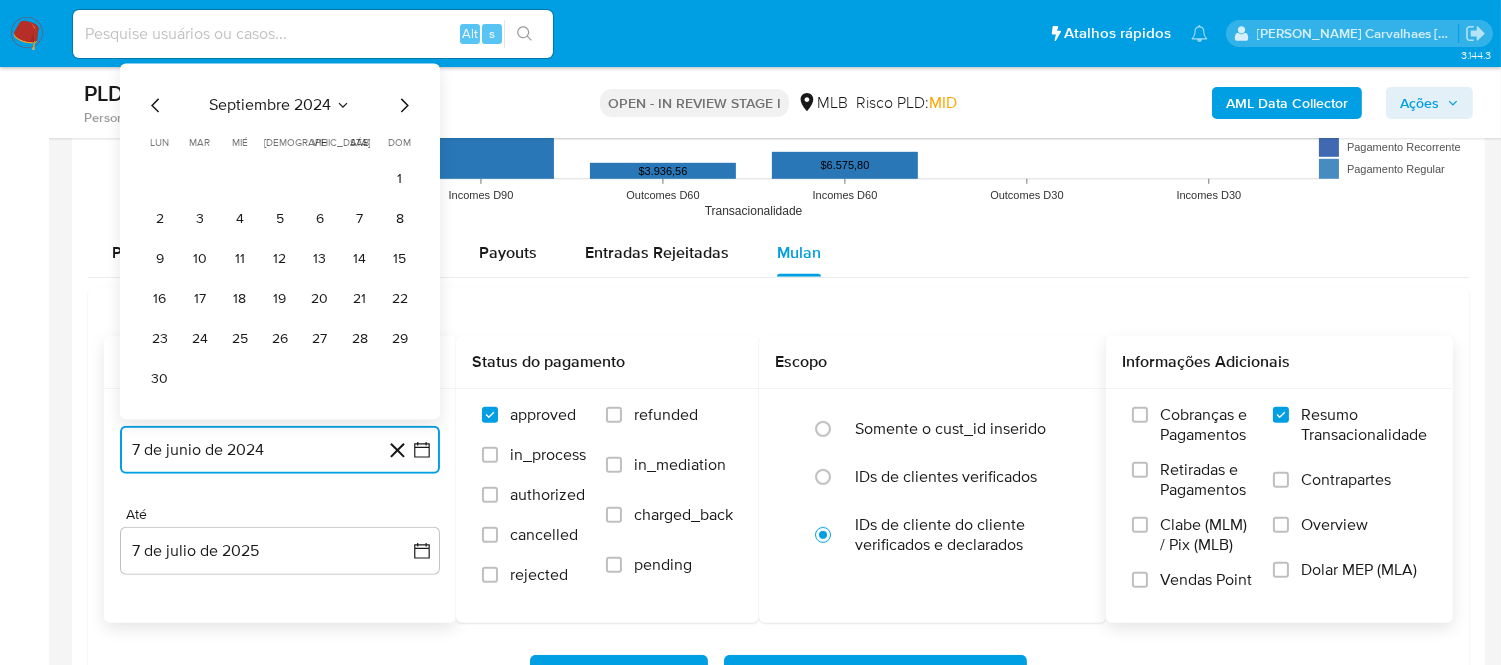 click 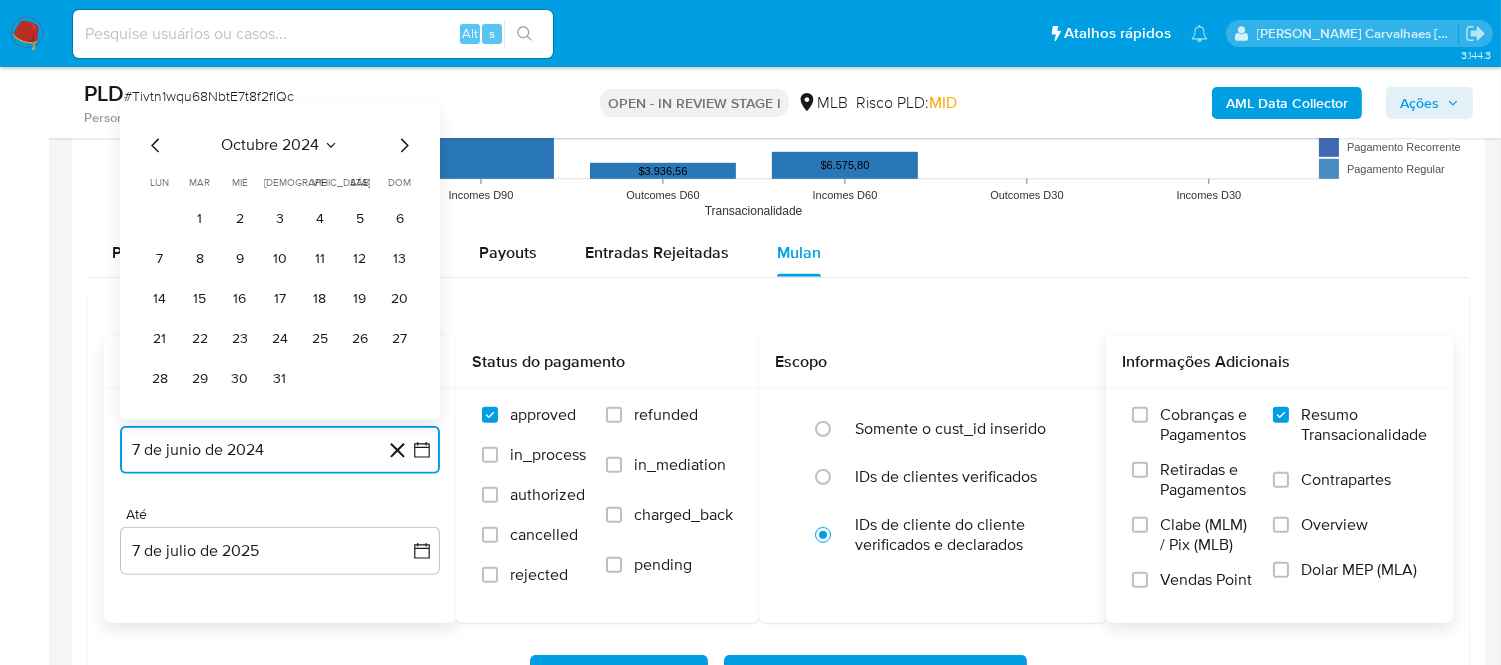 click 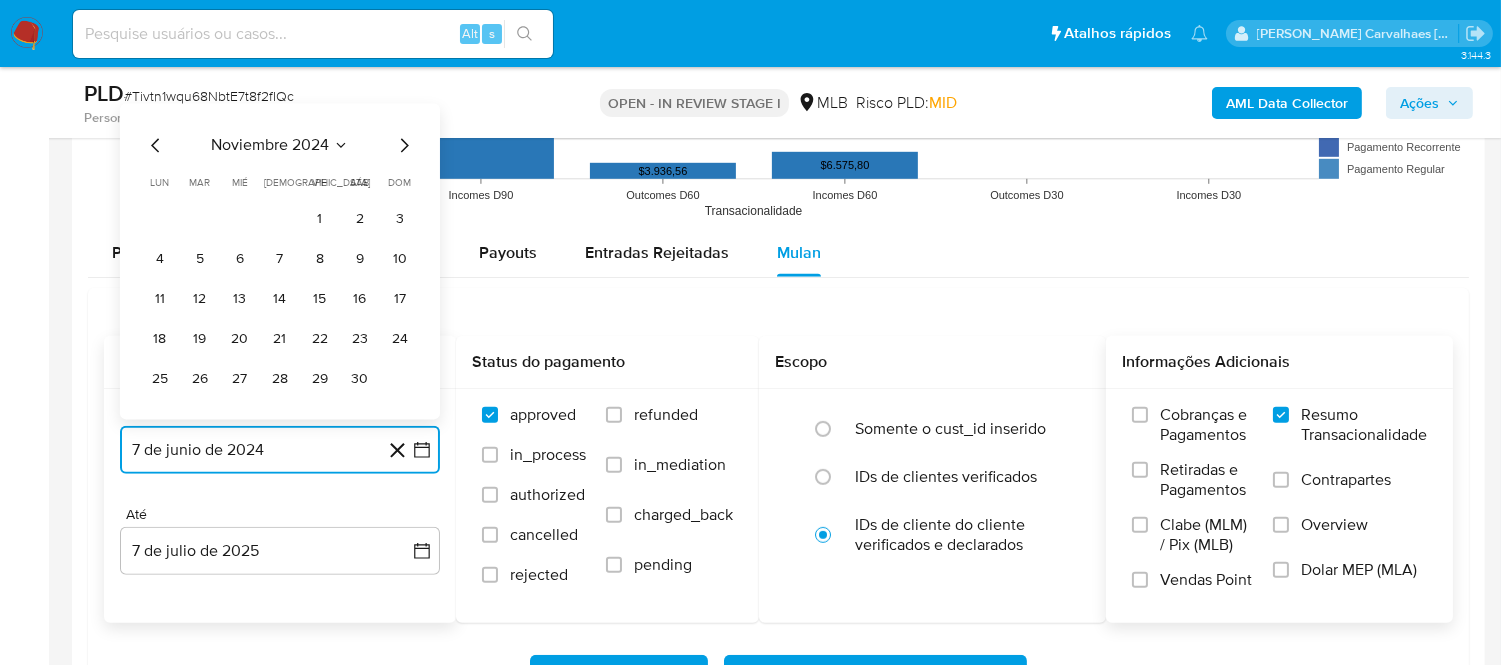 click 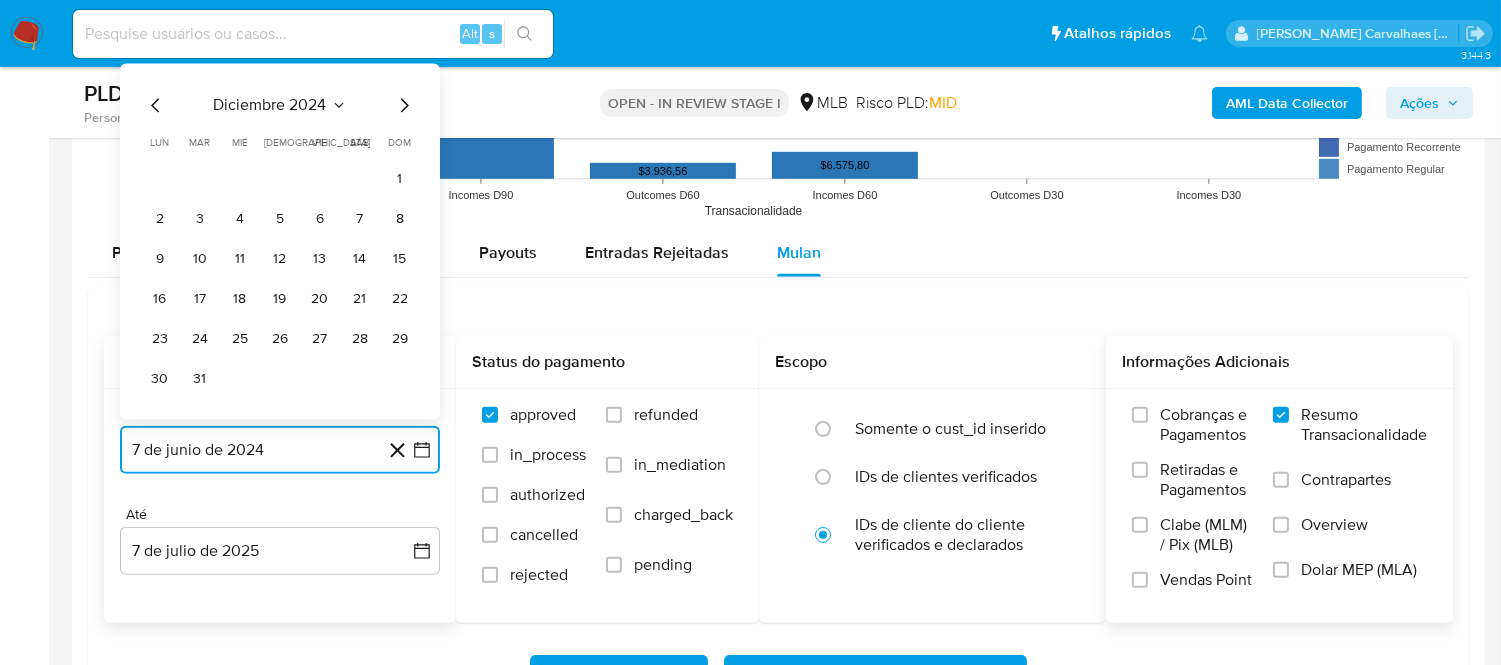 click 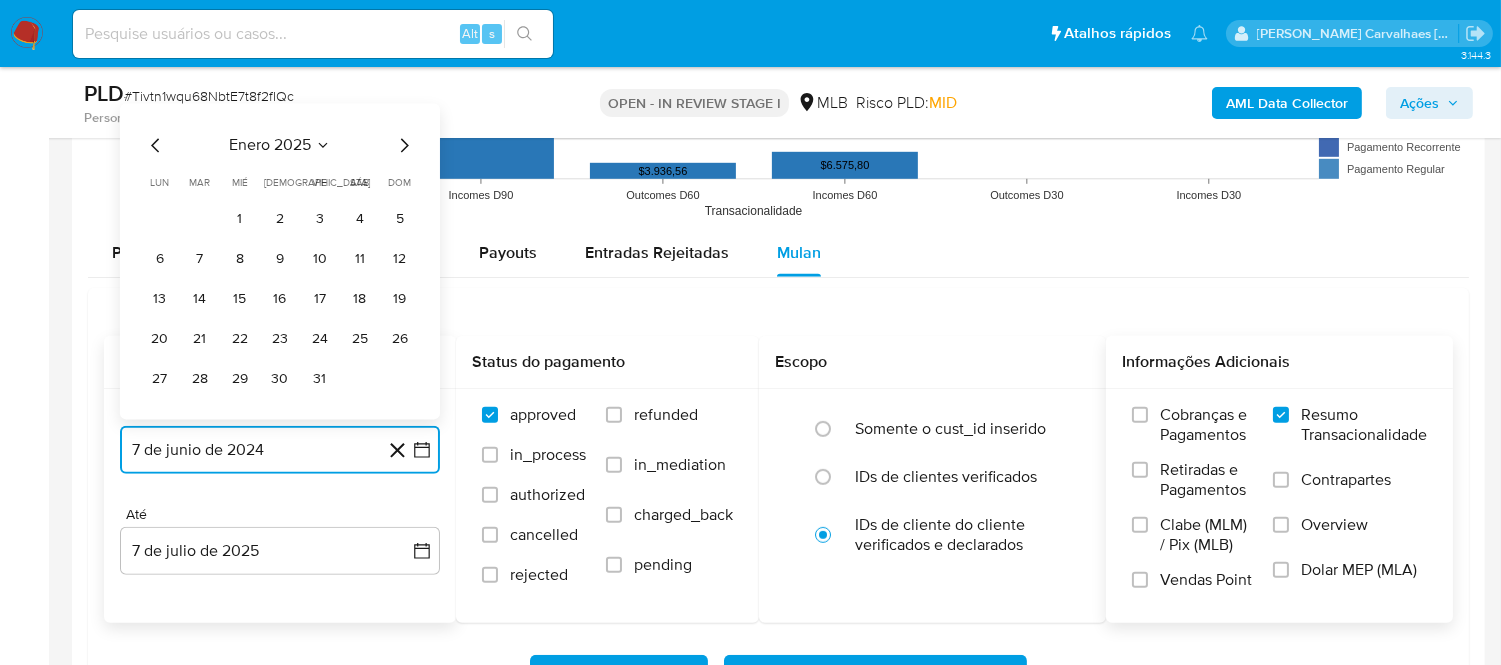 click 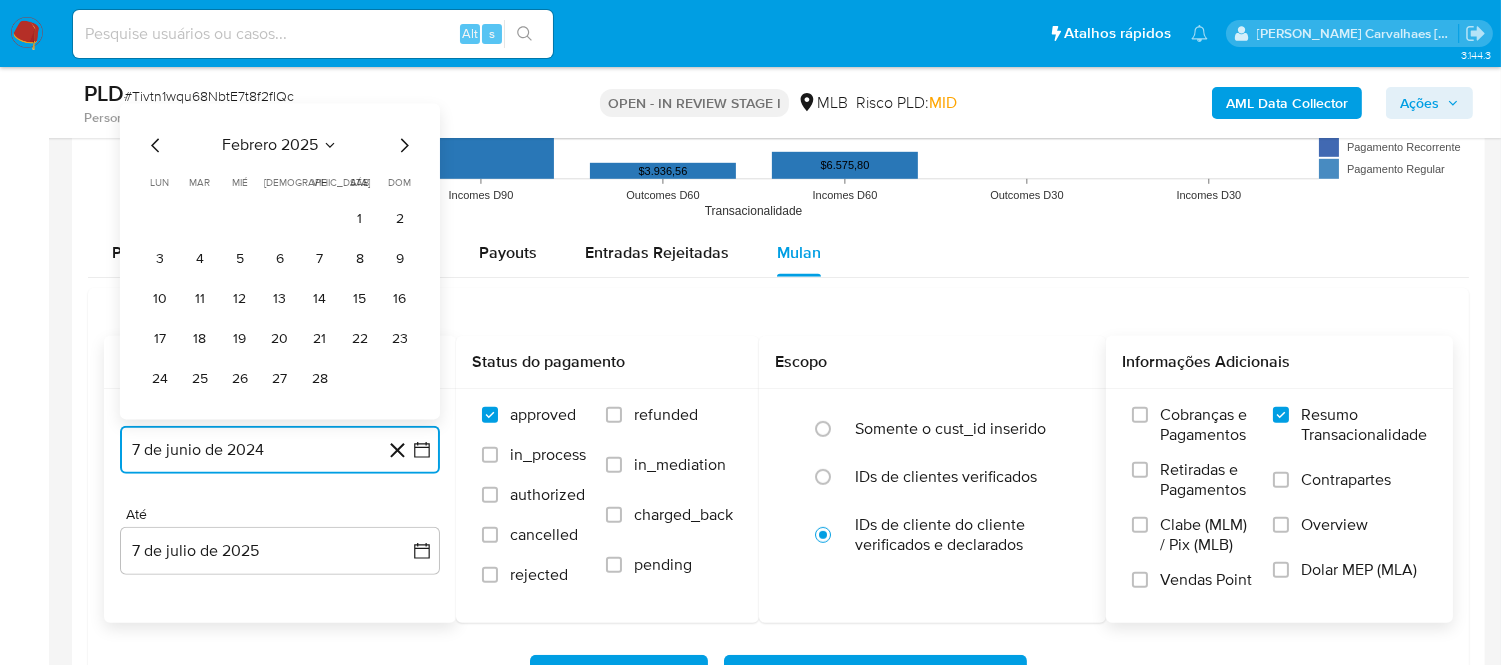 click 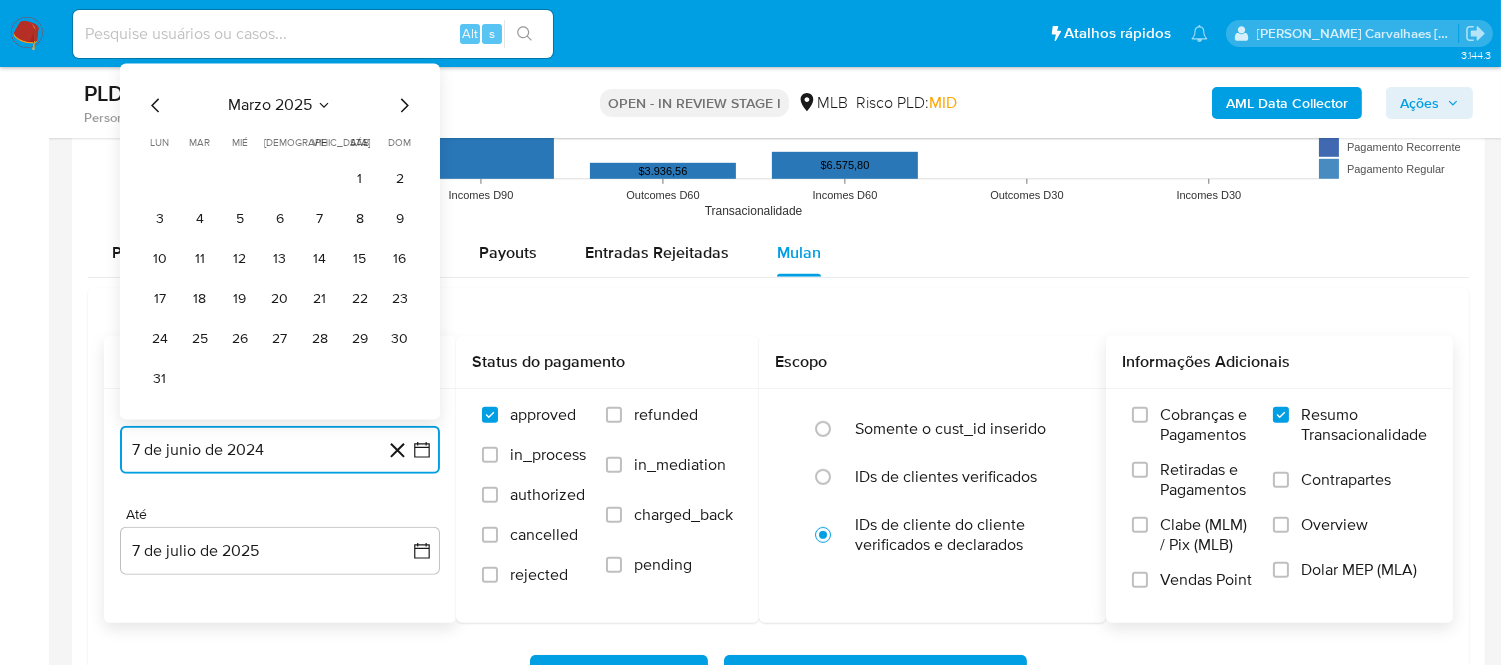 click 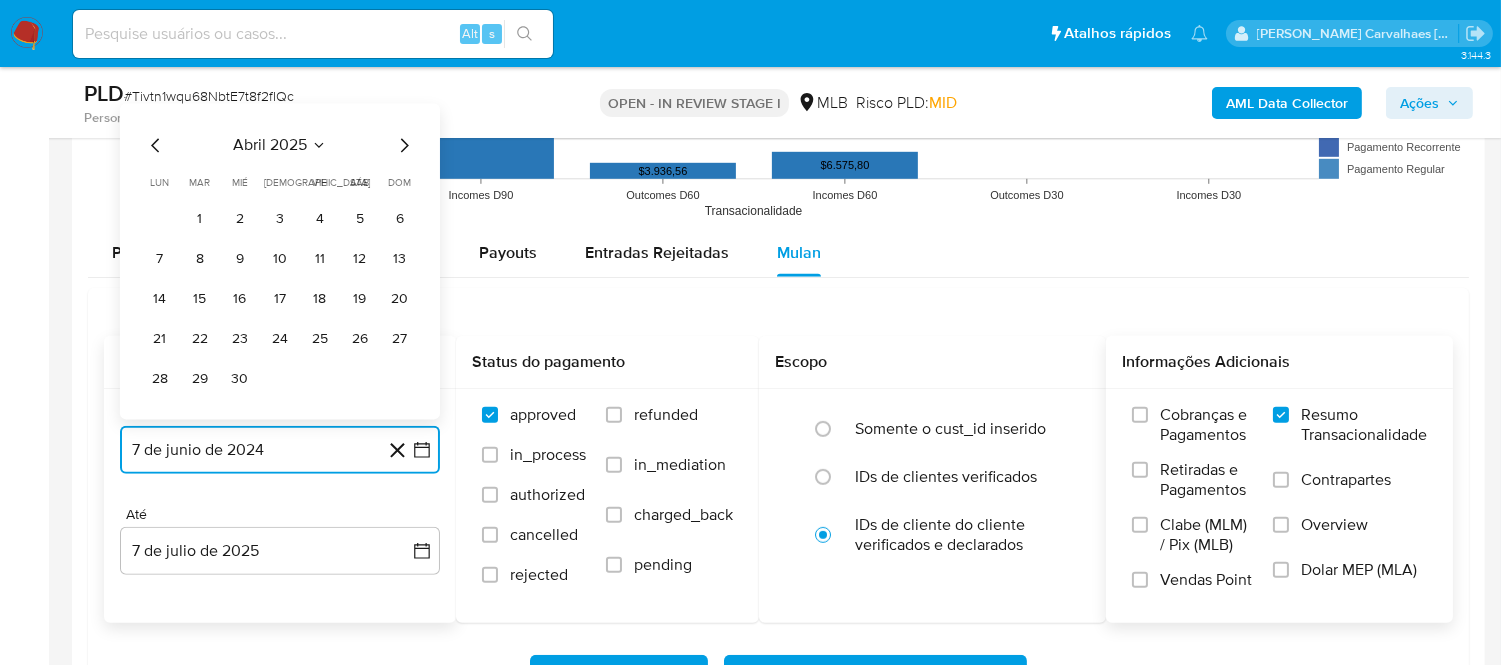 click 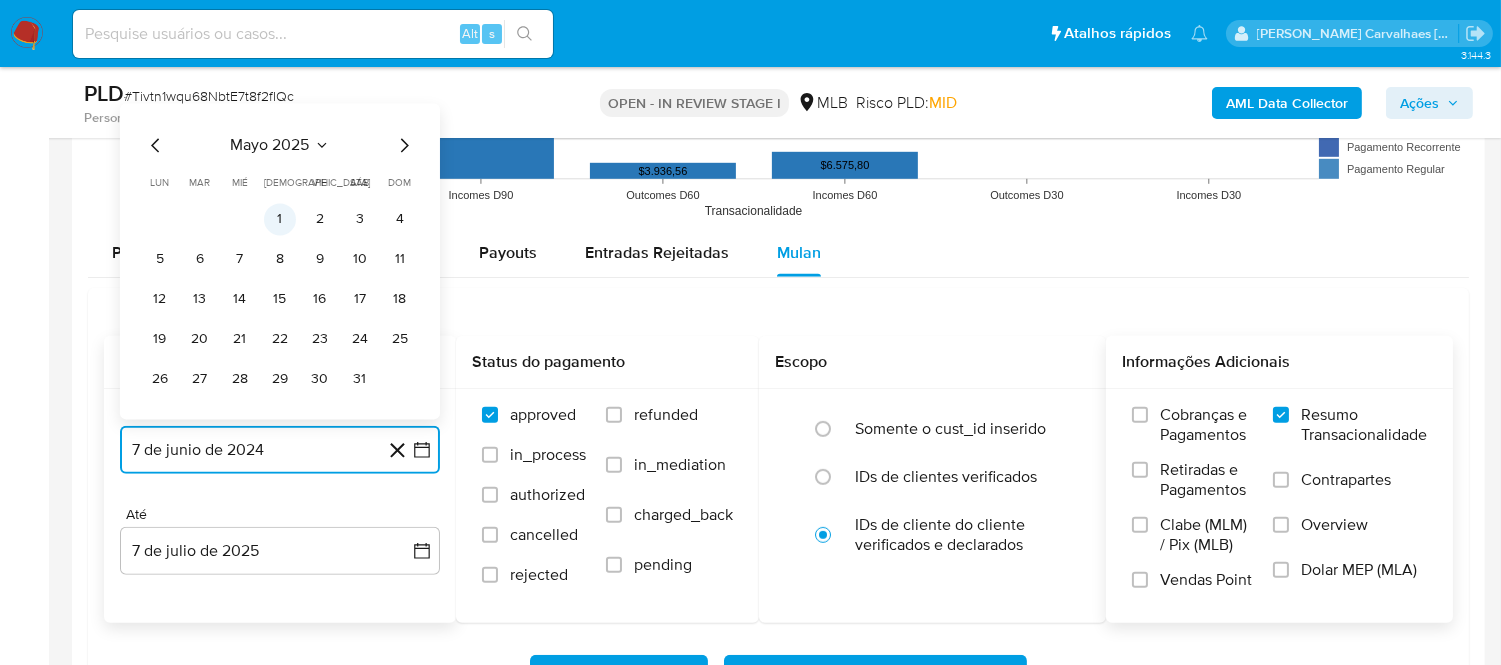 click on "1" at bounding box center [280, 220] 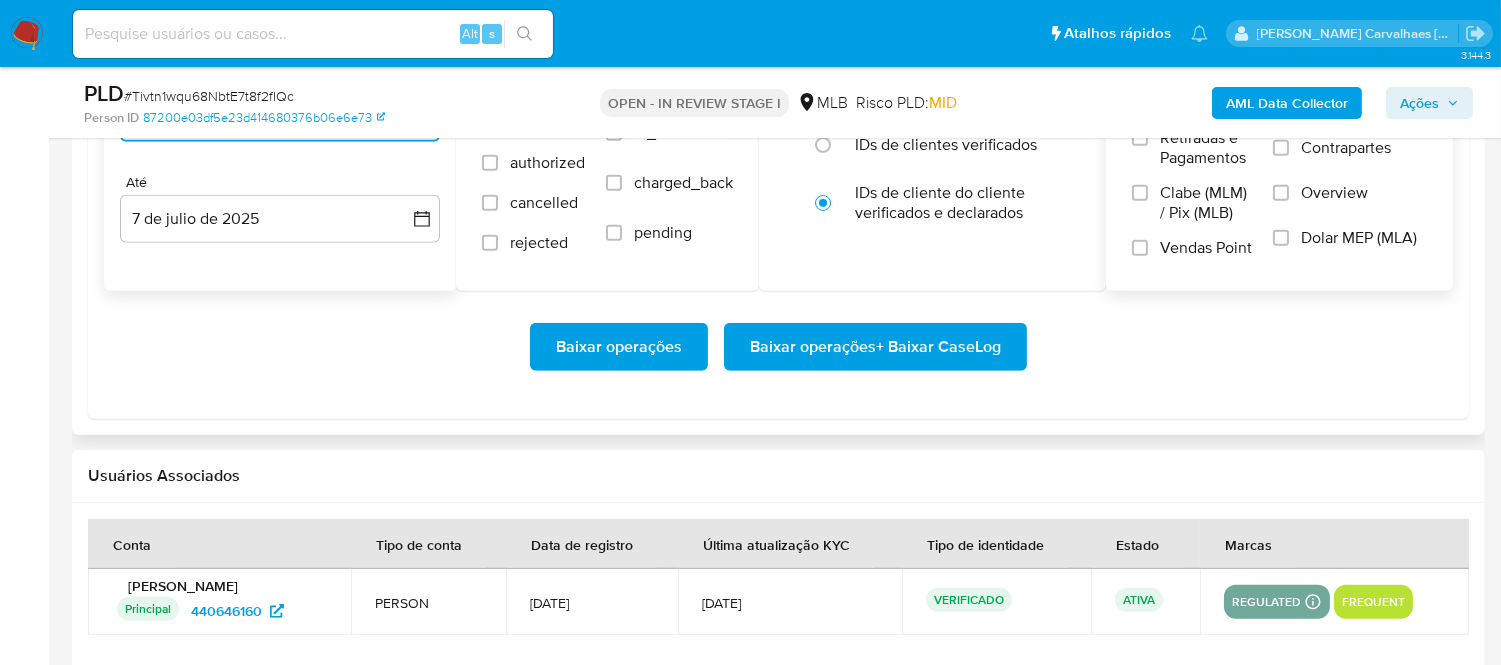 scroll, scrollTop: 2333, scrollLeft: 0, axis: vertical 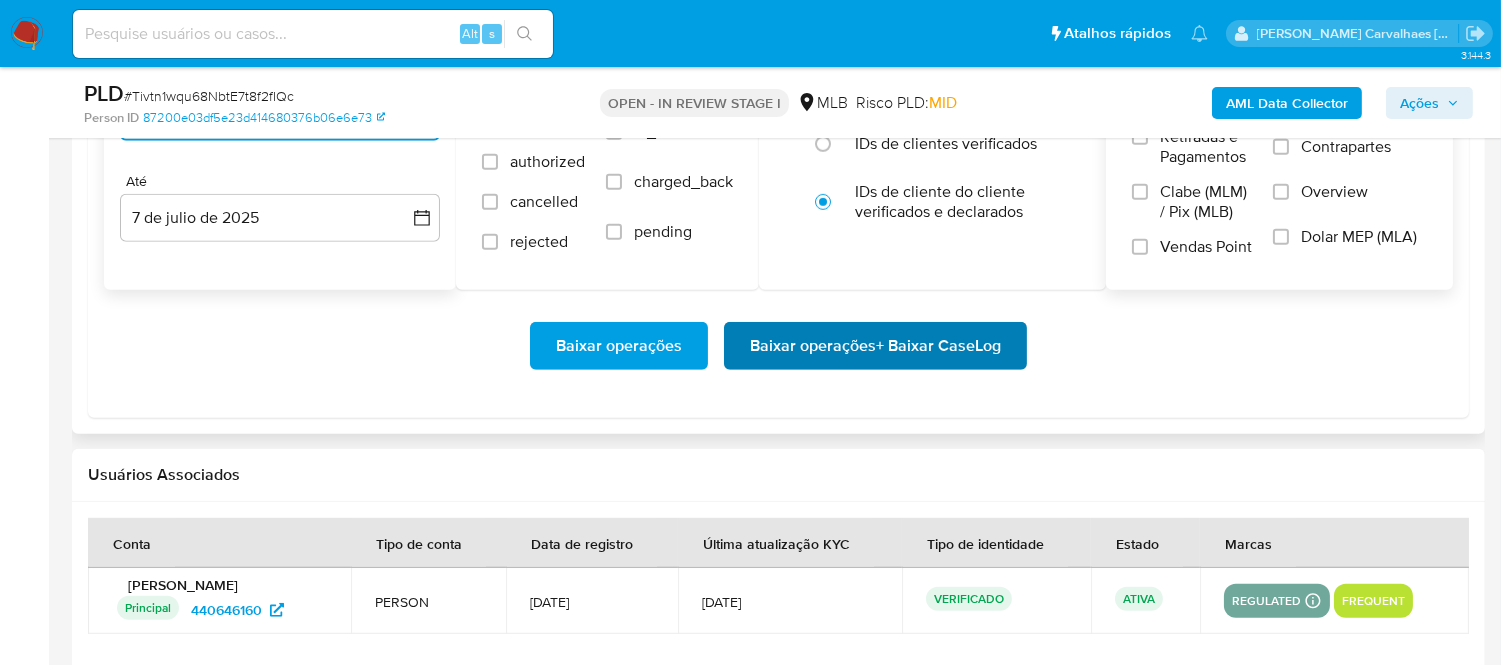 click on "Baixar operações  +   Baixar CaseLog" at bounding box center [875, 346] 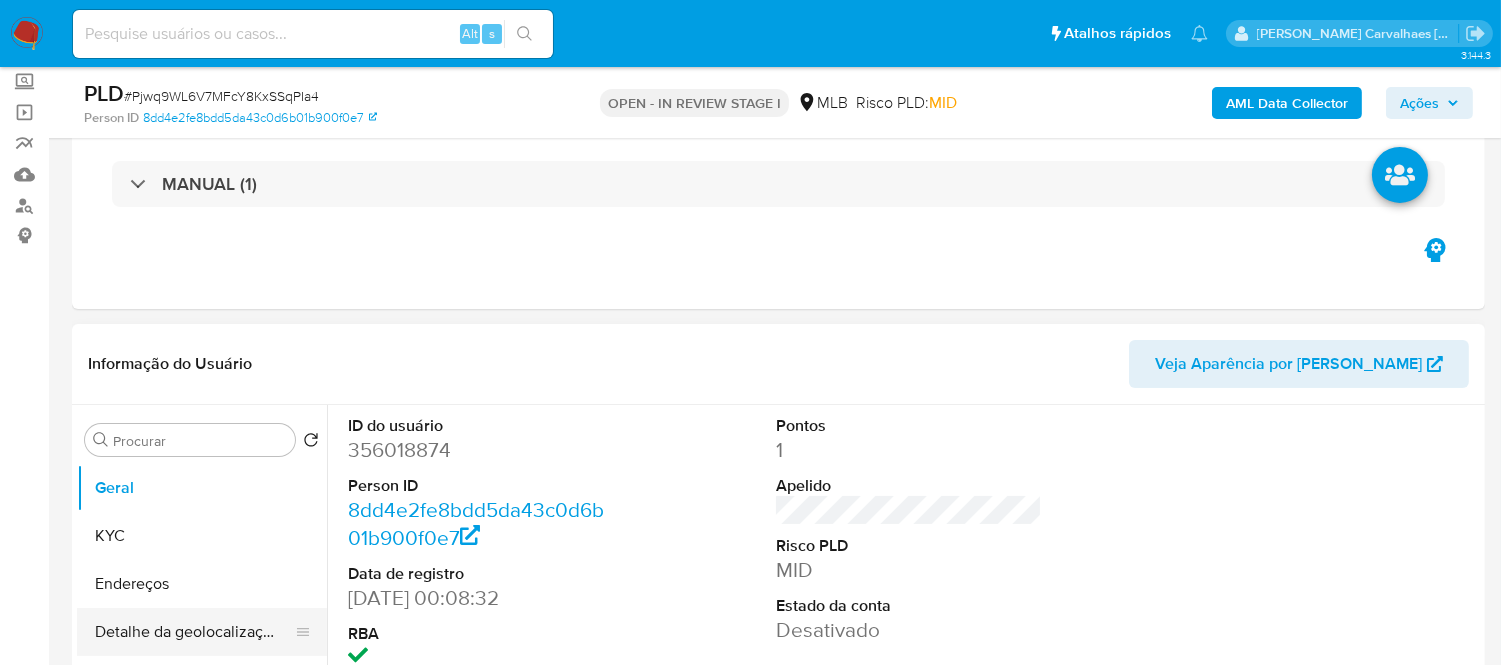 scroll, scrollTop: 222, scrollLeft: 0, axis: vertical 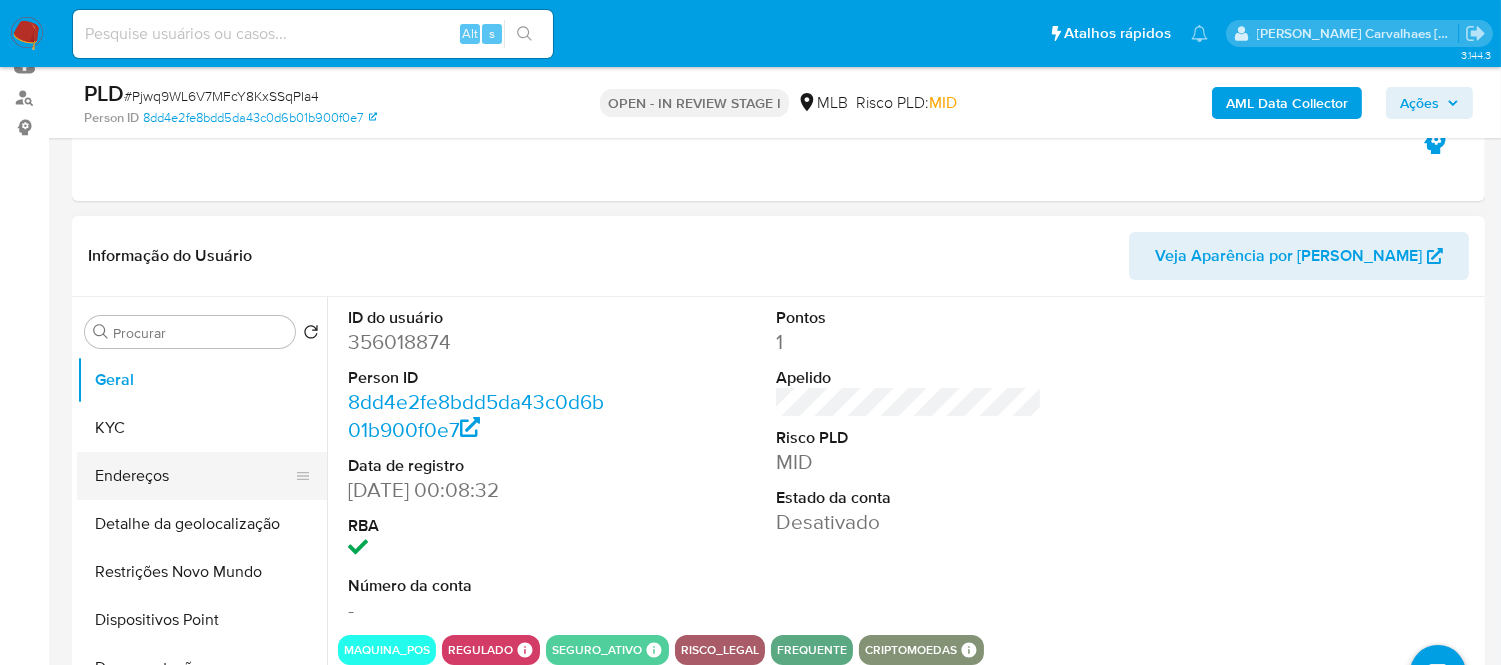 select on "10" 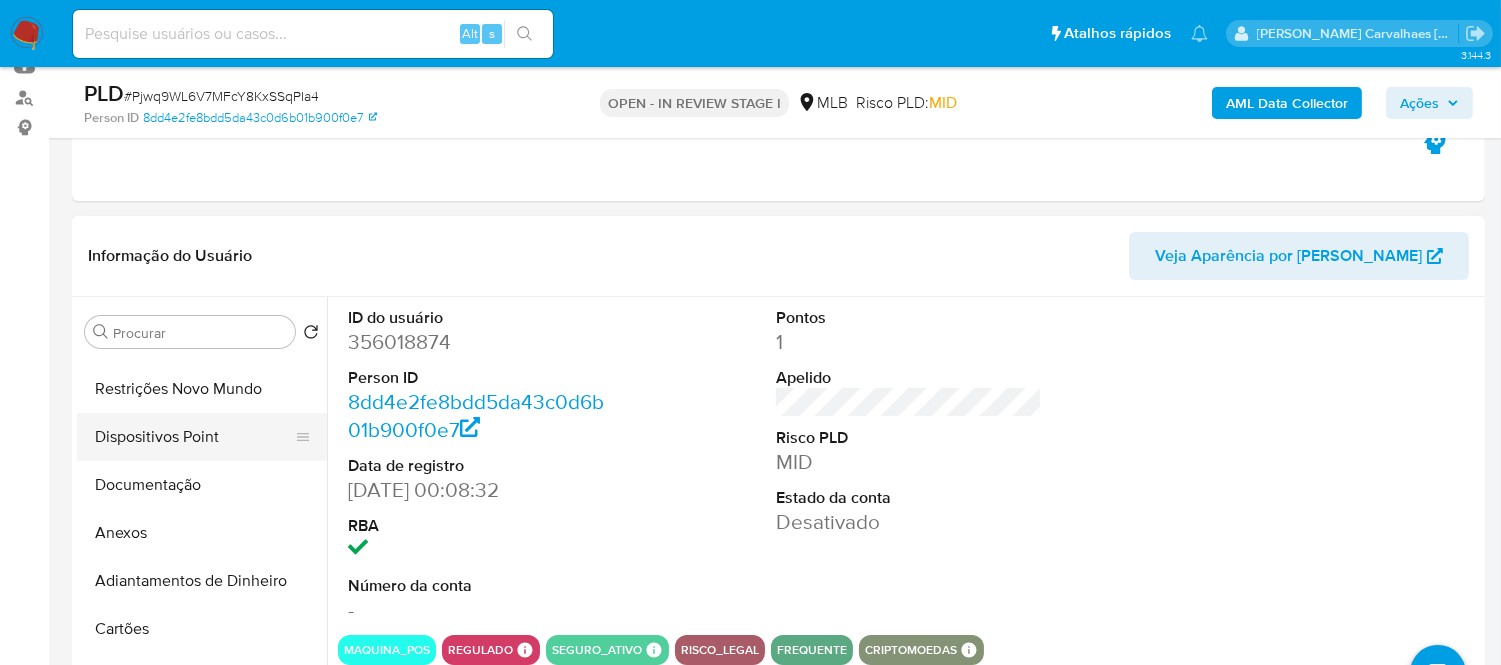 scroll, scrollTop: 222, scrollLeft: 0, axis: vertical 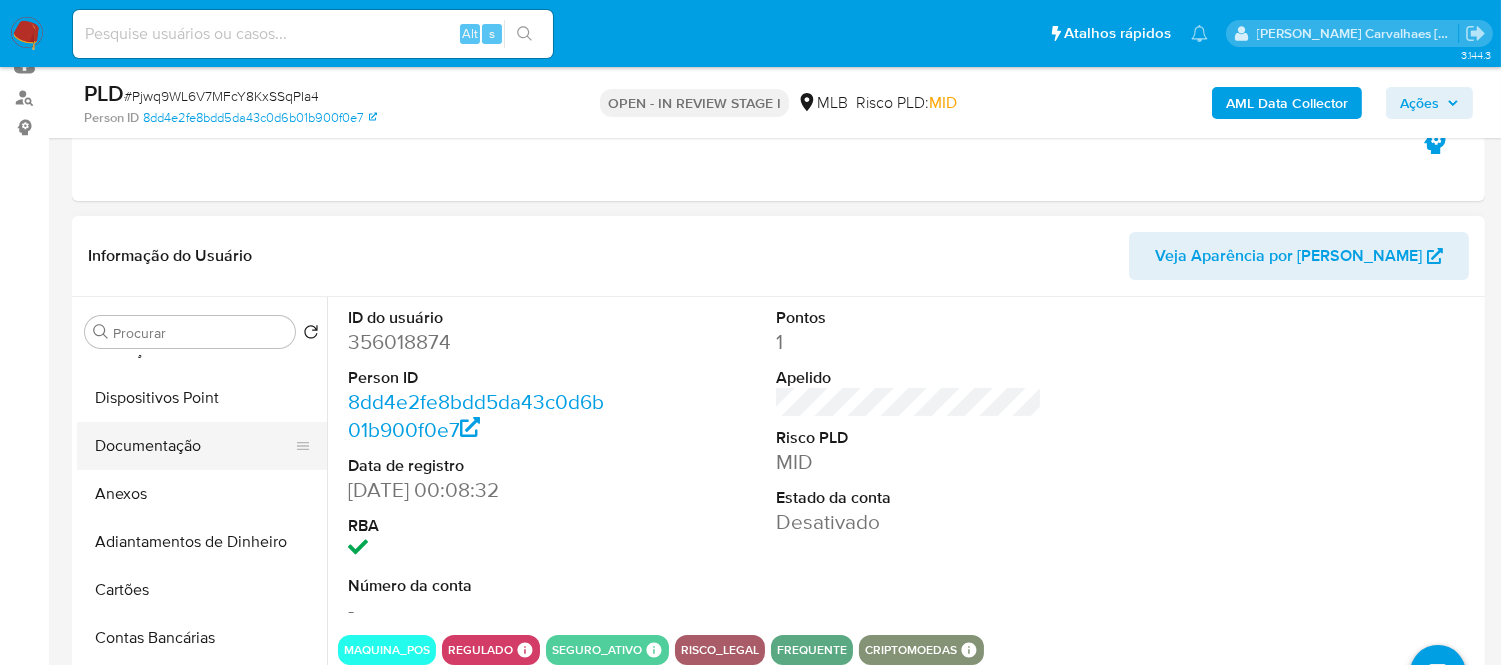 click on "Documentação" at bounding box center [194, 446] 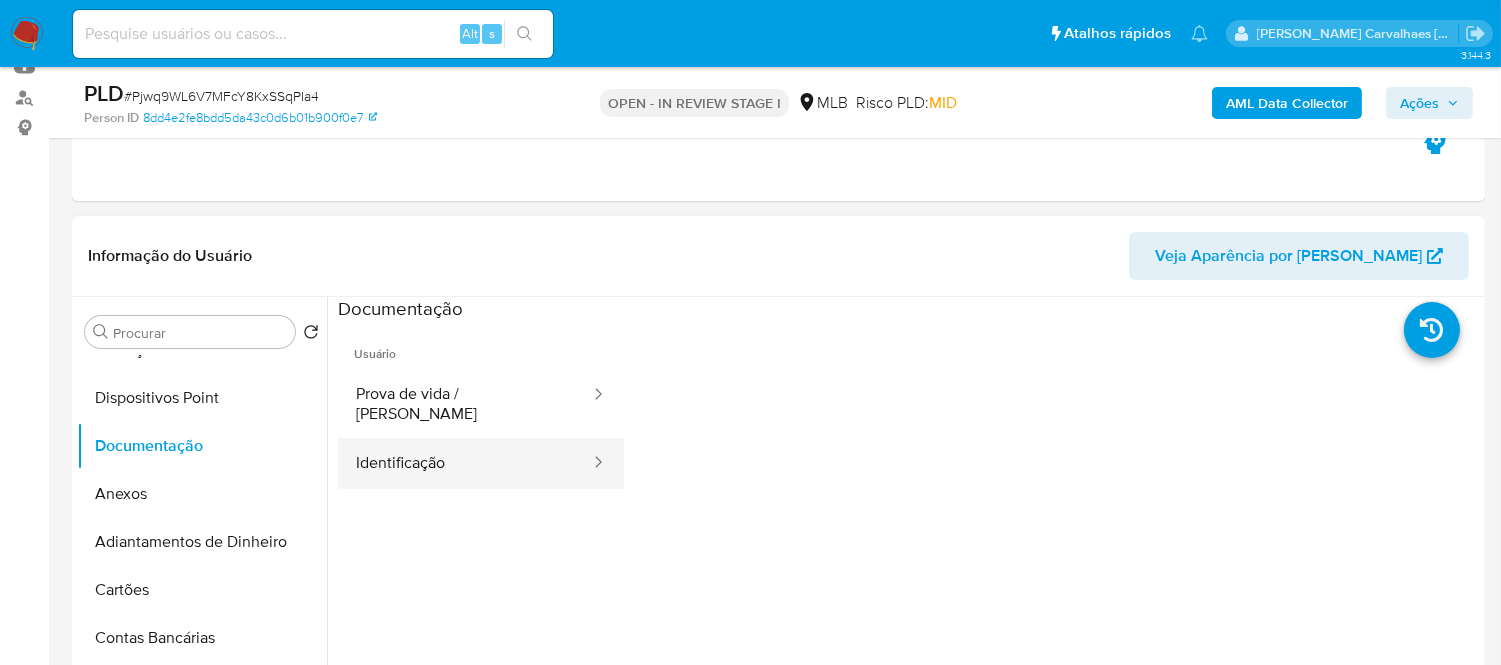 click on "Identificação" at bounding box center [465, 463] 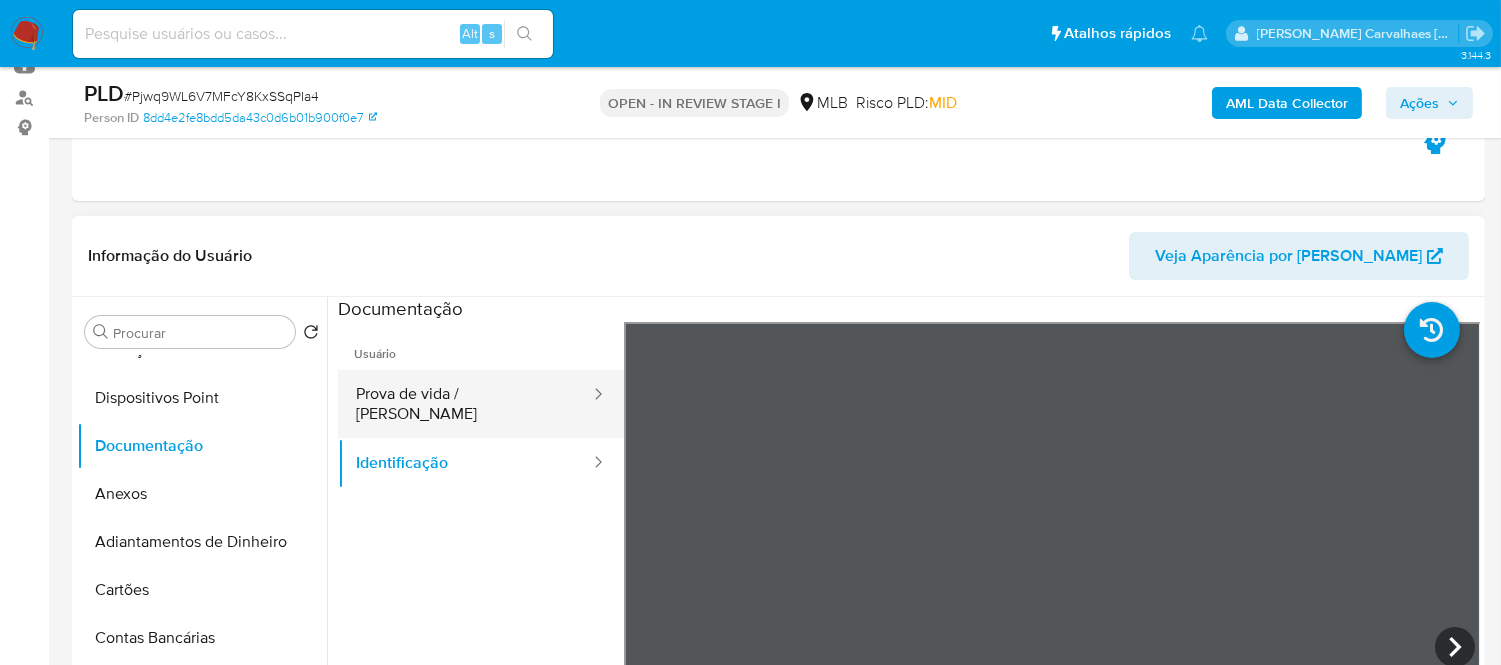 click on "Prova de vida / [PERSON_NAME]" at bounding box center (465, 404) 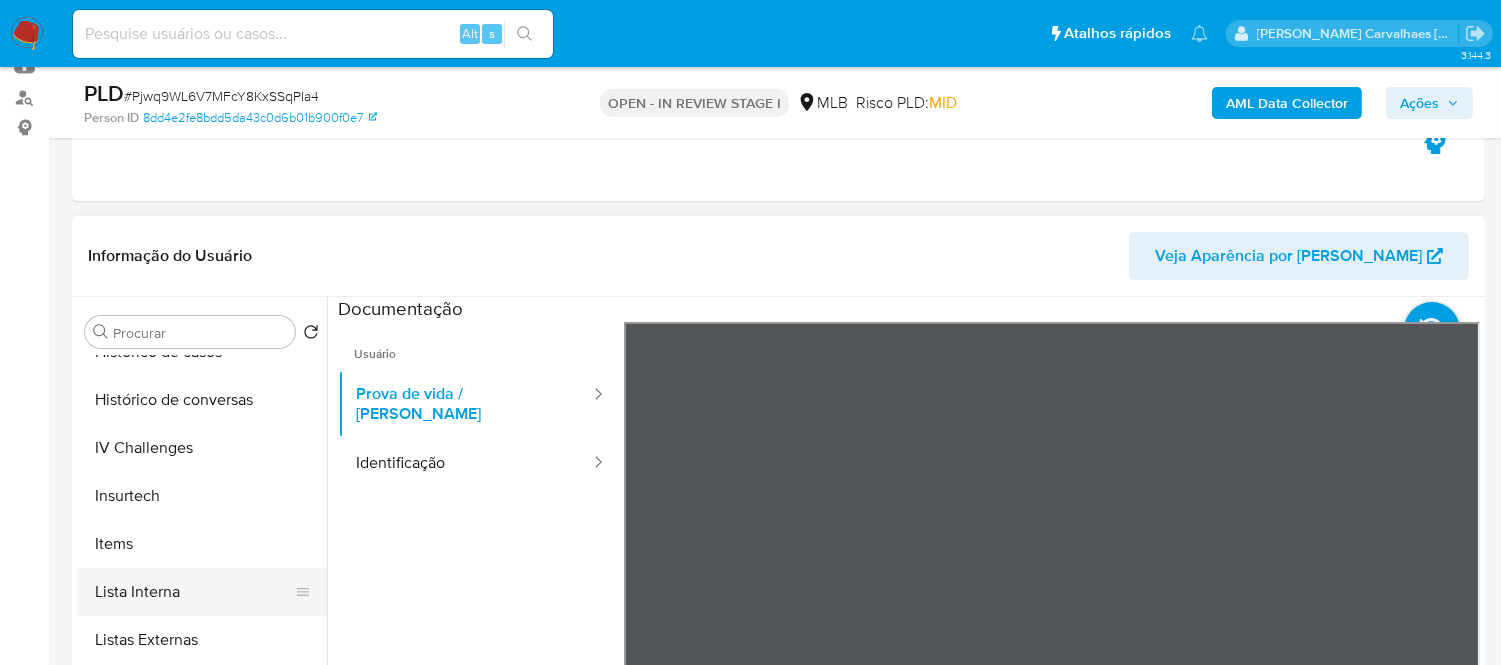 scroll, scrollTop: 845, scrollLeft: 0, axis: vertical 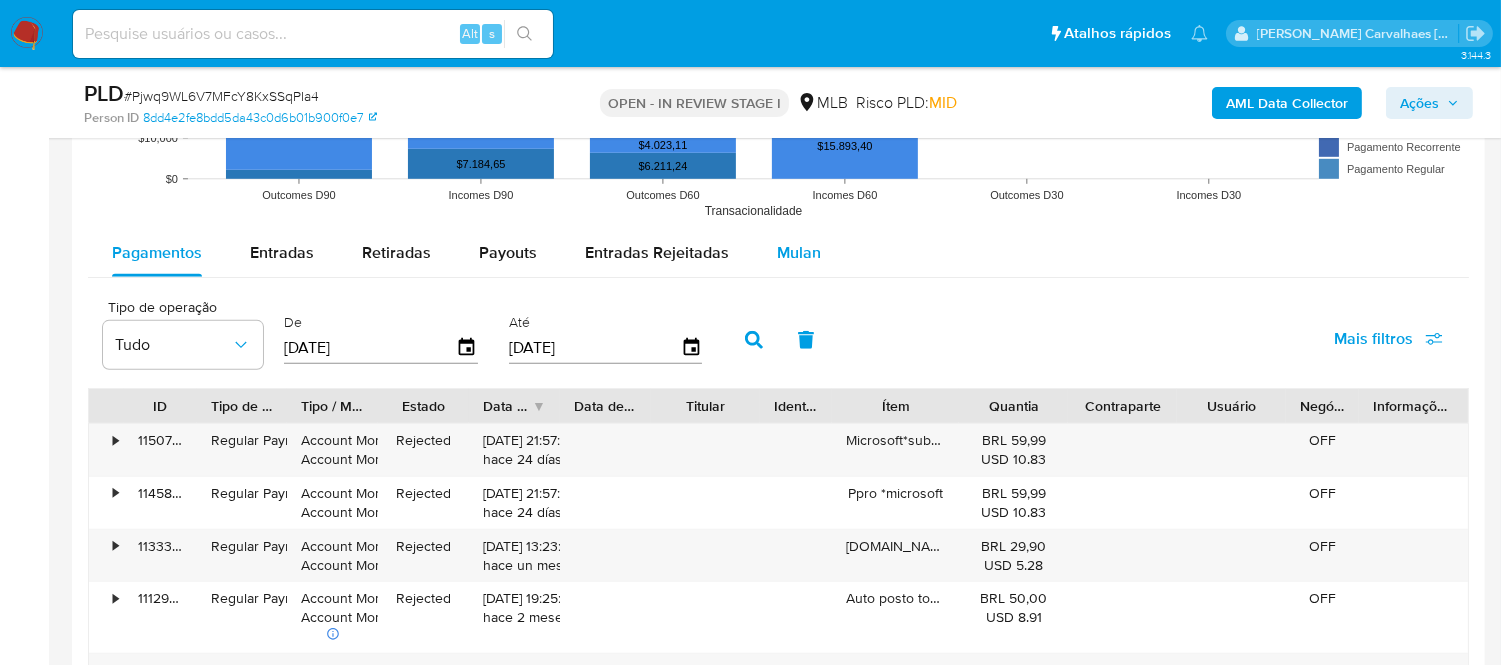 click on "Mulan" at bounding box center (799, 252) 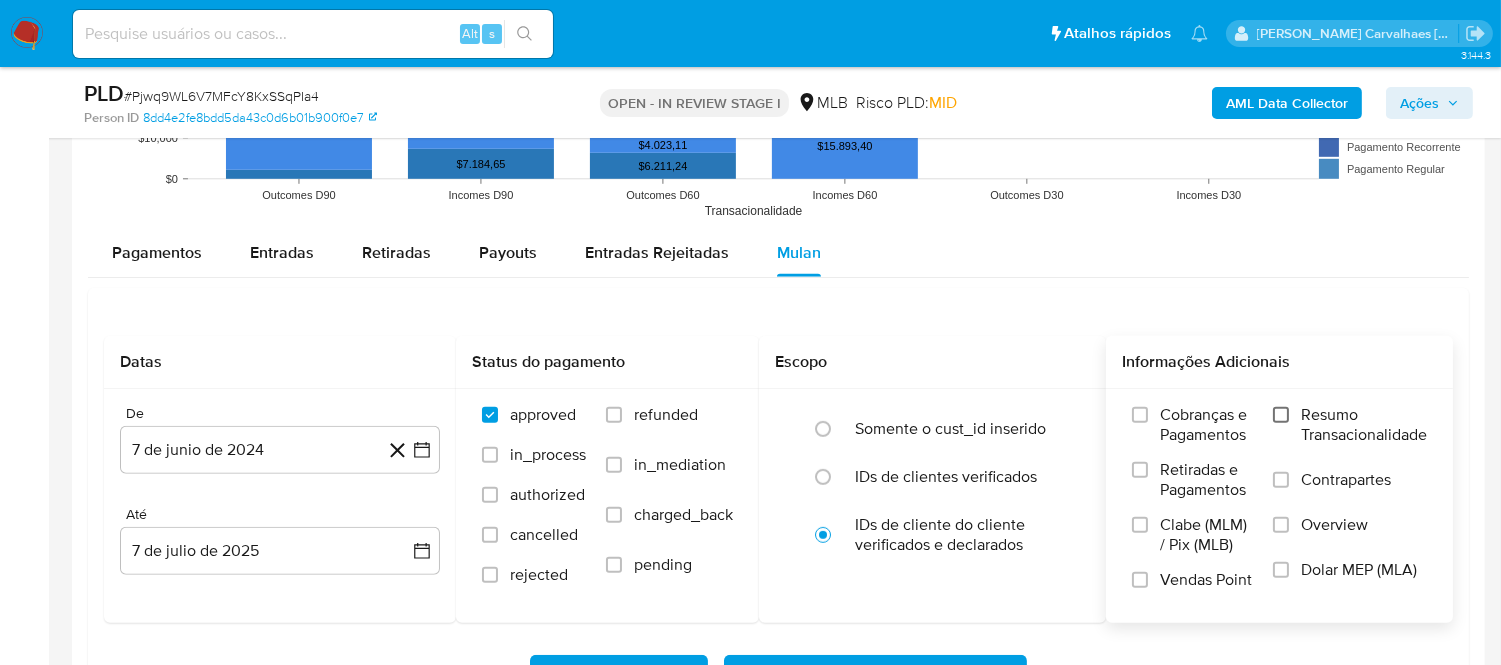 click on "Resumo Transacionalidade" at bounding box center (1281, 415) 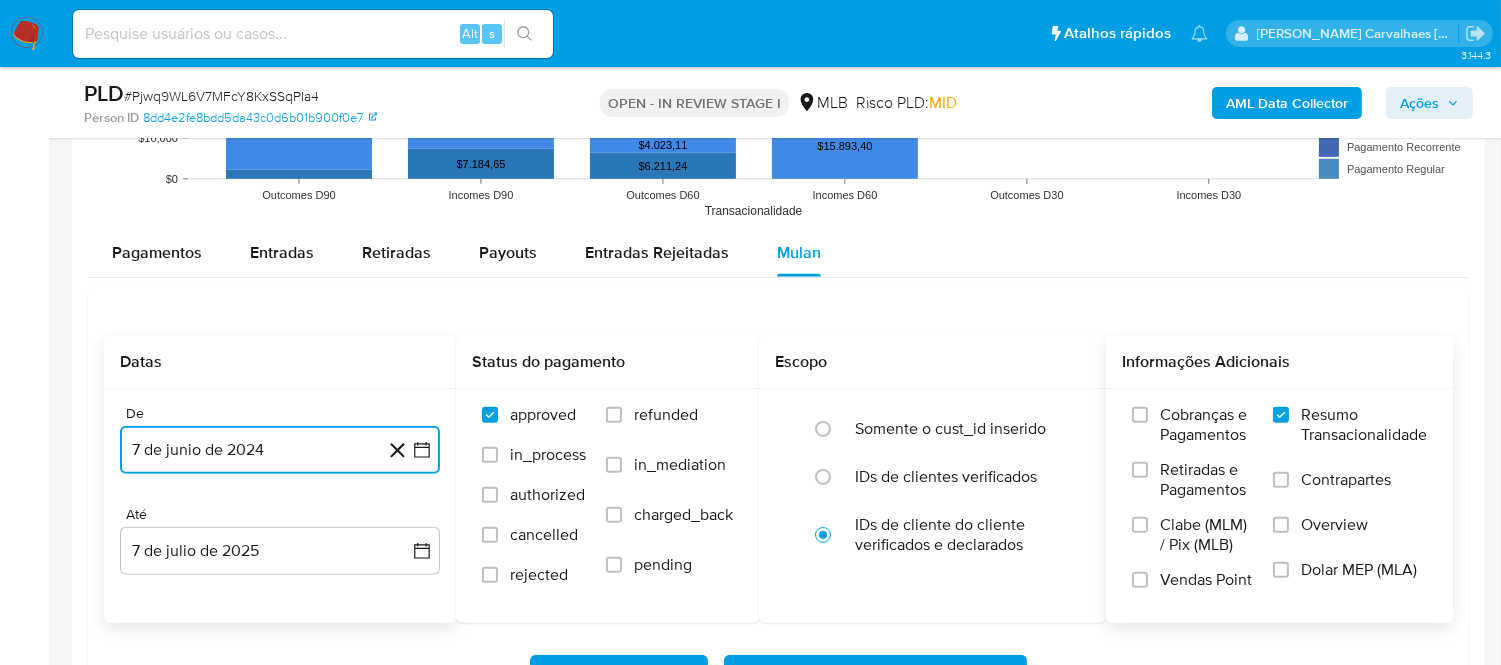 click 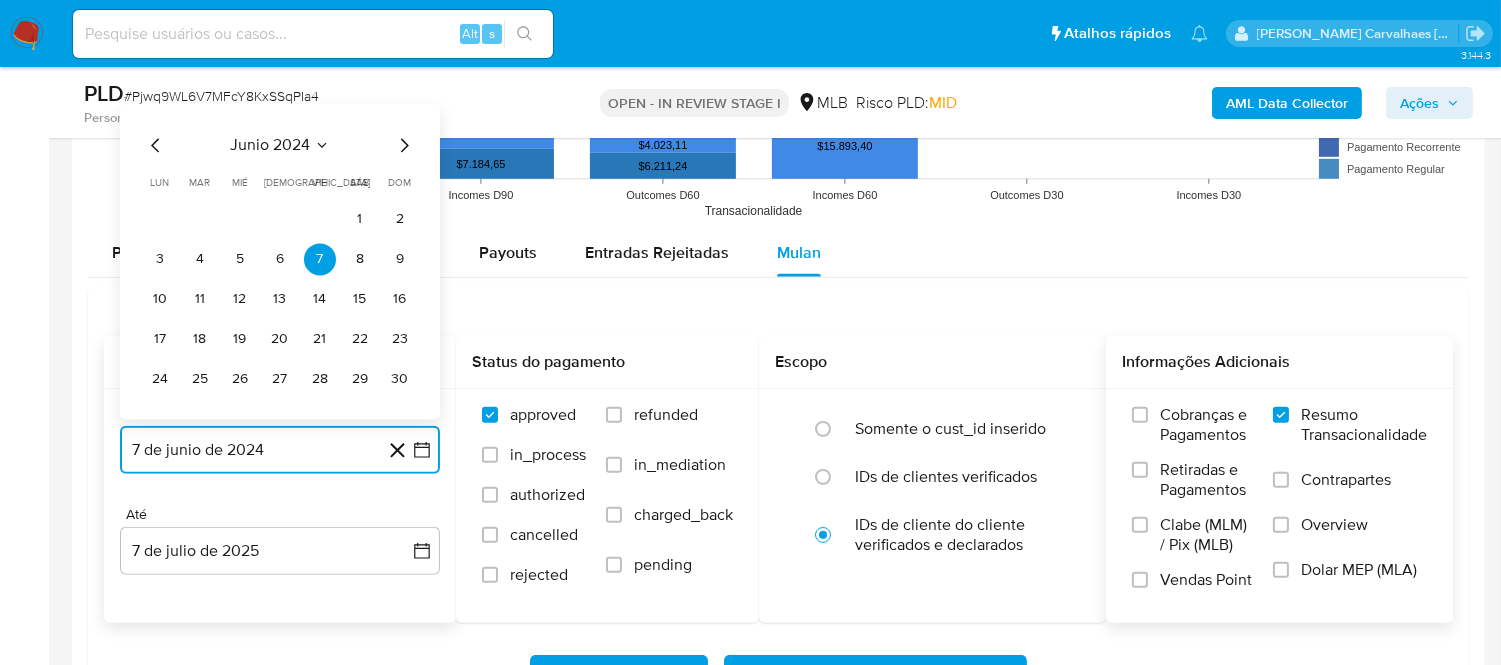 click 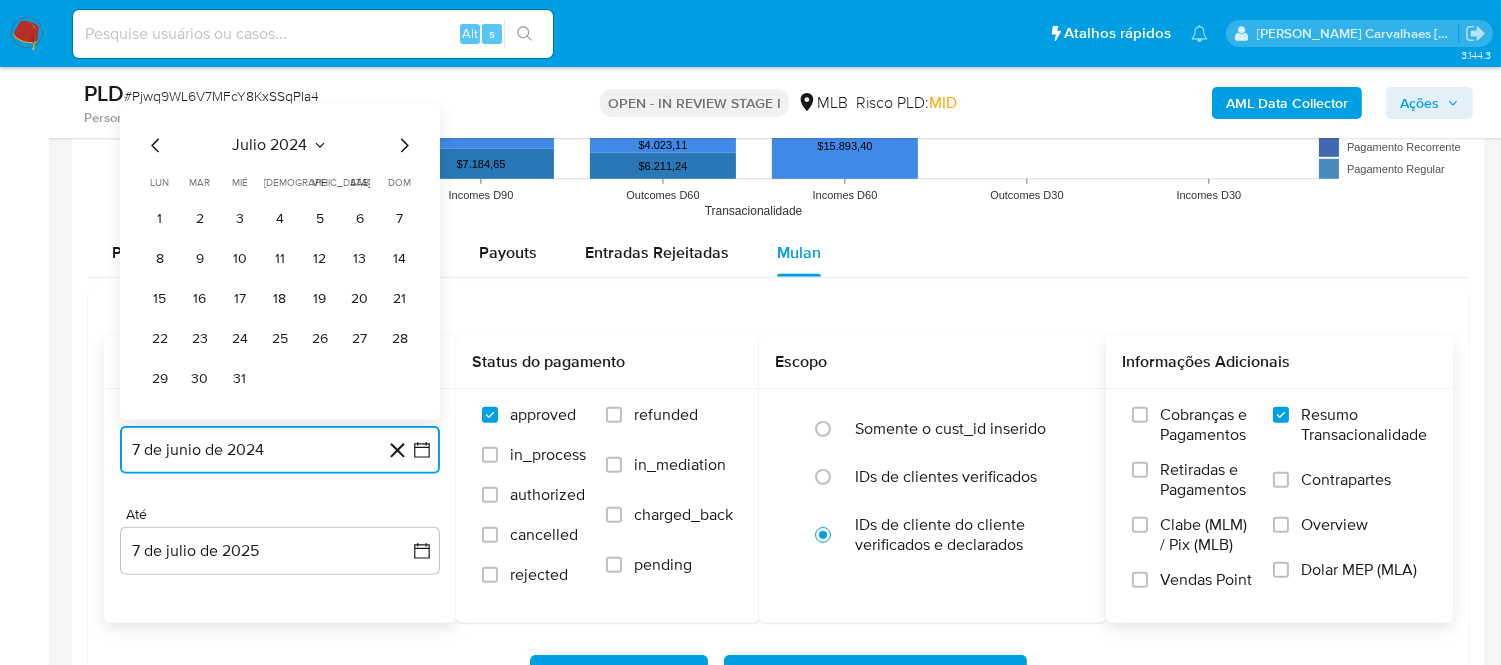 click 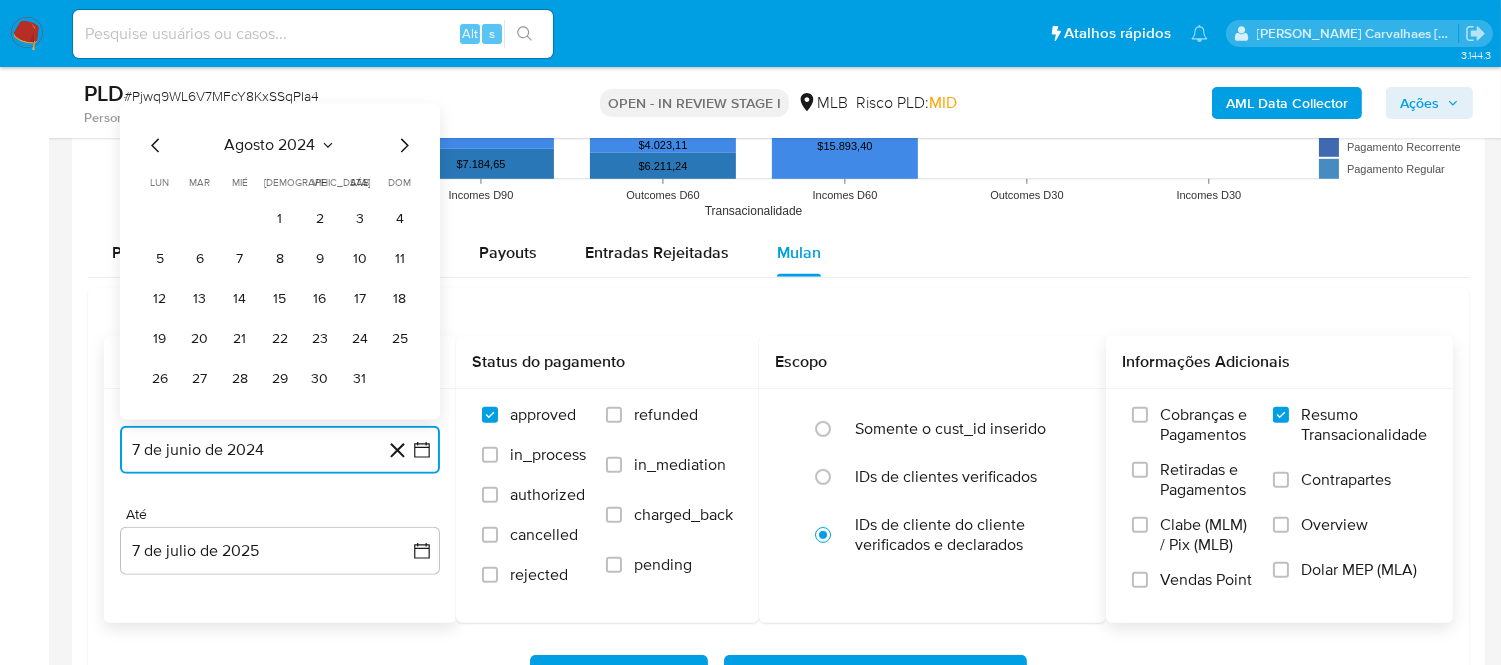 click 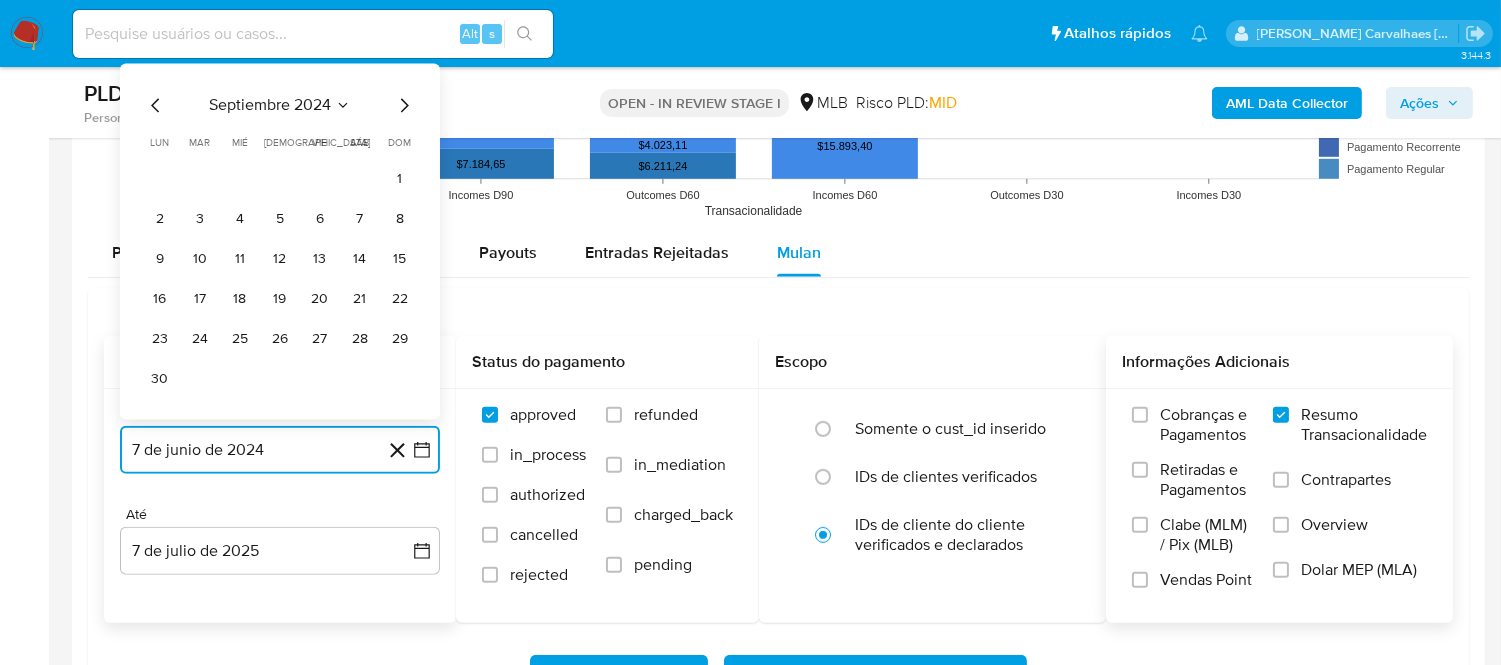 click 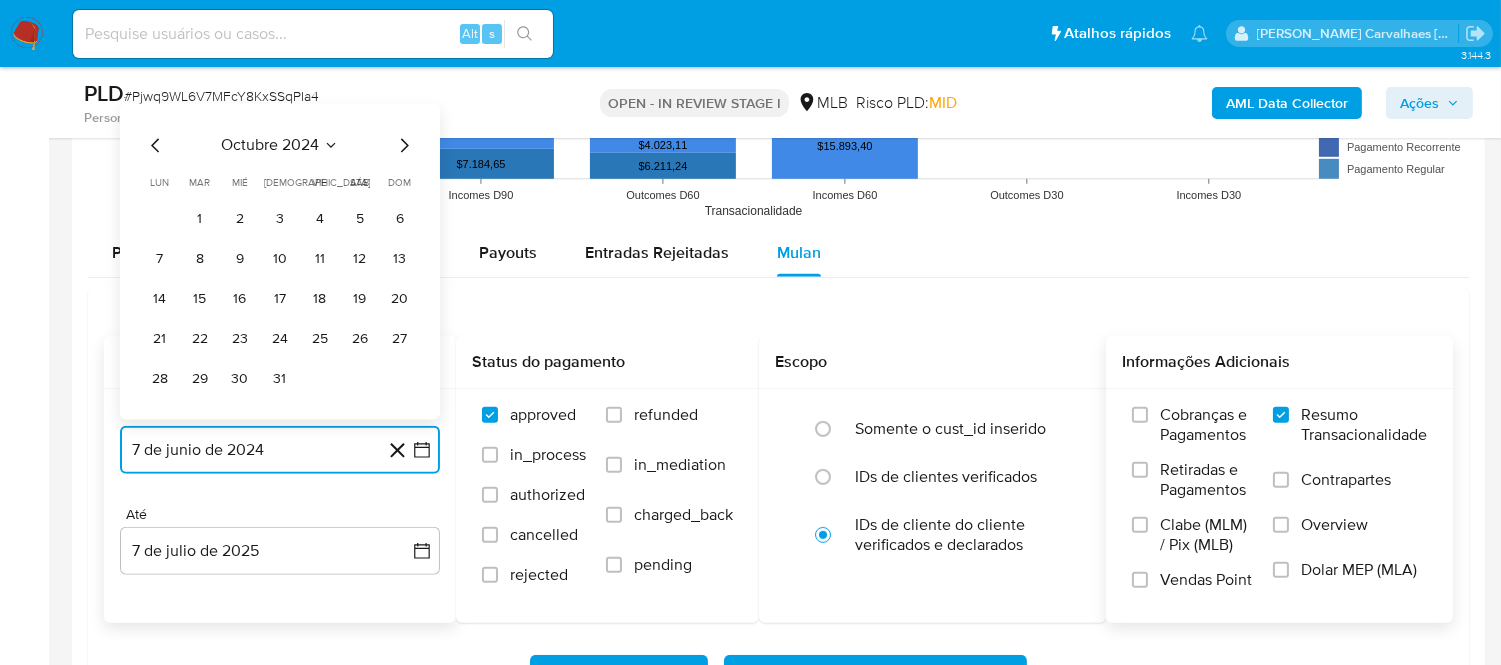 click 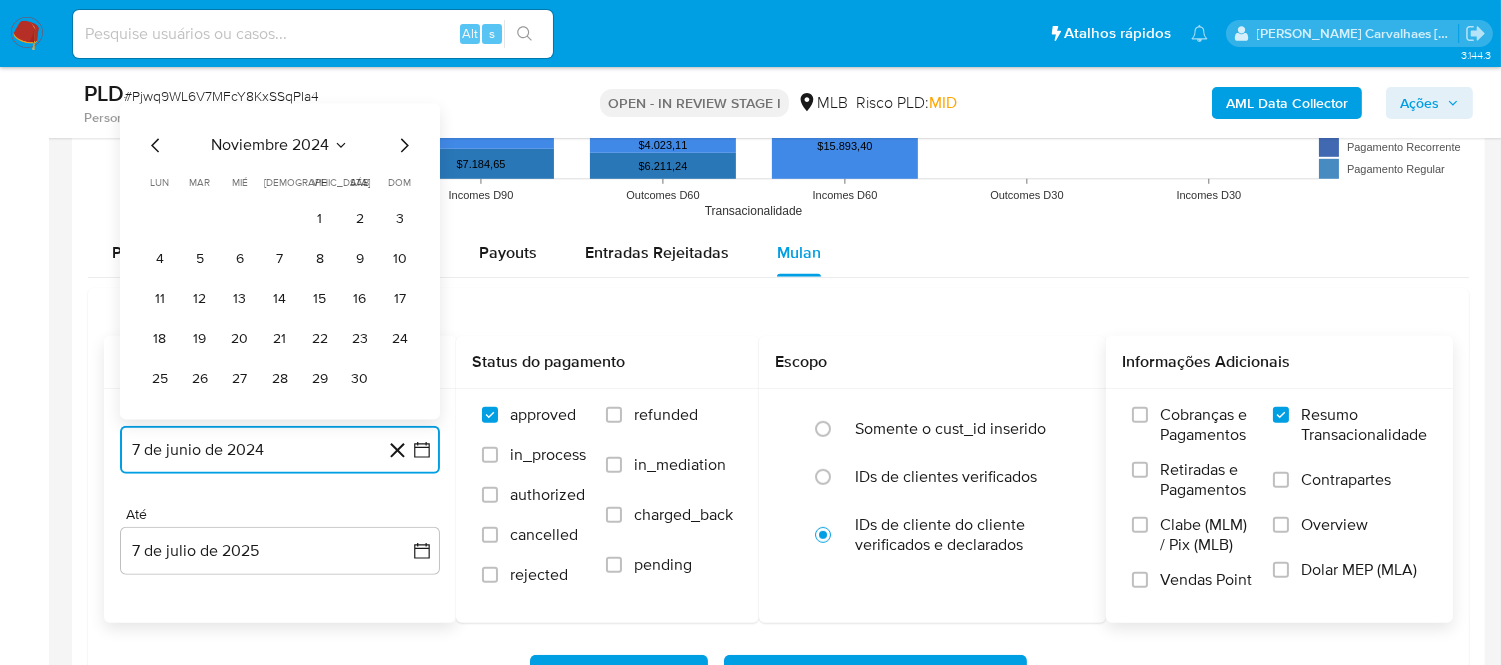 click 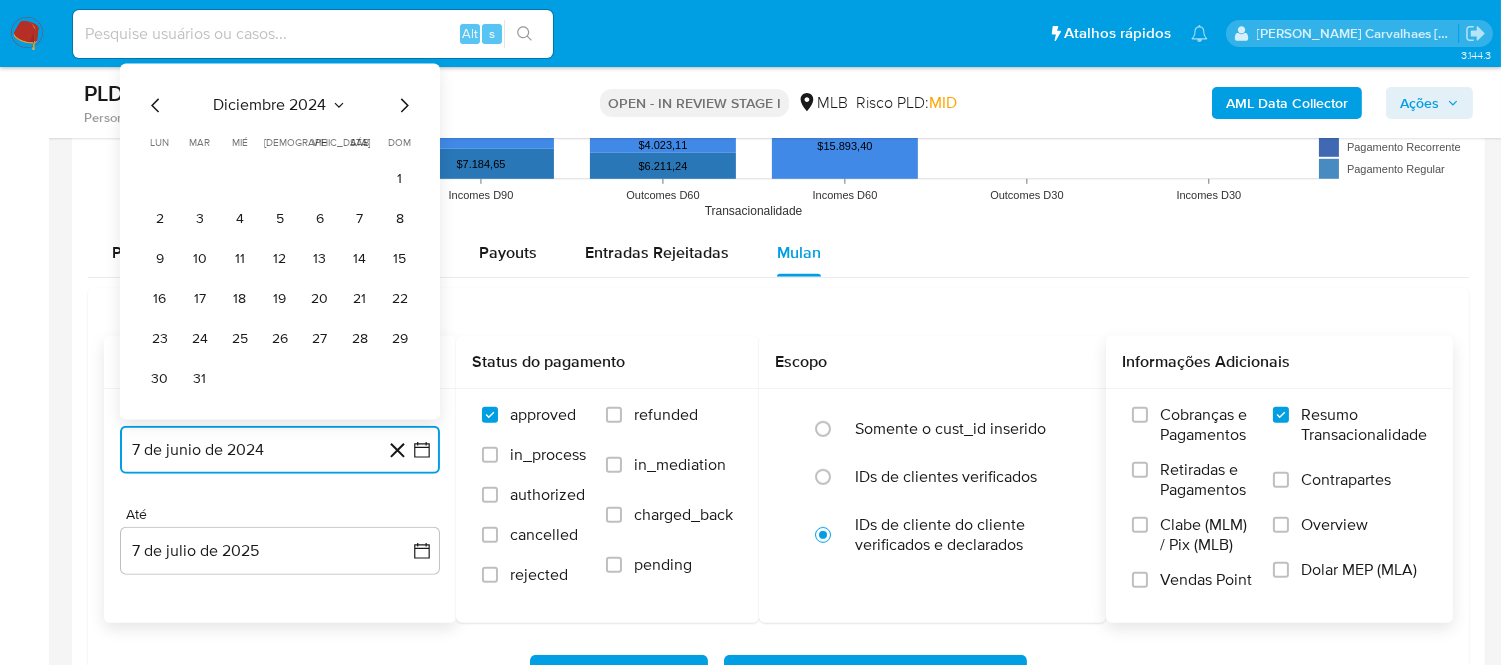 click 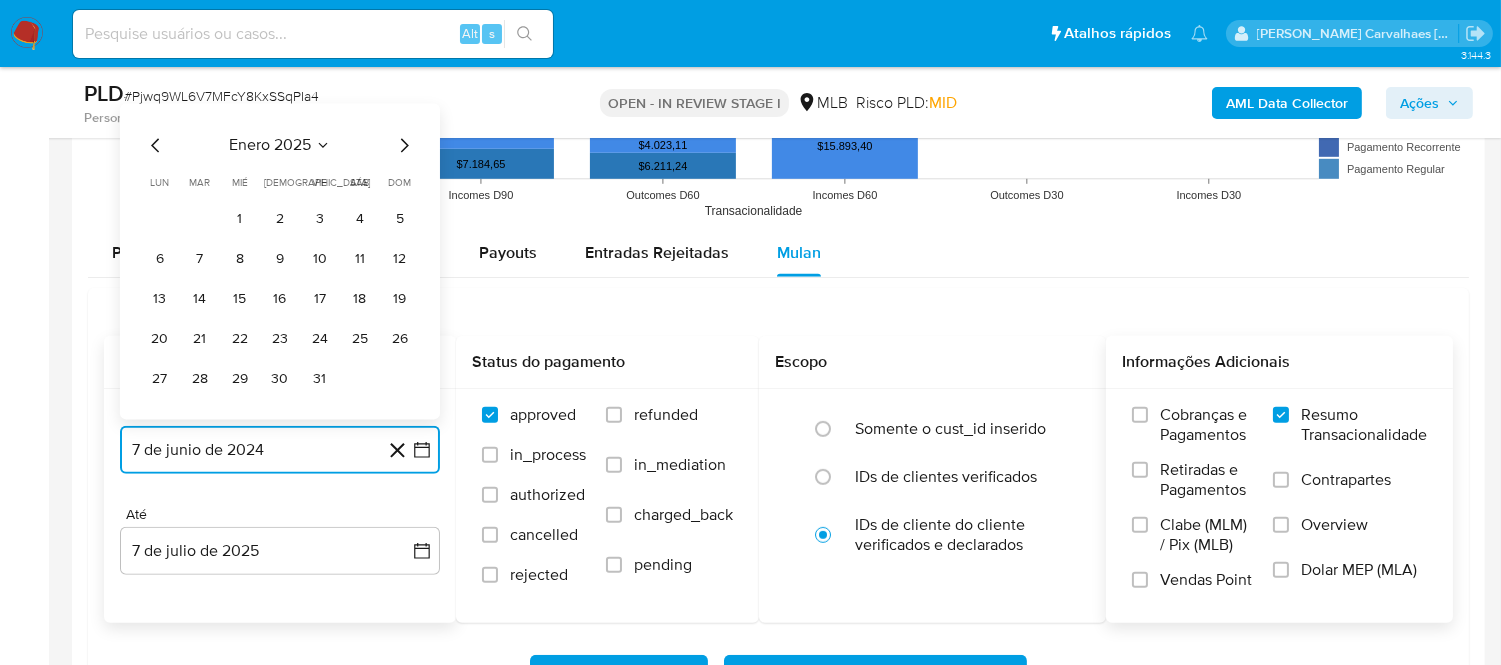 click 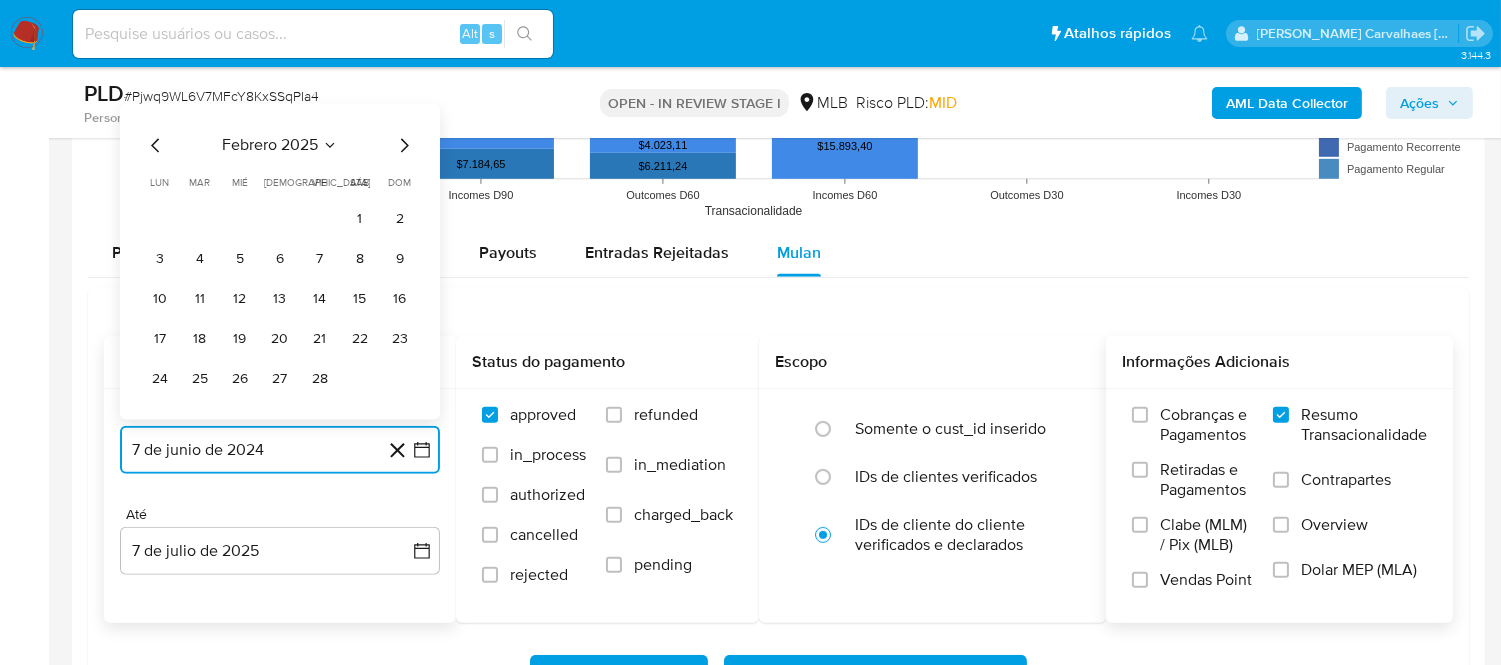 click 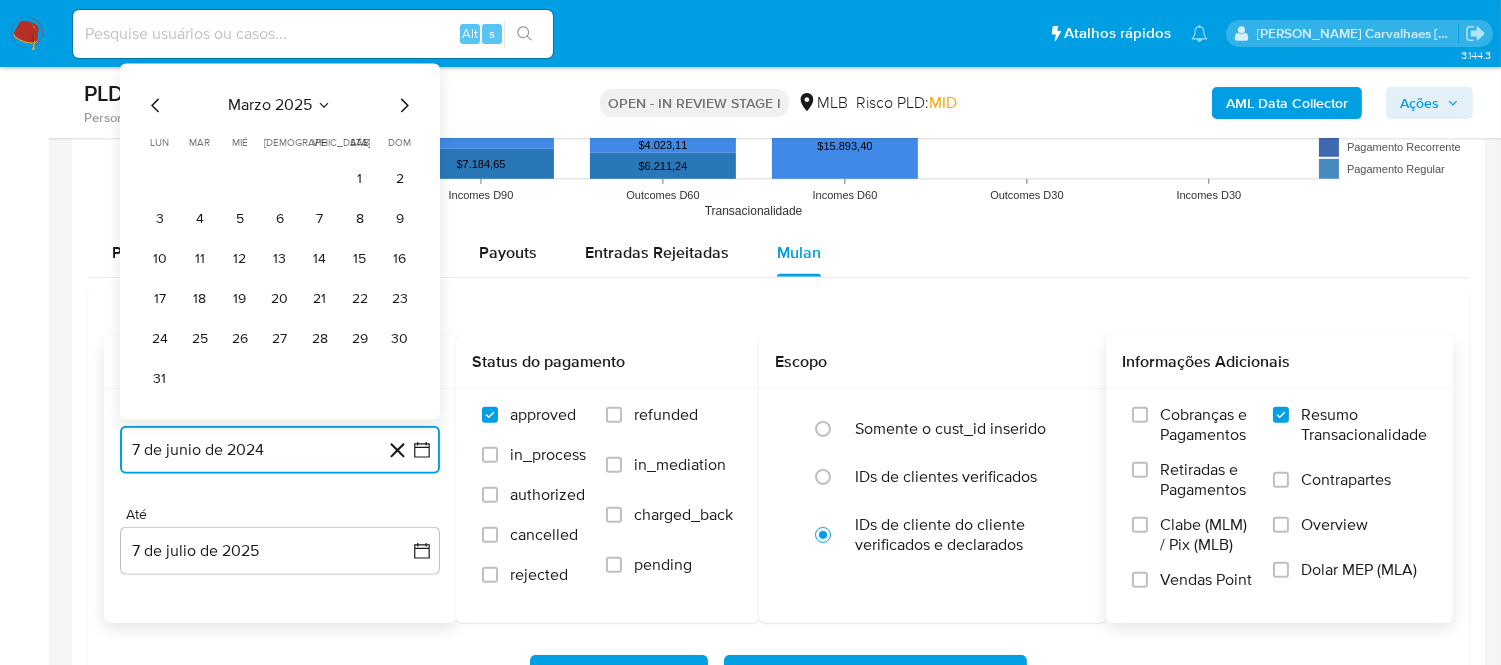 click 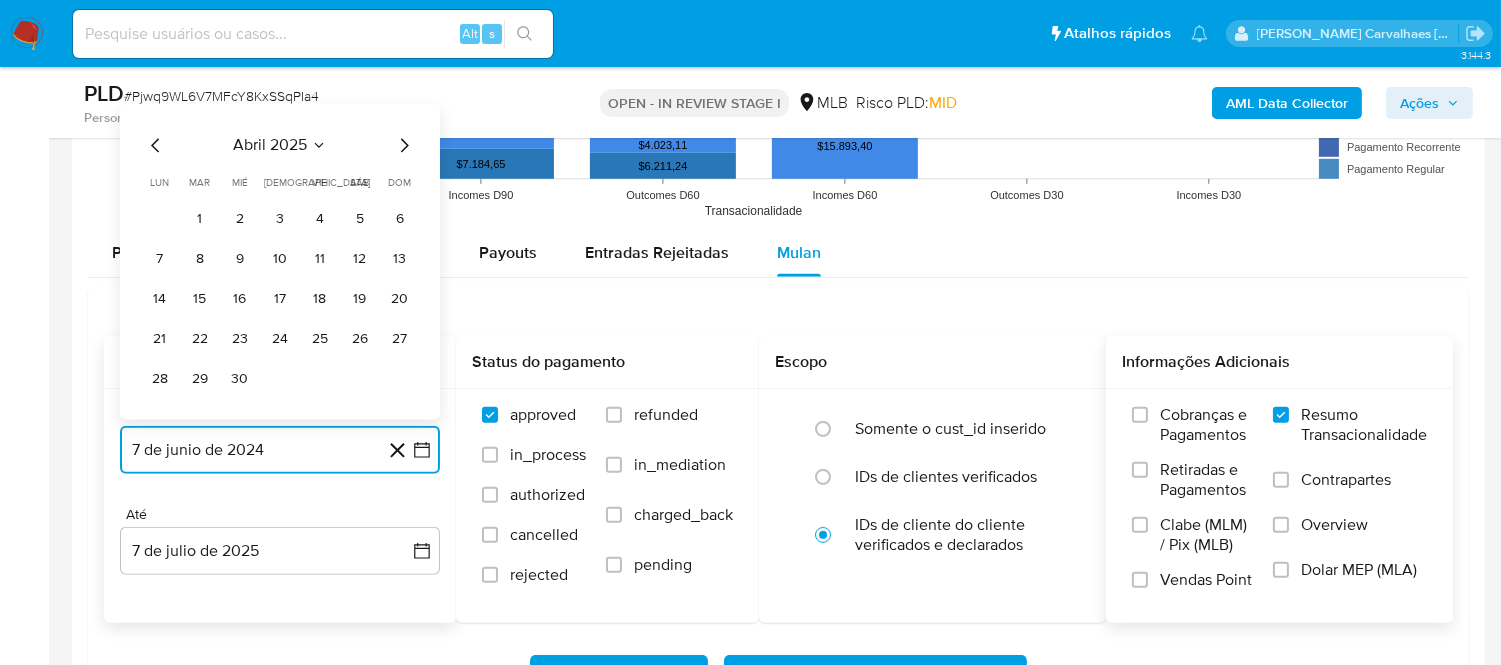 click 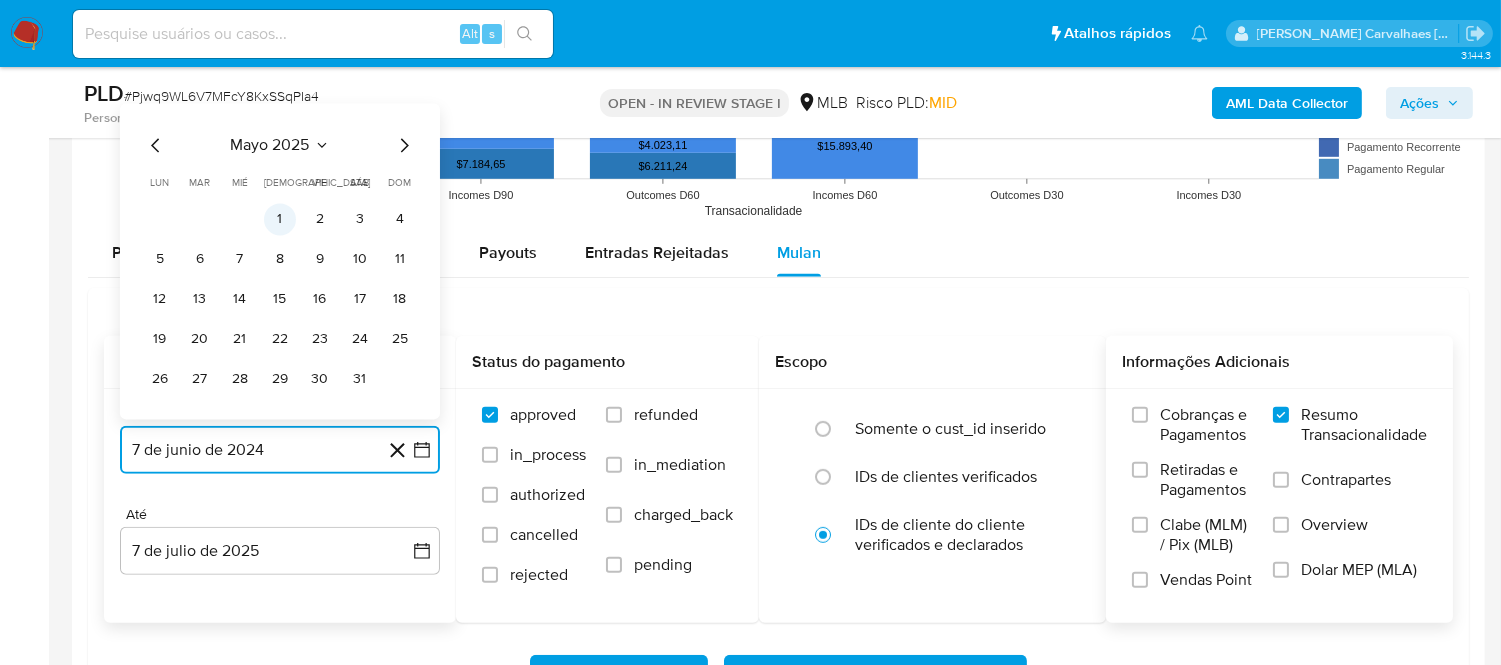 click on "1" at bounding box center [280, 220] 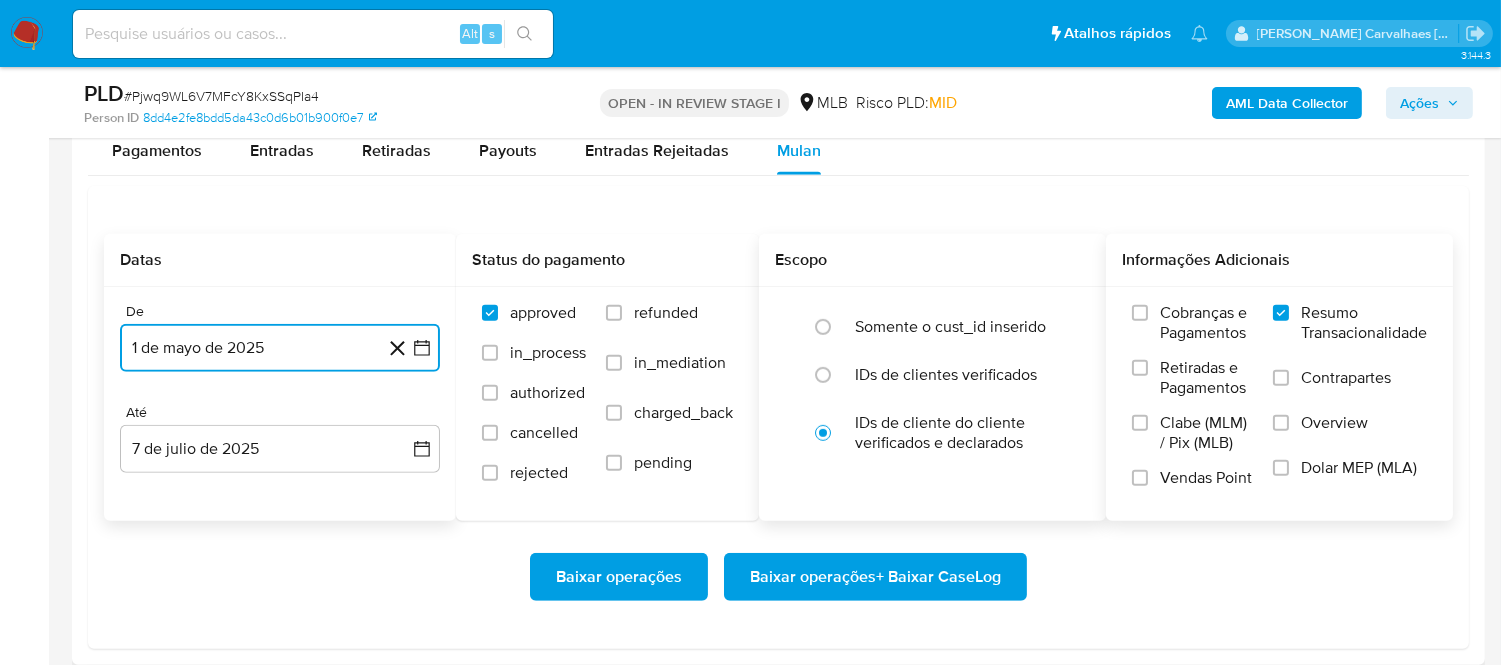 scroll, scrollTop: 2222, scrollLeft: 0, axis: vertical 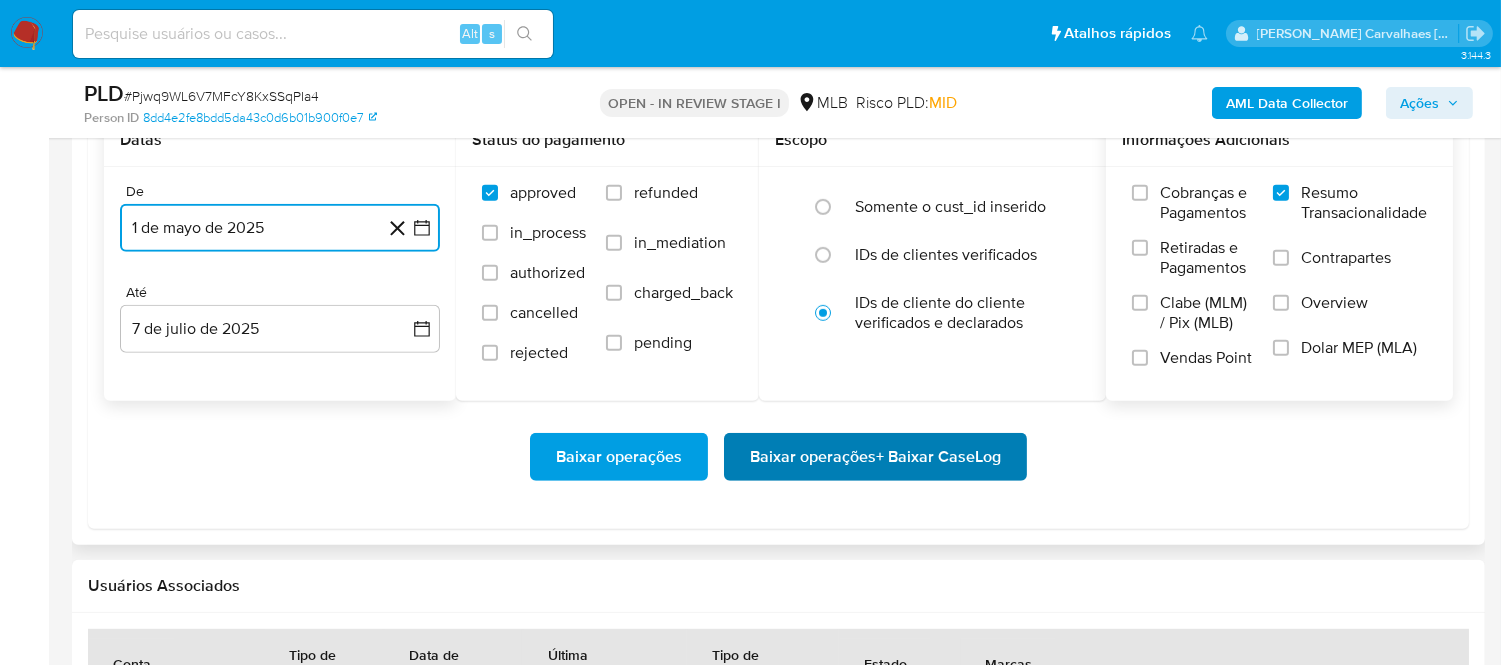 click on "Baixar operações  +   Baixar CaseLog" at bounding box center (875, 457) 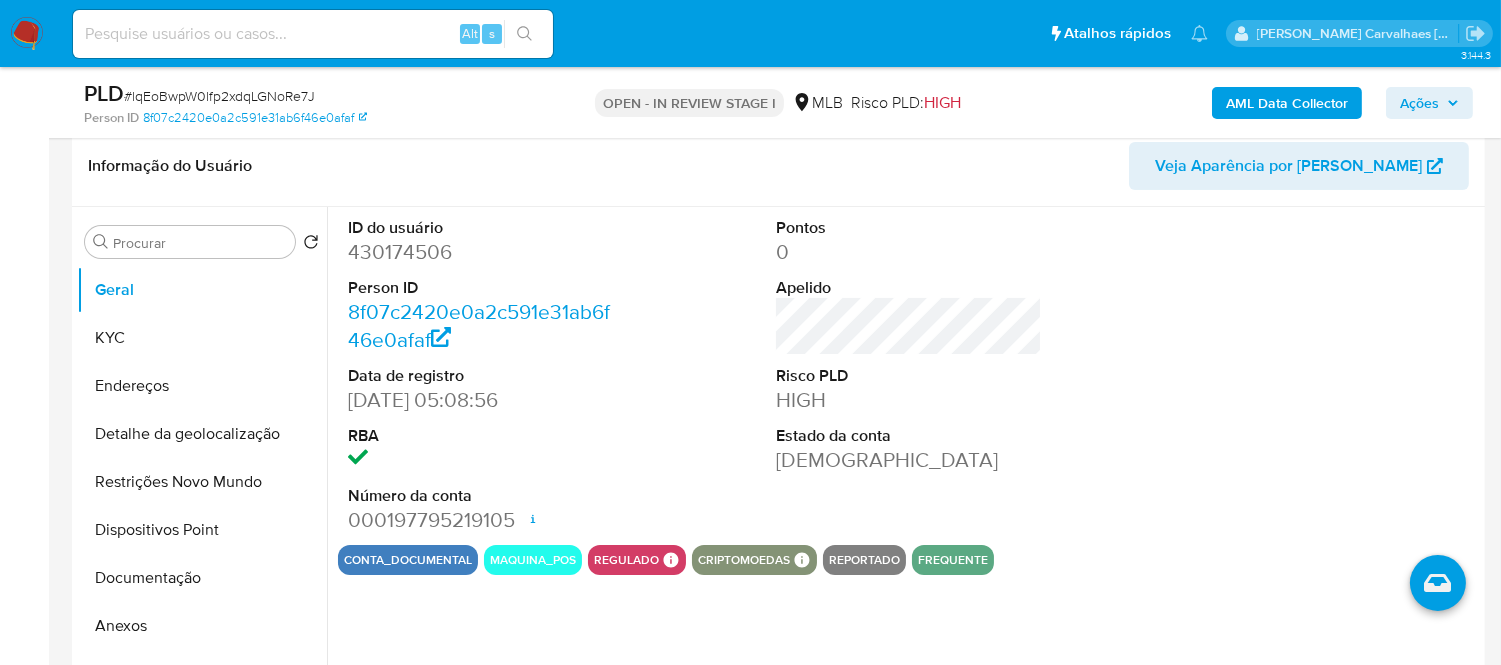 scroll, scrollTop: 333, scrollLeft: 0, axis: vertical 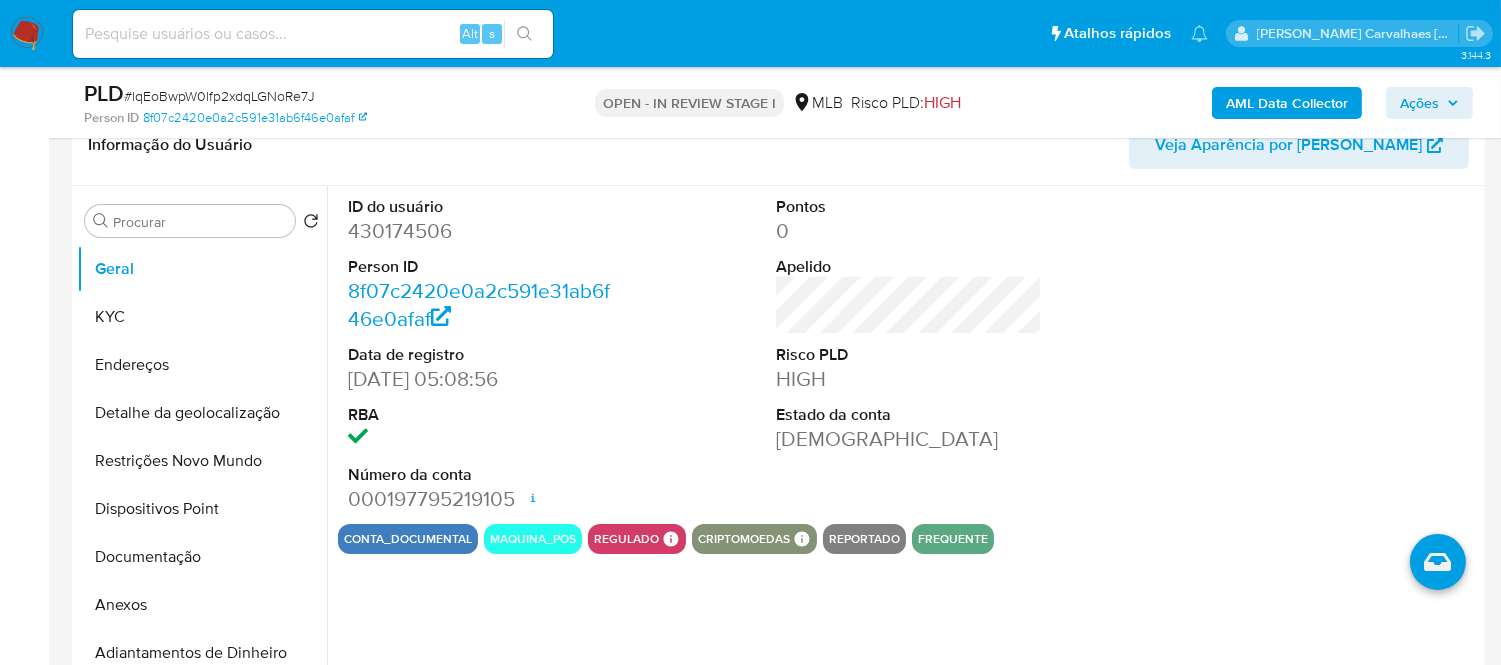 select on "10" 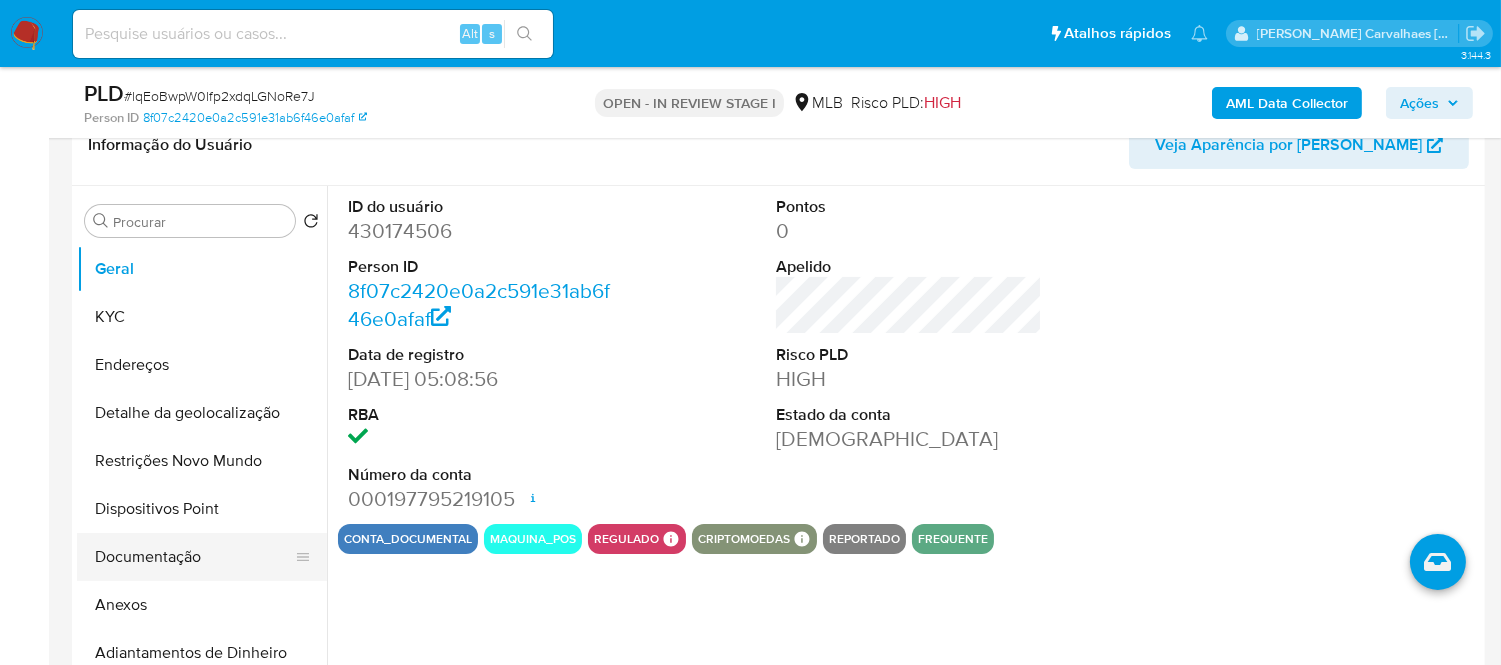 scroll, scrollTop: 111, scrollLeft: 0, axis: vertical 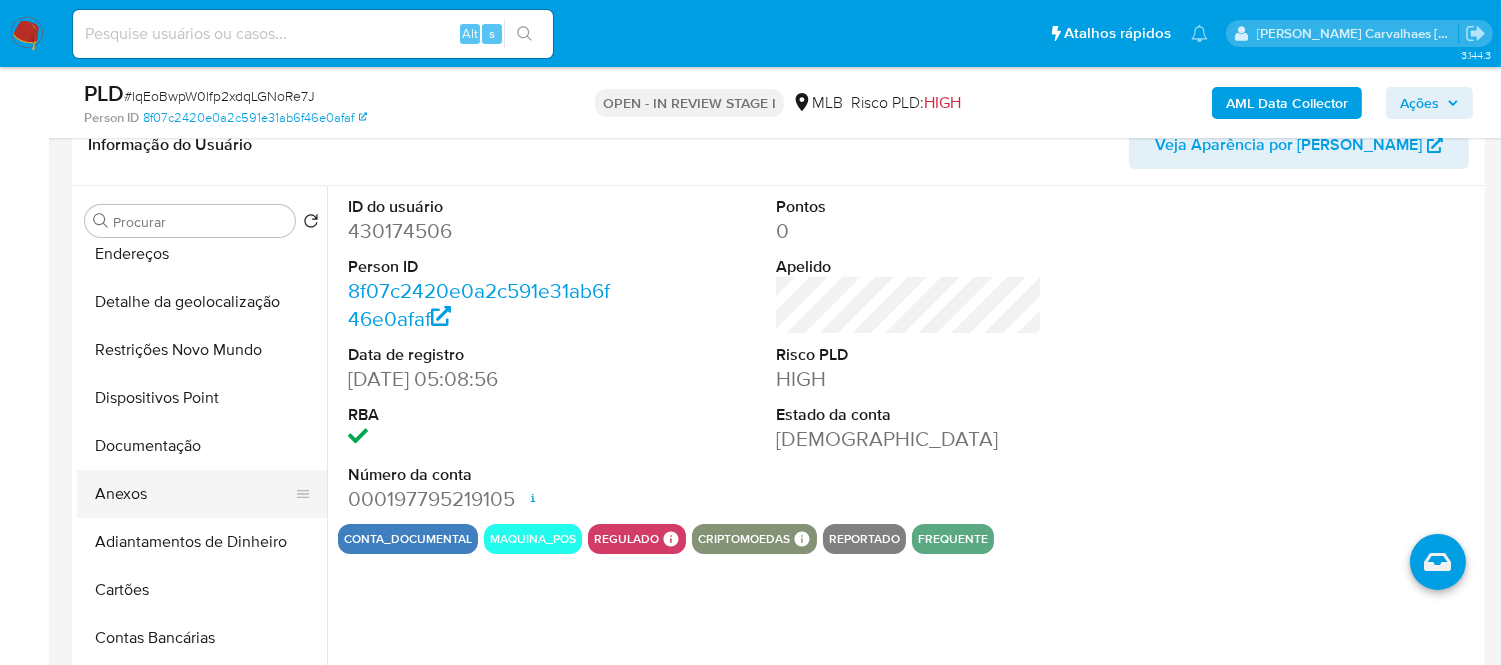 click on "Anexos" at bounding box center (194, 494) 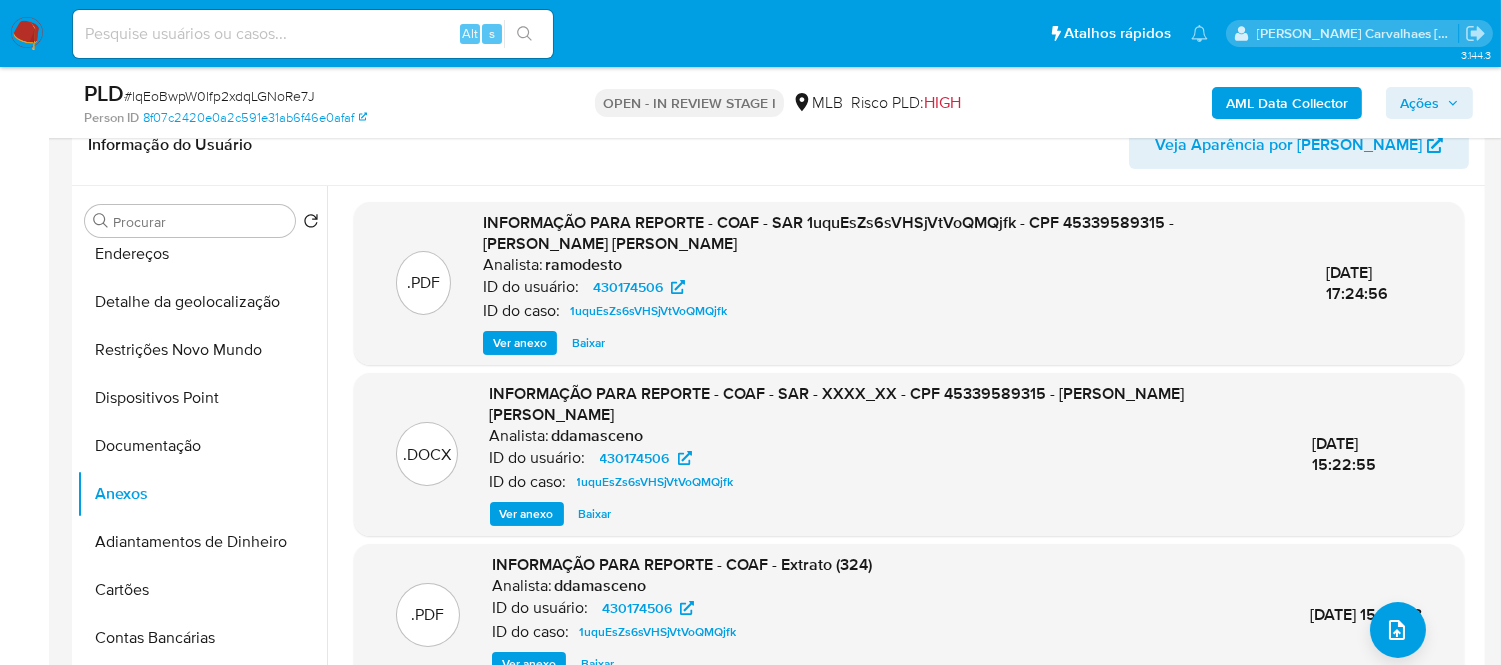 scroll, scrollTop: 5, scrollLeft: 0, axis: vertical 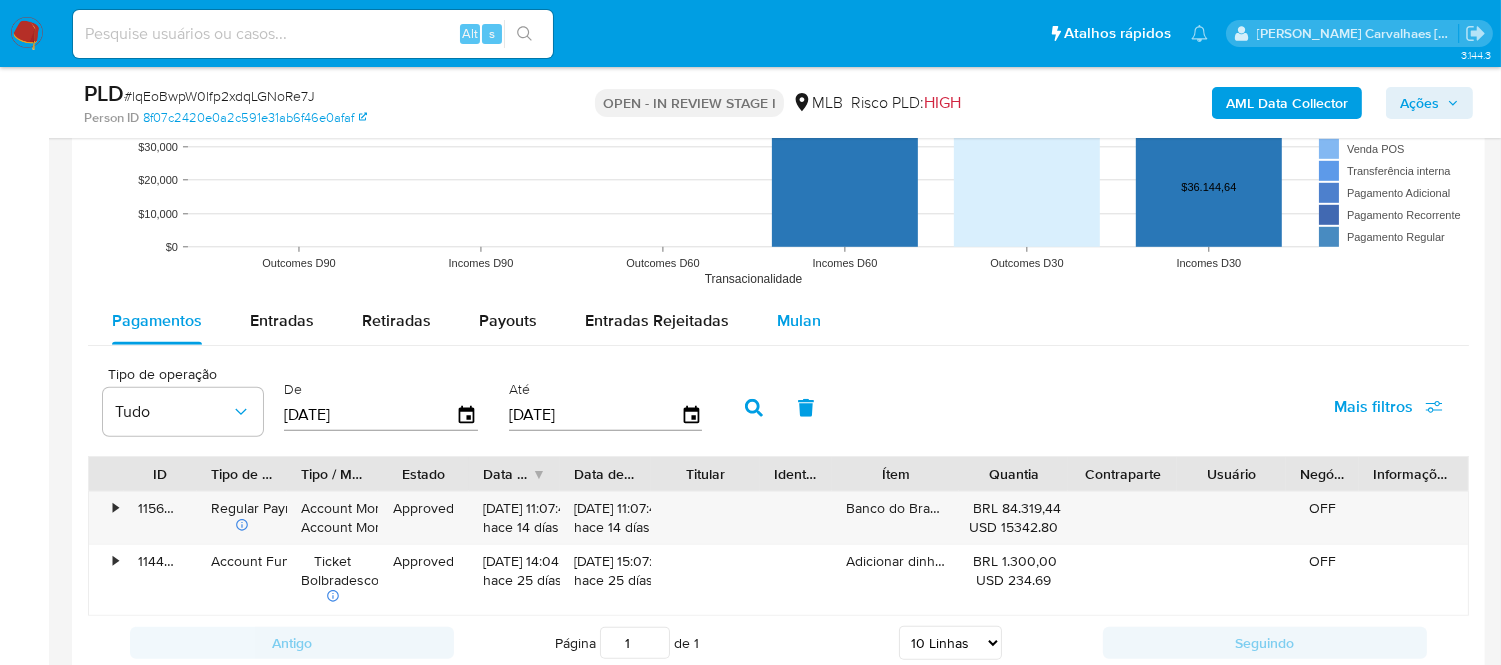 click on "Mulan" at bounding box center (799, 320) 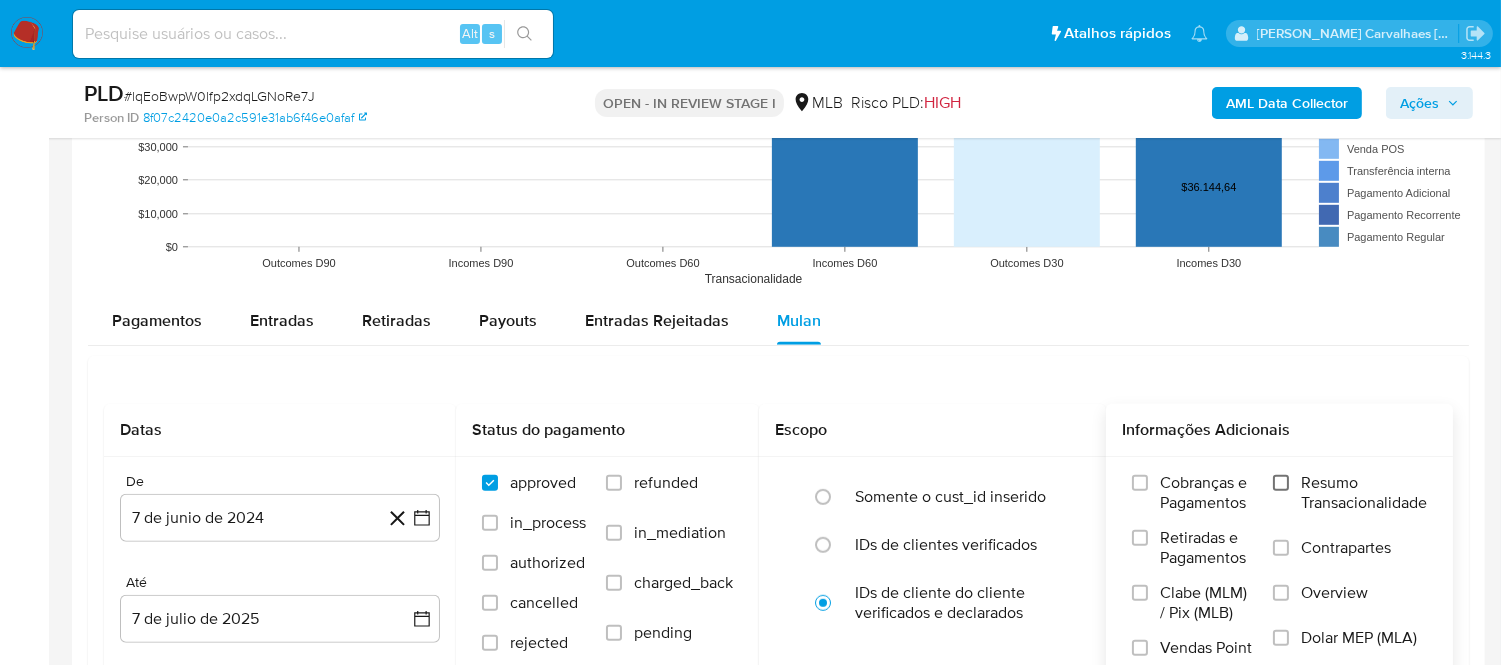 click on "Resumo Transacionalidade" at bounding box center [1281, 483] 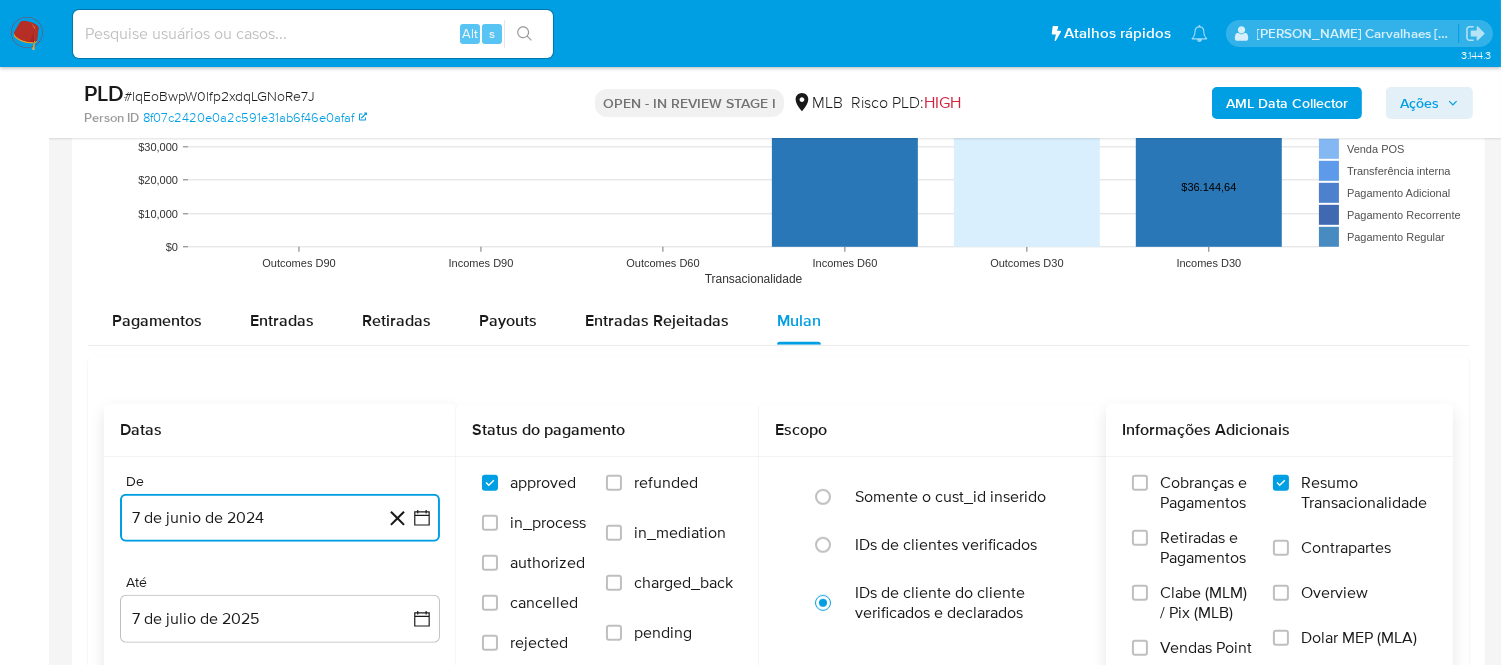 click 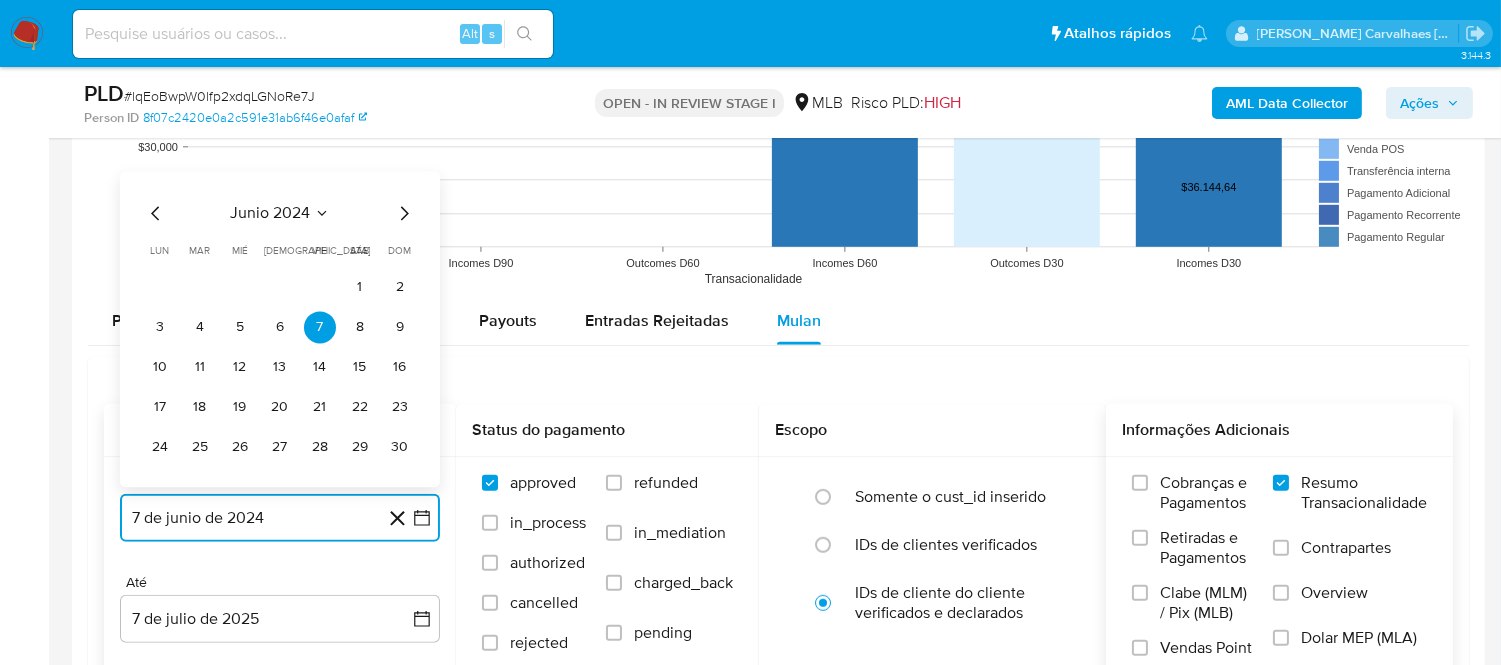 click 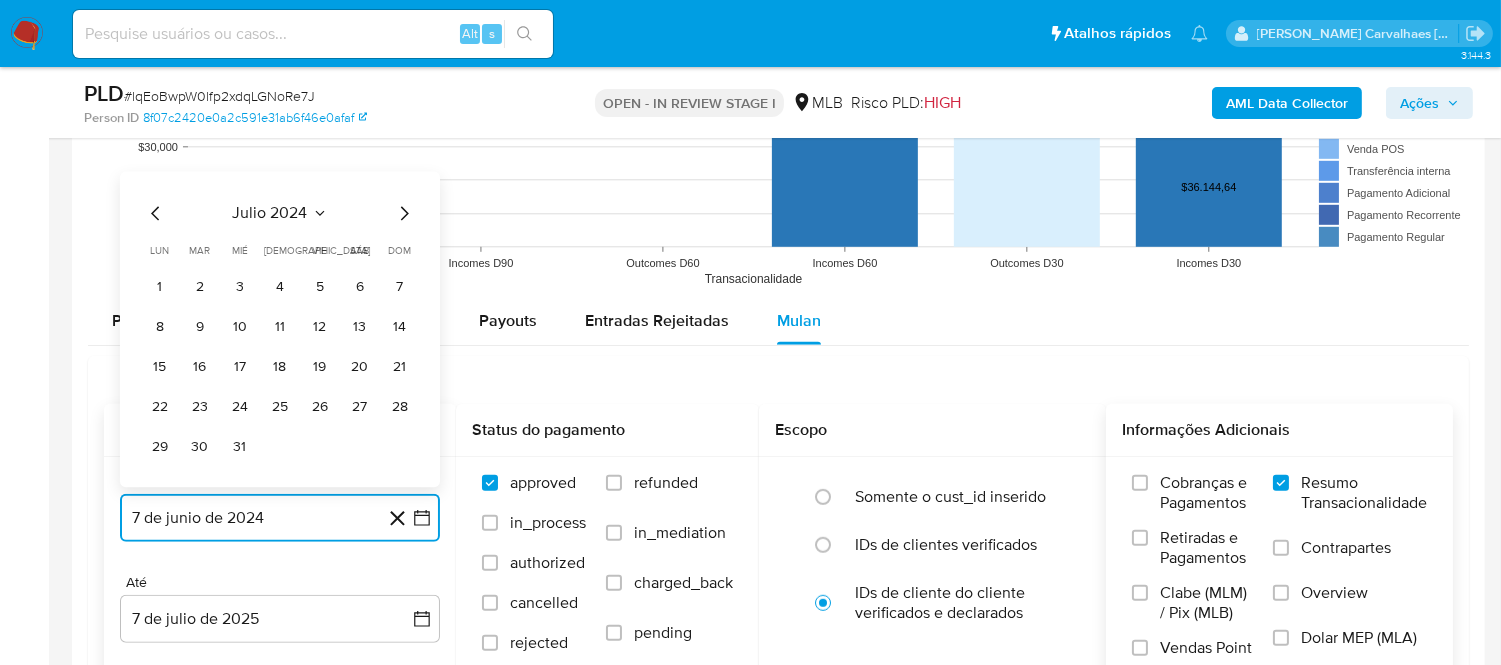 click 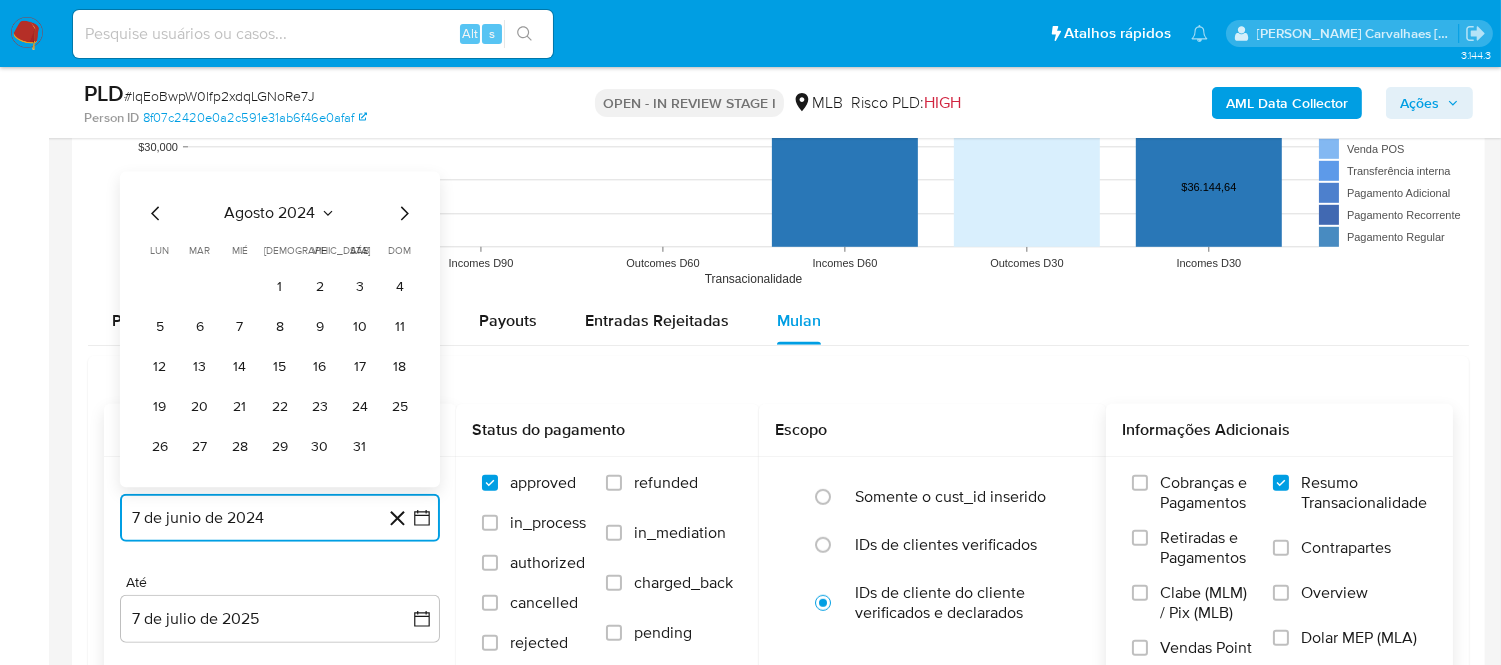 click 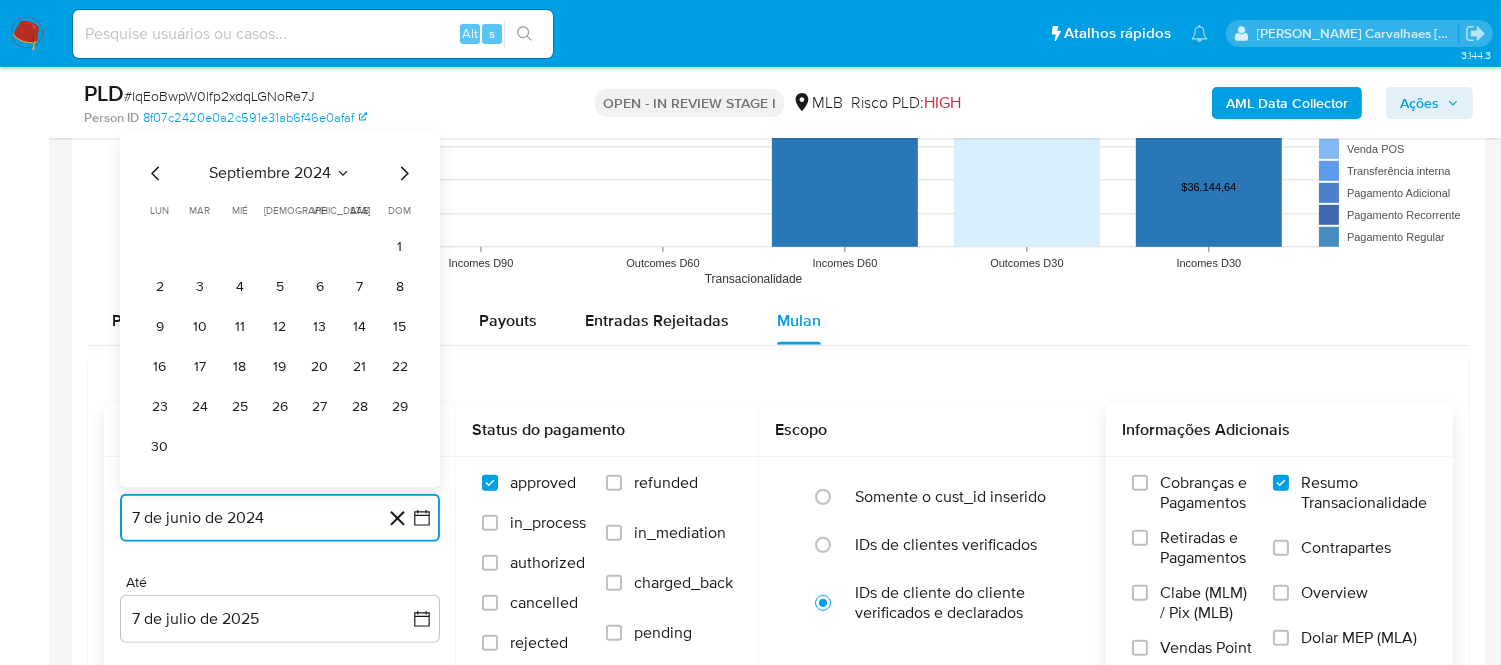 click 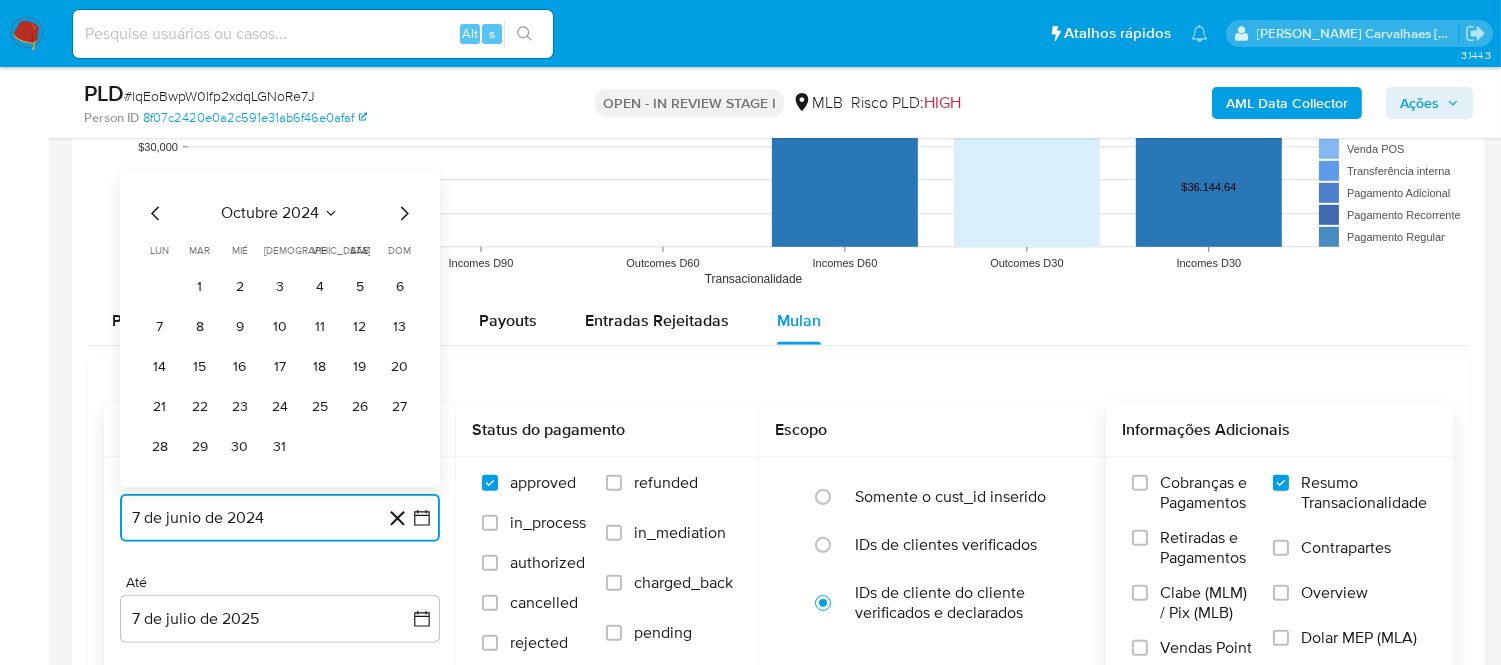 click 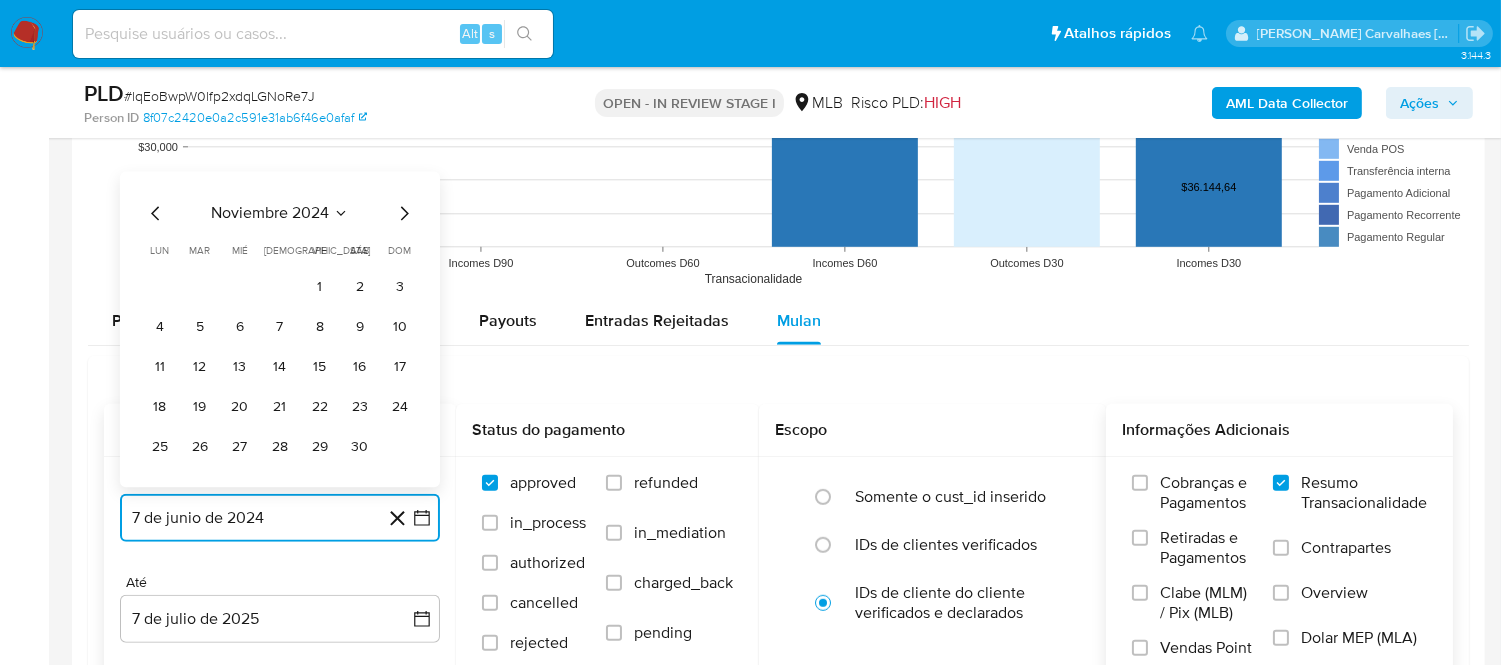 click 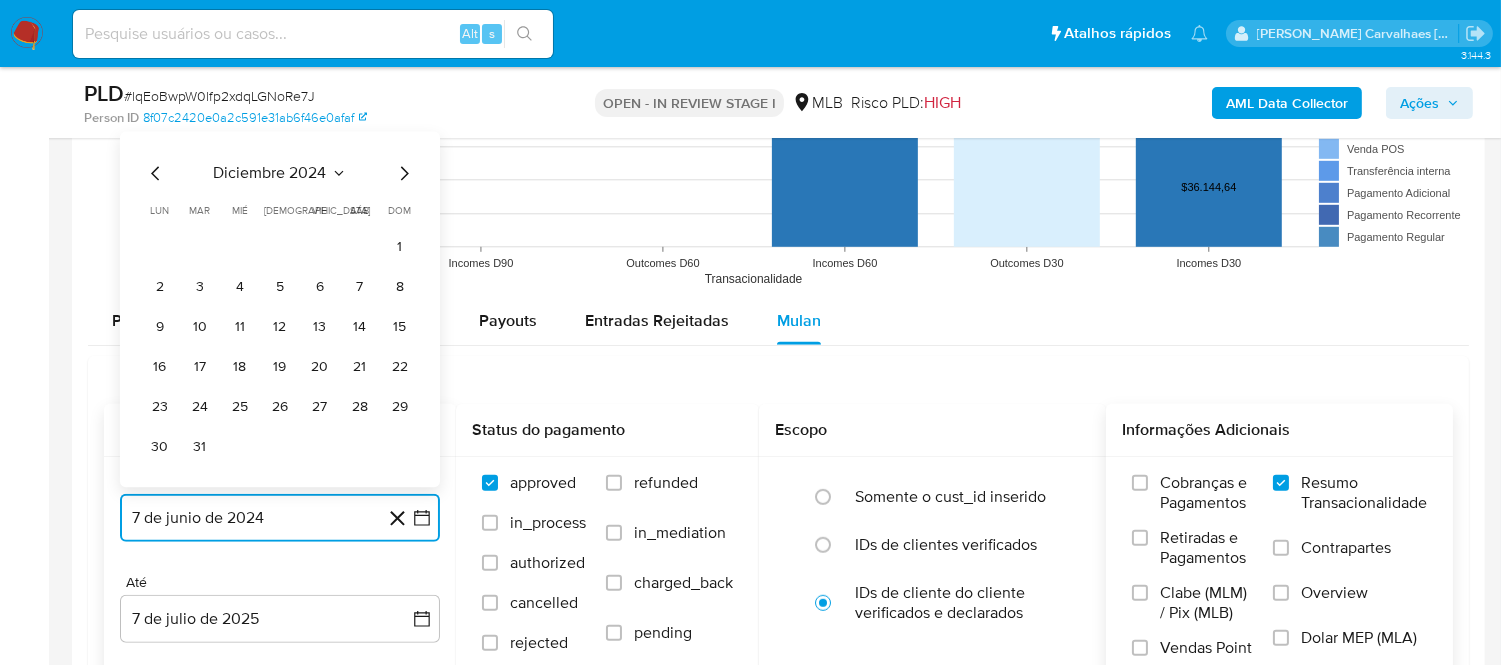 click 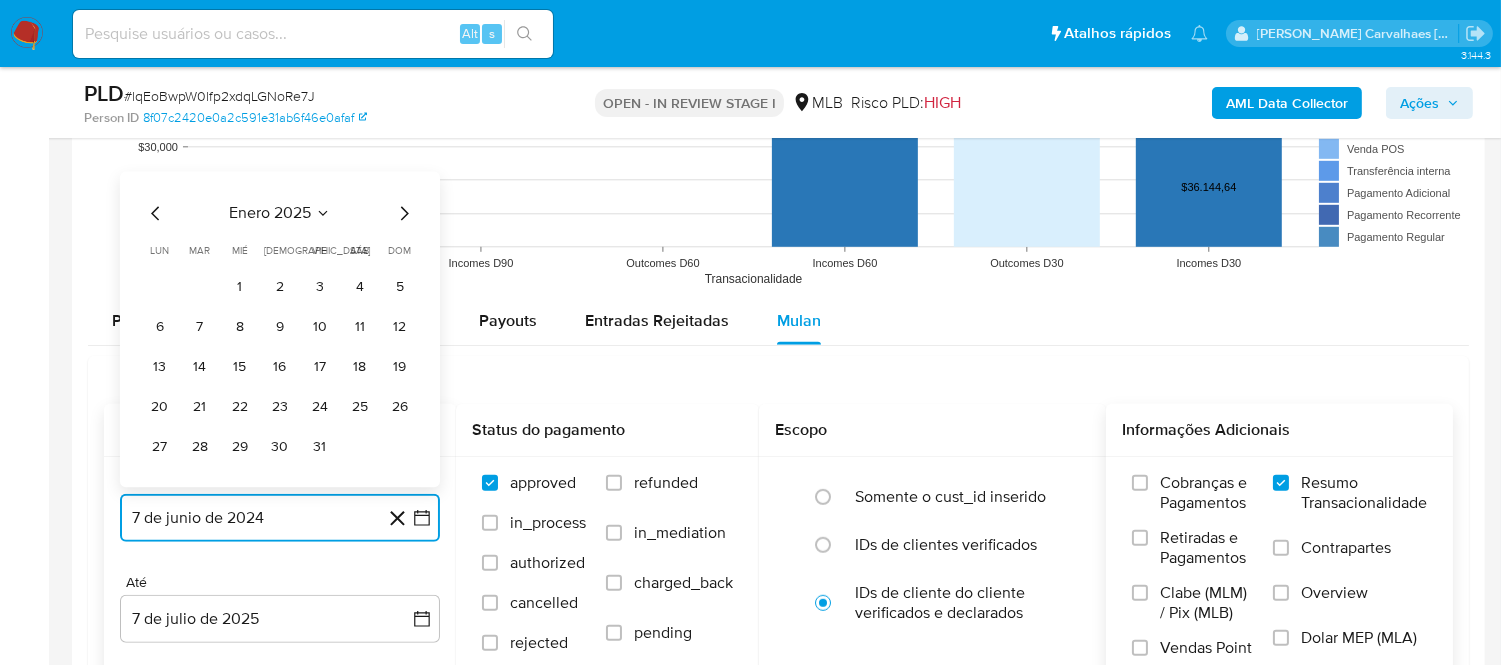 click 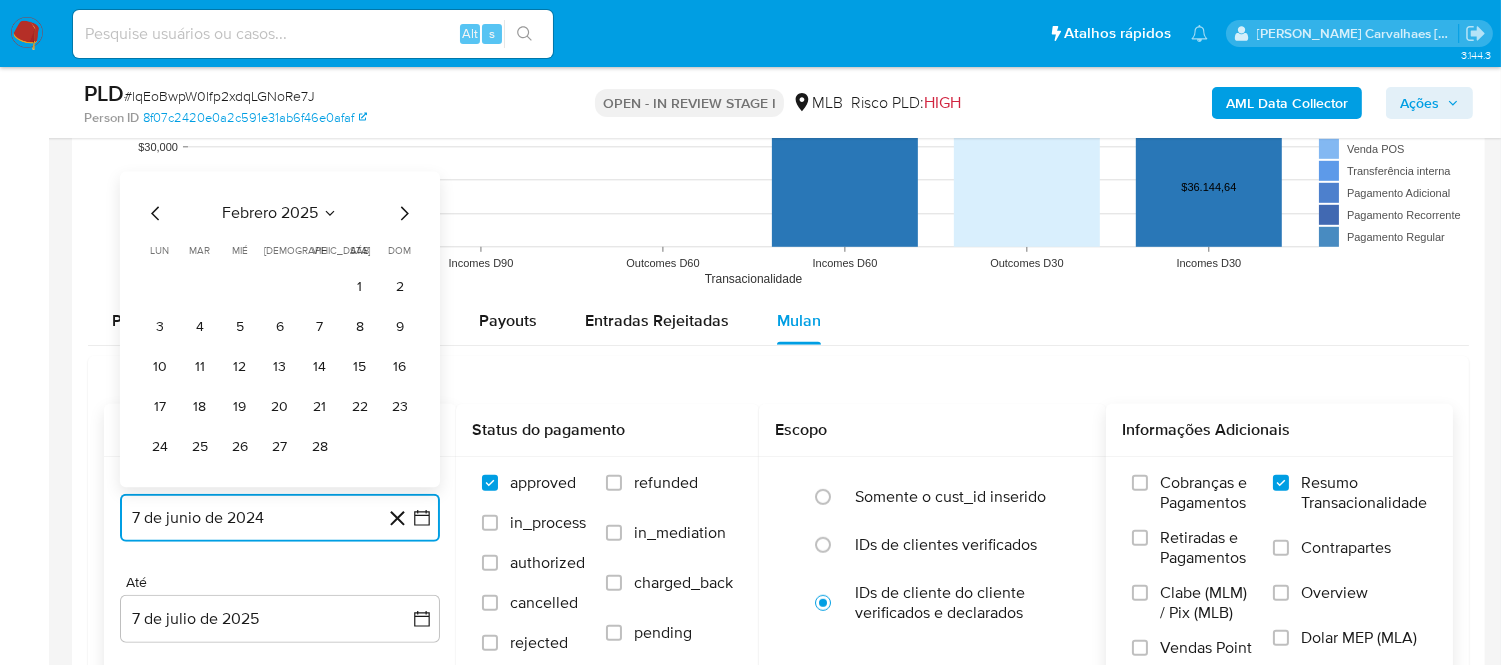 click 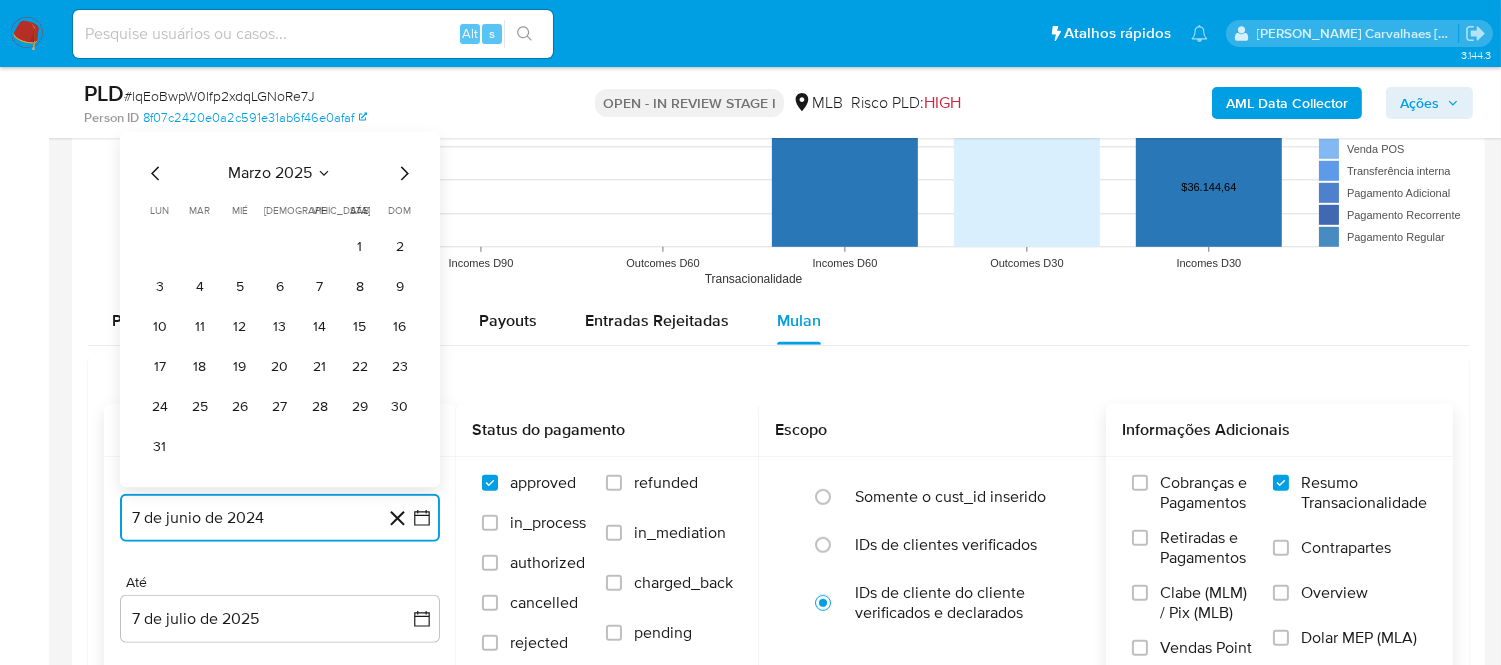 click 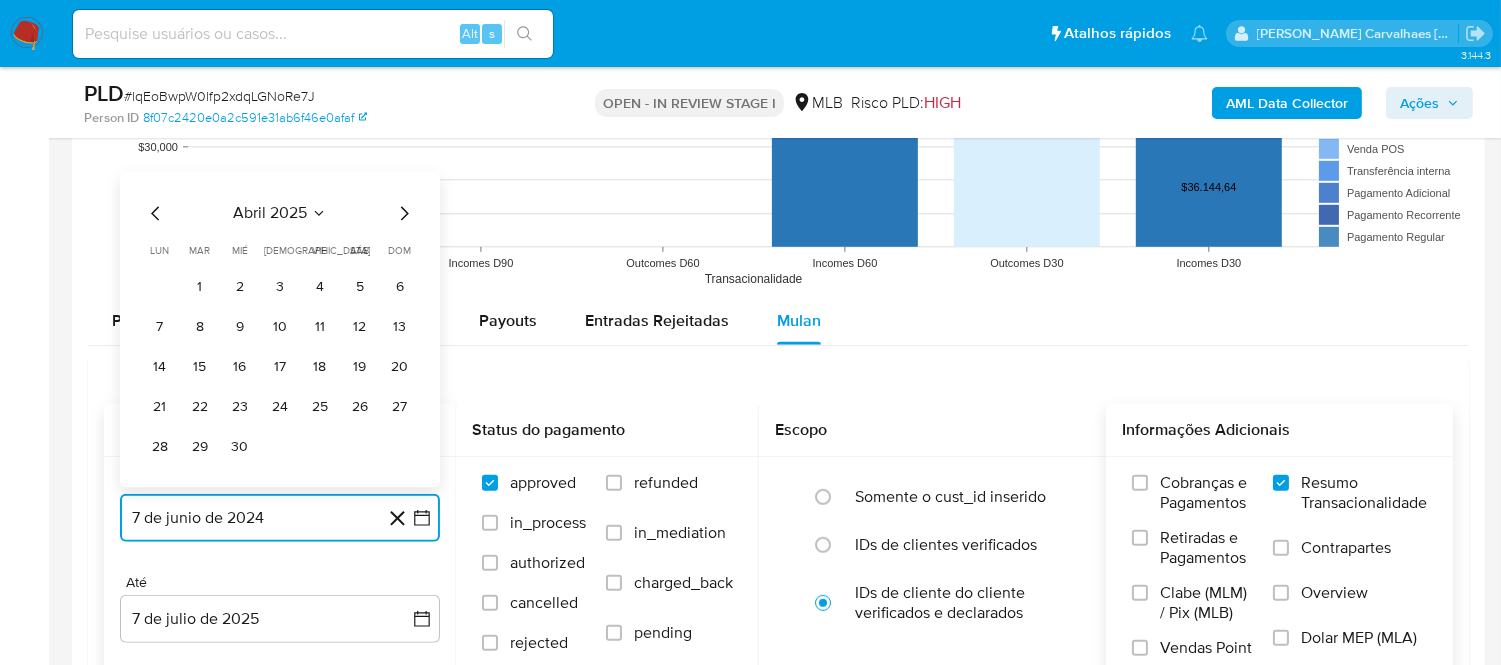 click 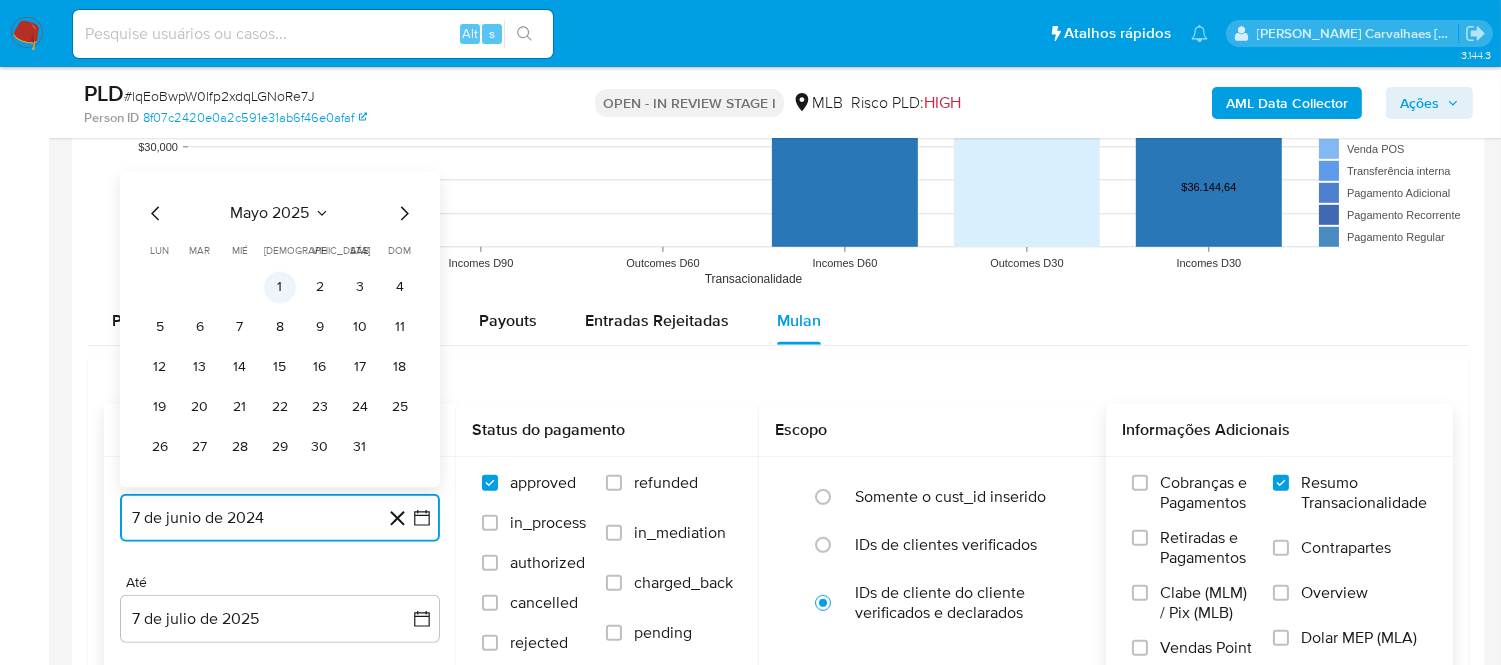 click on "1" at bounding box center [280, 287] 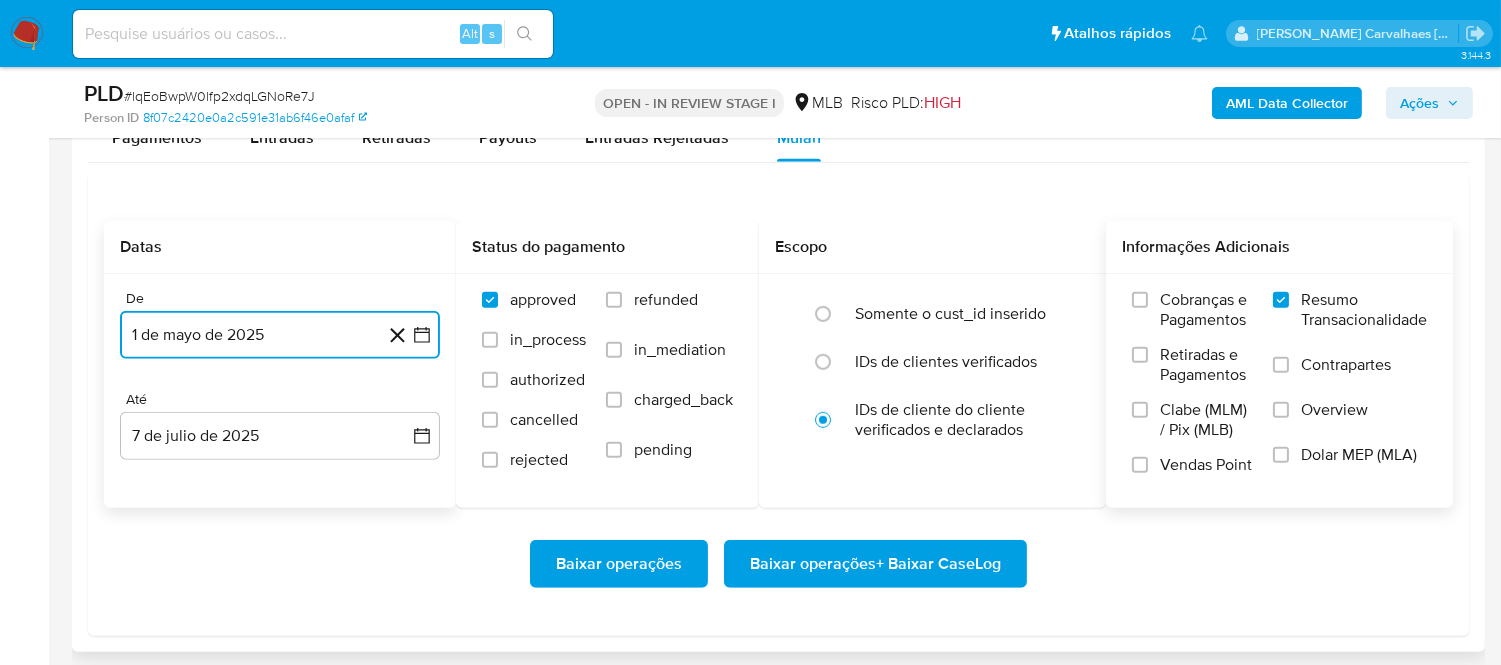 scroll, scrollTop: 2222, scrollLeft: 0, axis: vertical 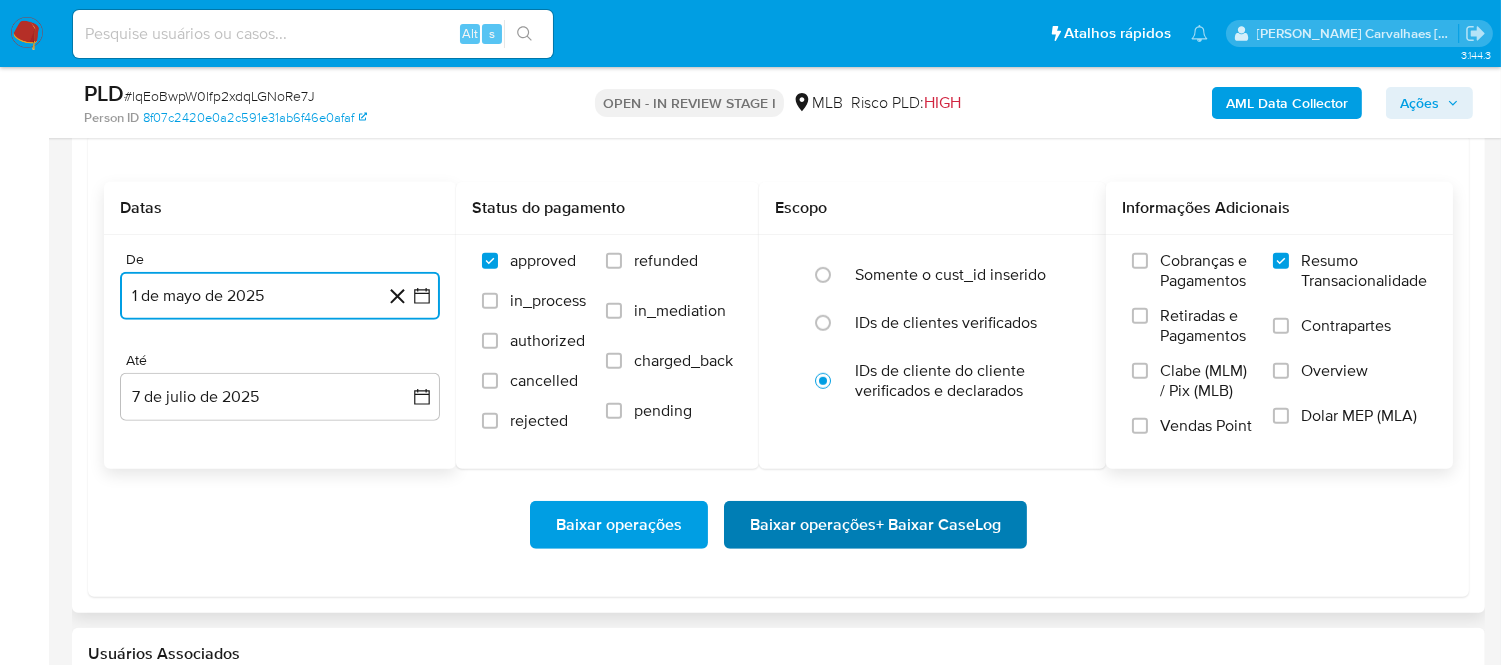 click on "Baixar operações  +   Baixar CaseLog" at bounding box center [875, 525] 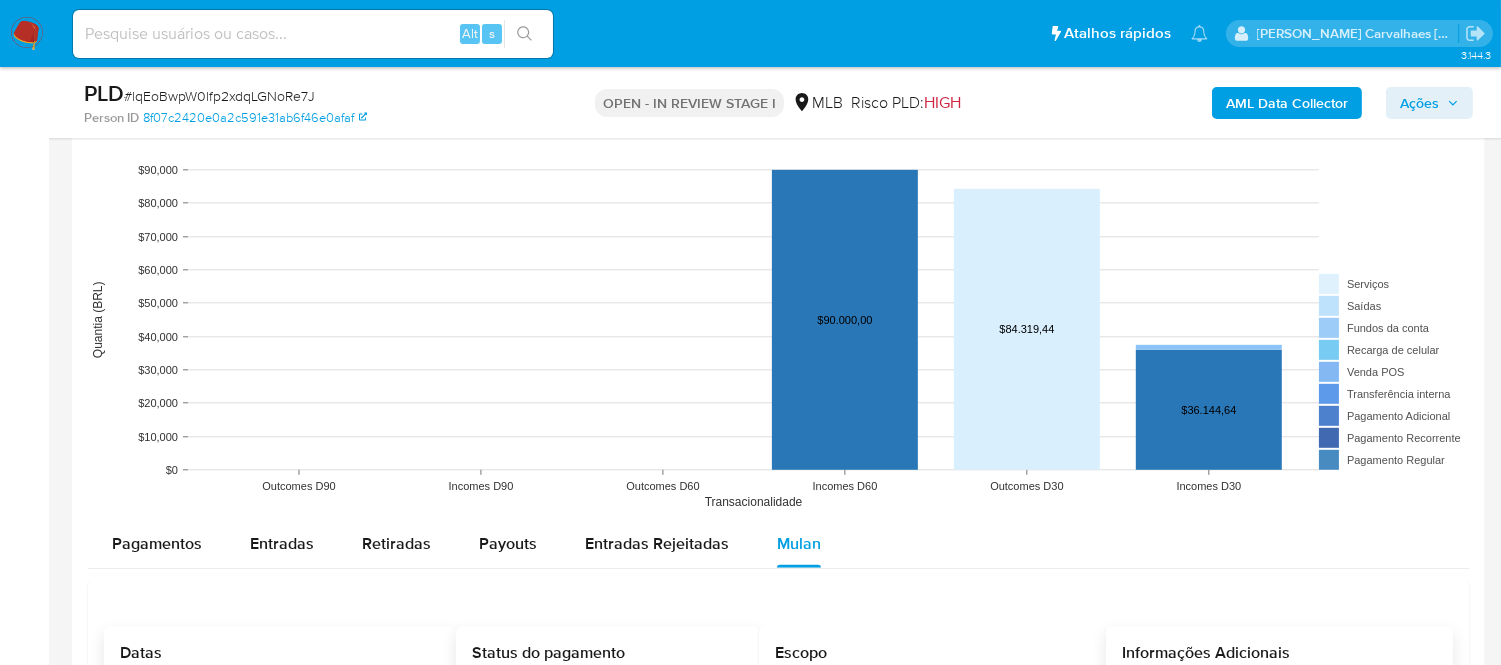 scroll, scrollTop: 1666, scrollLeft: 0, axis: vertical 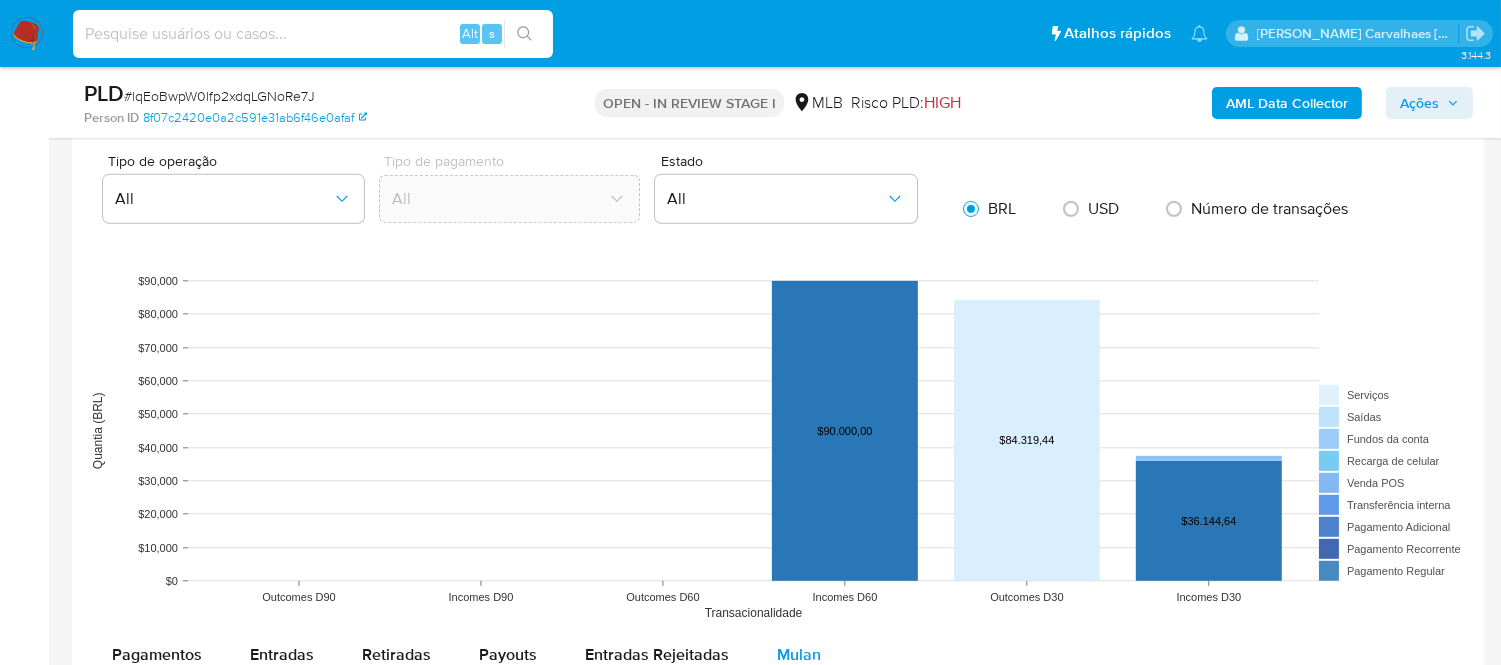 click at bounding box center [313, 34] 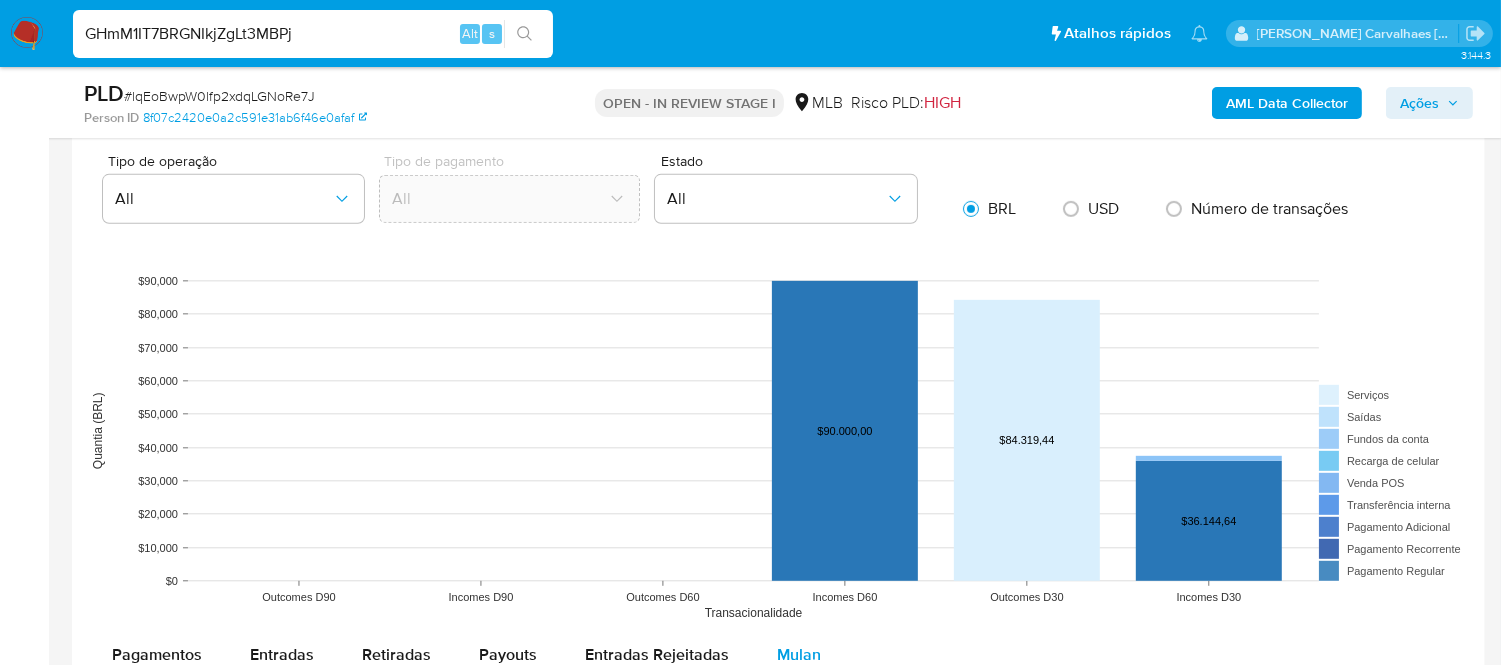 type on "GHmM1IT7BRGNIkjZgLt3MBPj" 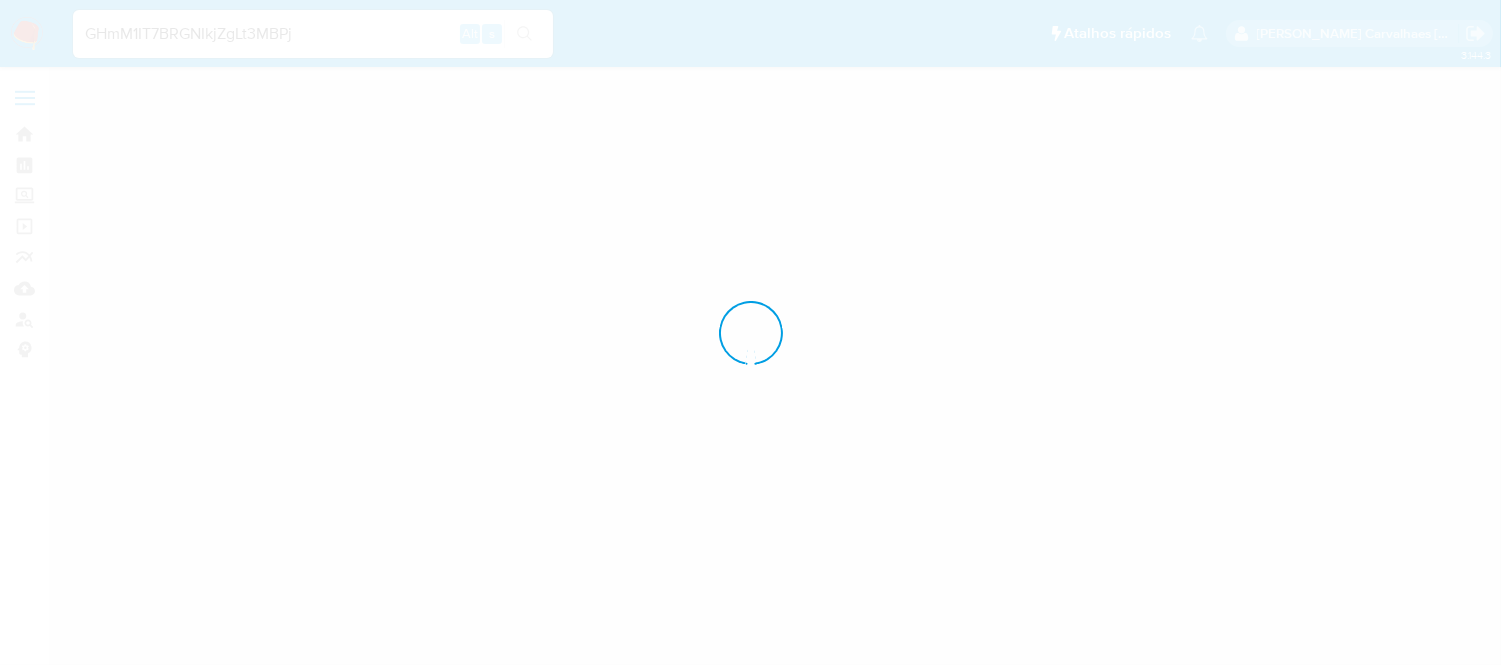 scroll, scrollTop: 0, scrollLeft: 0, axis: both 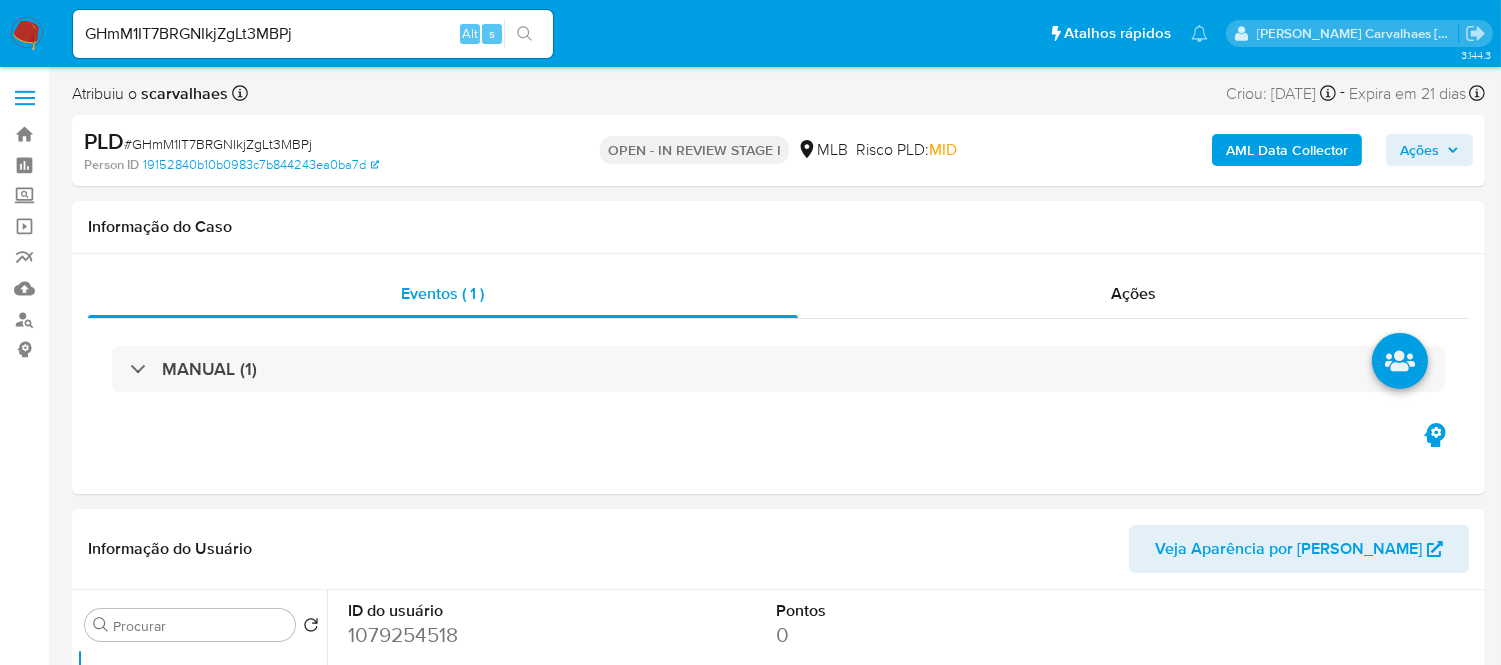 select on "10" 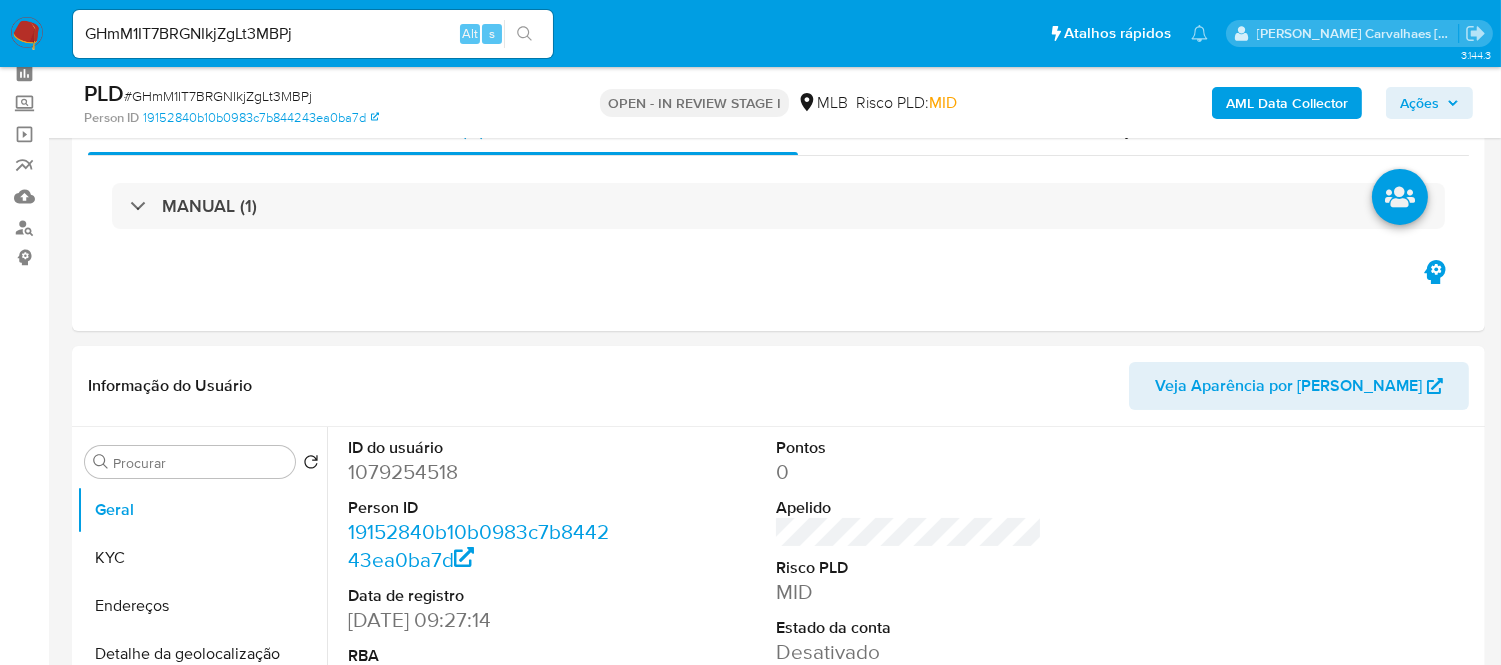 scroll, scrollTop: 333, scrollLeft: 0, axis: vertical 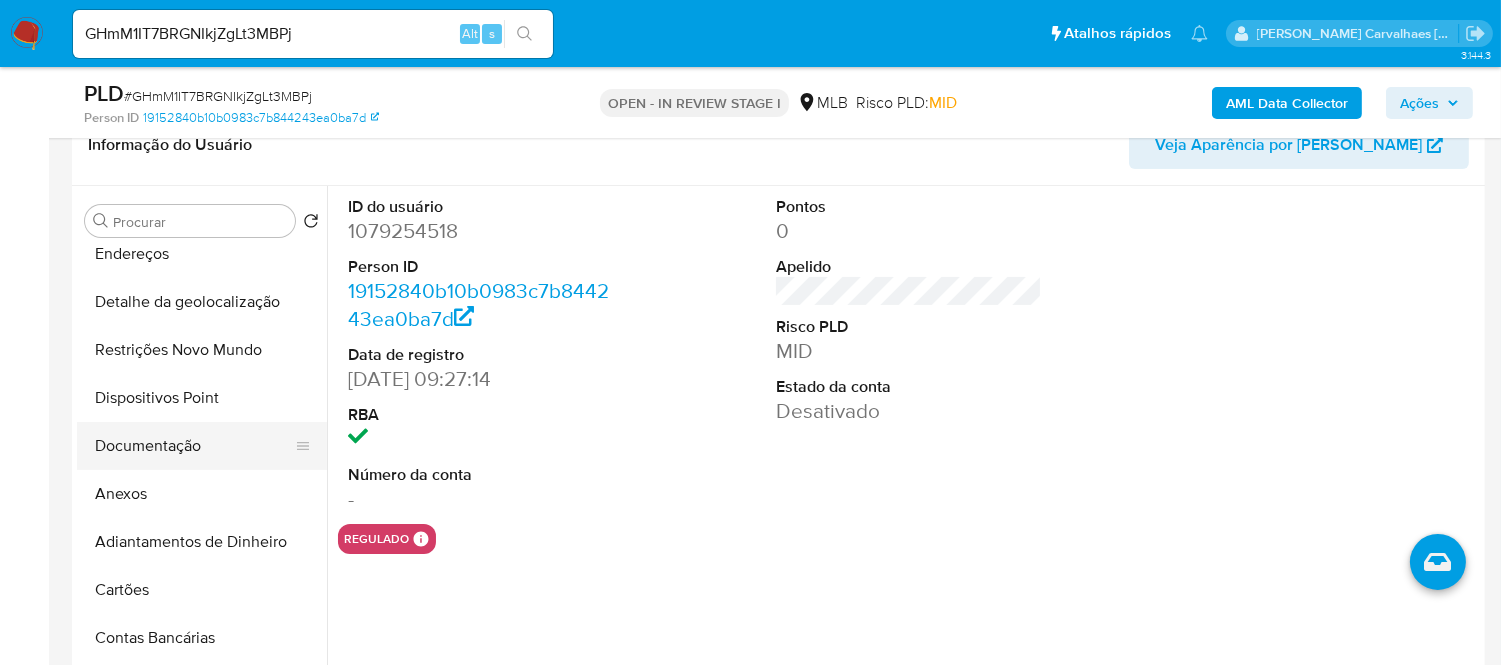 click on "Documentação" at bounding box center (194, 446) 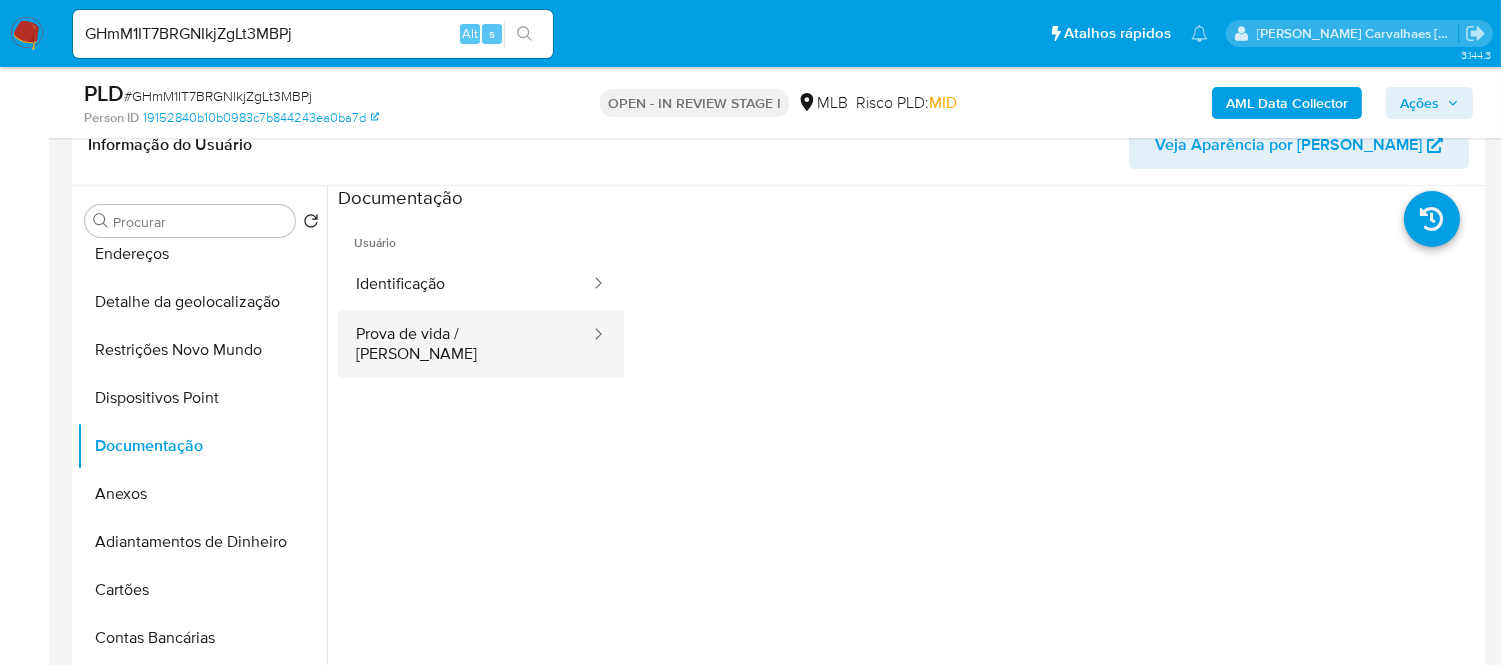 click 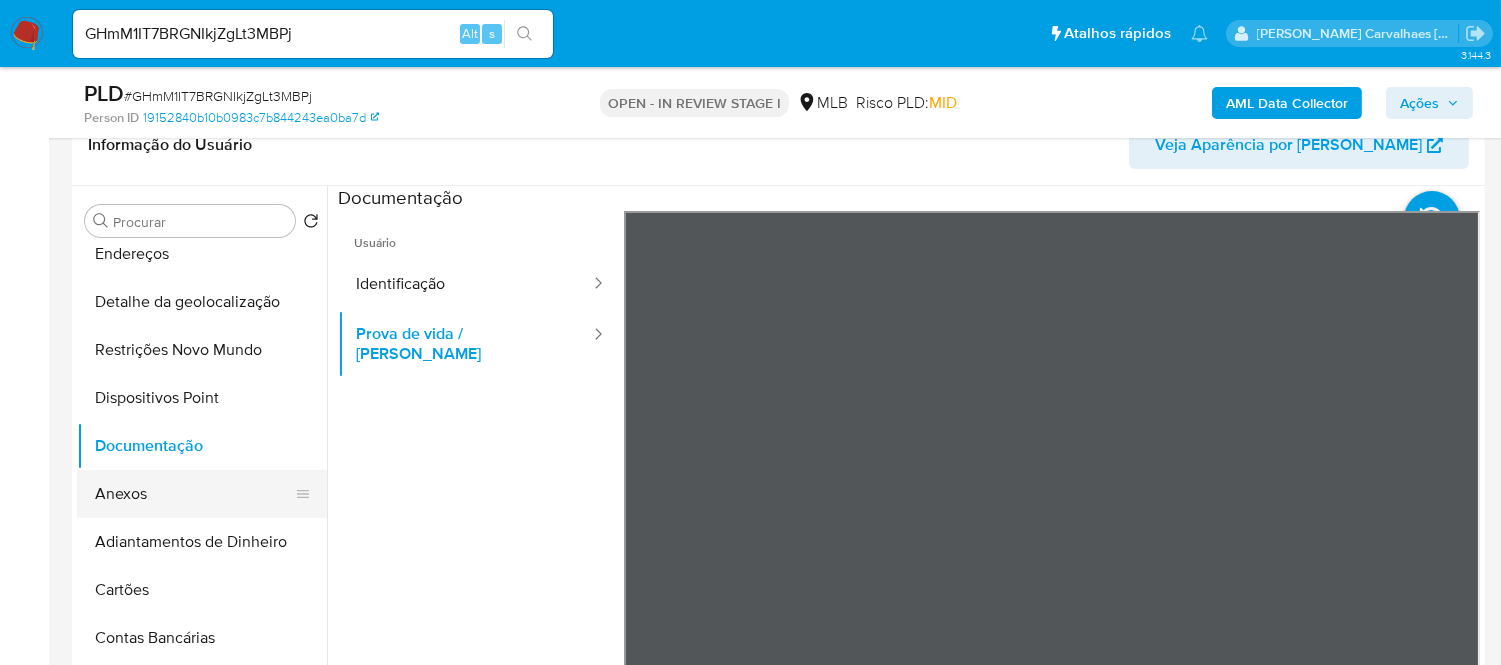 click on "Anexos" at bounding box center [194, 494] 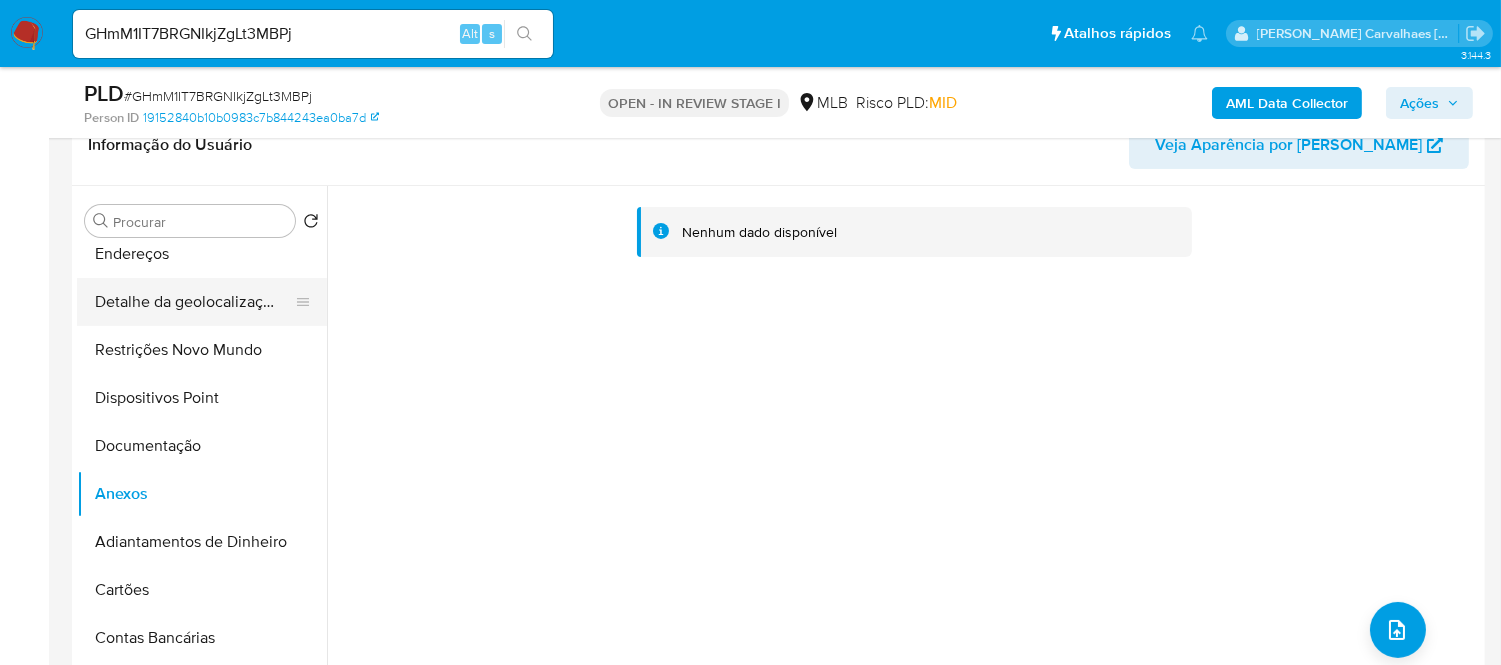 scroll, scrollTop: 0, scrollLeft: 0, axis: both 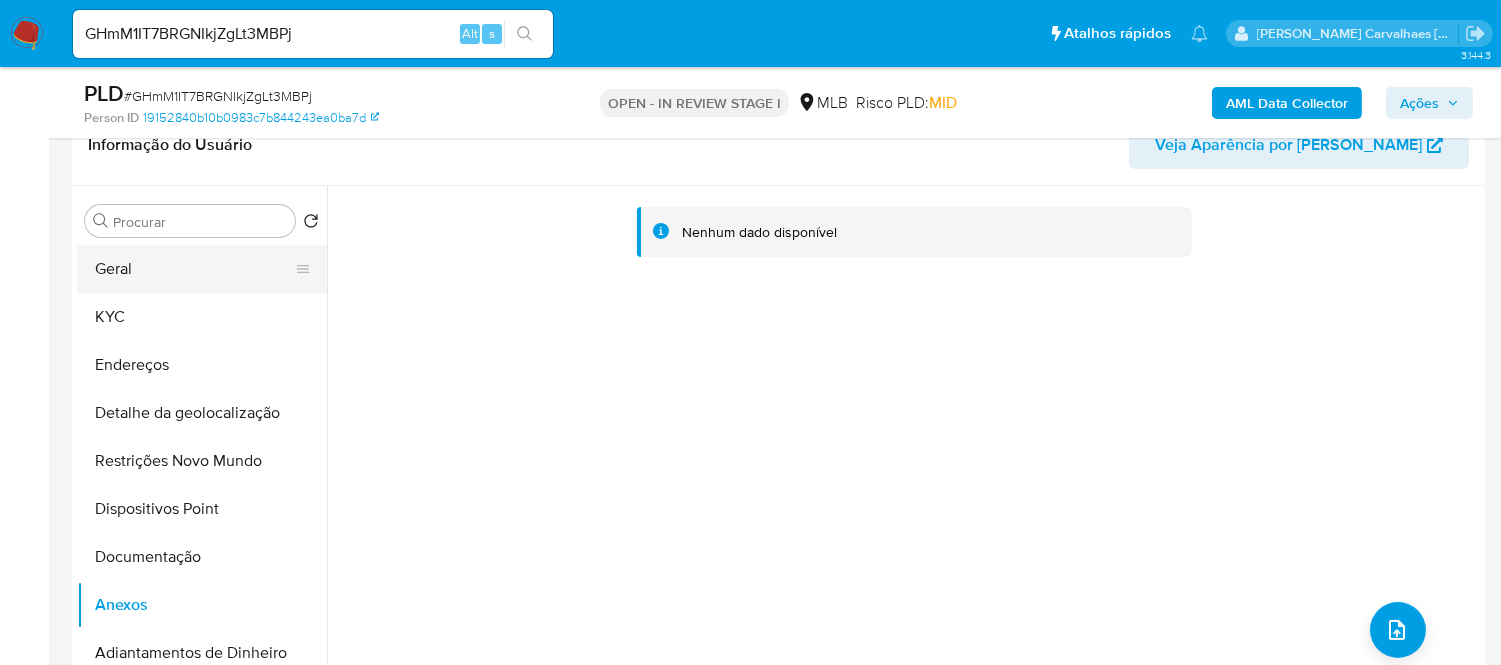 click on "Geral" at bounding box center (194, 269) 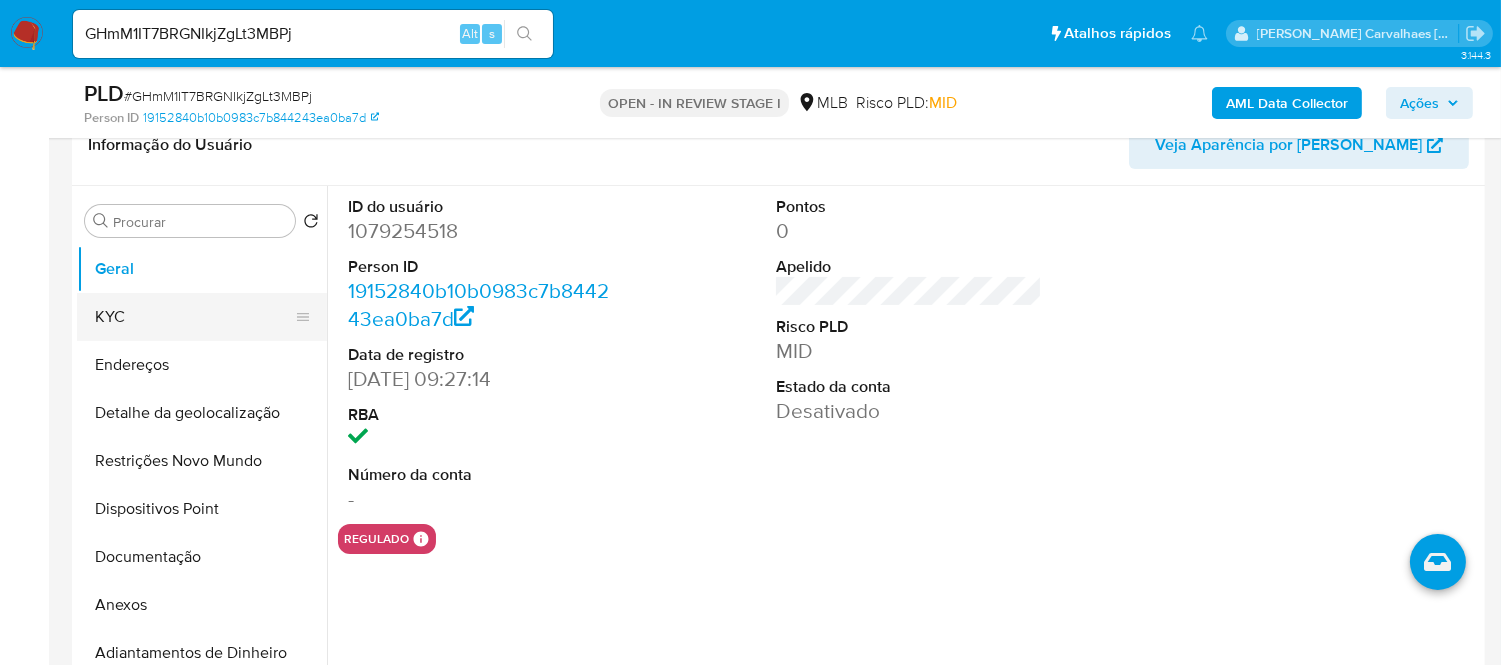 click on "KYC" at bounding box center (194, 317) 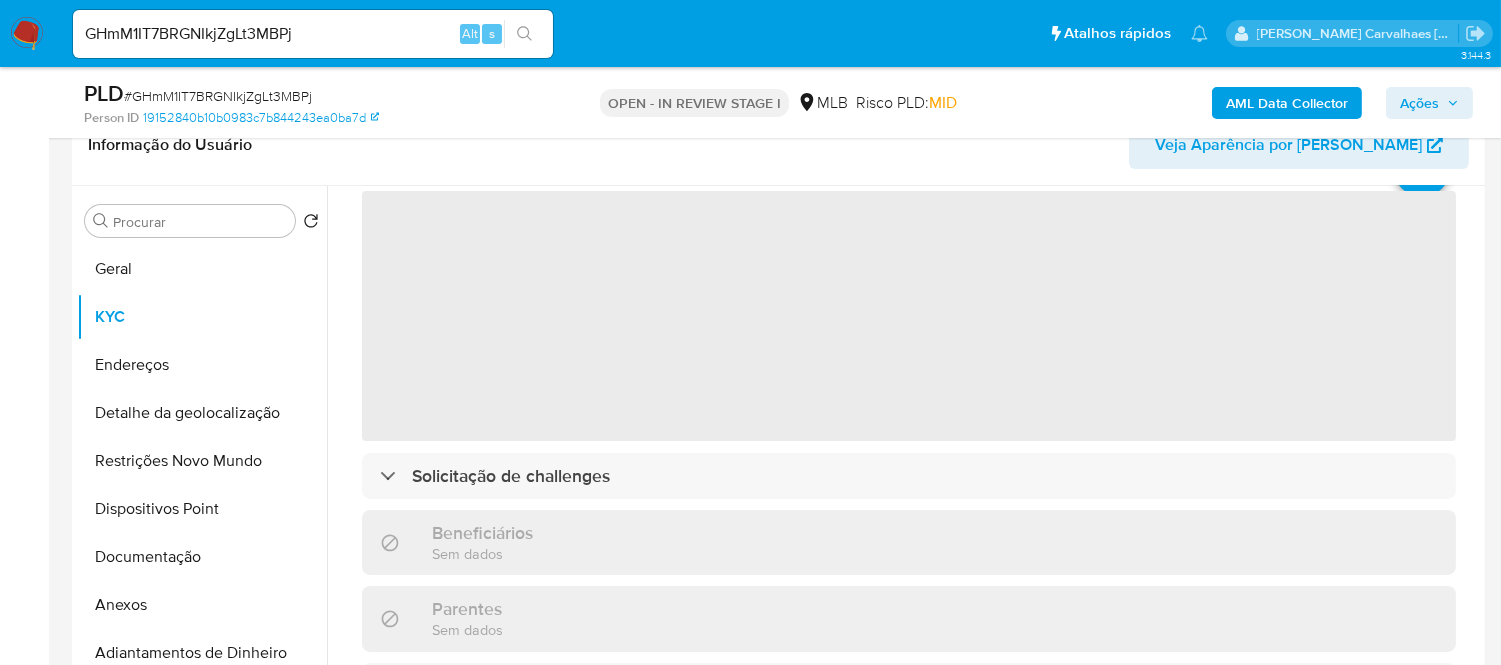 scroll, scrollTop: 222, scrollLeft: 0, axis: vertical 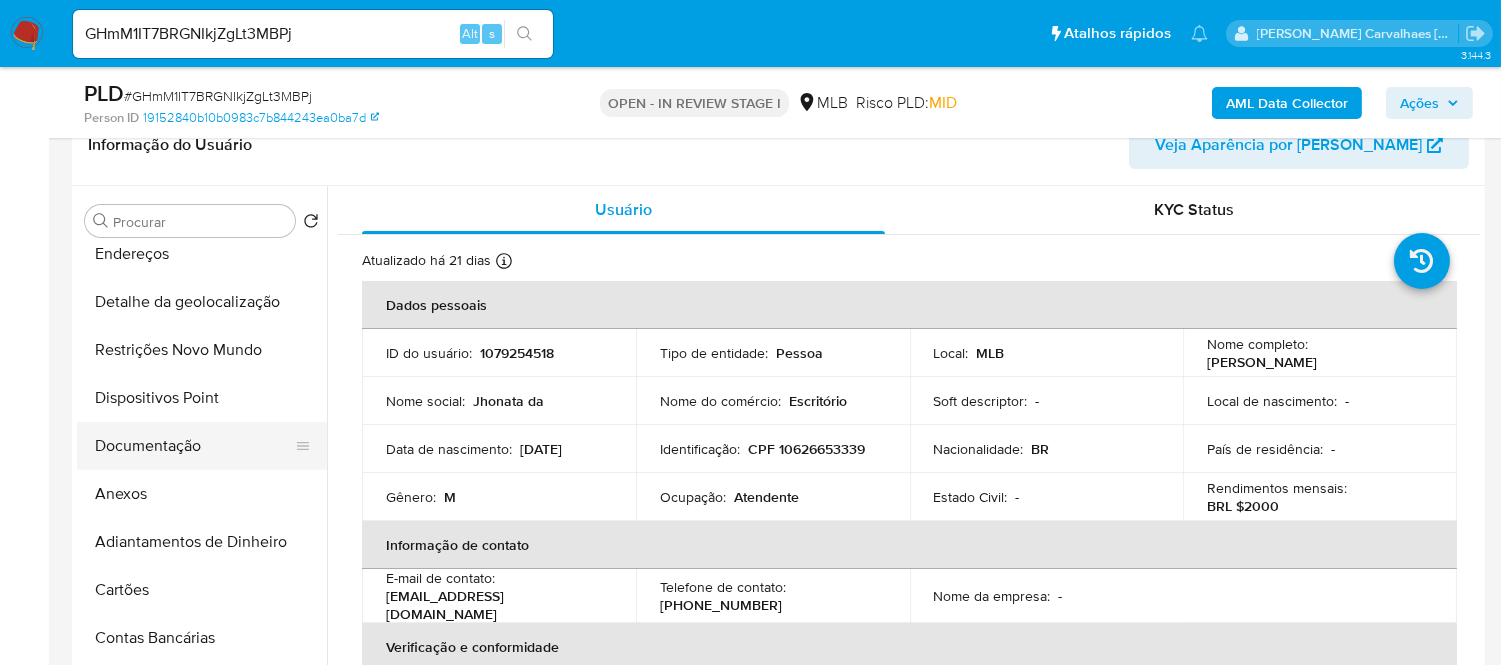 click on "Documentação" at bounding box center (194, 446) 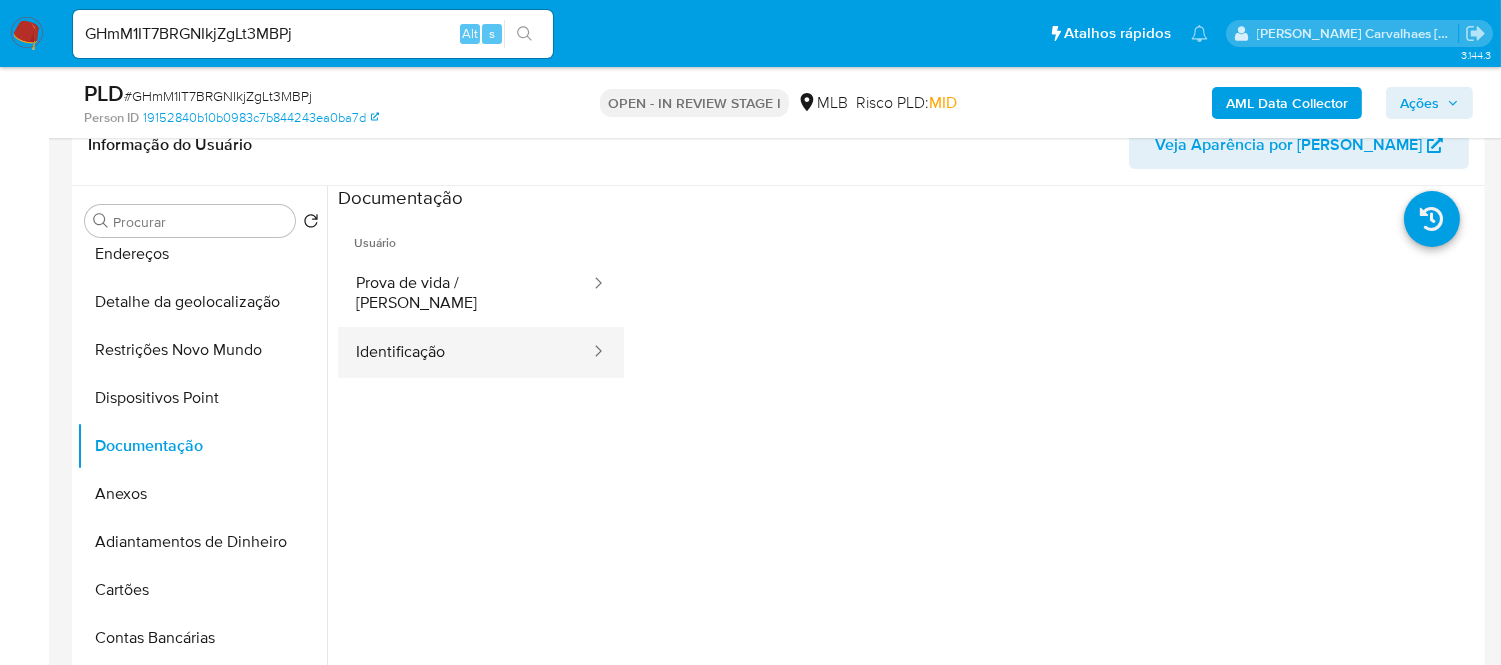 click on "Identificação" at bounding box center [465, 352] 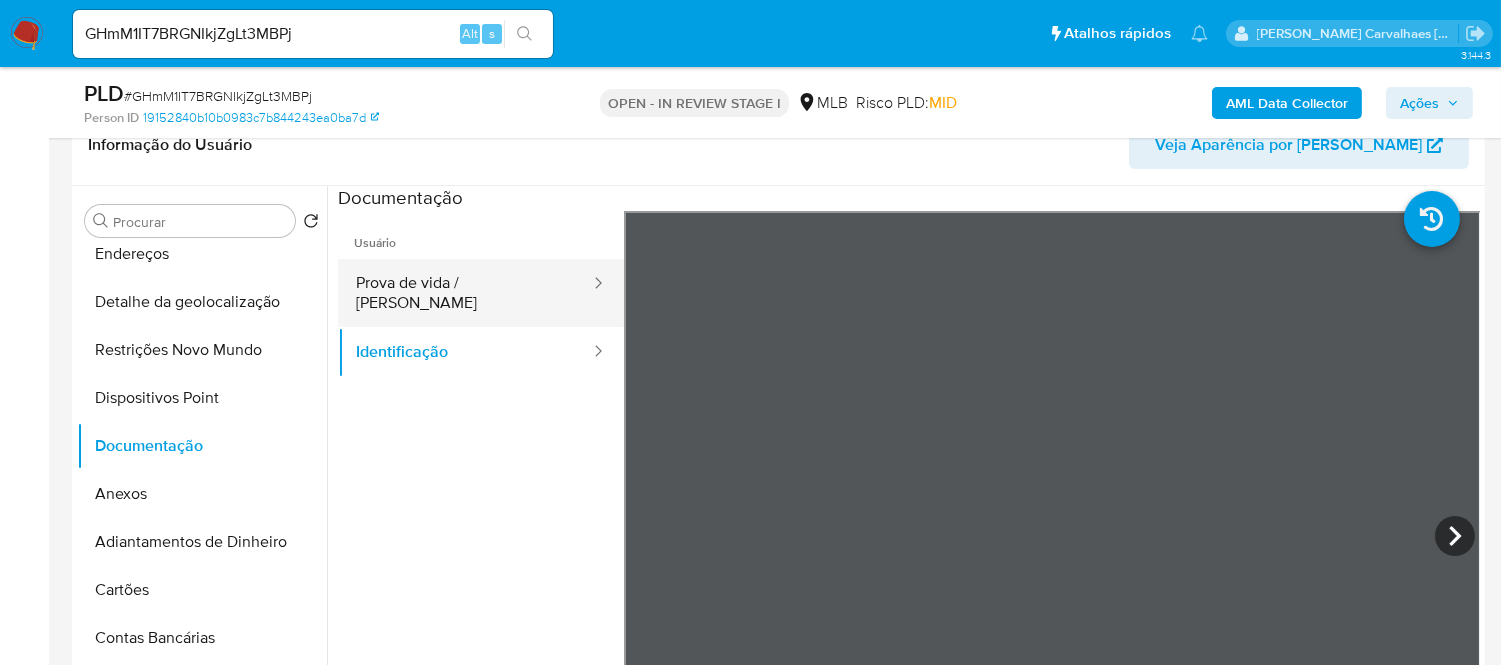 click on "Prova de vida / [PERSON_NAME]" at bounding box center [465, 293] 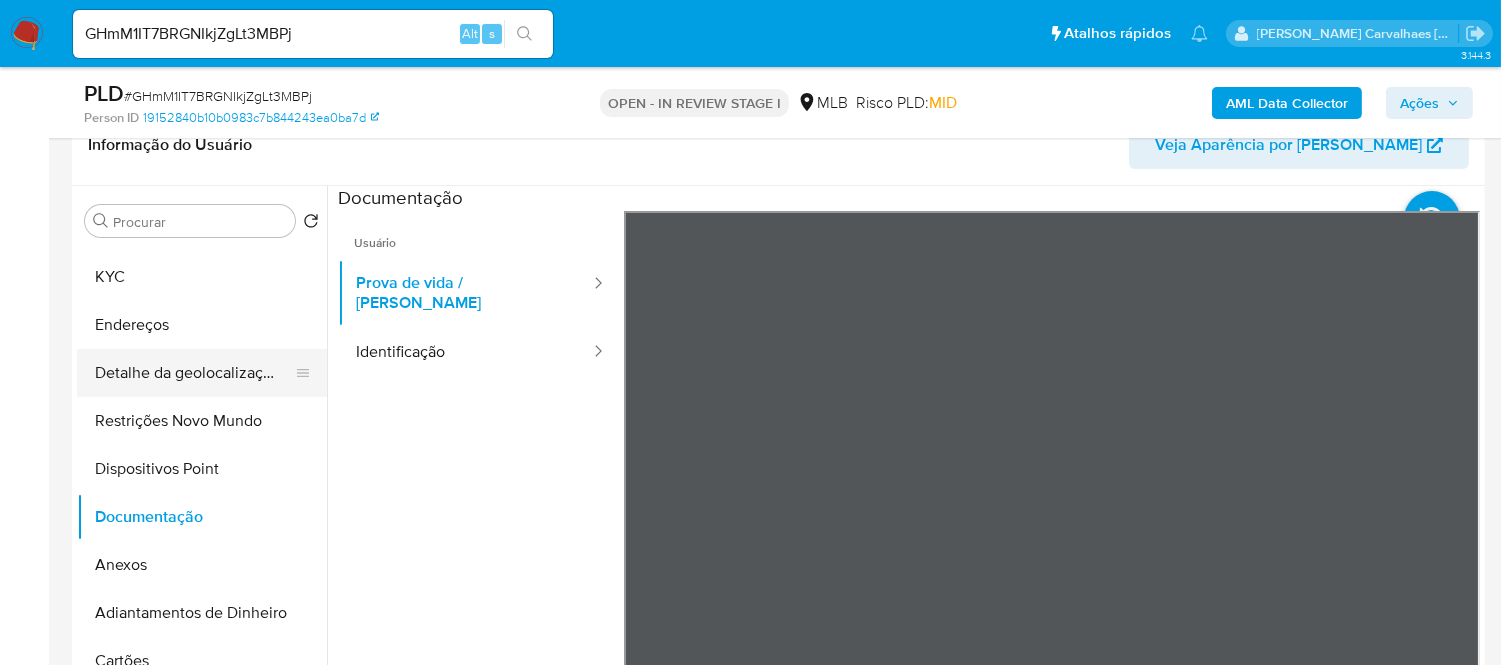 scroll, scrollTop: 0, scrollLeft: 0, axis: both 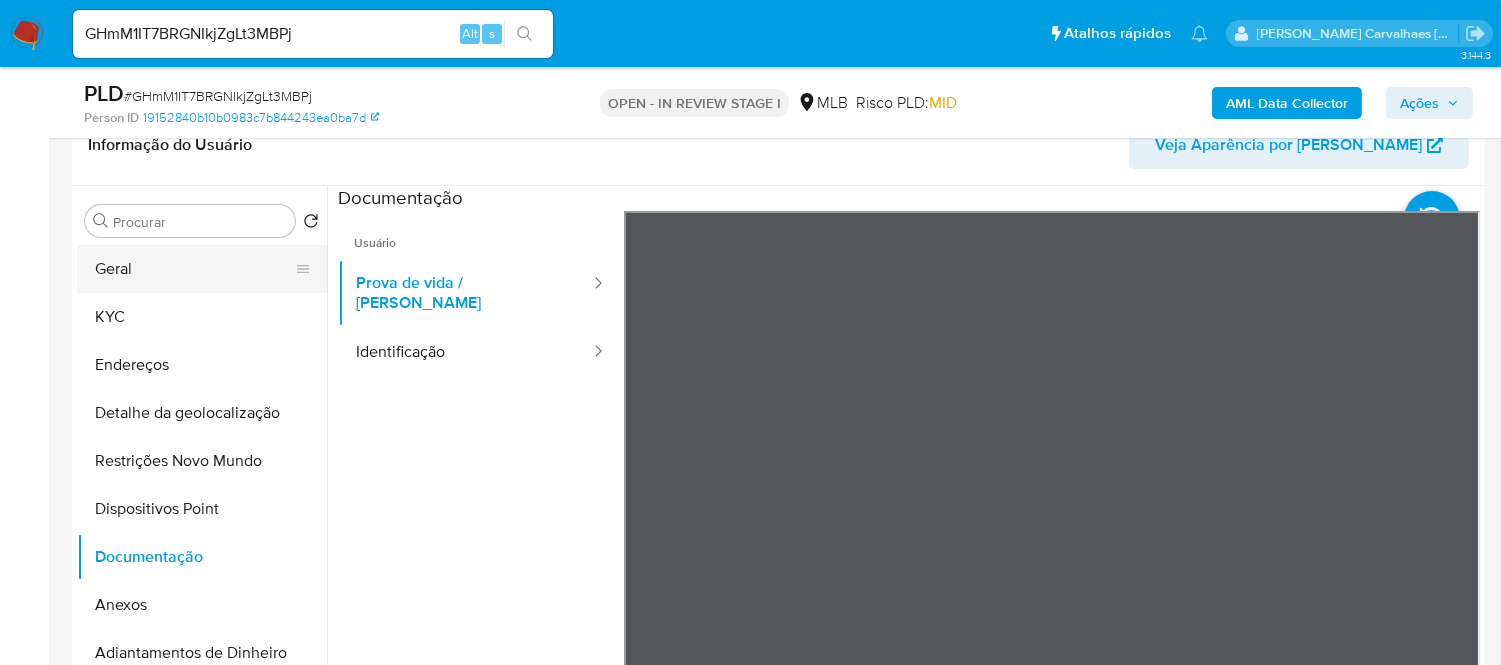 click on "Geral" at bounding box center [194, 269] 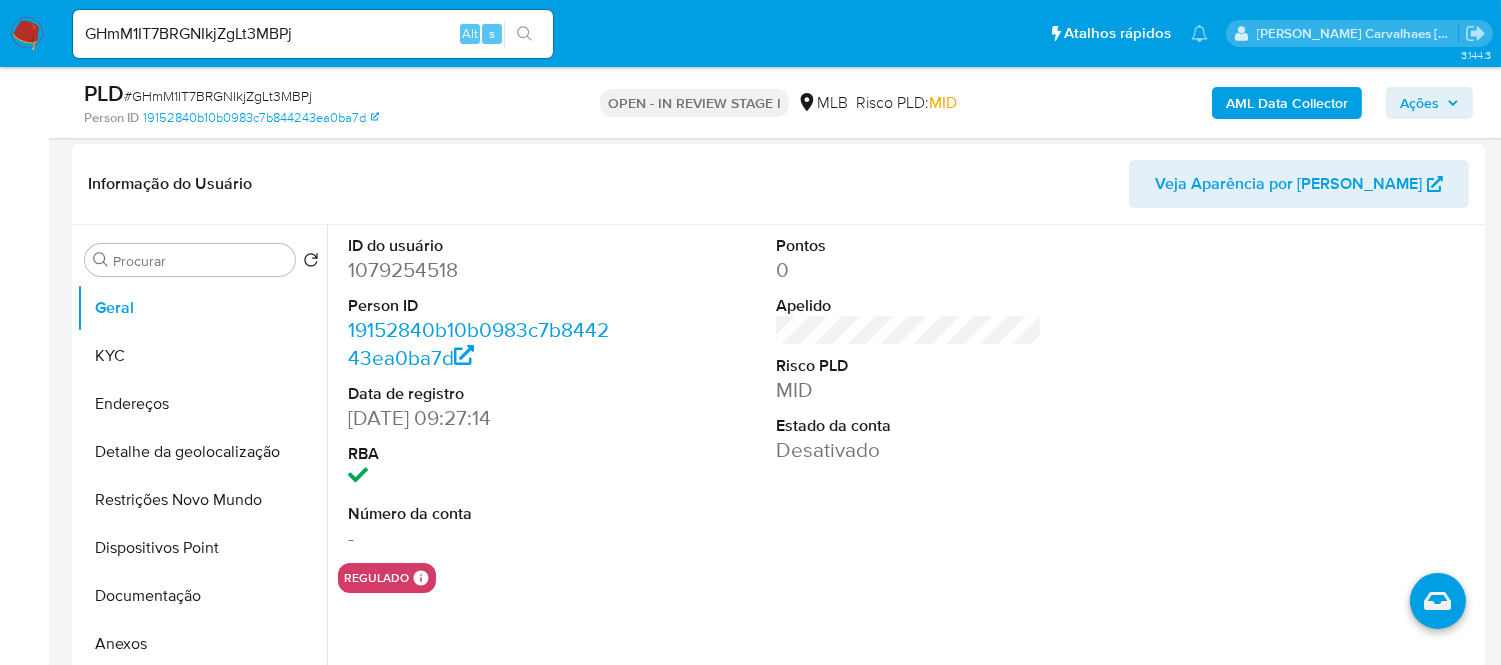 scroll, scrollTop: 333, scrollLeft: 0, axis: vertical 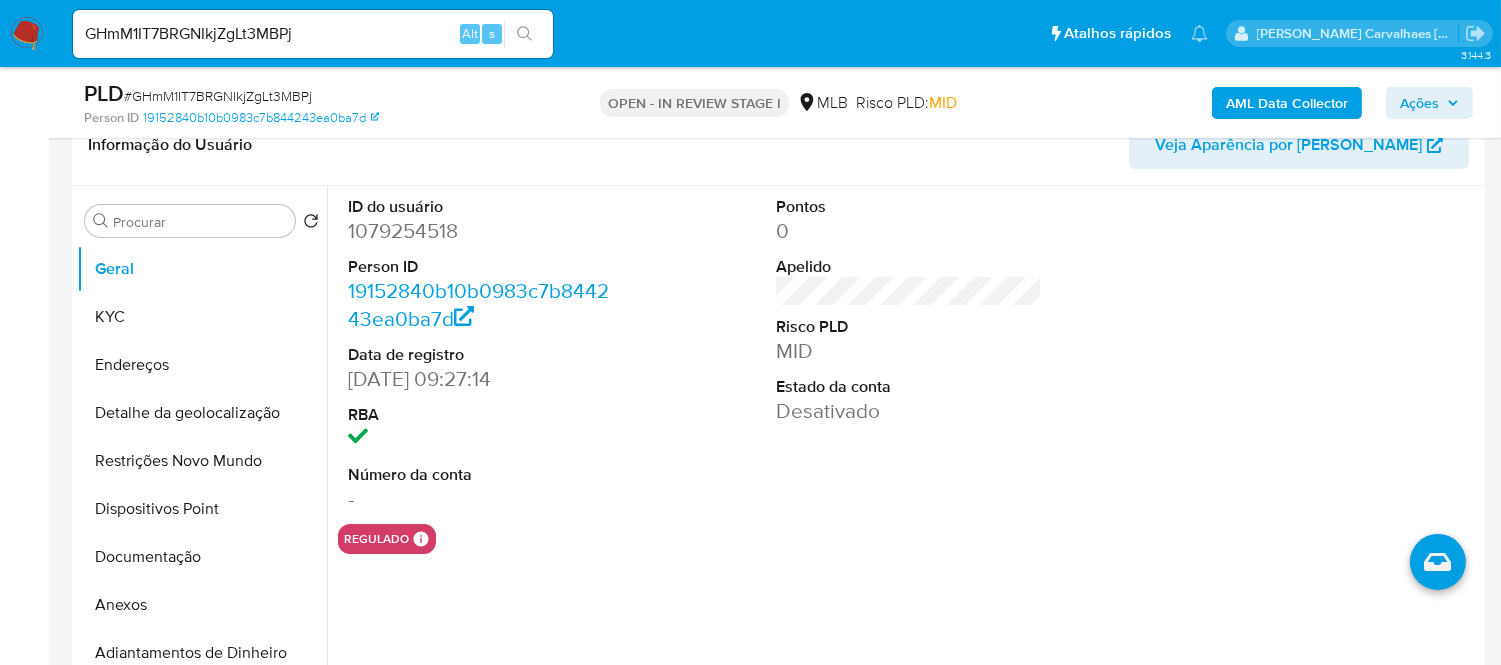 type 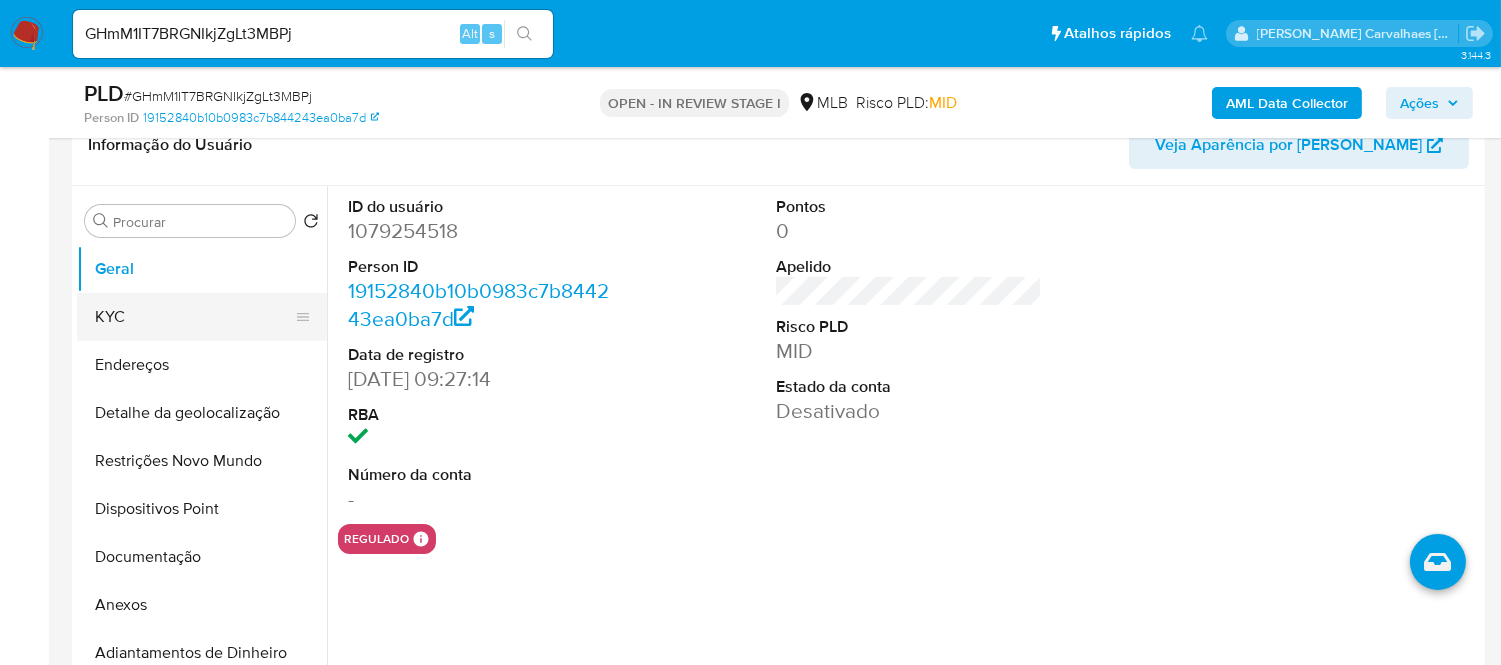click on "KYC" at bounding box center [194, 317] 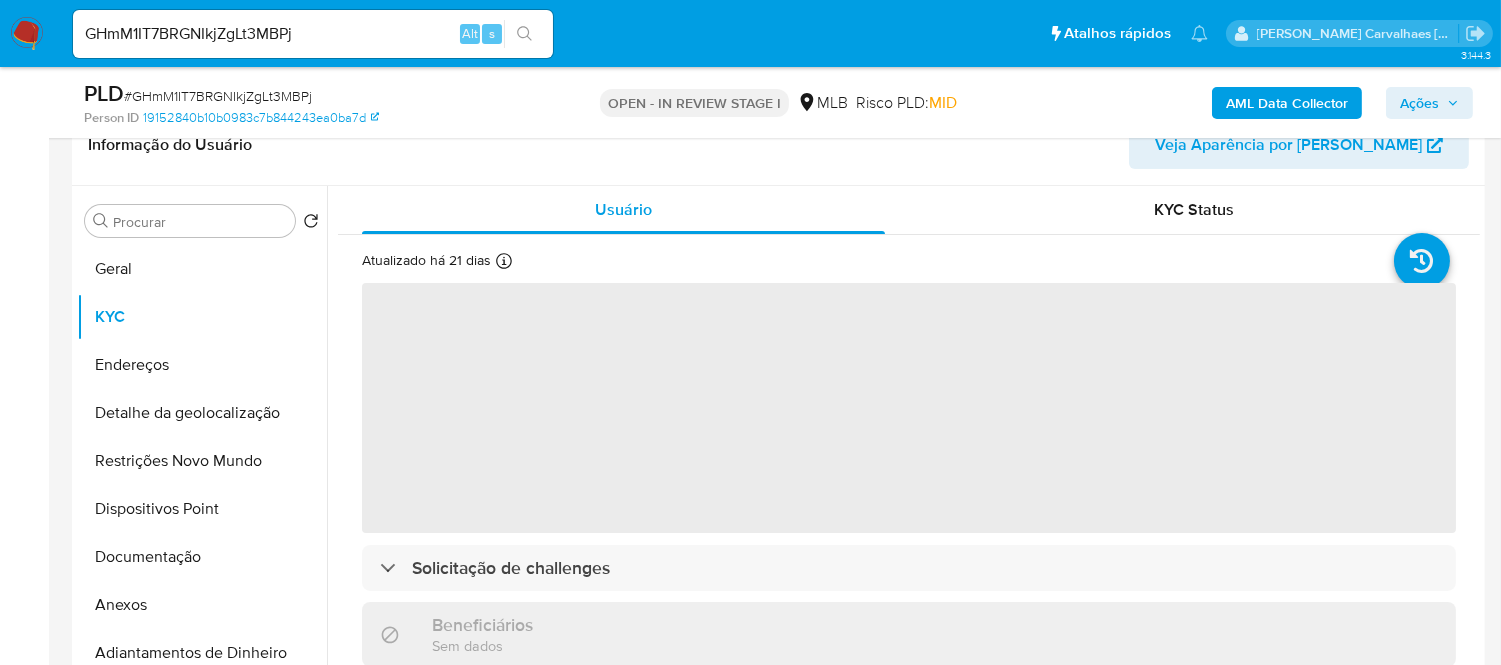 scroll, scrollTop: 111, scrollLeft: 0, axis: vertical 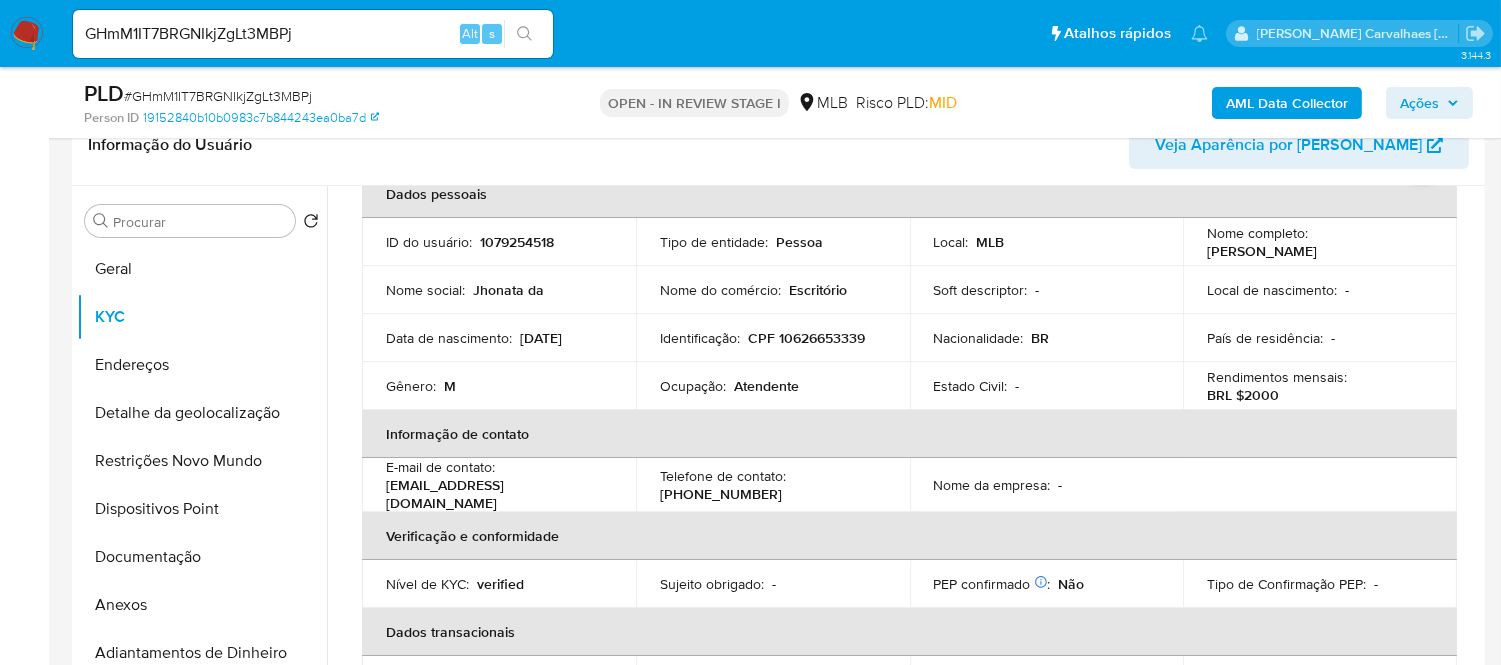 click on "Atualizado há 21 dias   Criado: 23/02/2022 10:27:28 Atualizado: 16/06/2025 22:31:29 Dados pessoais   ID do usuário :    1079254518   Tipo de entidade :    Pessoa   Local :    MLB   Nome completo :    Jhonata da Silva Fernandes   Nome social :    Jhonata da   Nome do comércio :    Escritório    Soft descriptor :    -   Local de nascimento :    -   Data de nascimento :    03/06/2001   Identificação :    CPF 10626653339   Nacionalidade :    BR   País de residência :    -   Gênero :    M   Ocupação :    Atendente   Estado Civil :    -   Rendimentos mensais :    BRL $2000 Informação de contato   E-mail de contato :    juridicosilva5562@gmail.com   Telefone de contato :    (85) 988193859   Nome da empresa :    - Verificação e conformidade   Nível de KYC :    verified   Sujeito obrigado :    -   PEP confirmado   Obtido de listas internas :    Não   Tipo de Confirmação PEP :    - Dados transacionais   Fundos recorrentes :    -   Rendimento documental :    -   Transações :" at bounding box center (909, 802) 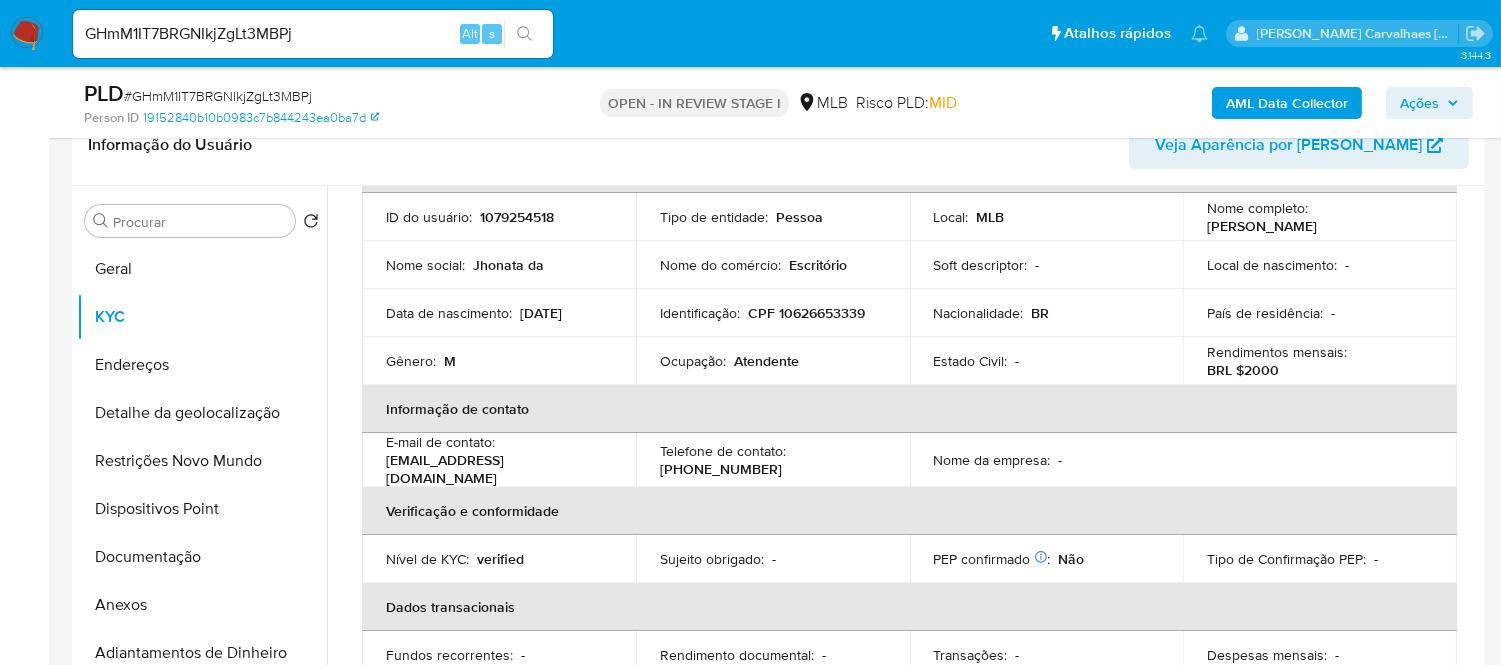 scroll, scrollTop: 157, scrollLeft: 0, axis: vertical 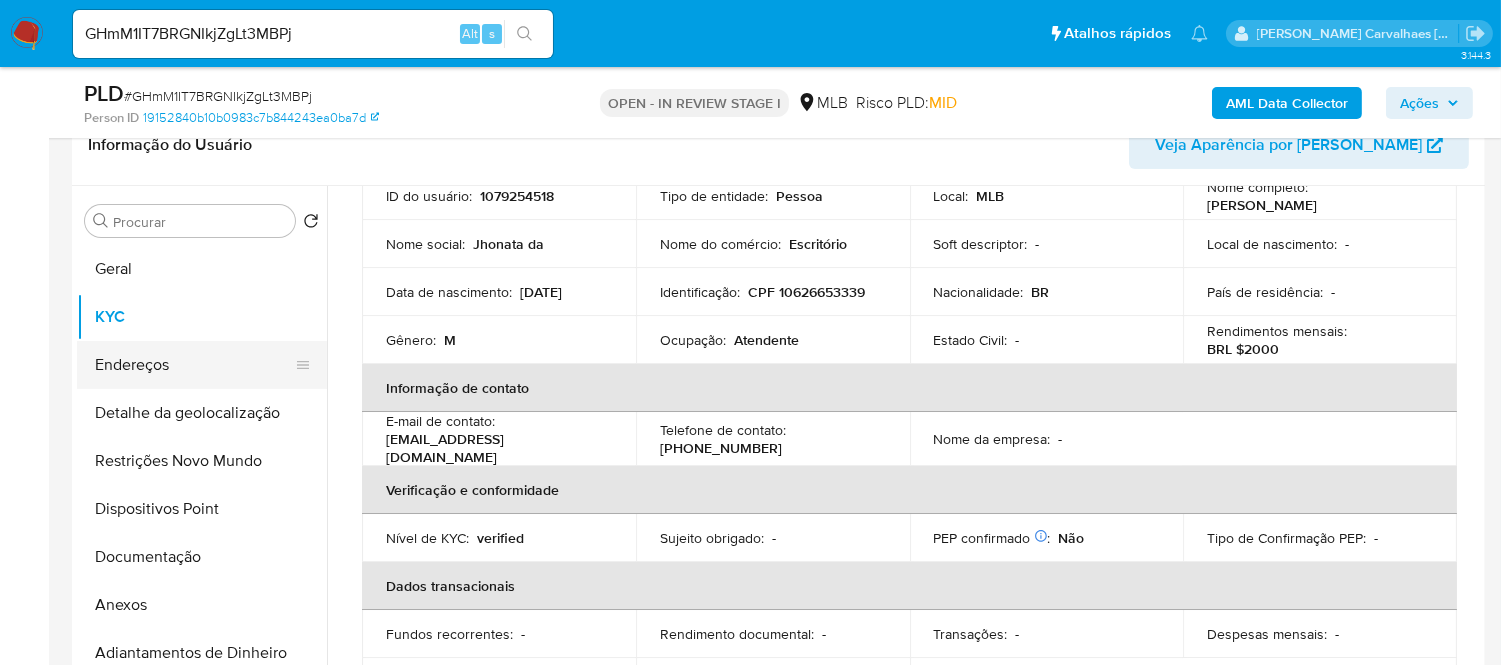click on "Endereços" at bounding box center [194, 365] 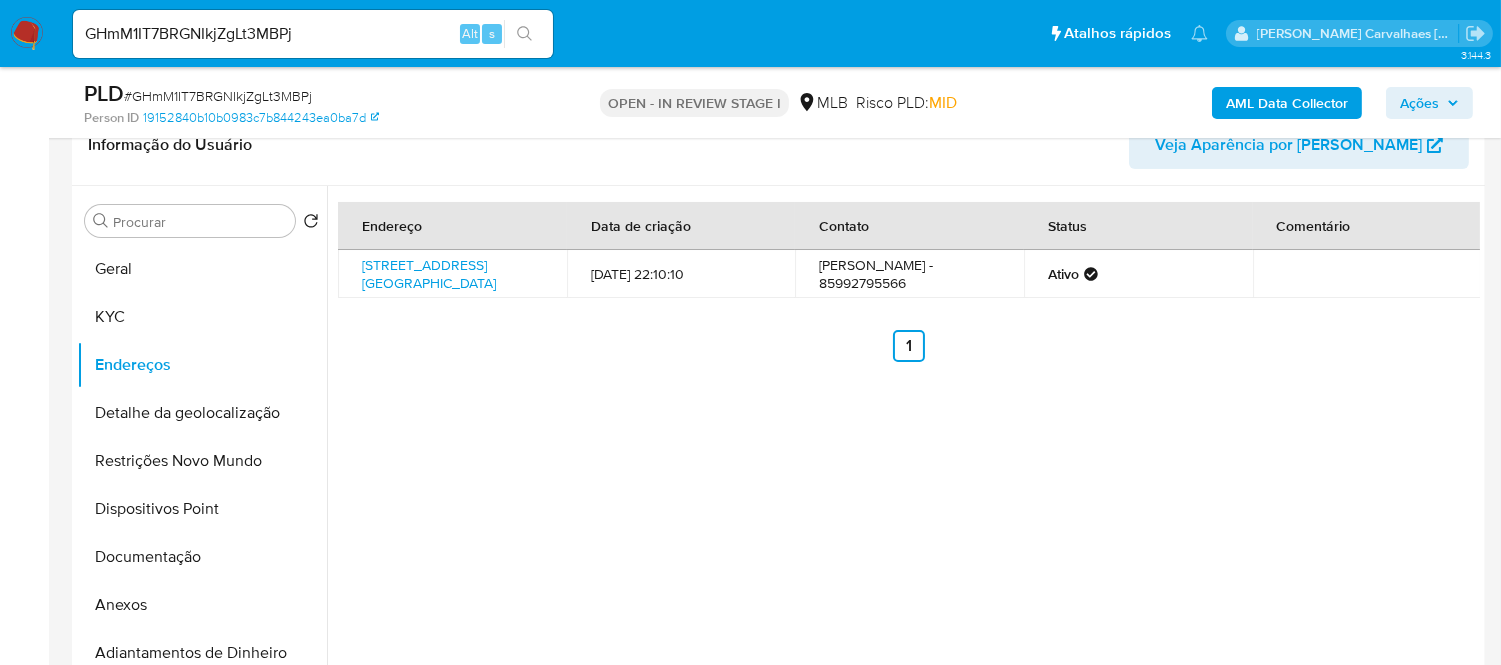 type 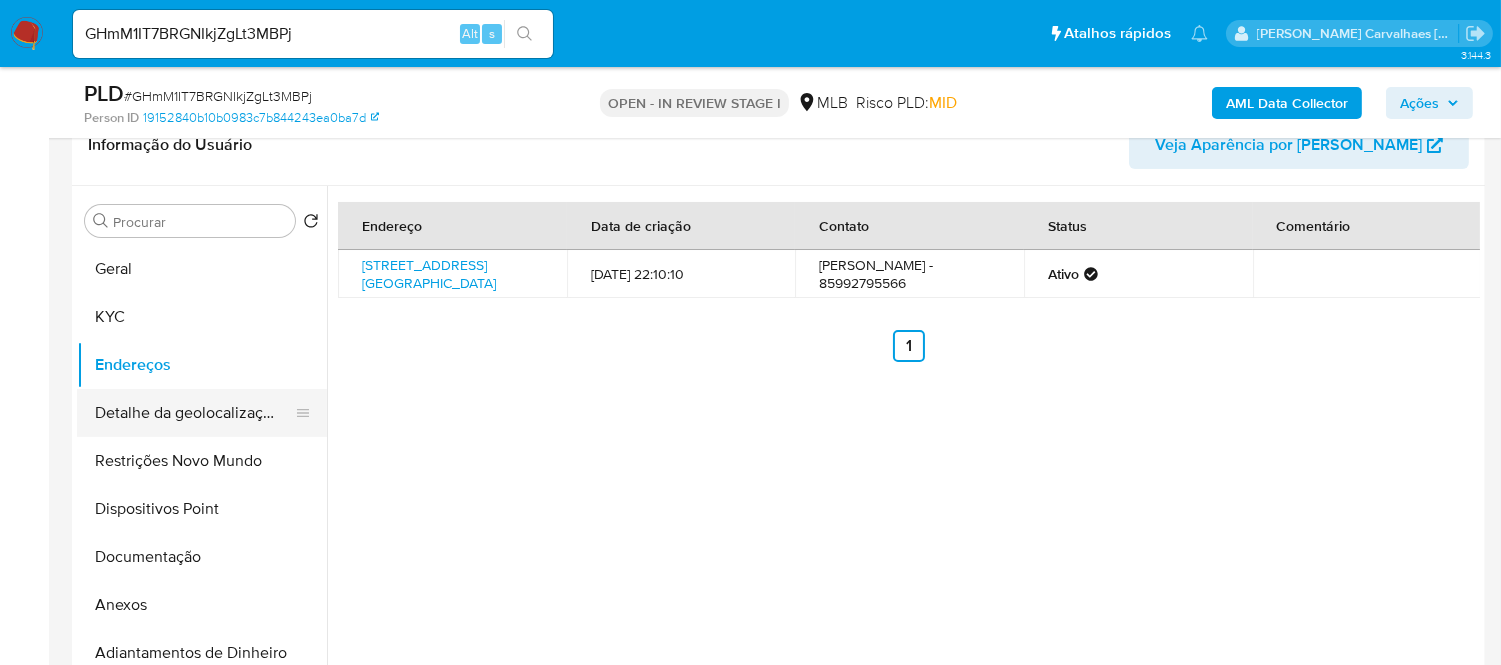drag, startPoint x: 153, startPoint y: 417, endPoint x: 183, endPoint y: 417, distance: 30 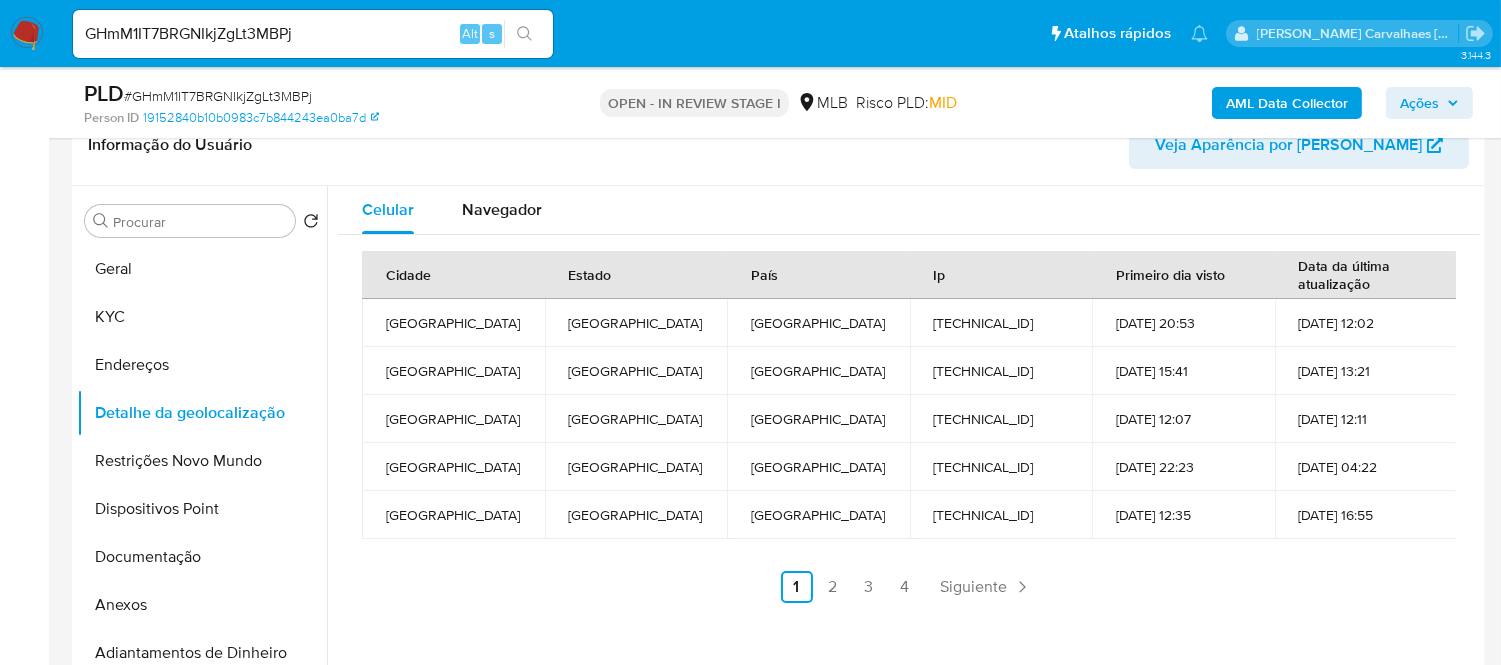 type 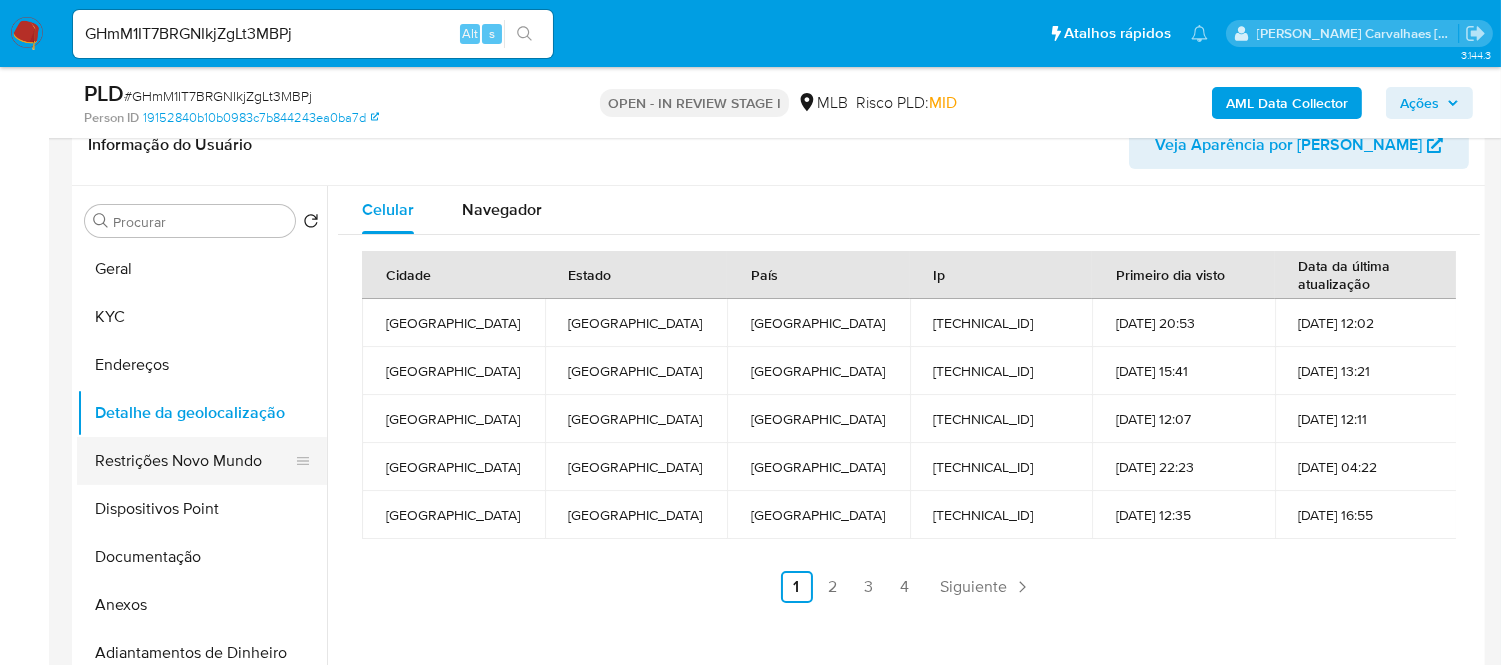 click on "Restrições Novo Mundo" at bounding box center (194, 461) 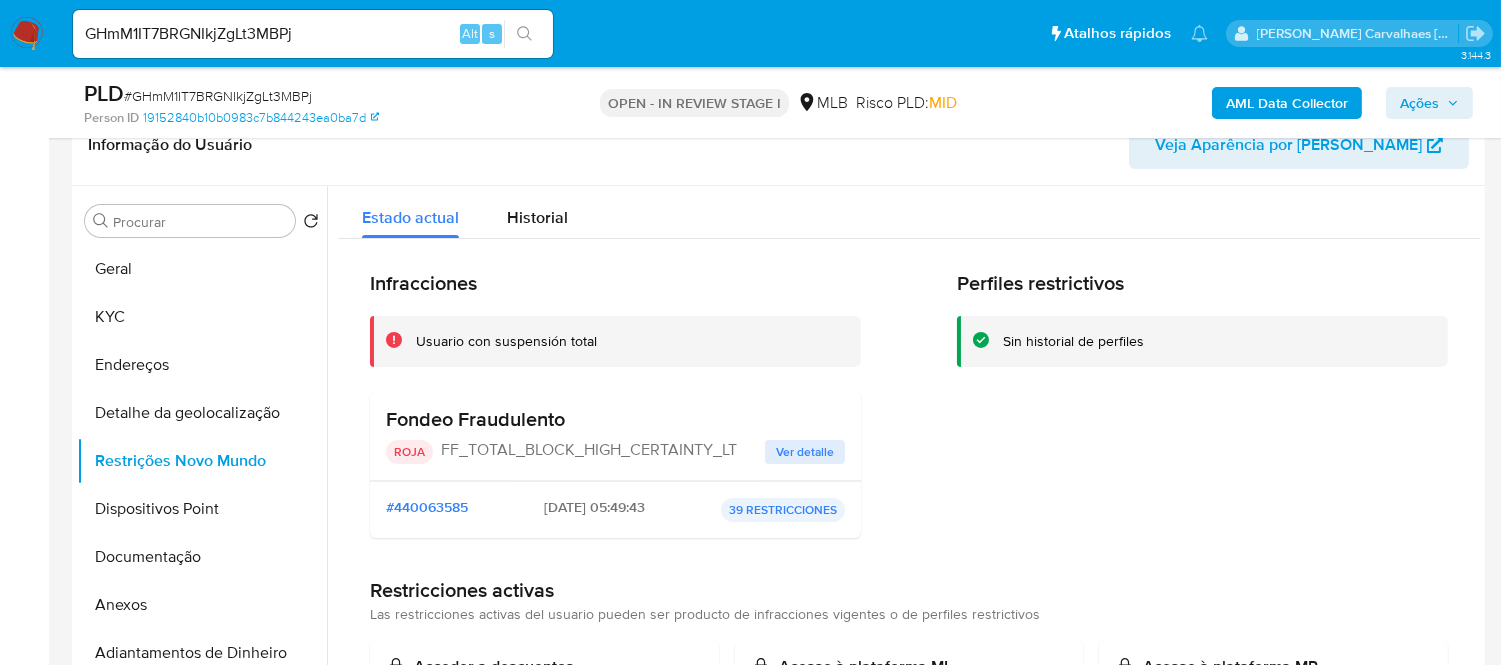 scroll, scrollTop: 111, scrollLeft: 0, axis: vertical 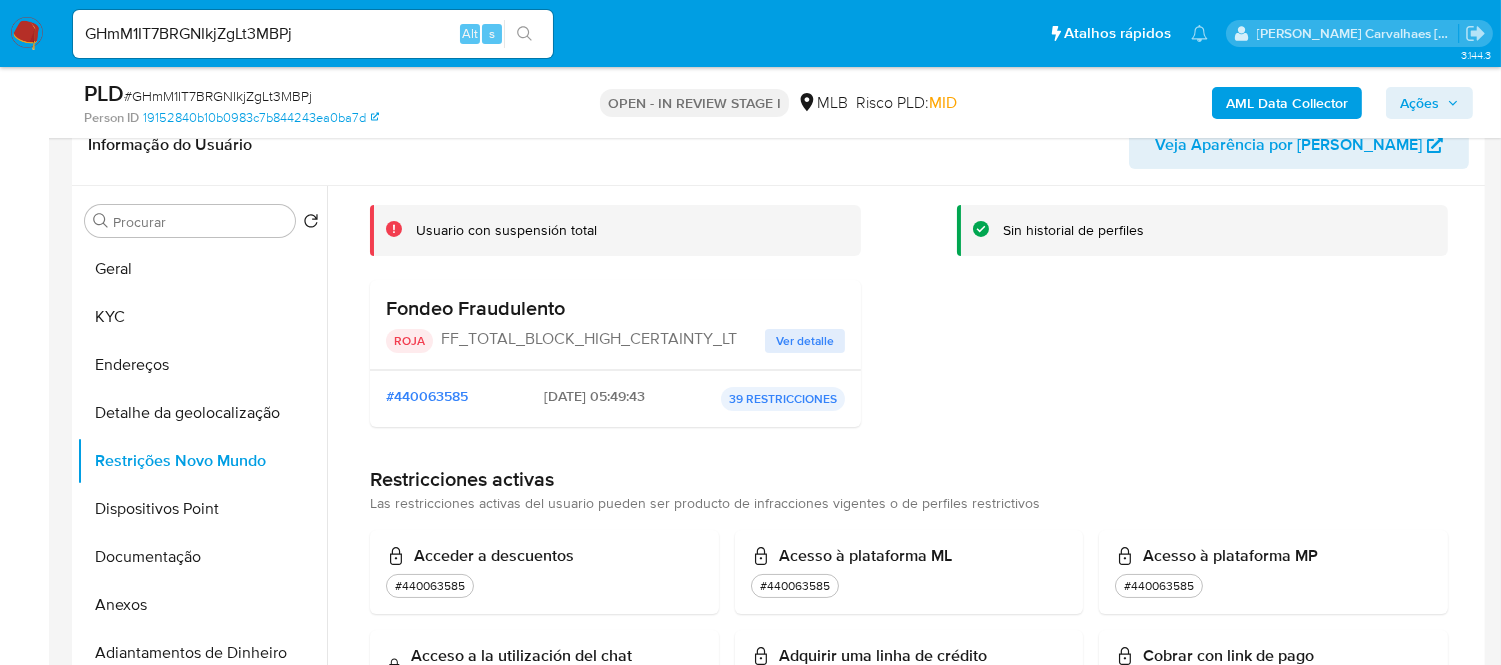 type 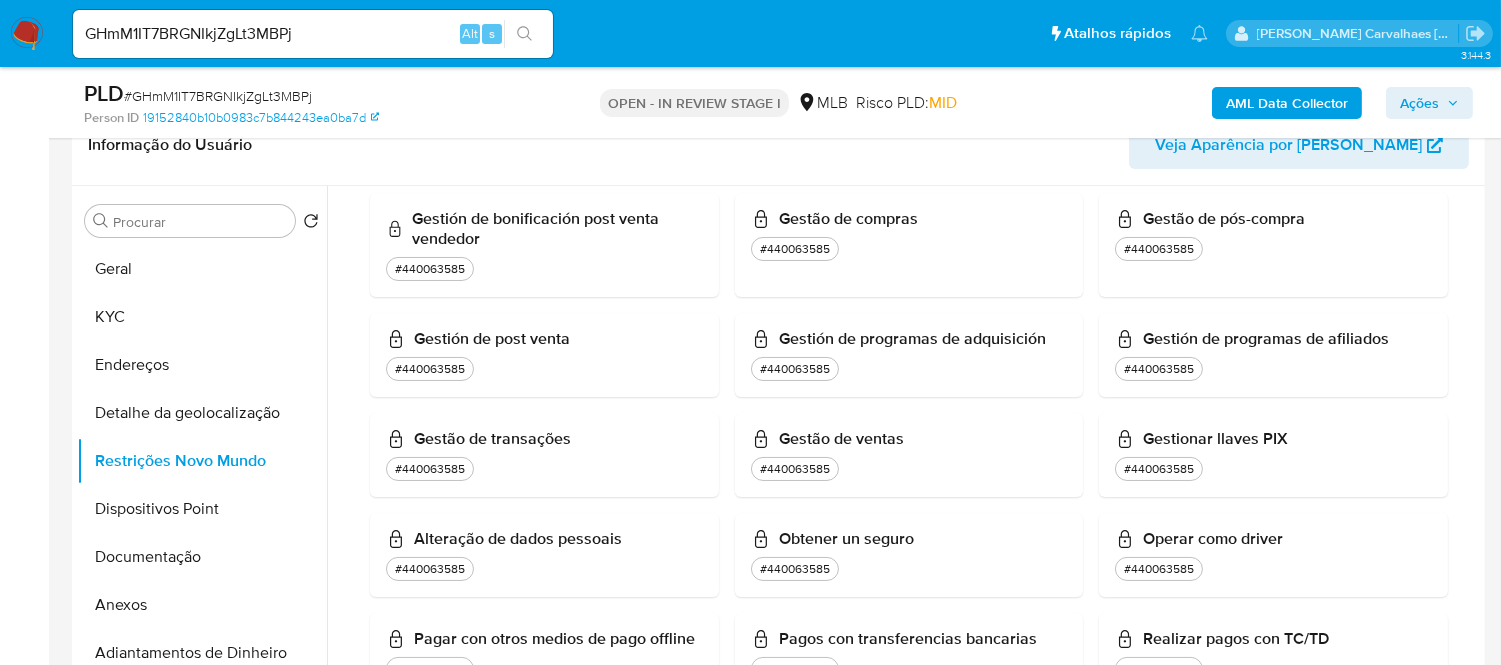 scroll, scrollTop: 1327, scrollLeft: 0, axis: vertical 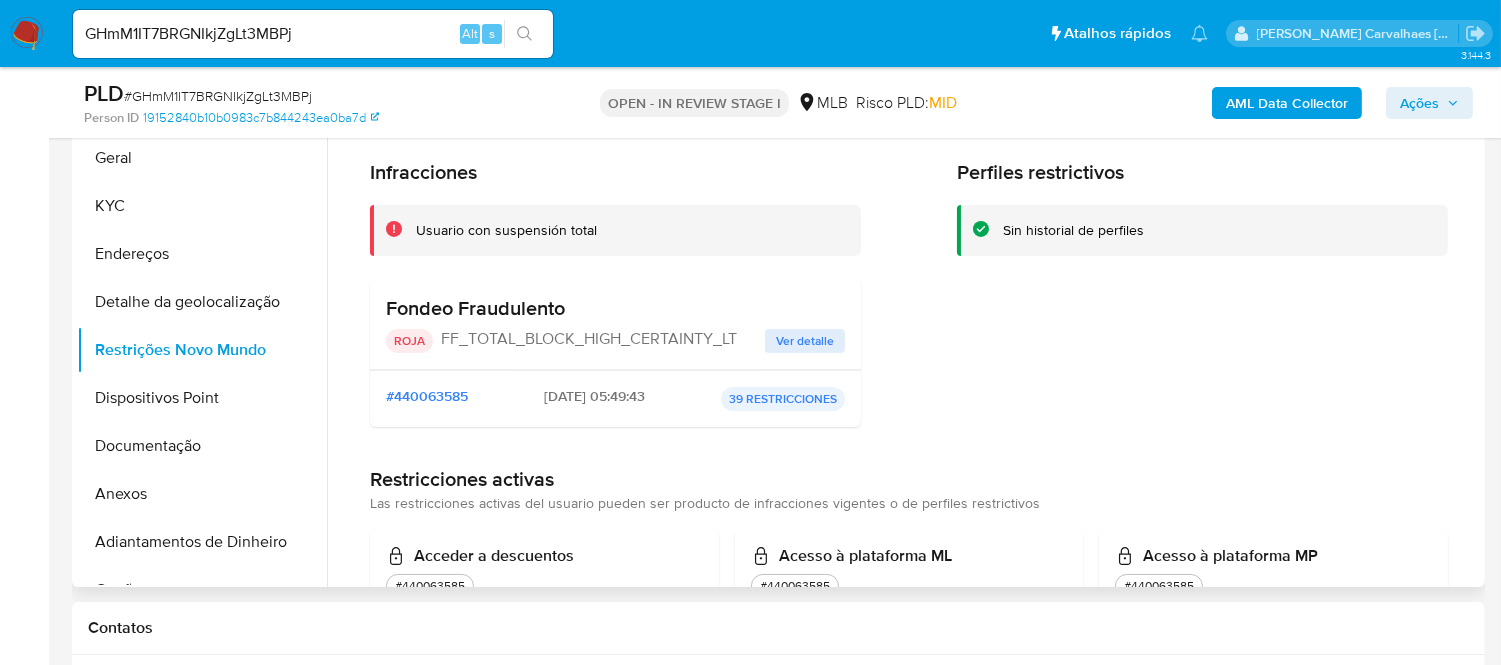drag, startPoint x: 706, startPoint y: 392, endPoint x: 728, endPoint y: 396, distance: 22.36068 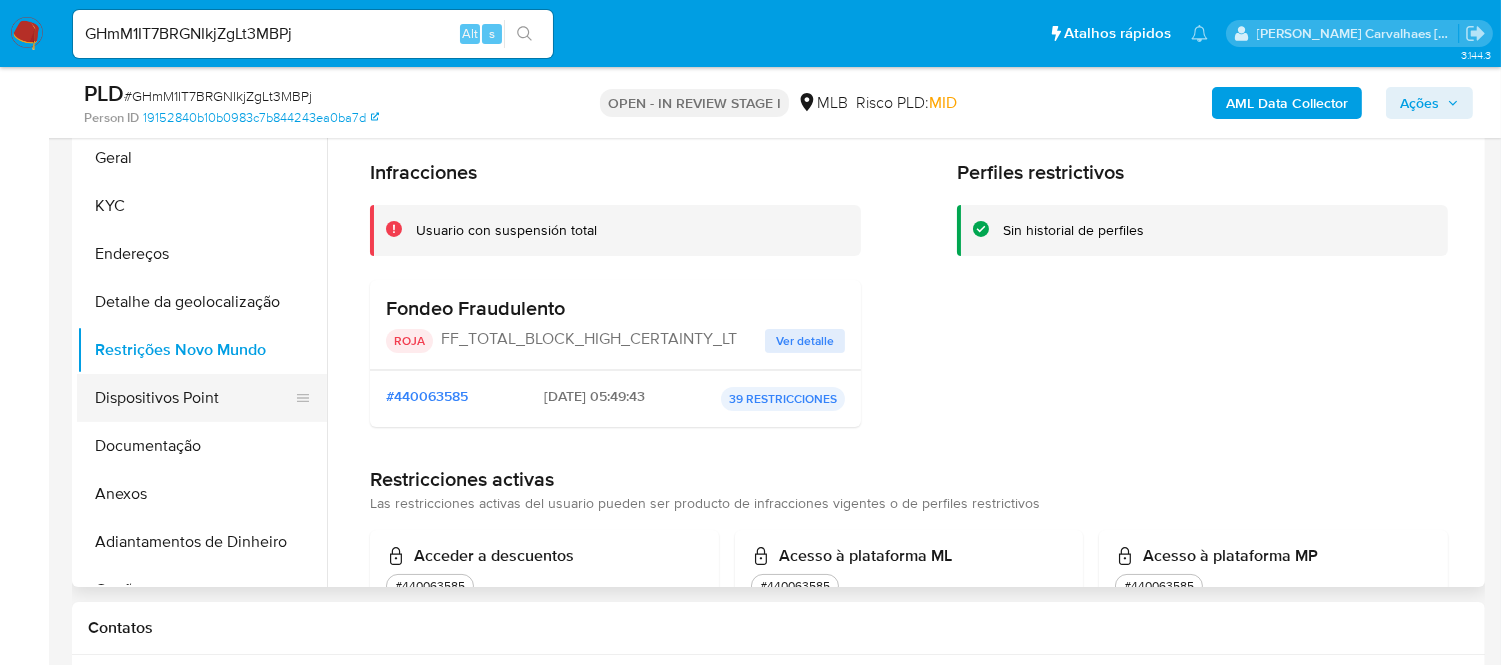 click on "Dispositivos Point" at bounding box center [194, 398] 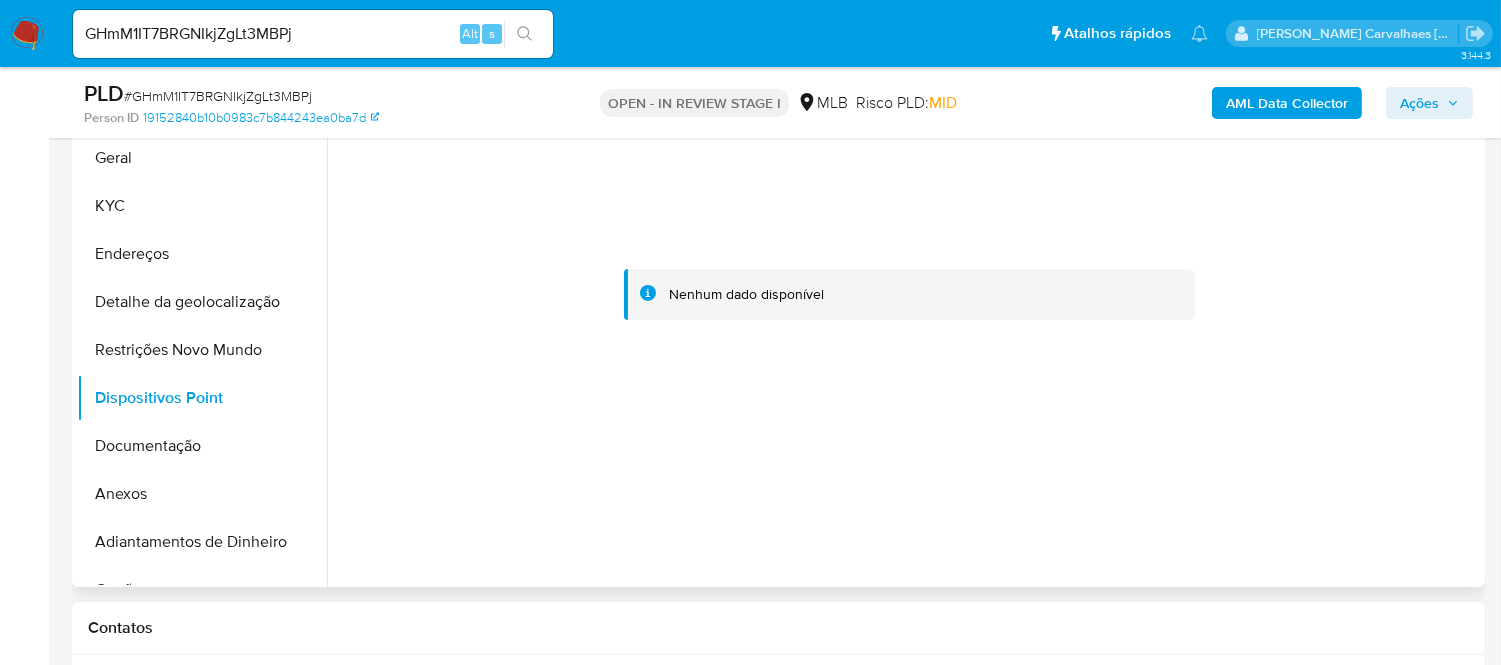 type 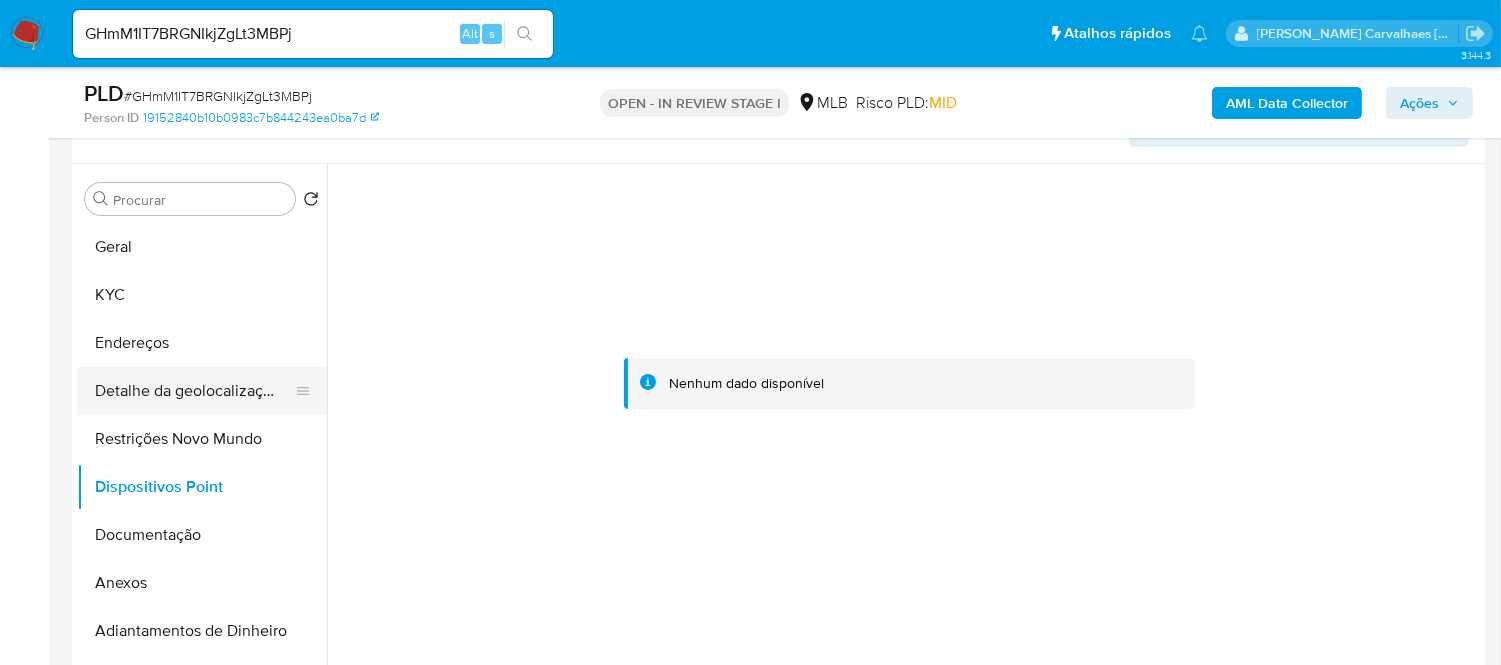 scroll, scrollTop: 222, scrollLeft: 0, axis: vertical 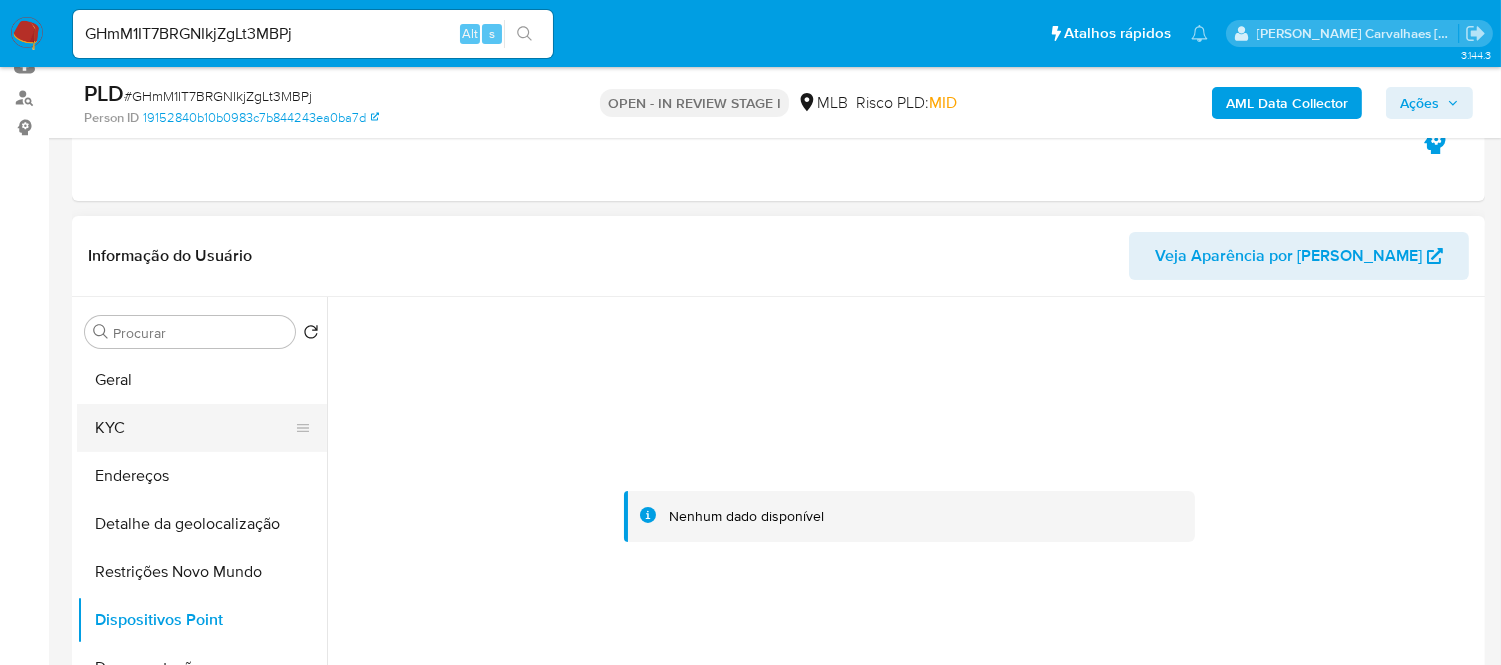 click on "KYC" at bounding box center (194, 428) 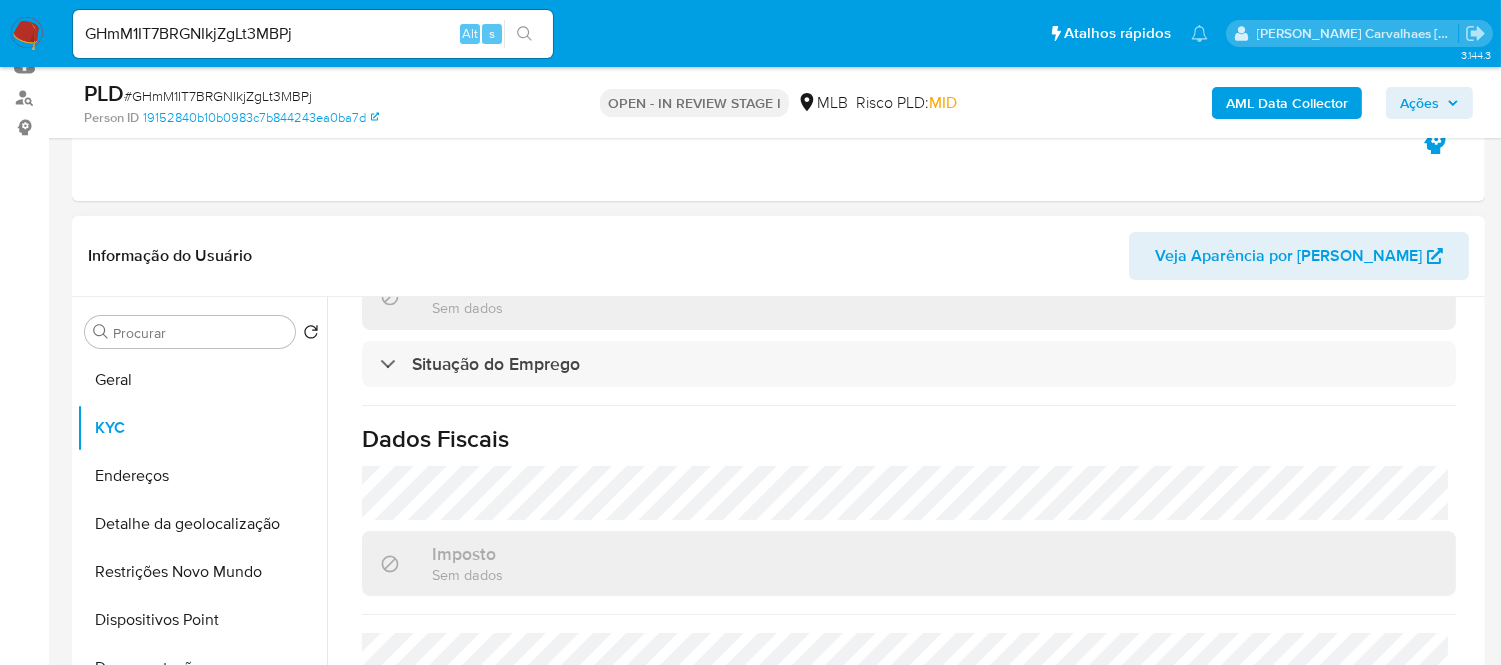 scroll, scrollTop: 887, scrollLeft: 0, axis: vertical 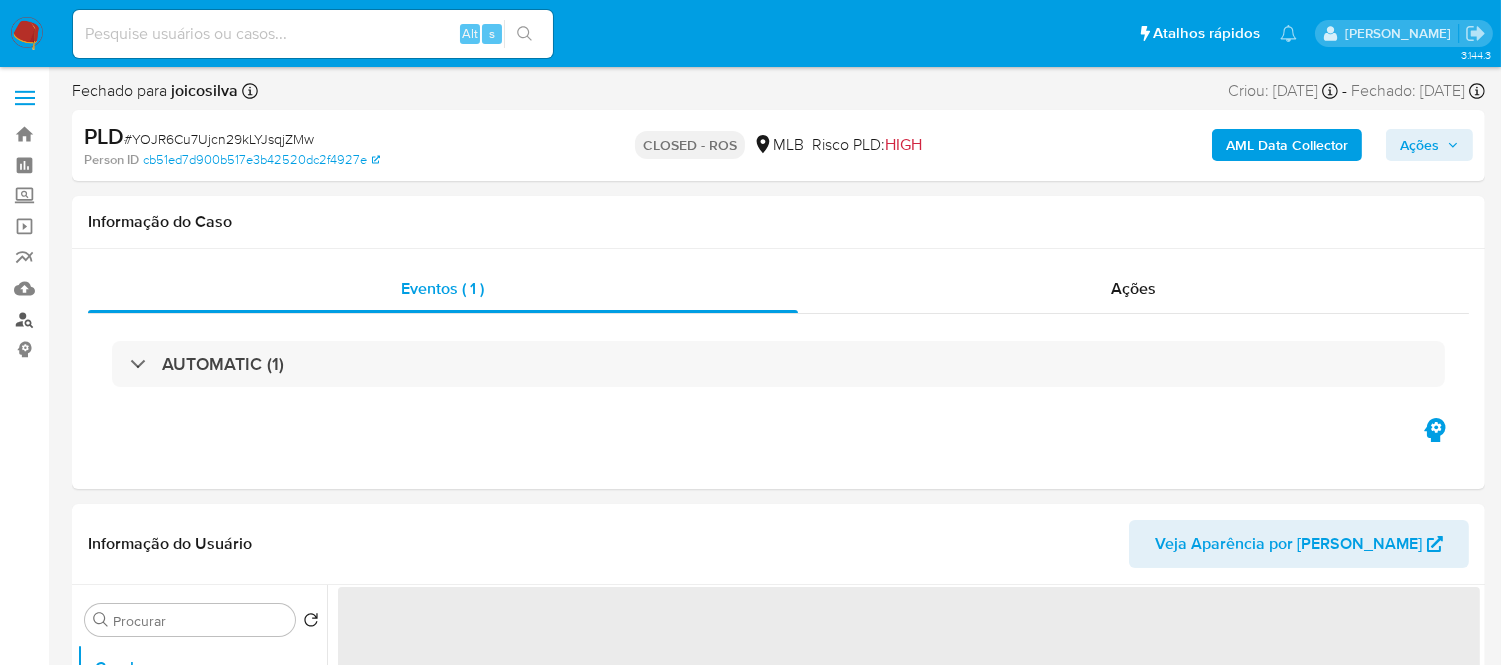 click on "Localizador de pessoas" at bounding box center [119, 319] 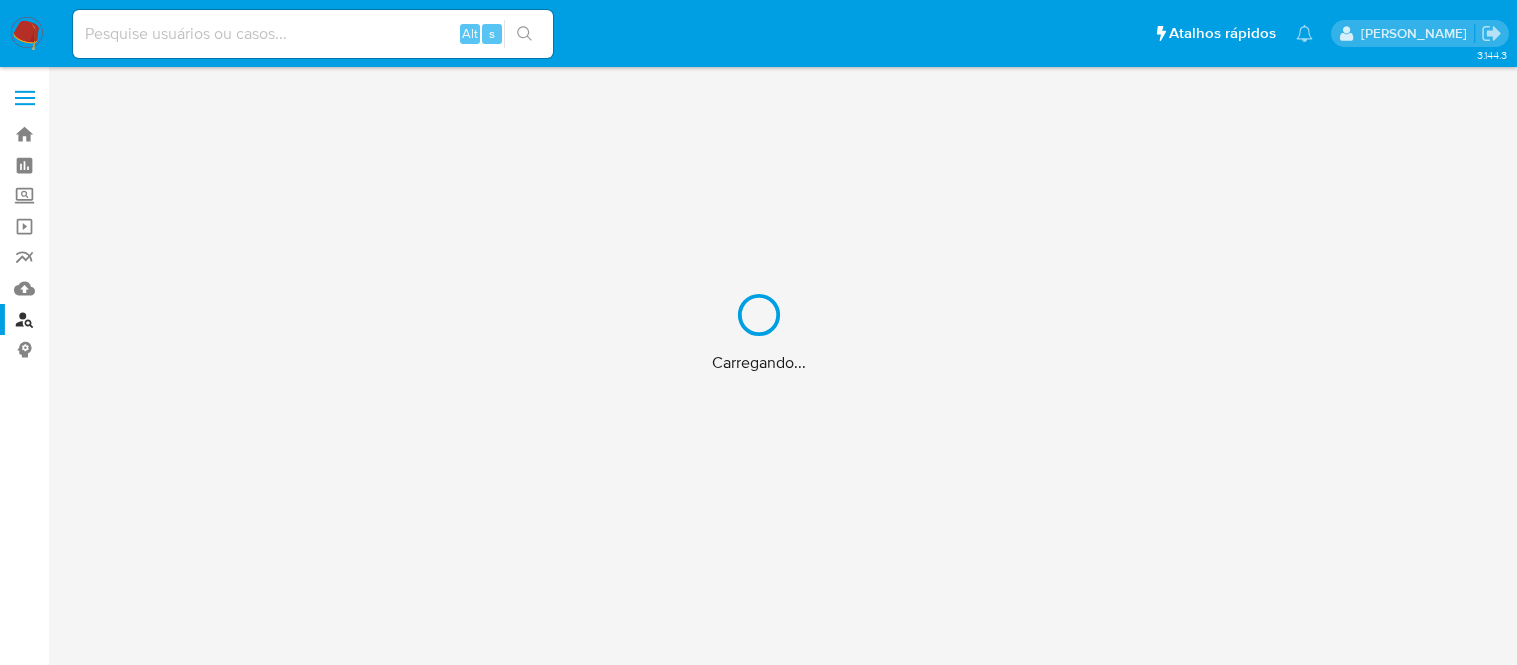 scroll, scrollTop: 0, scrollLeft: 0, axis: both 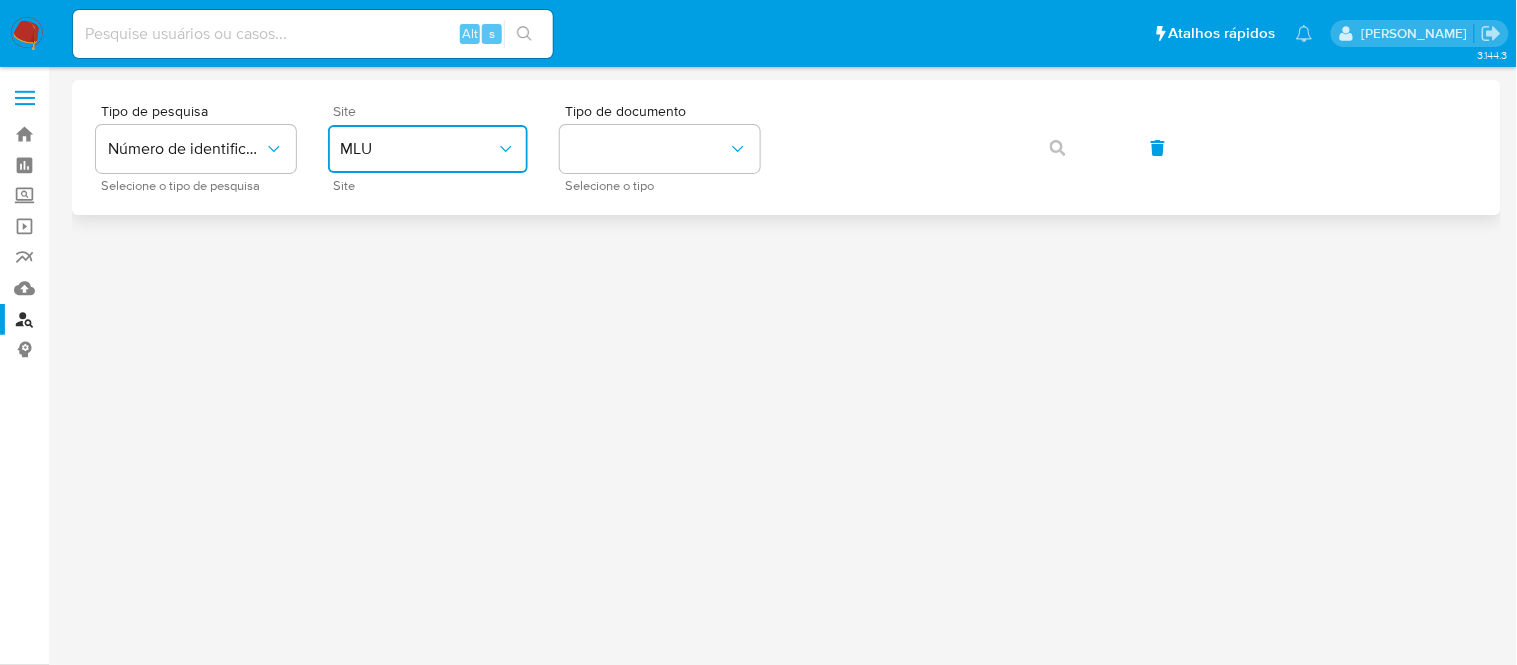 click on "MLU" at bounding box center (418, 149) 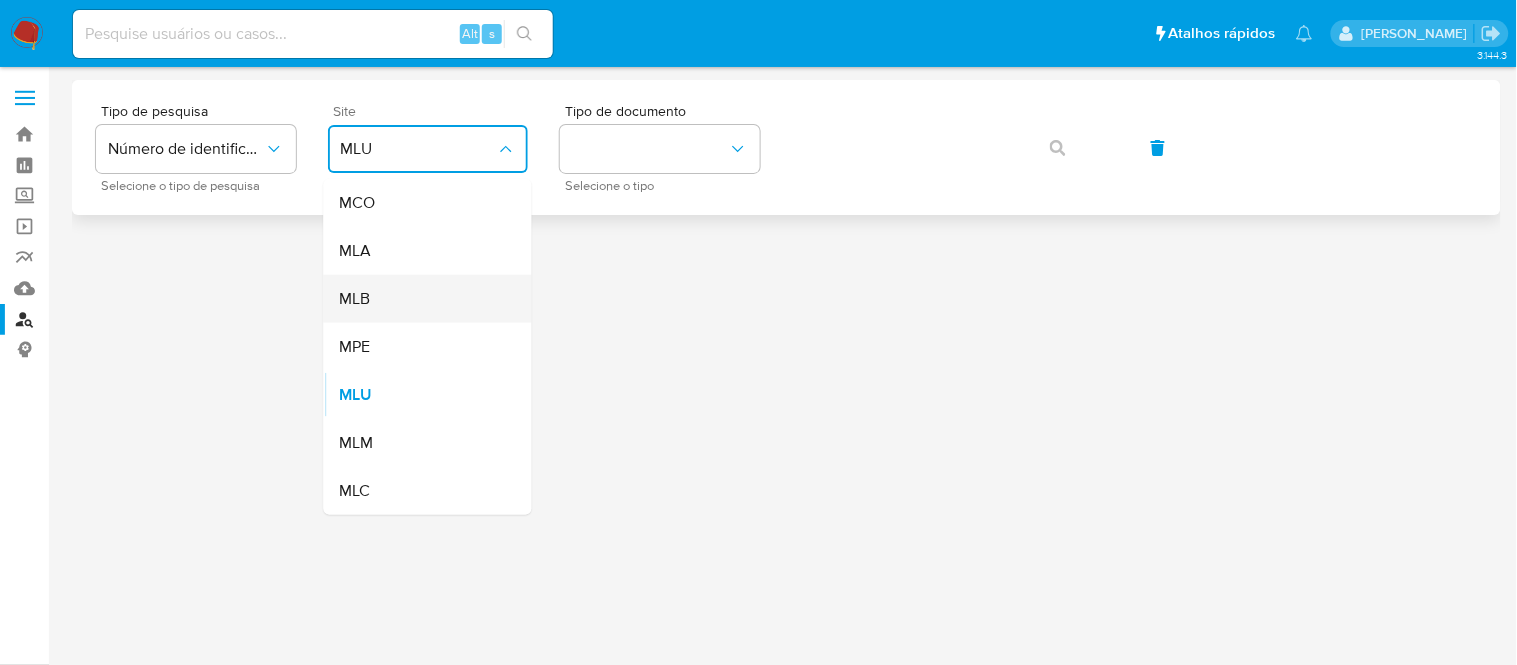 click on "MLB" at bounding box center [422, 299] 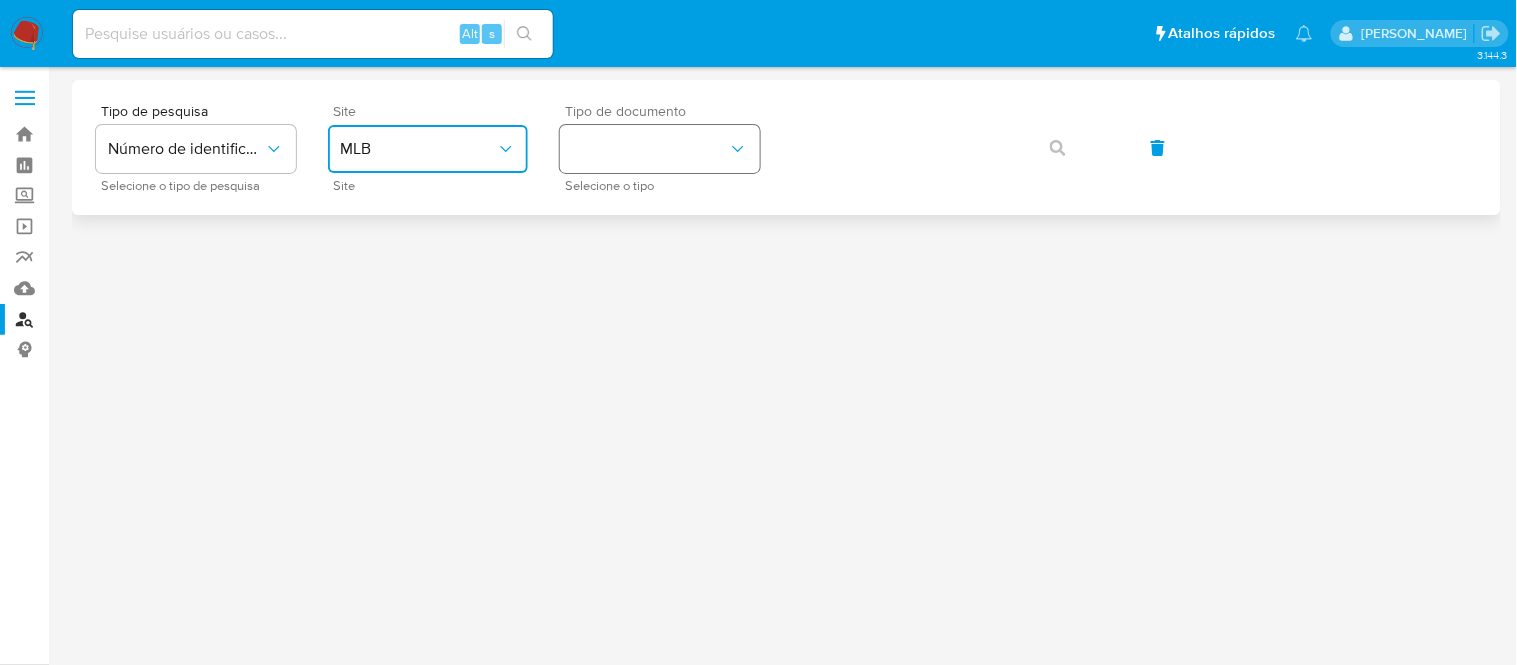 drag, startPoint x: 634, startPoint y: 148, endPoint x: 586, endPoint y: 152, distance: 48.166378 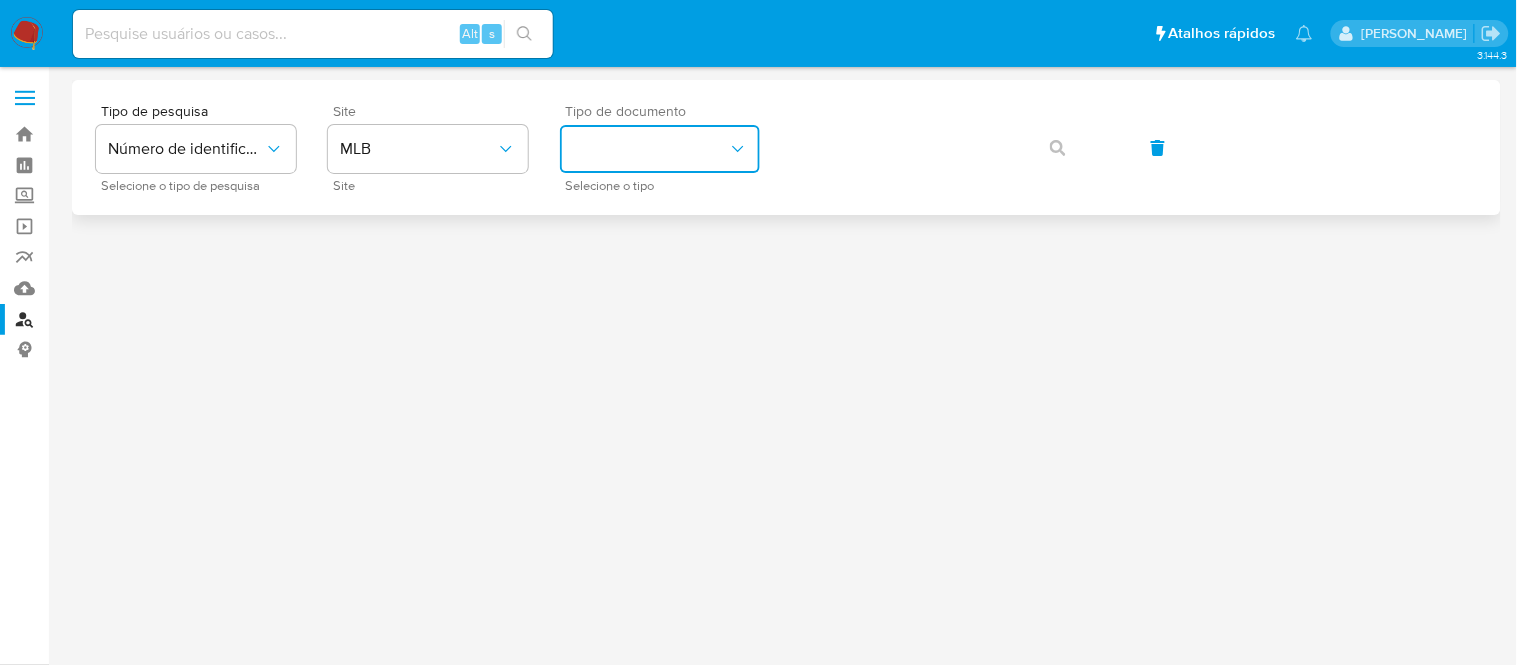click at bounding box center (660, 149) 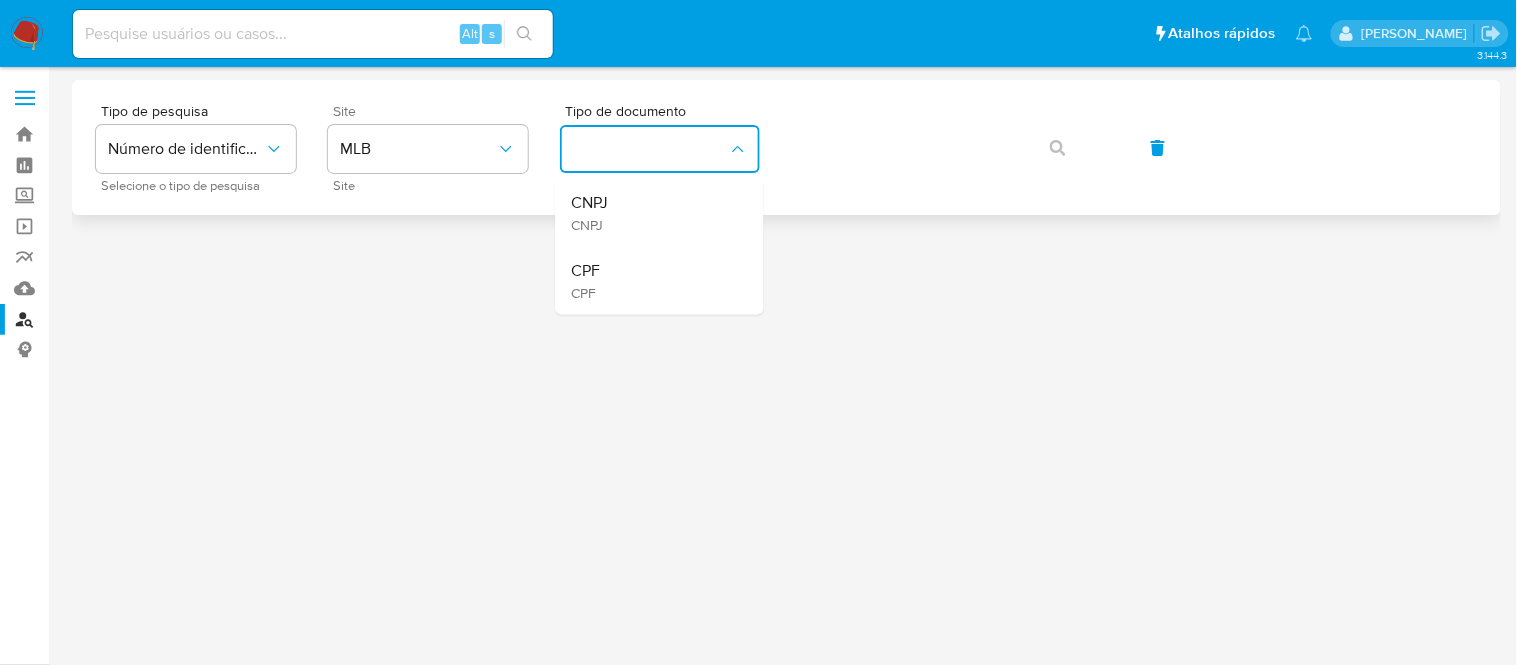 drag, startPoint x: 588, startPoint y: 271, endPoint x: 785, endPoint y: 183, distance: 215.76144 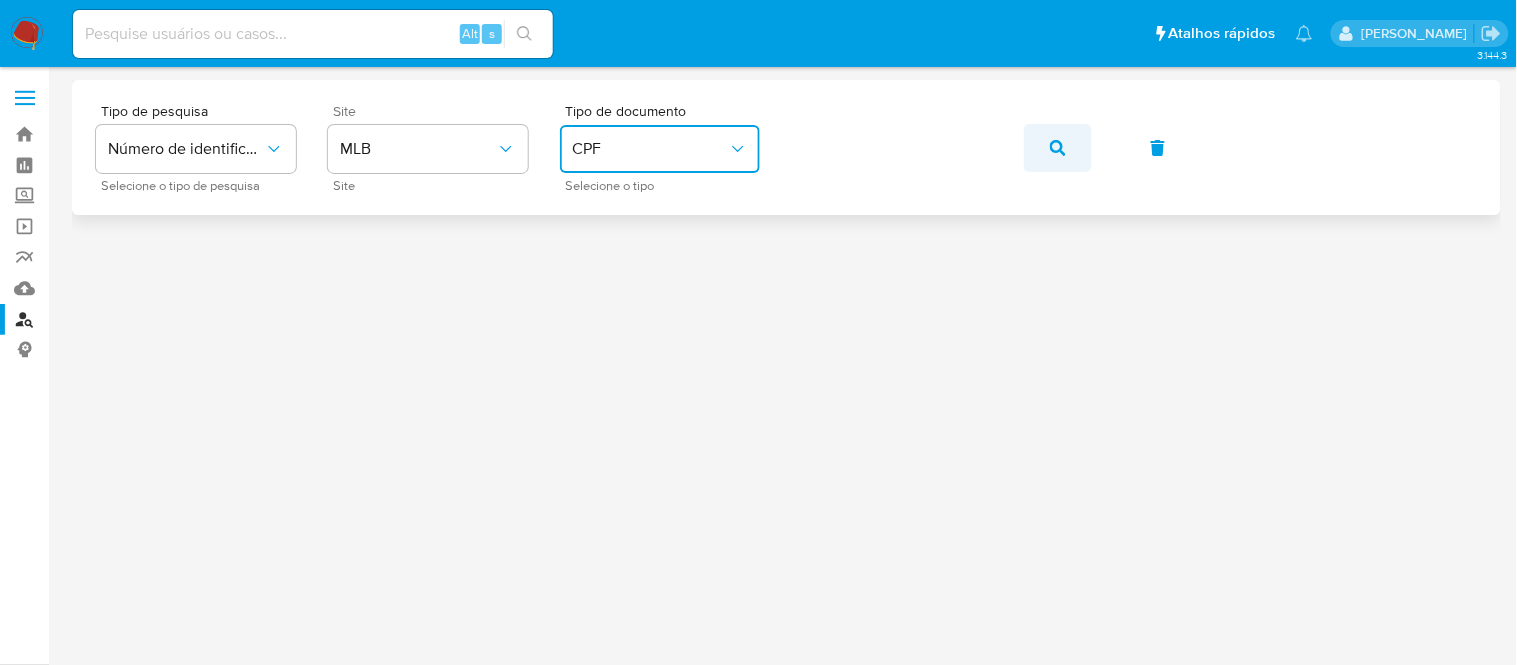 click 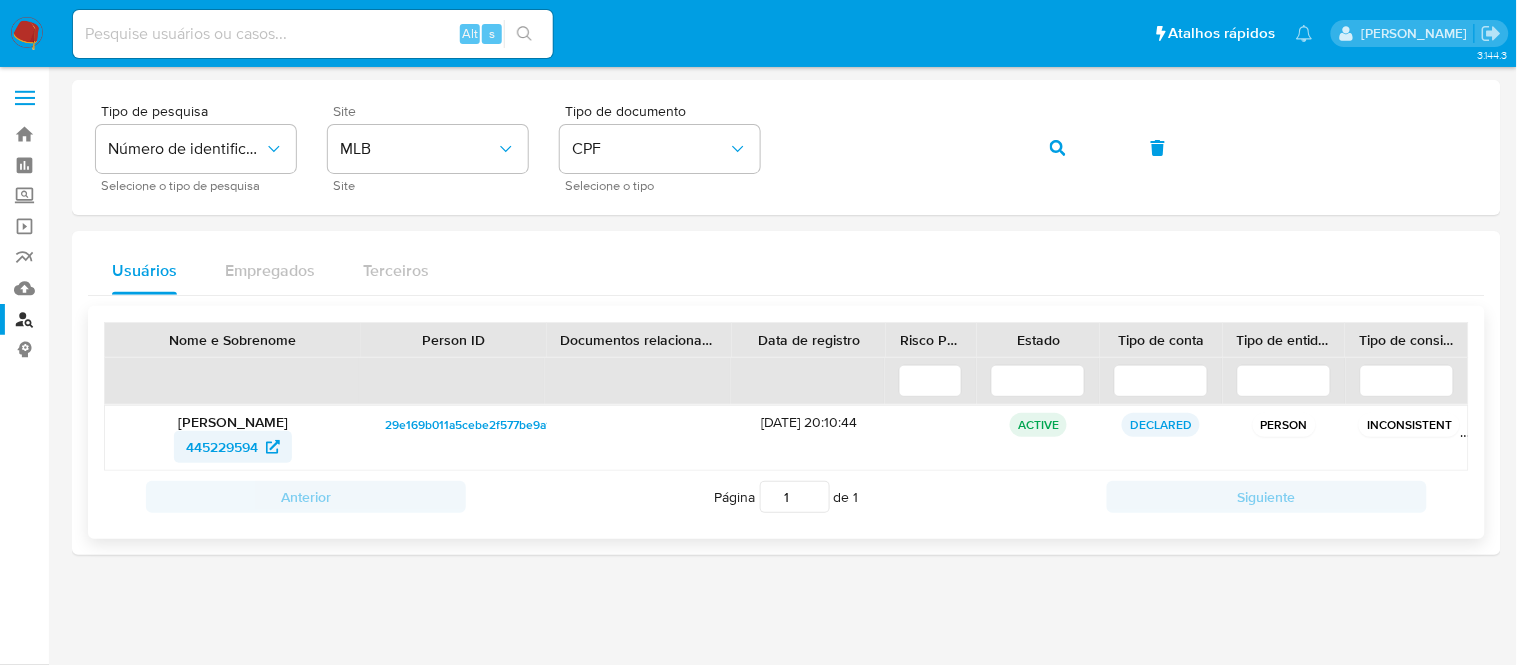 click on "445229594" at bounding box center (222, 447) 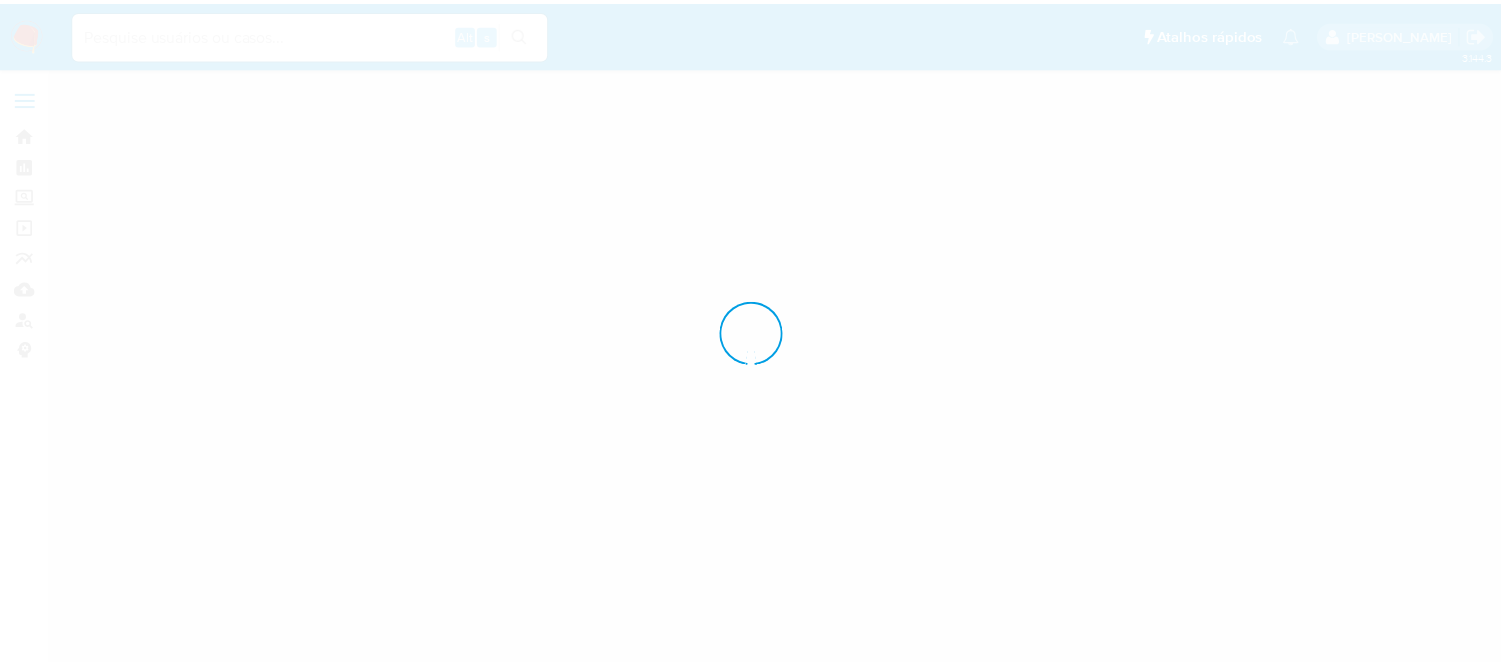 scroll, scrollTop: 0, scrollLeft: 0, axis: both 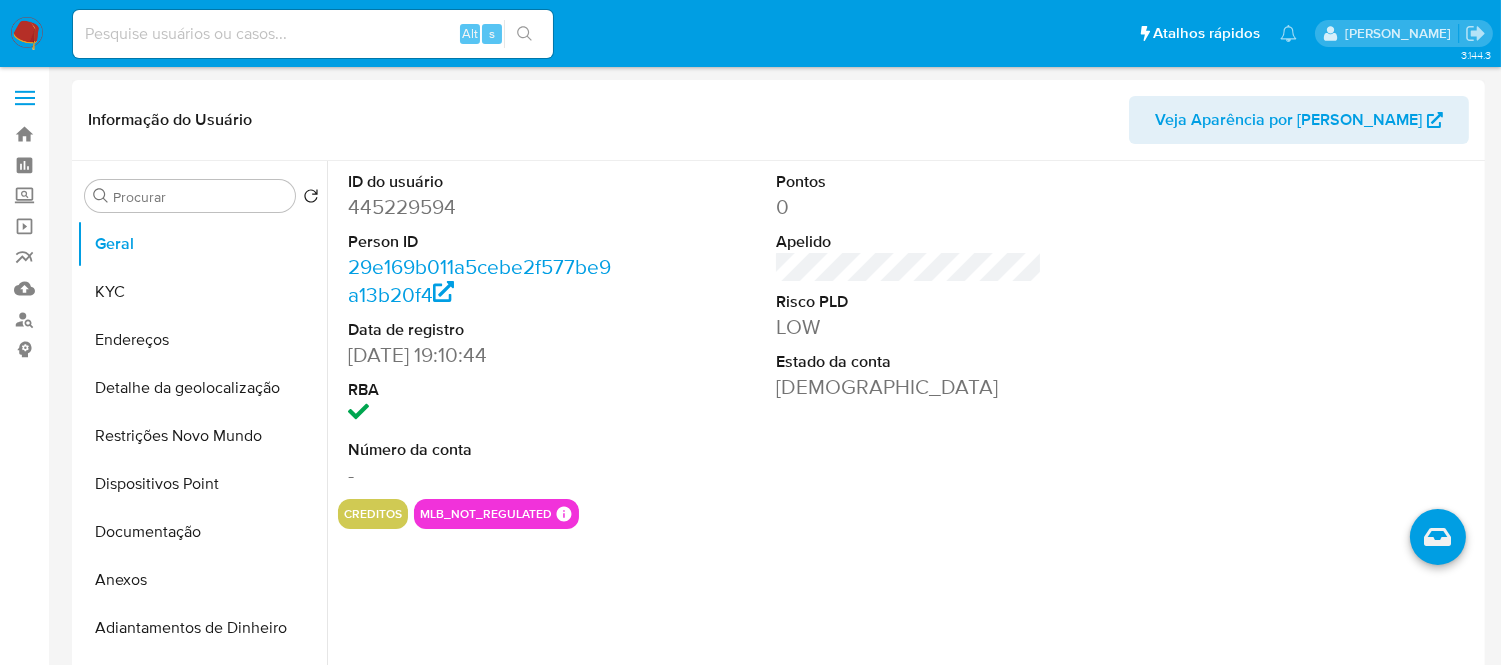select on "10" 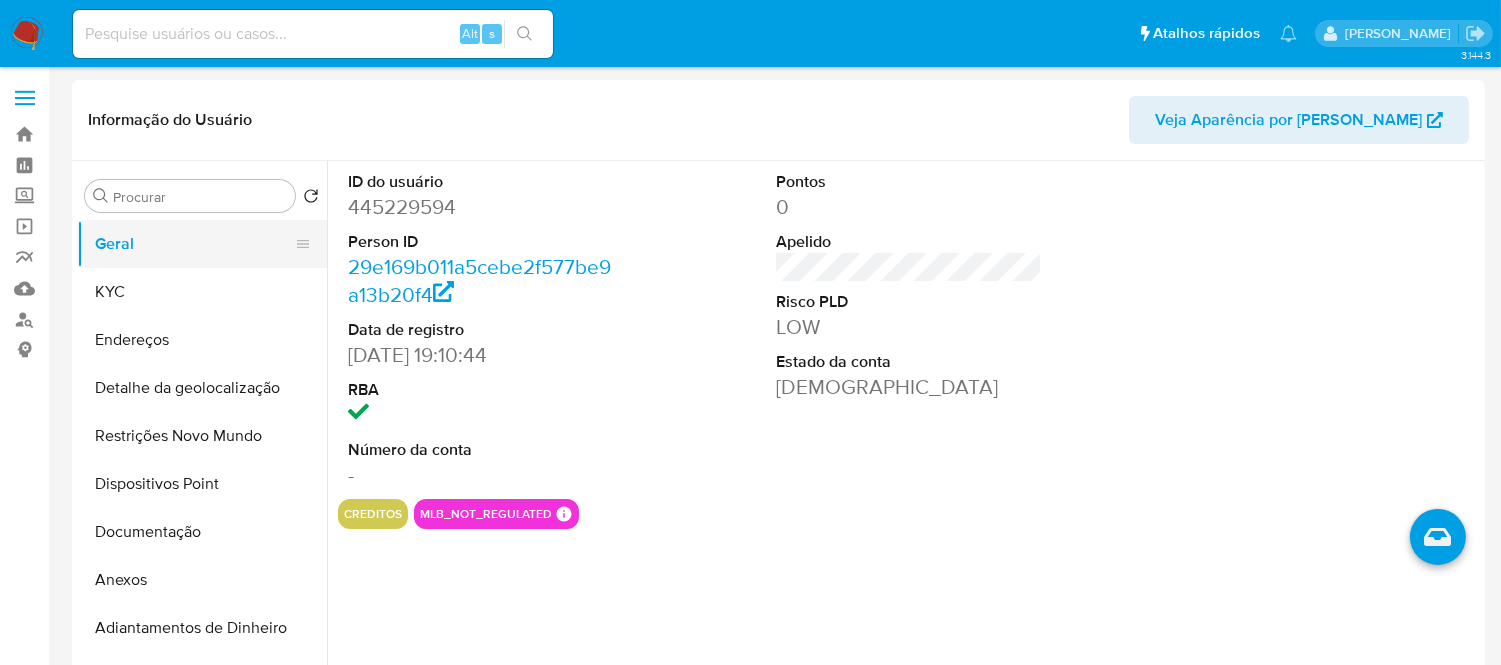 click on "Geral" at bounding box center (194, 244) 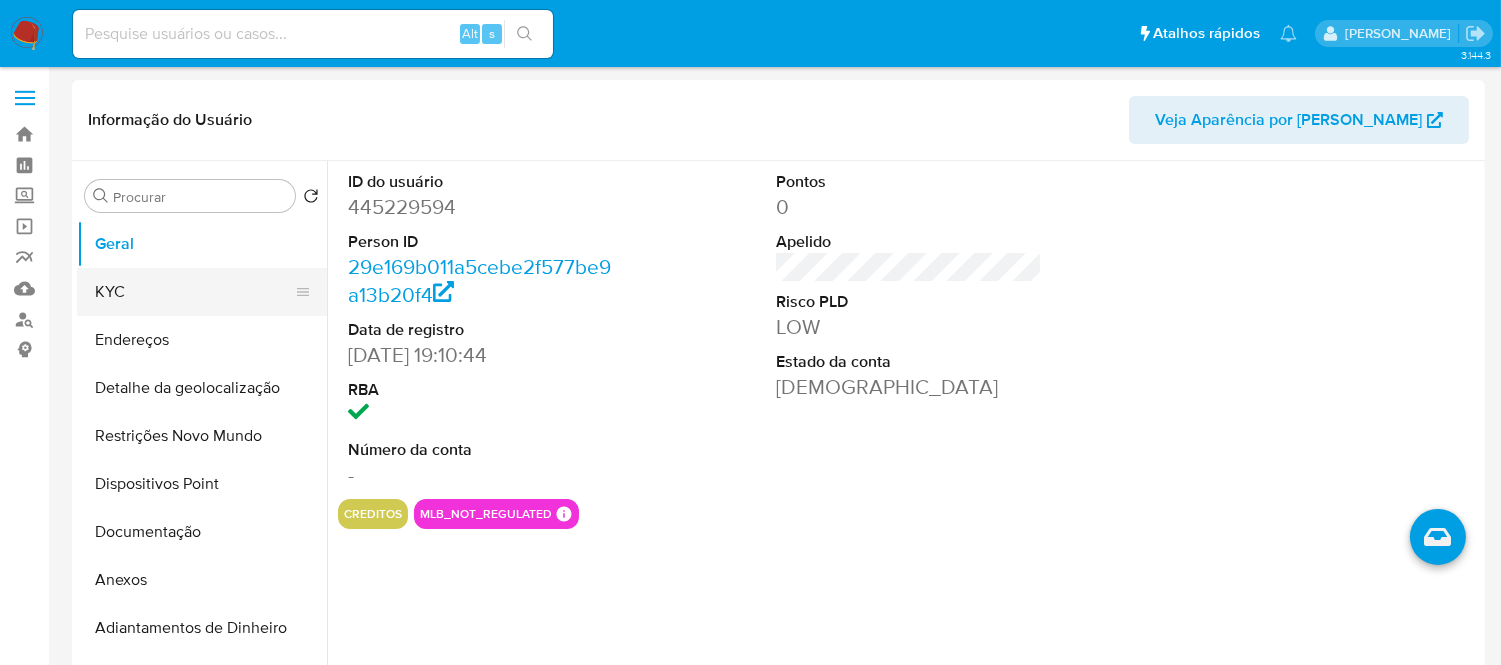 click on "KYC" at bounding box center [194, 292] 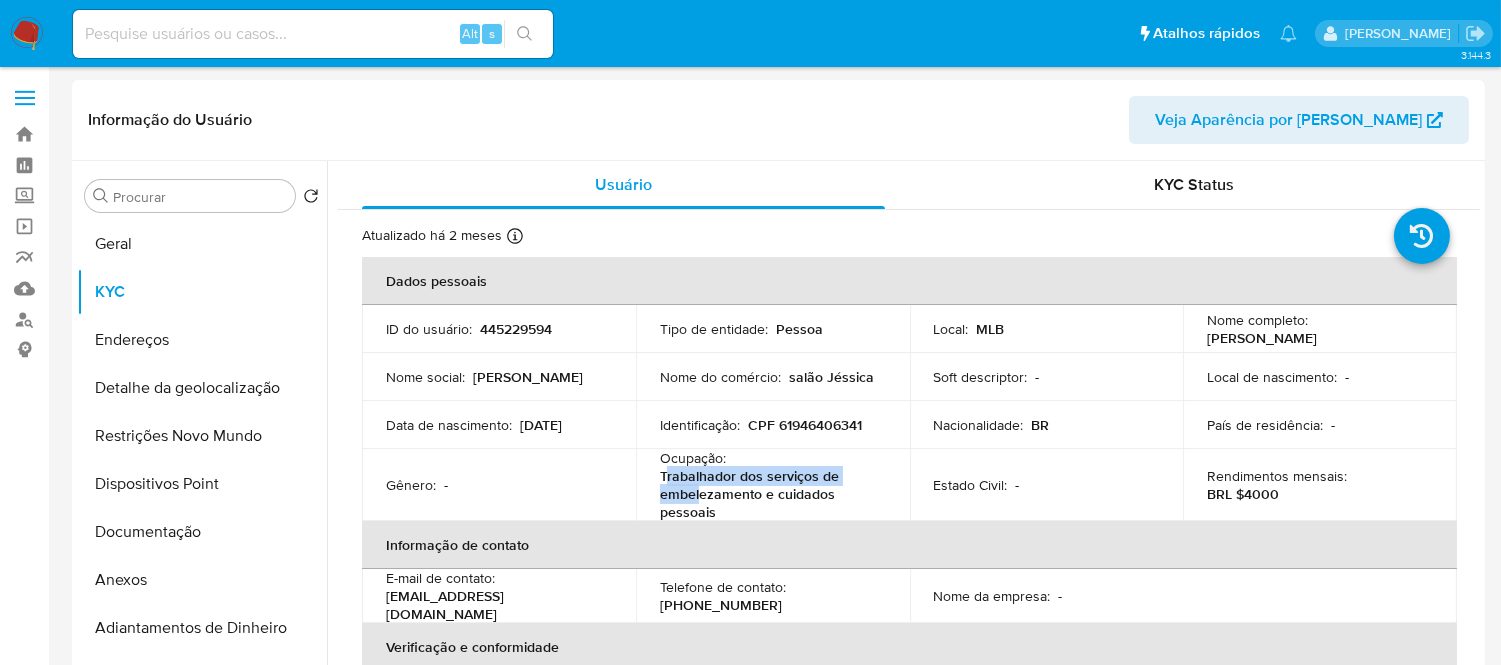 drag, startPoint x: 662, startPoint y: 477, endPoint x: 696, endPoint y: 503, distance: 42.80187 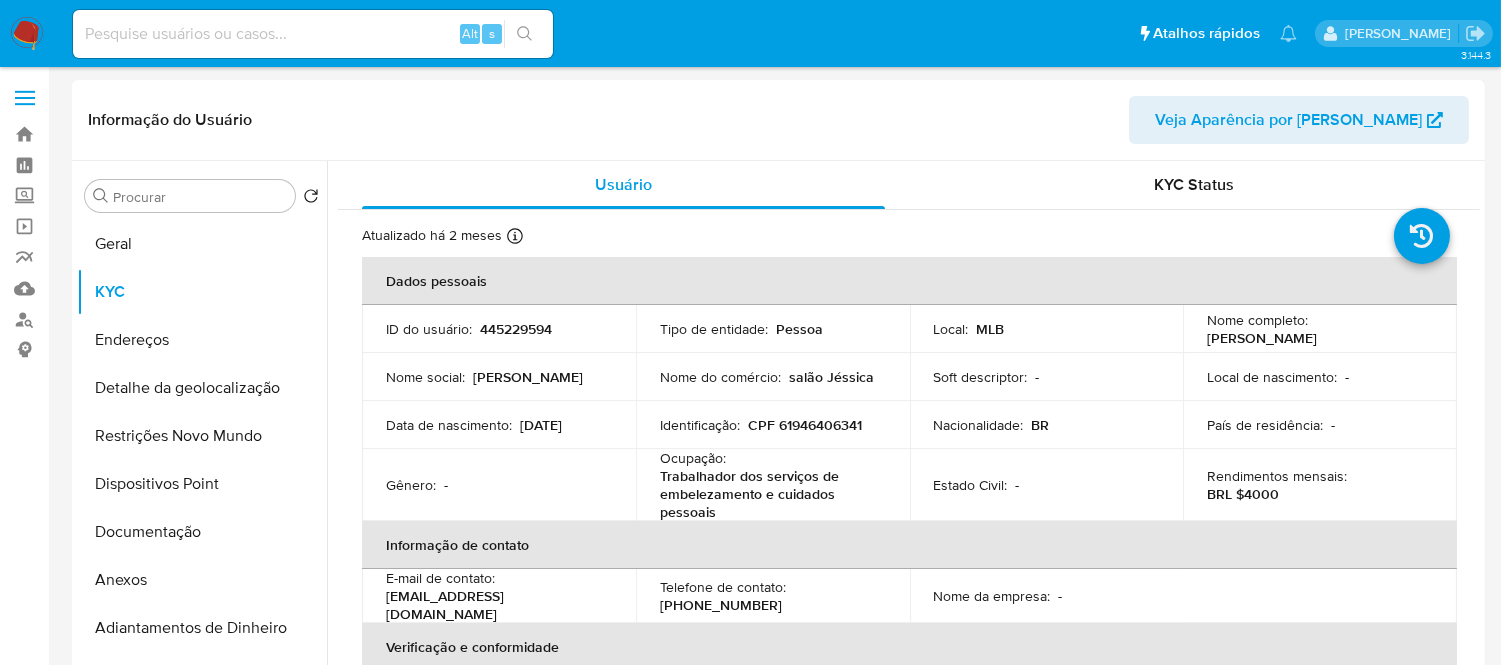 click on "Trabalhador dos serviços de embelezamento e cuidados pessoais" at bounding box center (769, 494) 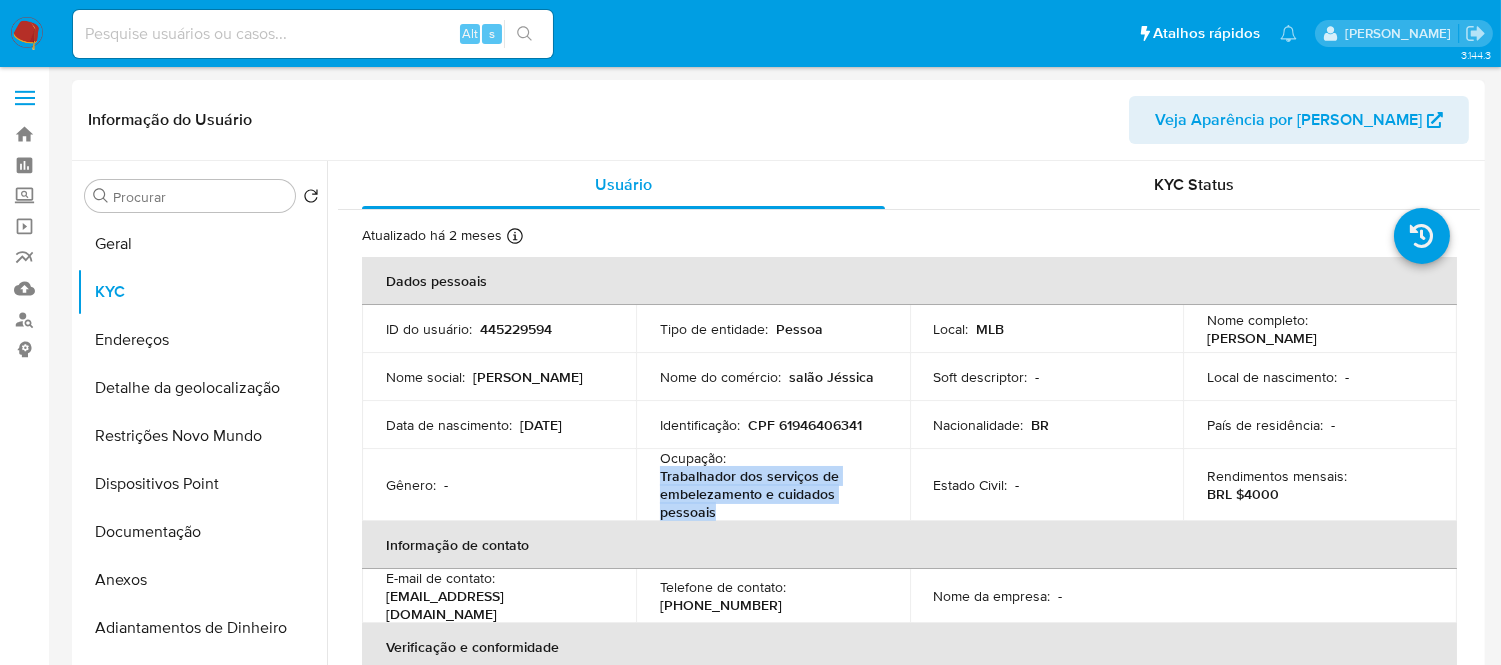 drag, startPoint x: 656, startPoint y: 473, endPoint x: 718, endPoint y: 512, distance: 73.24616 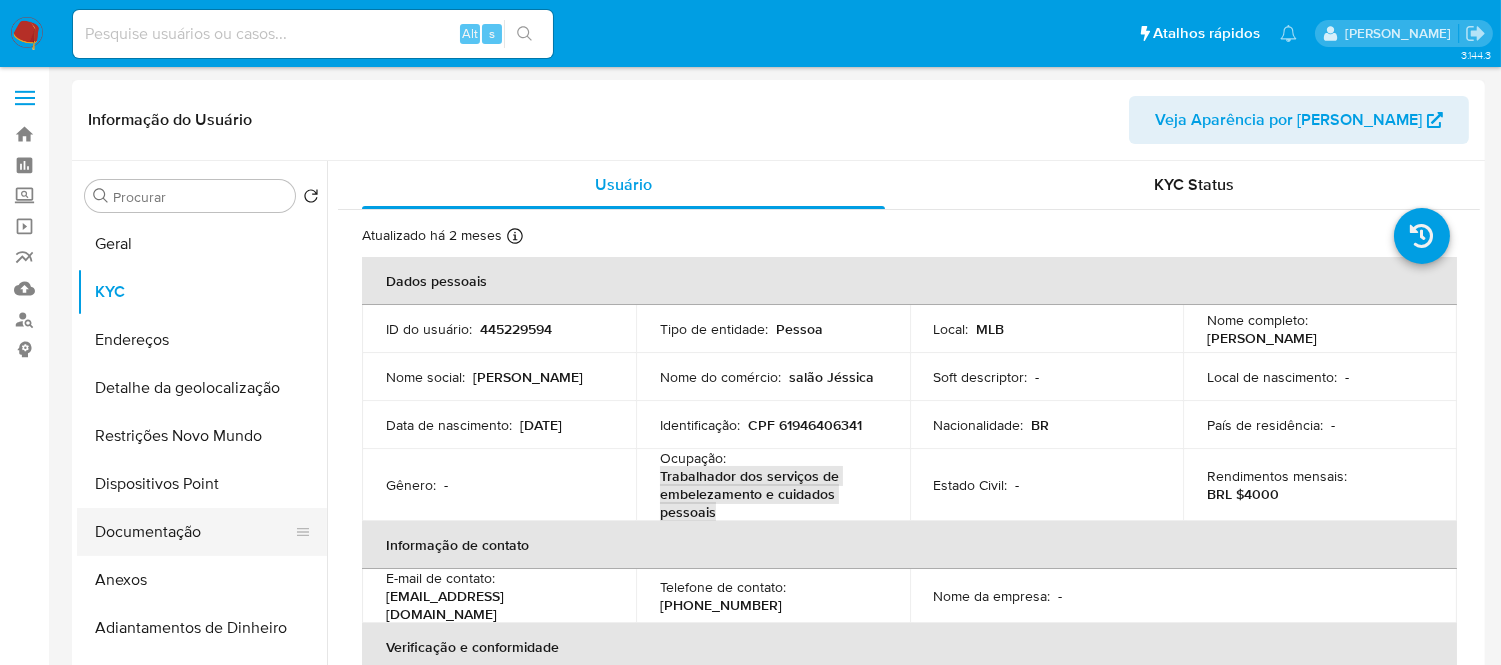 scroll, scrollTop: 111, scrollLeft: 0, axis: vertical 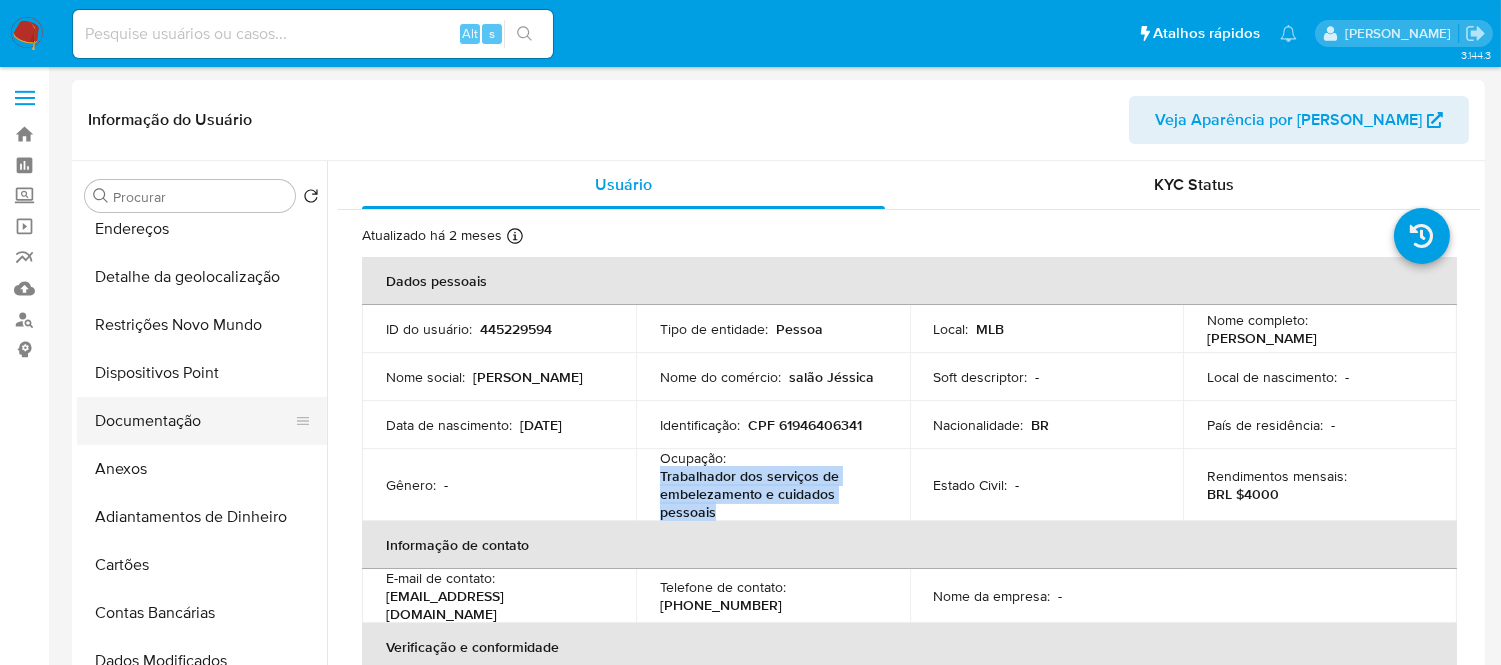 click on "Documentação" at bounding box center [194, 421] 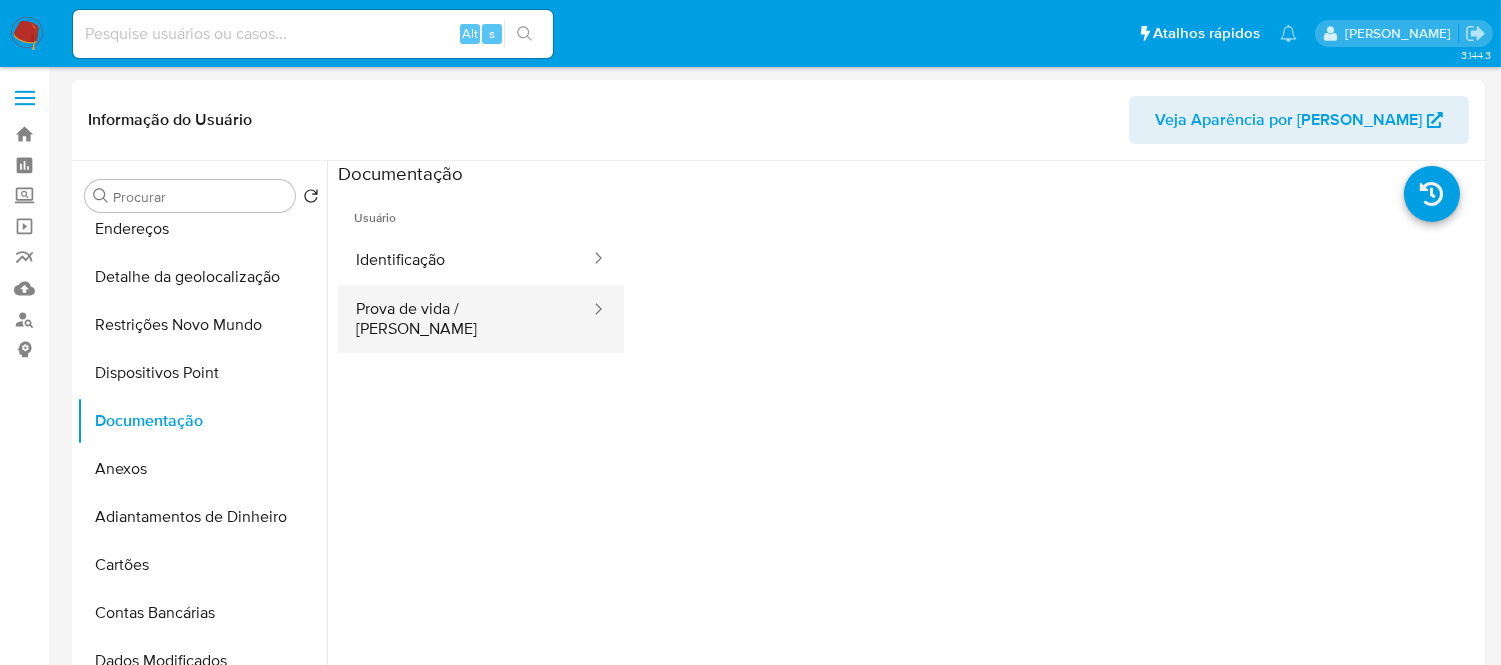 click on "Prova de vida / Selfie" at bounding box center (465, 319) 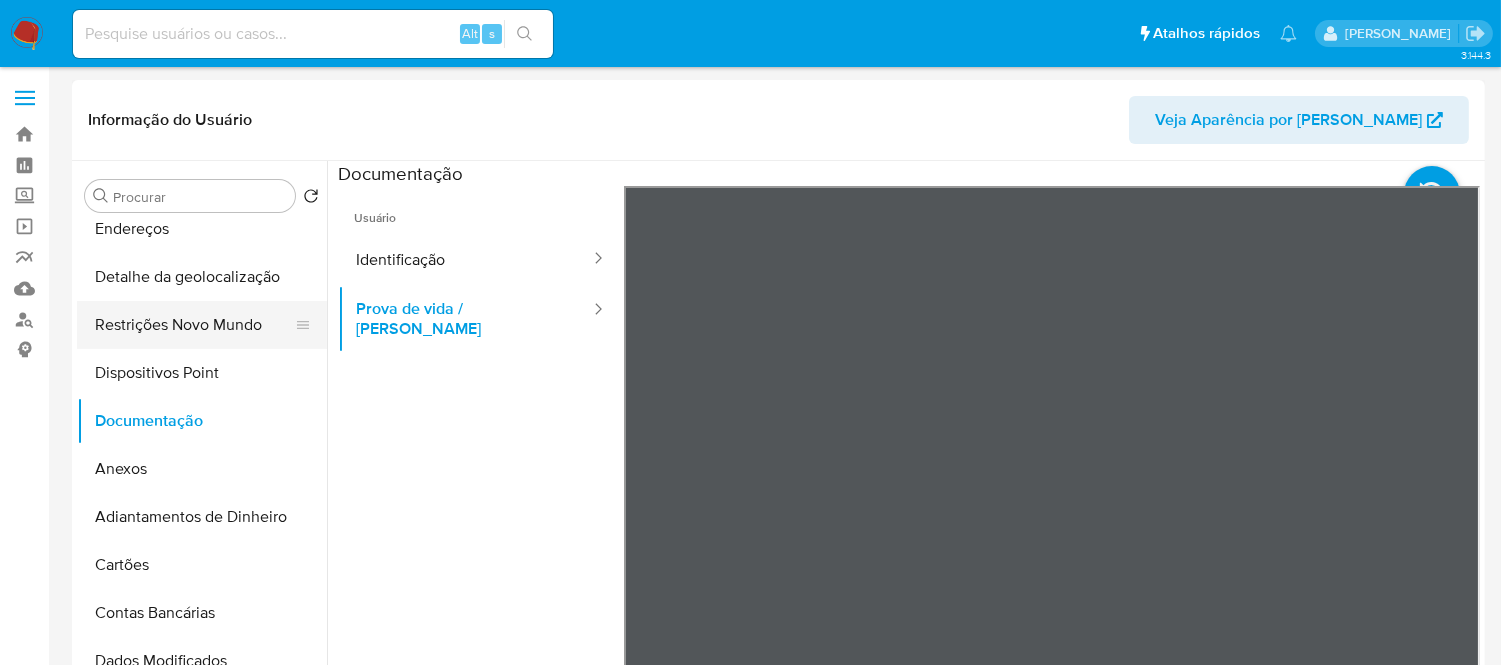 scroll, scrollTop: 0, scrollLeft: 0, axis: both 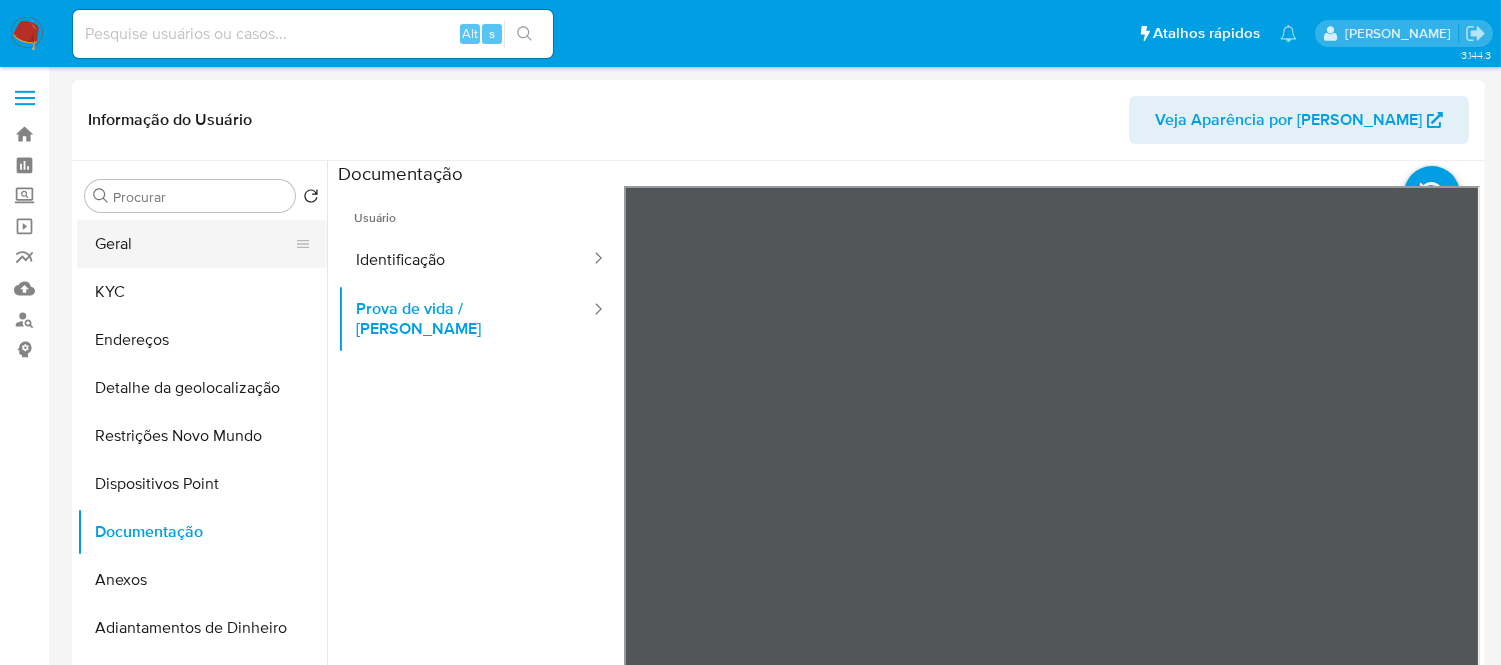 click on "Geral" at bounding box center (194, 244) 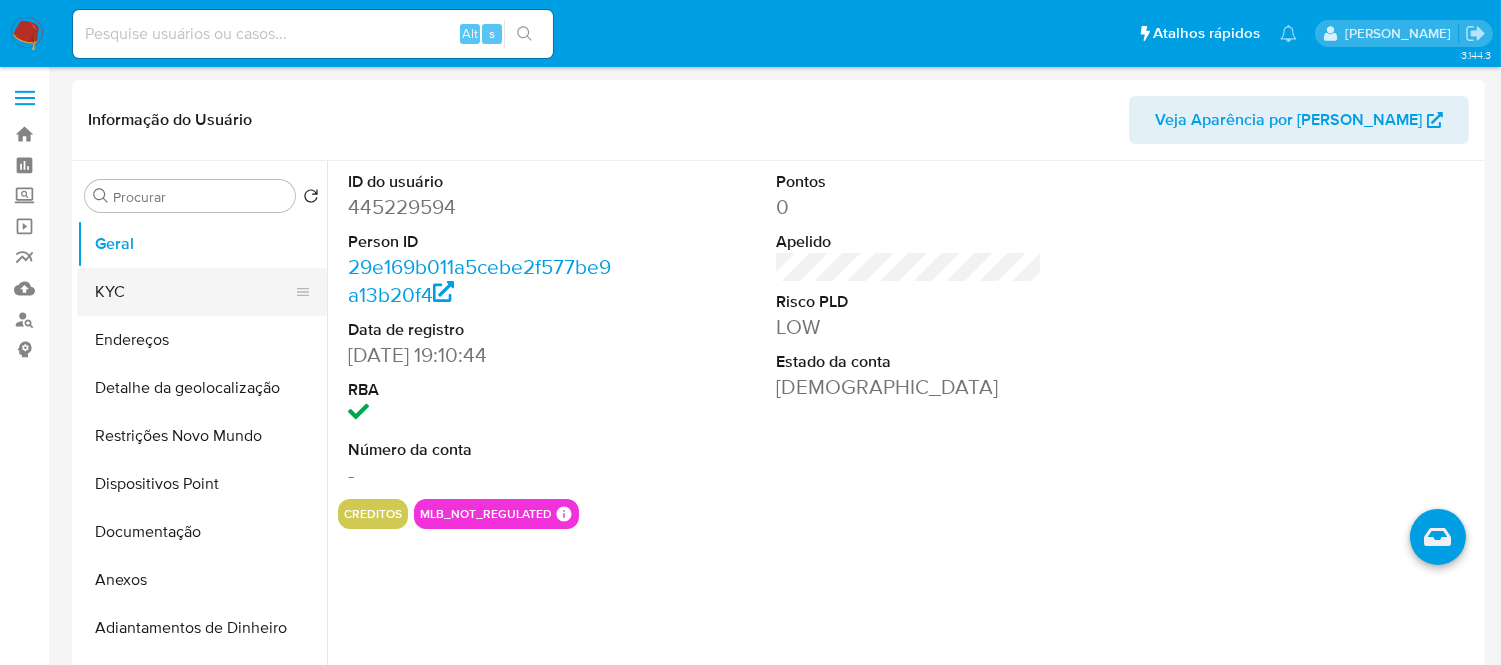click on "KYC" at bounding box center [194, 292] 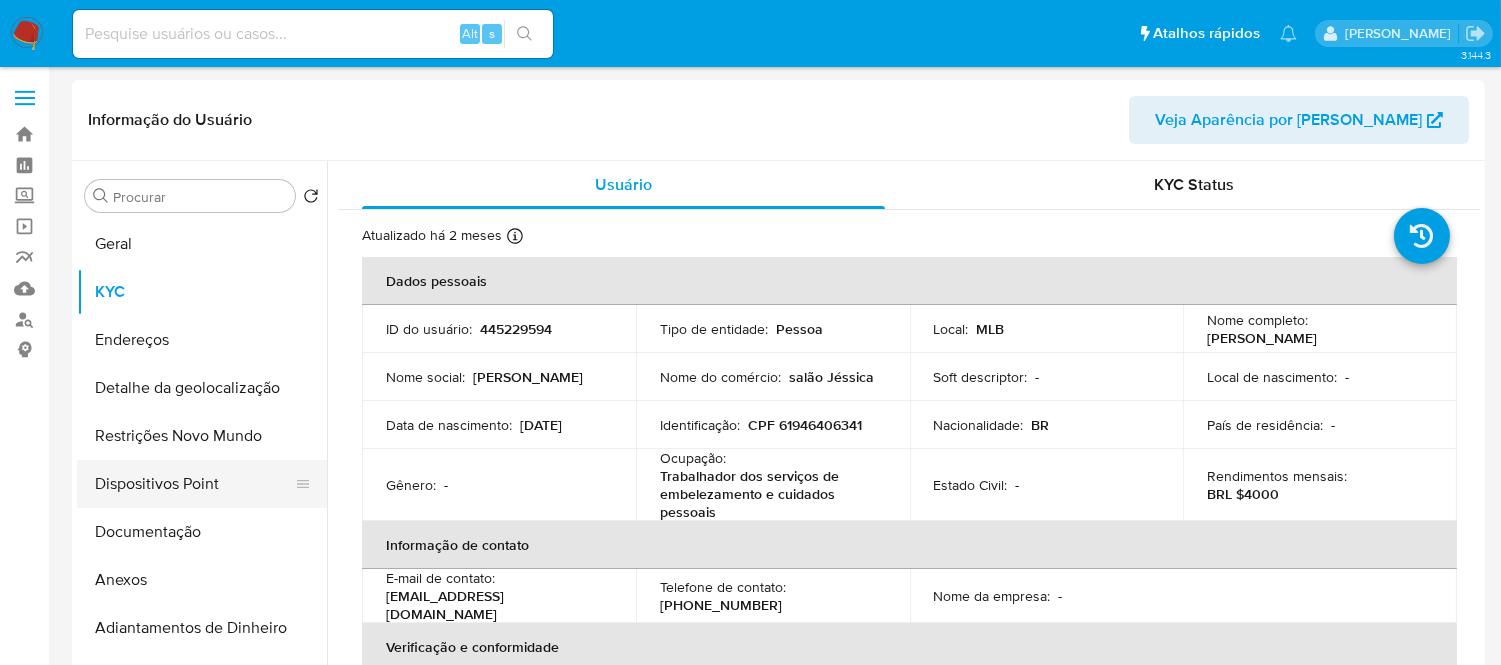 scroll, scrollTop: 111, scrollLeft: 0, axis: vertical 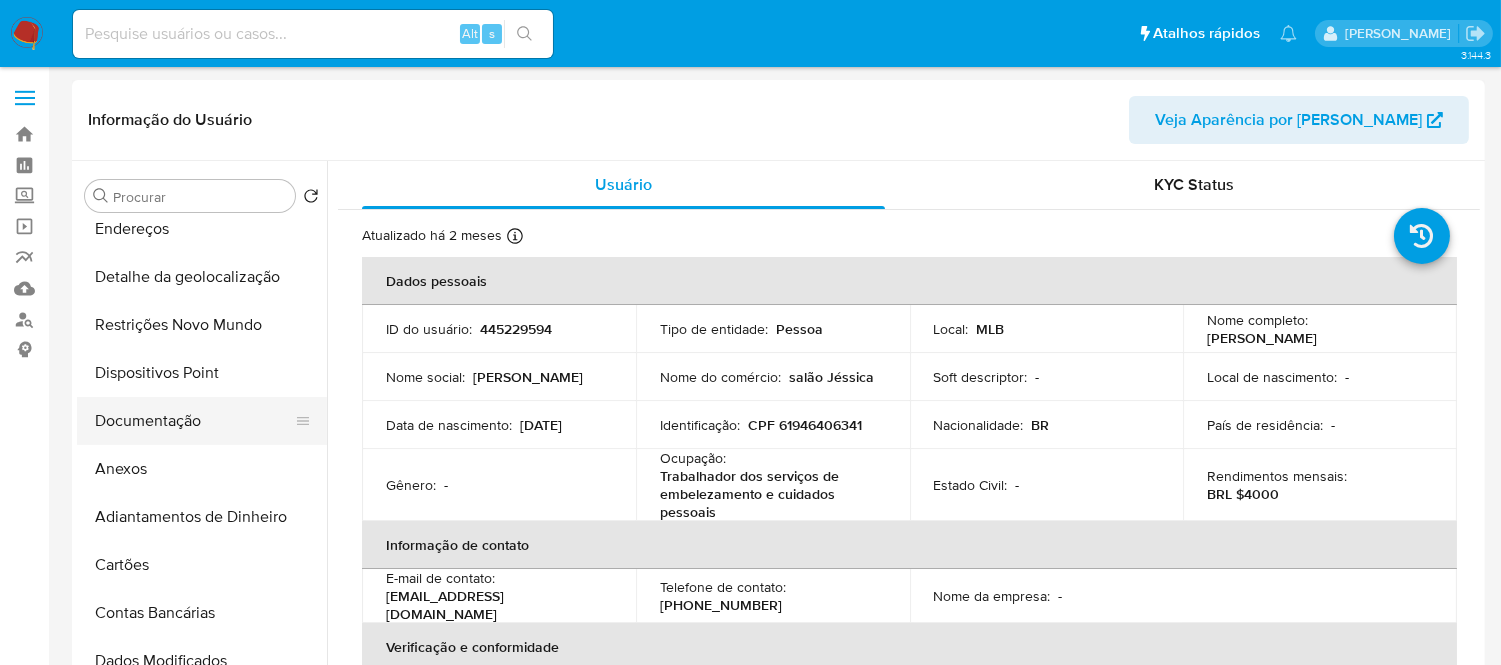 click on "Documentação" at bounding box center [194, 421] 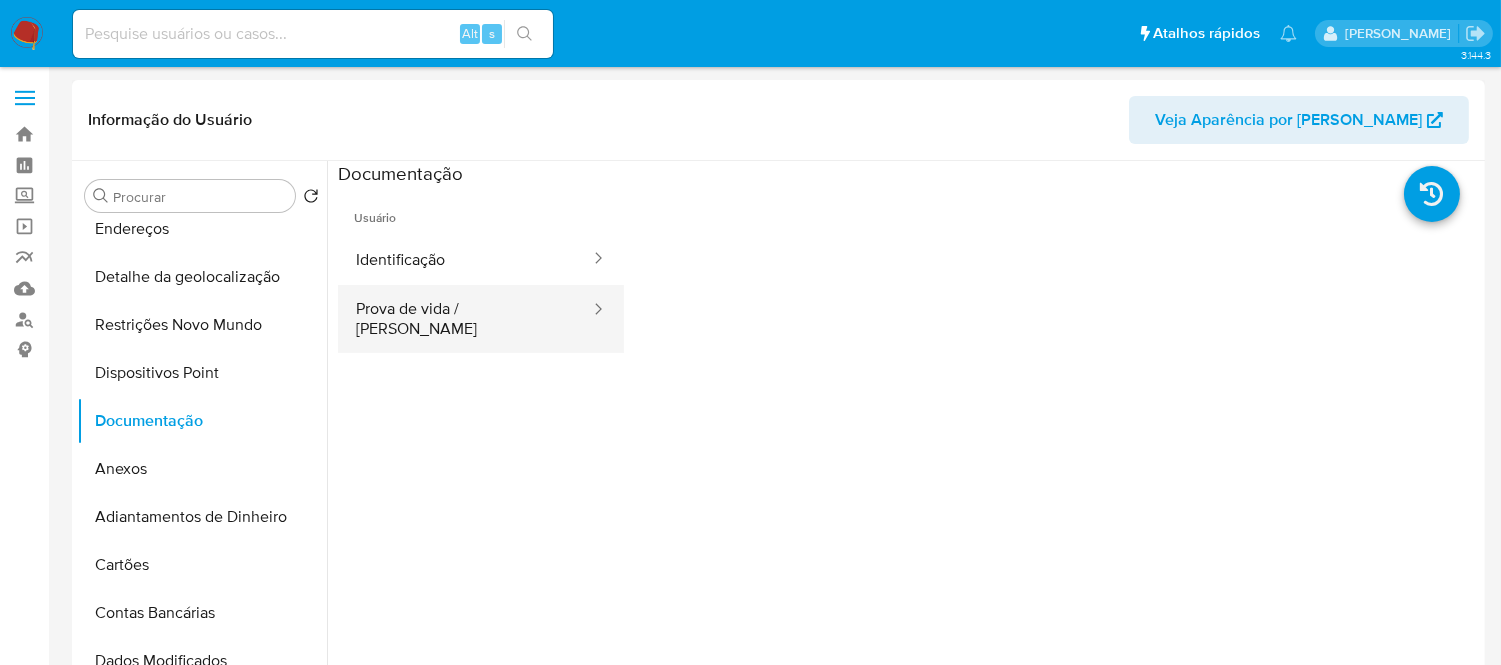 click on "Prova de vida / Selfie" at bounding box center [465, 319] 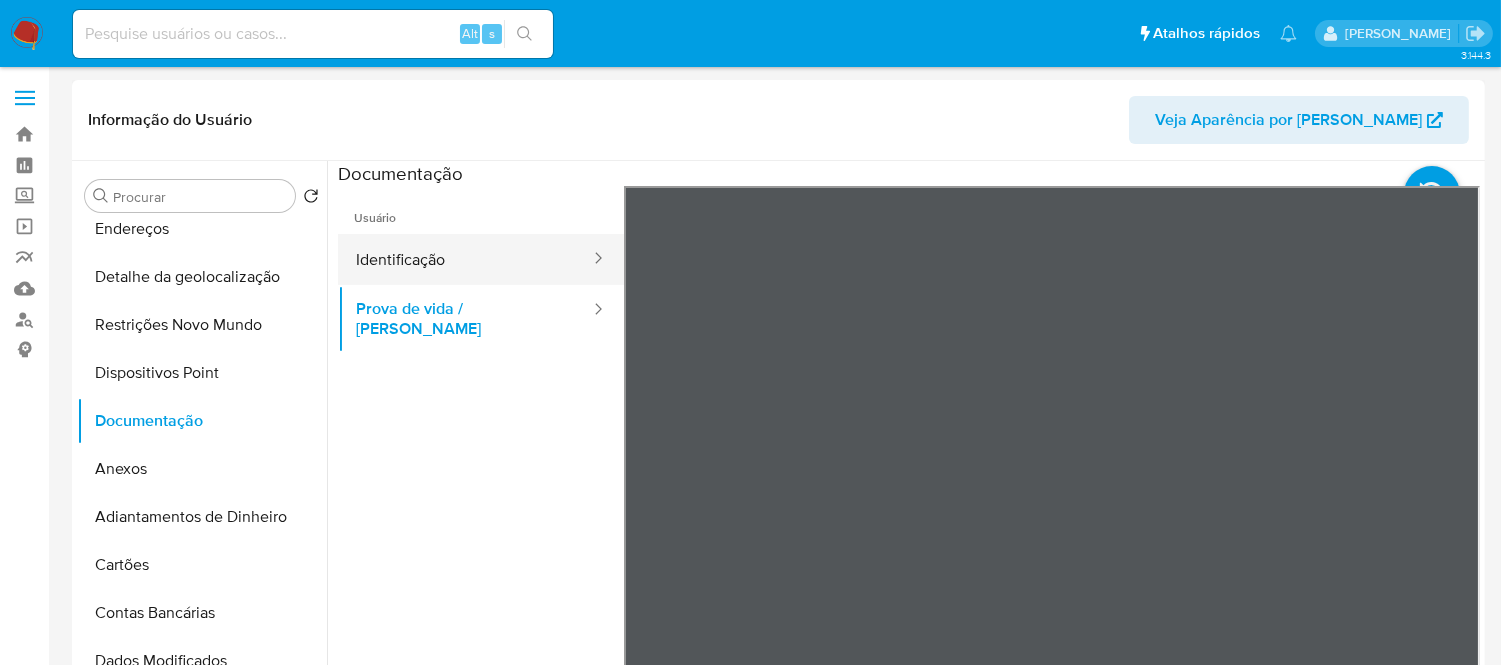 click on "Identificação" at bounding box center [465, 259] 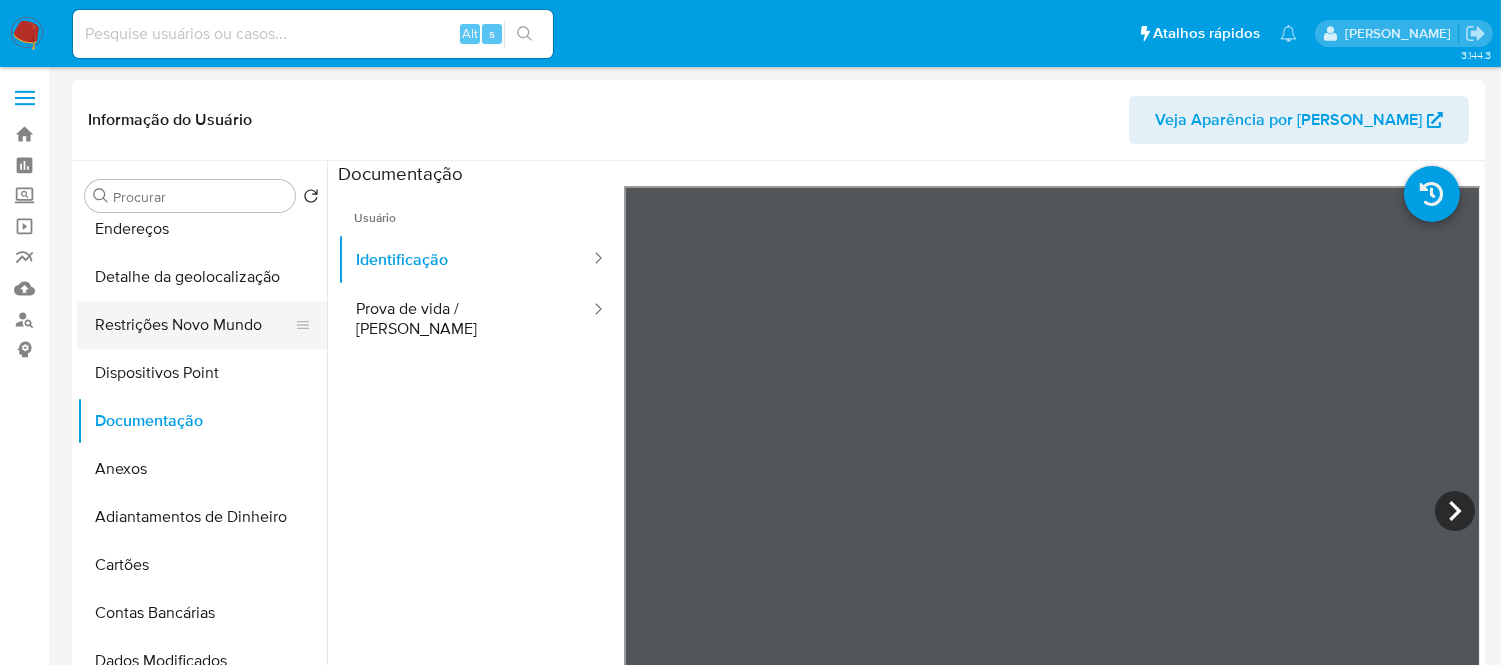 scroll, scrollTop: 0, scrollLeft: 0, axis: both 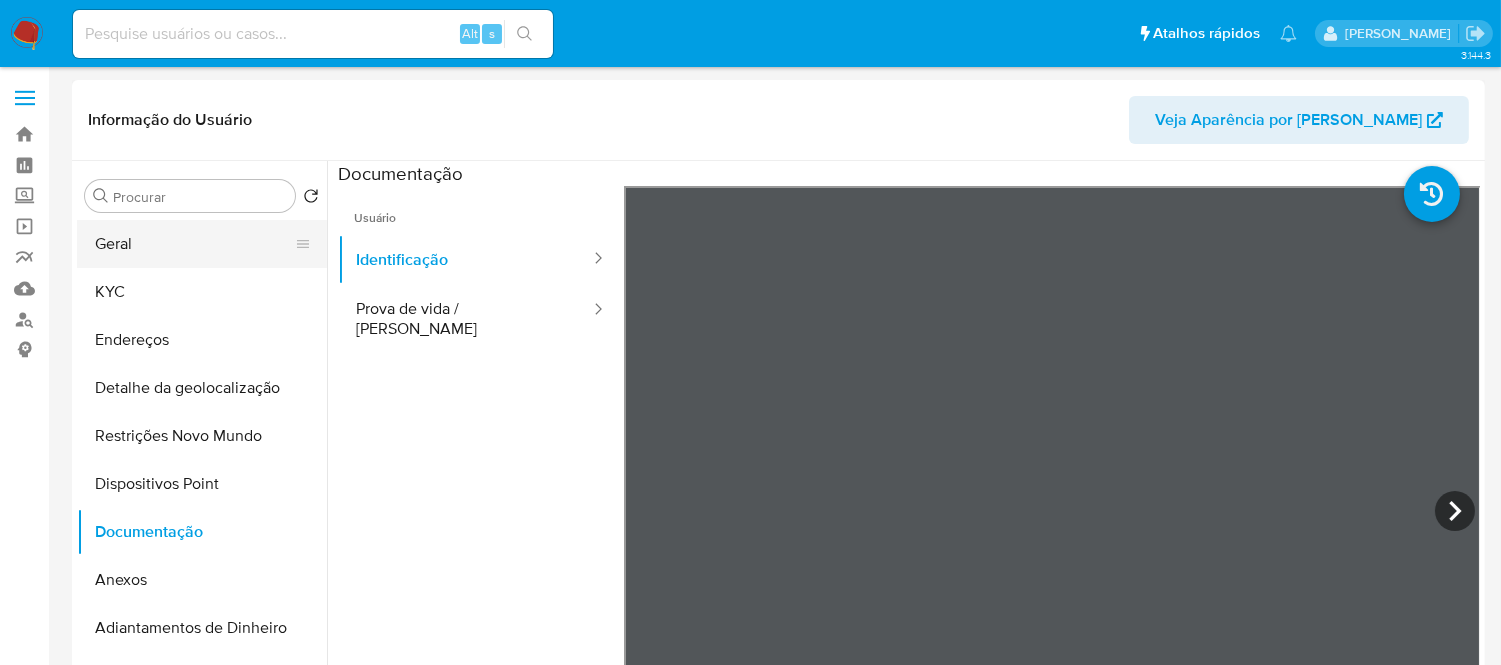 click on "Geral" at bounding box center [194, 244] 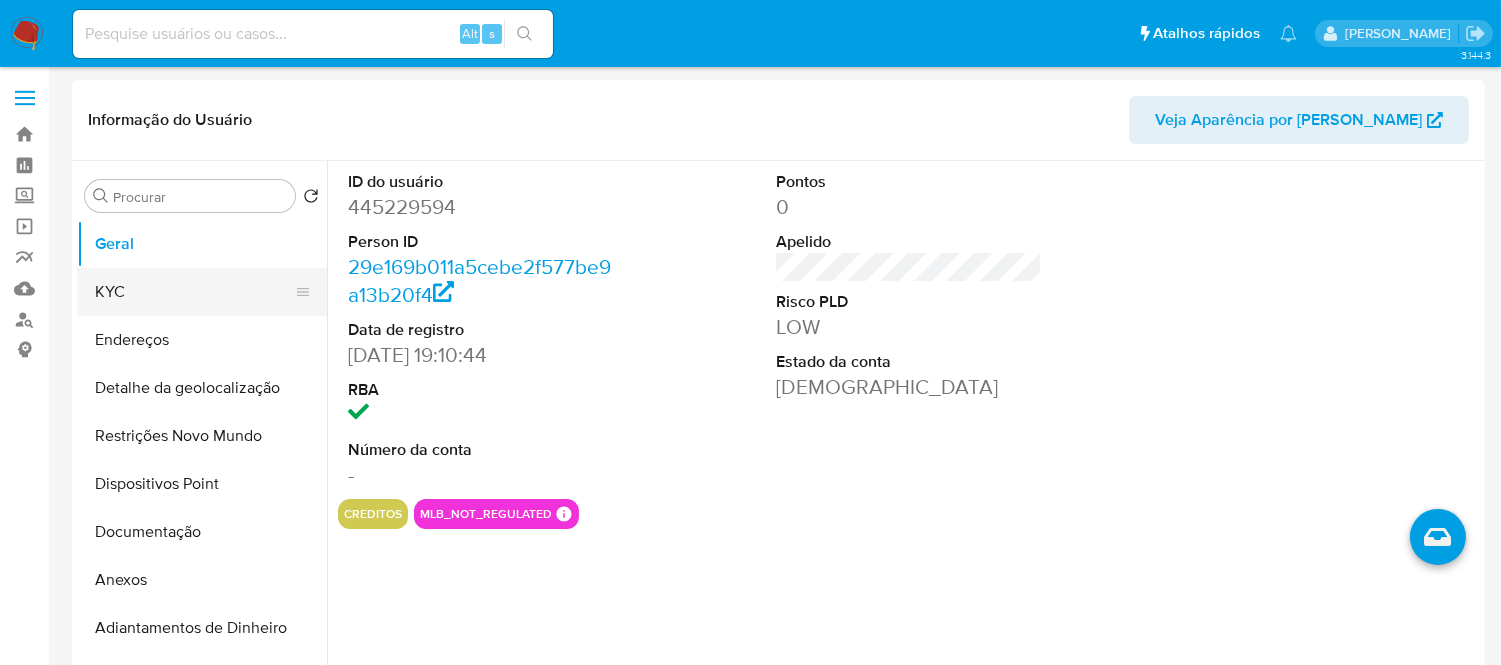 click on "KYC" at bounding box center (194, 292) 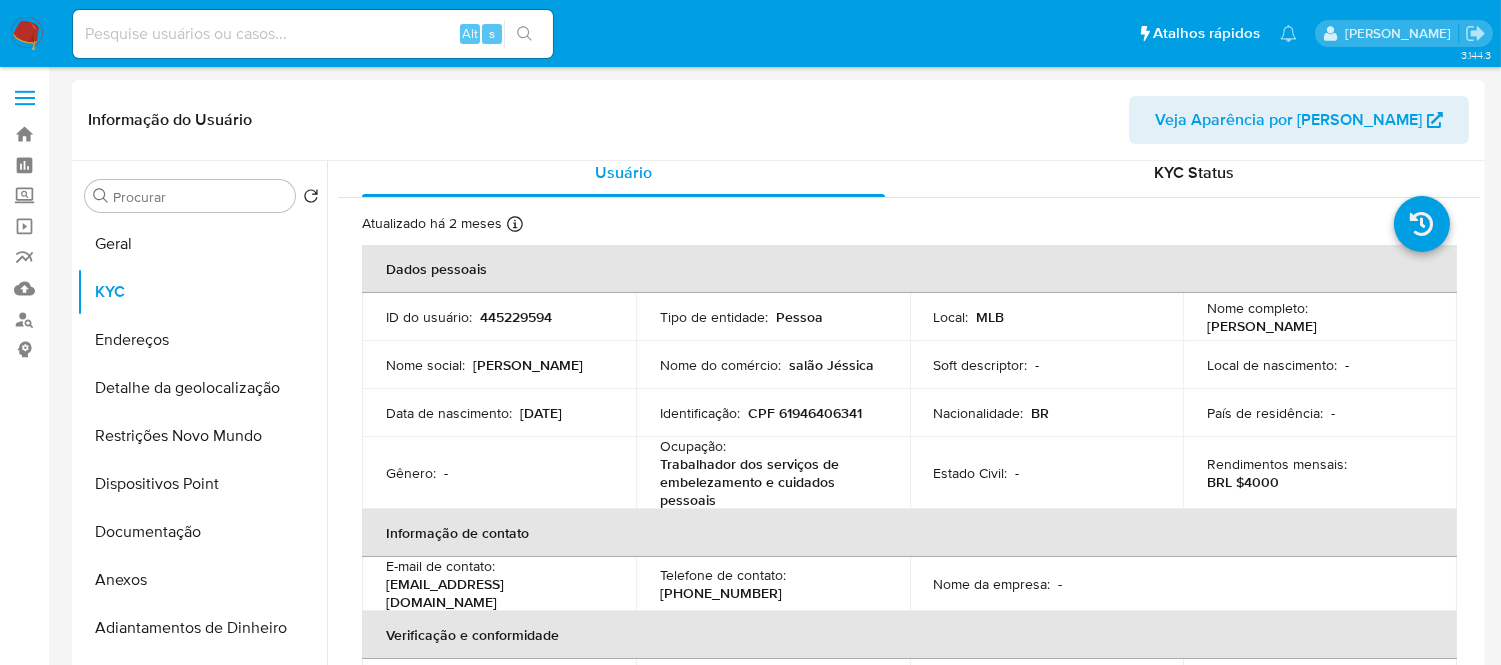scroll, scrollTop: 0, scrollLeft: 0, axis: both 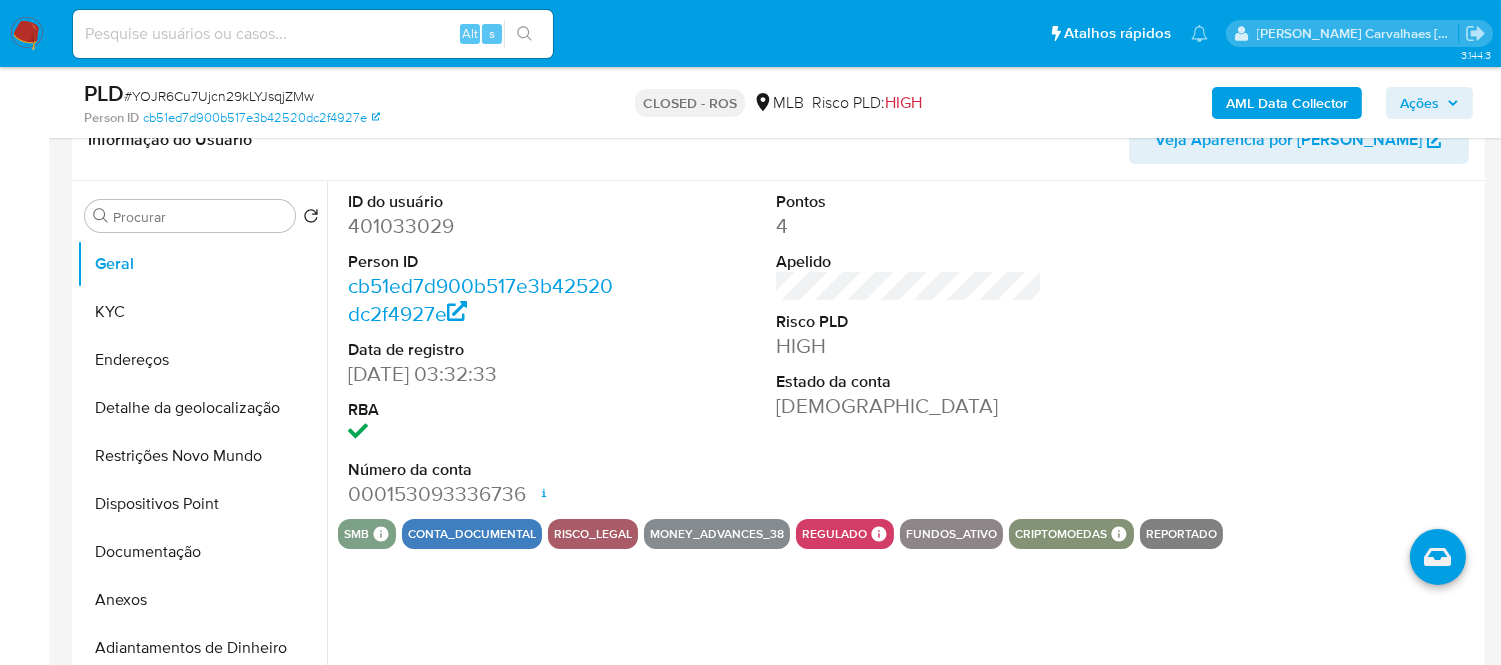 select on "10" 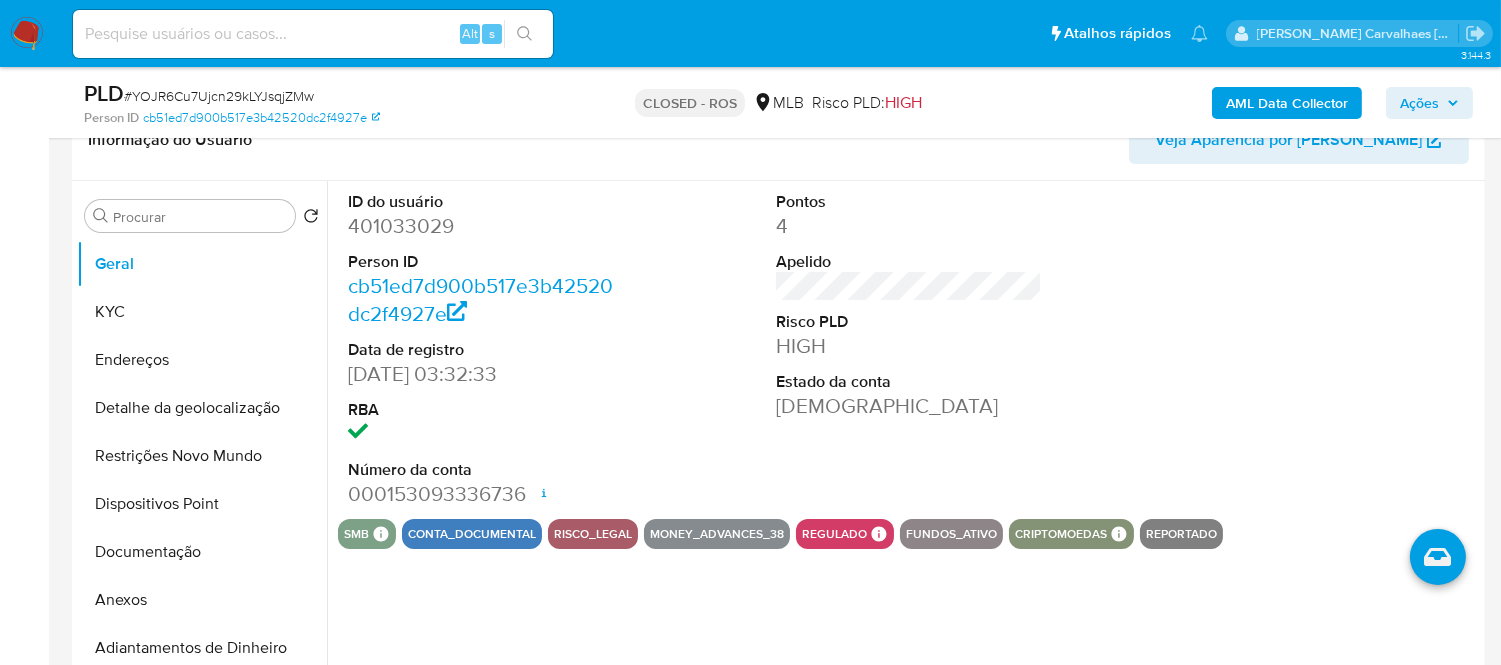 click at bounding box center [27, 34] 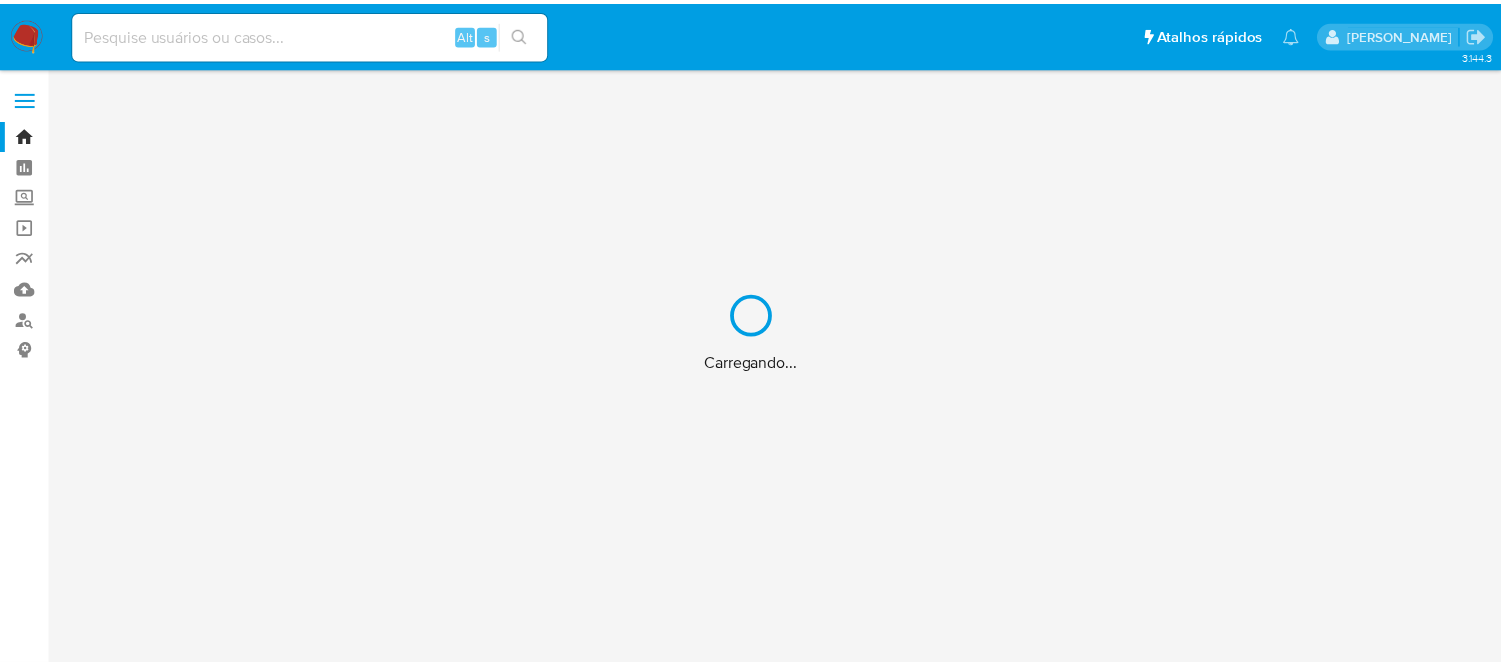 scroll, scrollTop: 0, scrollLeft: 0, axis: both 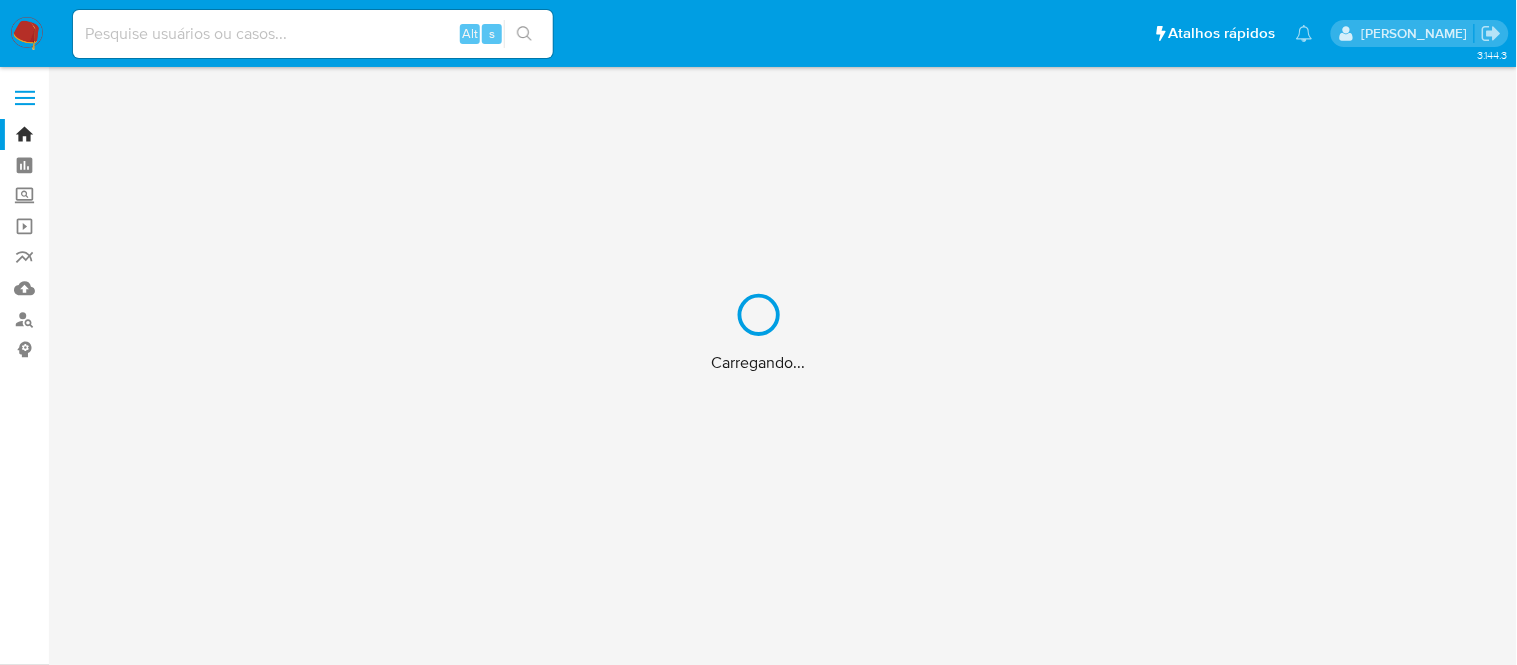 click on "Carregando..." at bounding box center [758, 332] 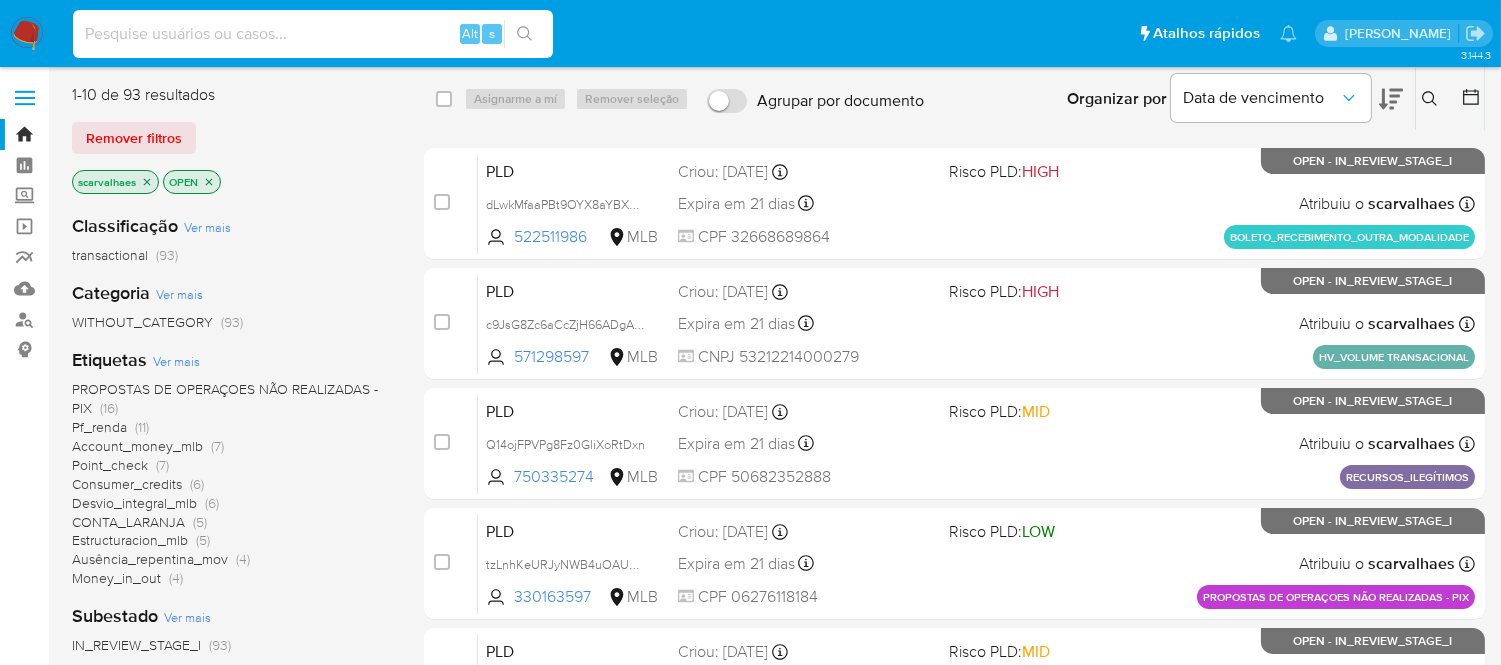 paste on "61946406341" 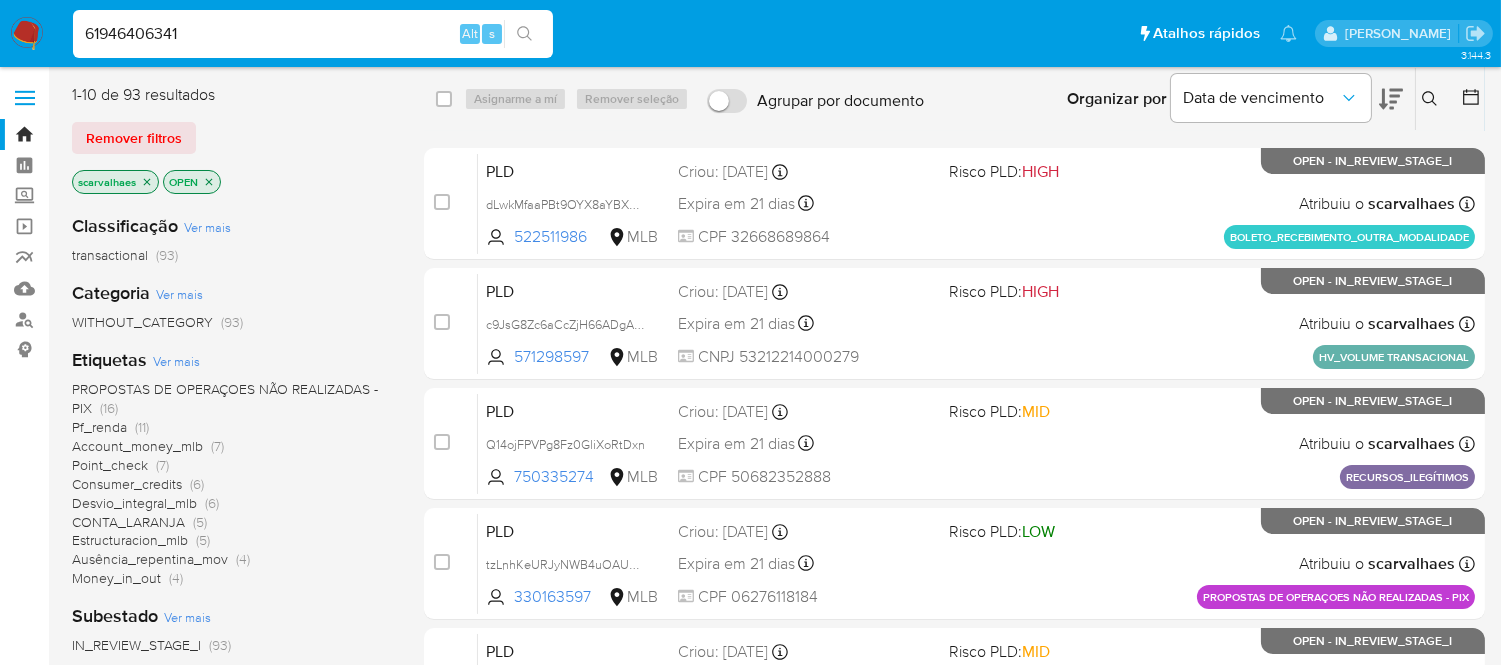 drag, startPoint x: 198, startPoint y: 31, endPoint x: 16, endPoint y: 33, distance: 182.01099 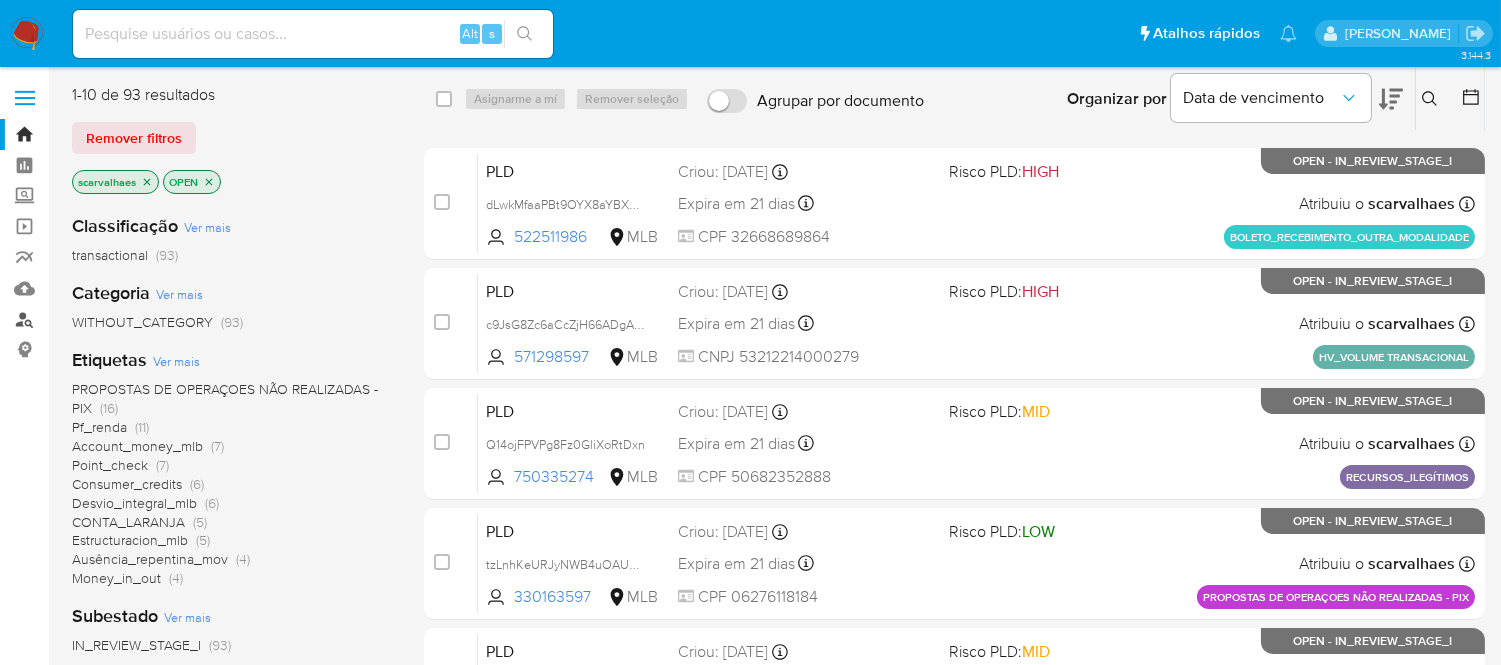 click on "Localizador de pessoas" at bounding box center [119, 319] 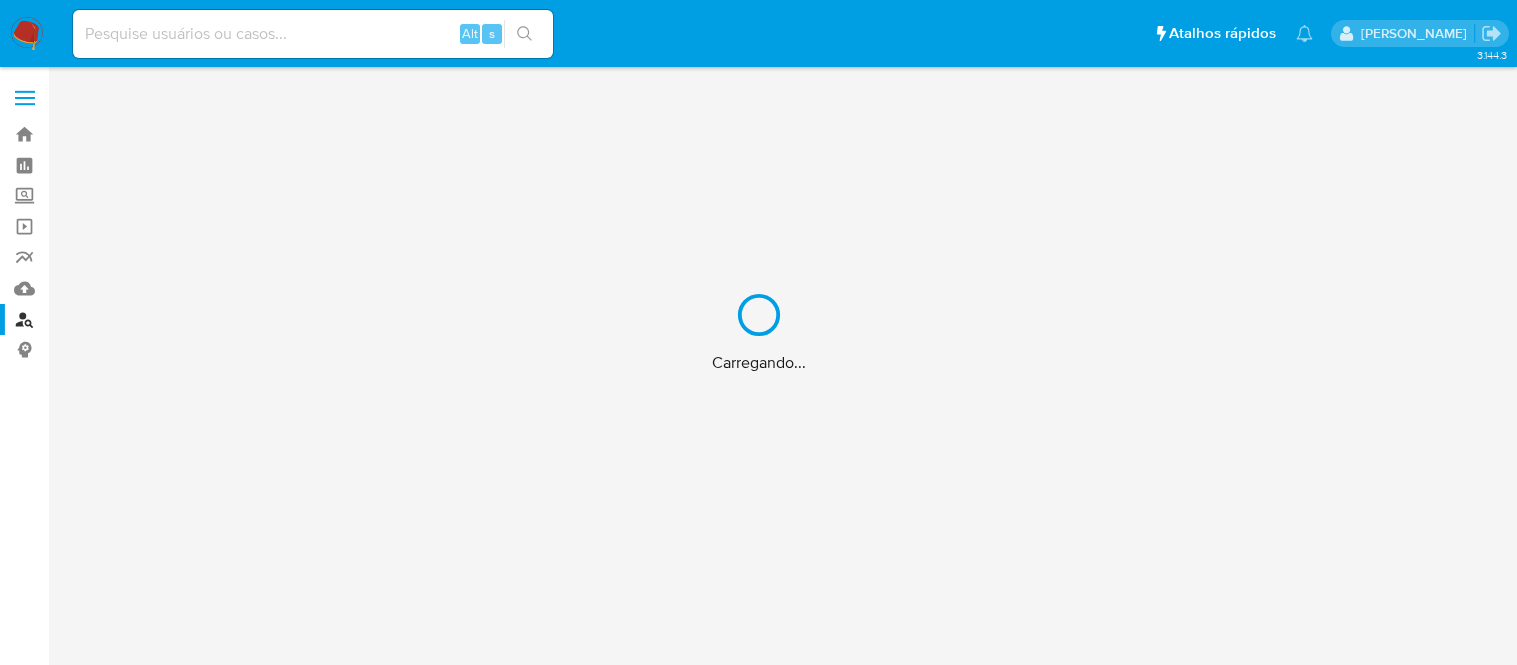 scroll, scrollTop: 0, scrollLeft: 0, axis: both 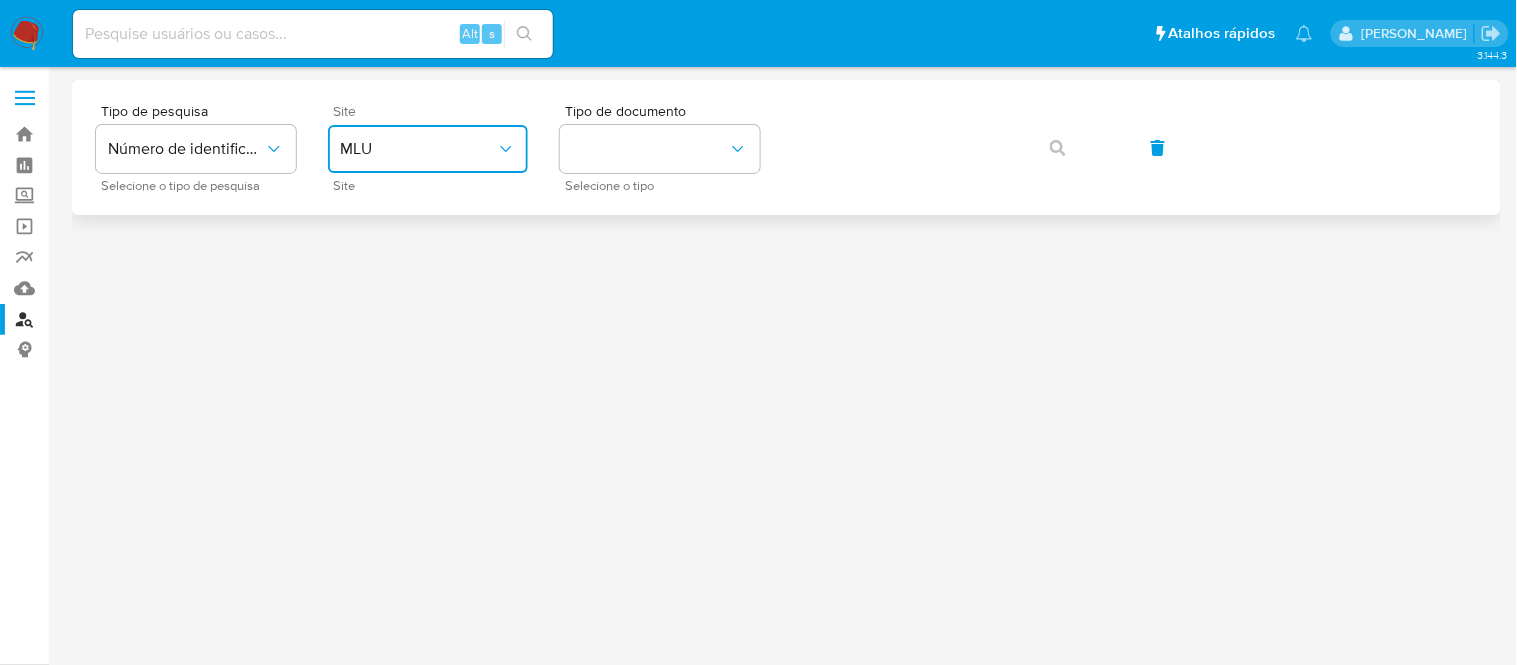 click on "MLU" at bounding box center (428, 149) 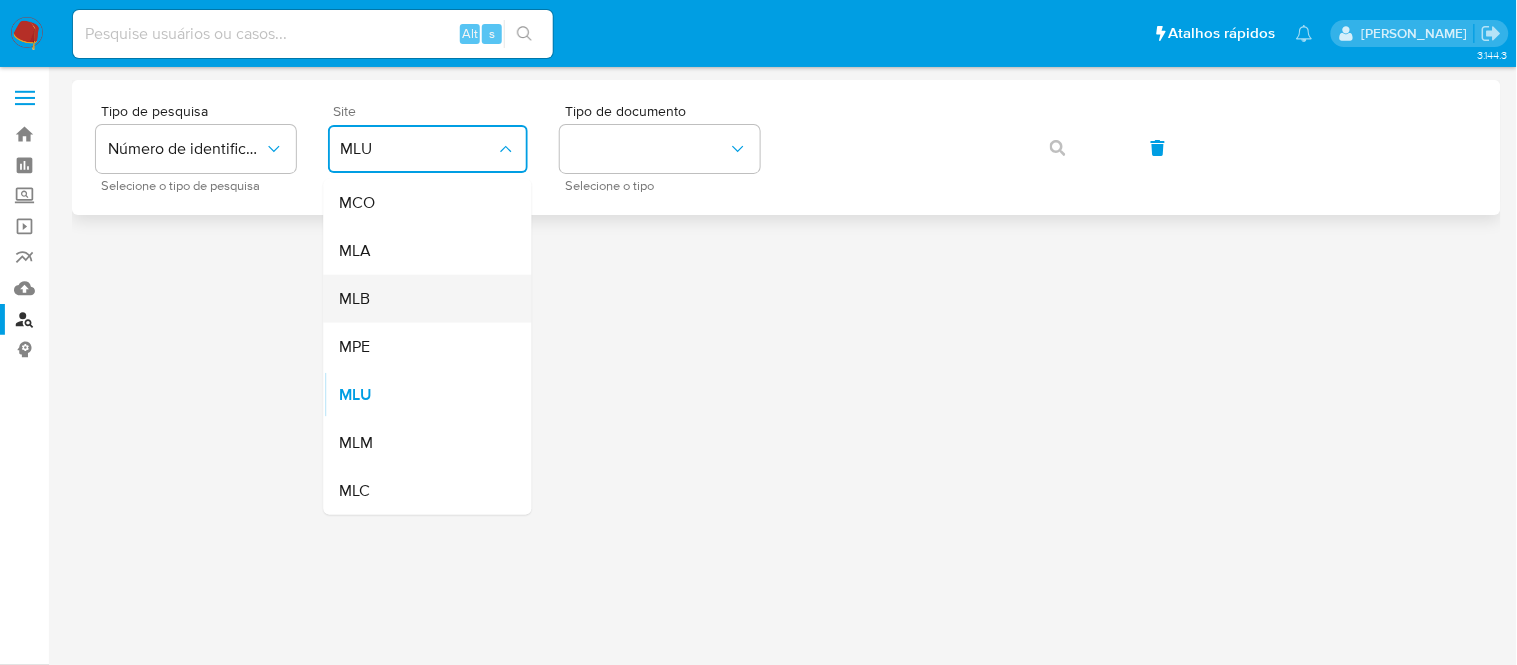 click on "MLB" at bounding box center (422, 299) 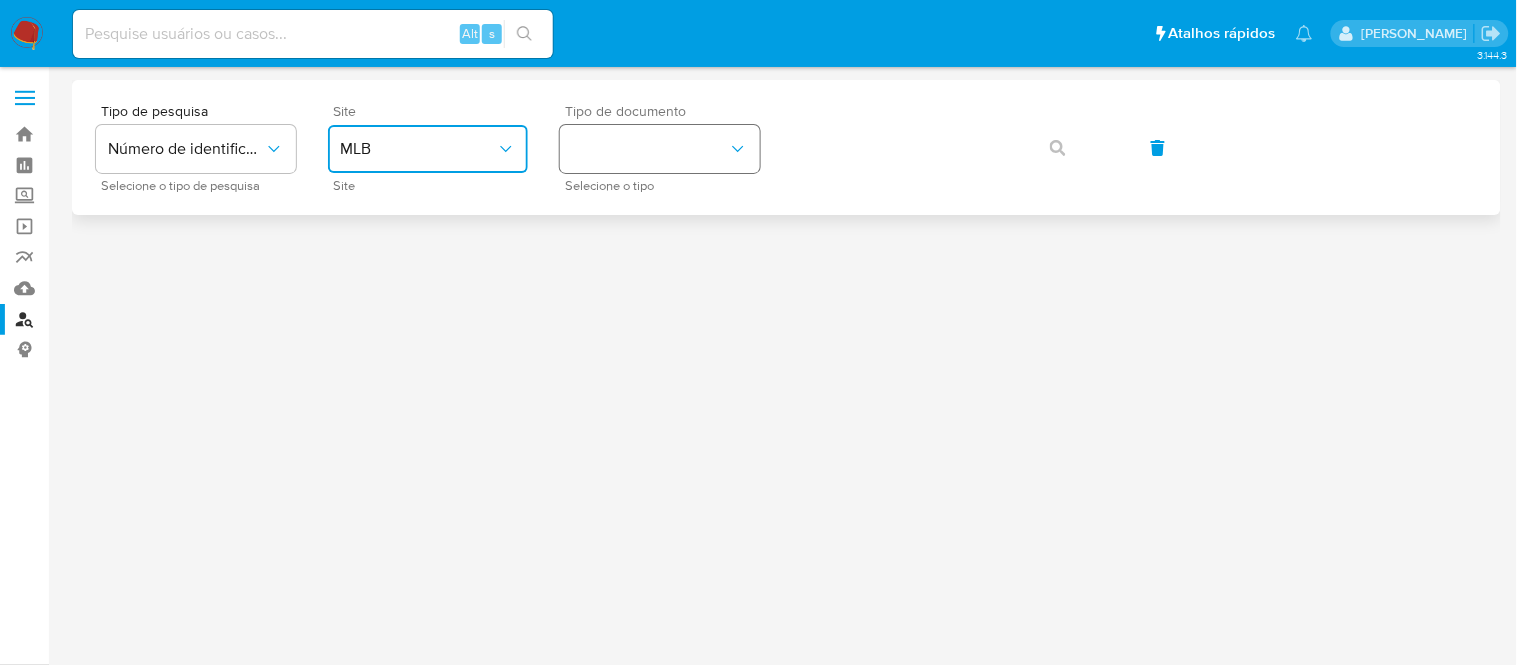 click at bounding box center (660, 149) 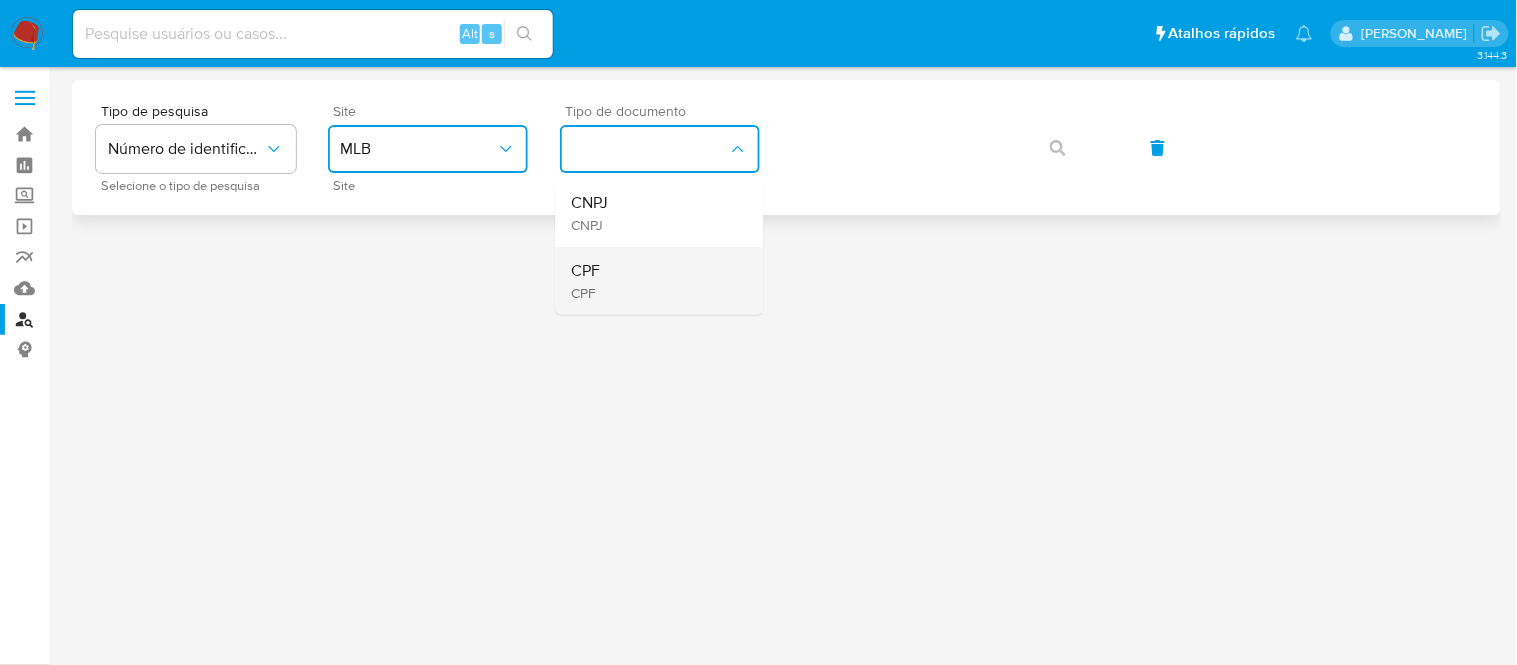 click on "CPF CPF" at bounding box center (654, 281) 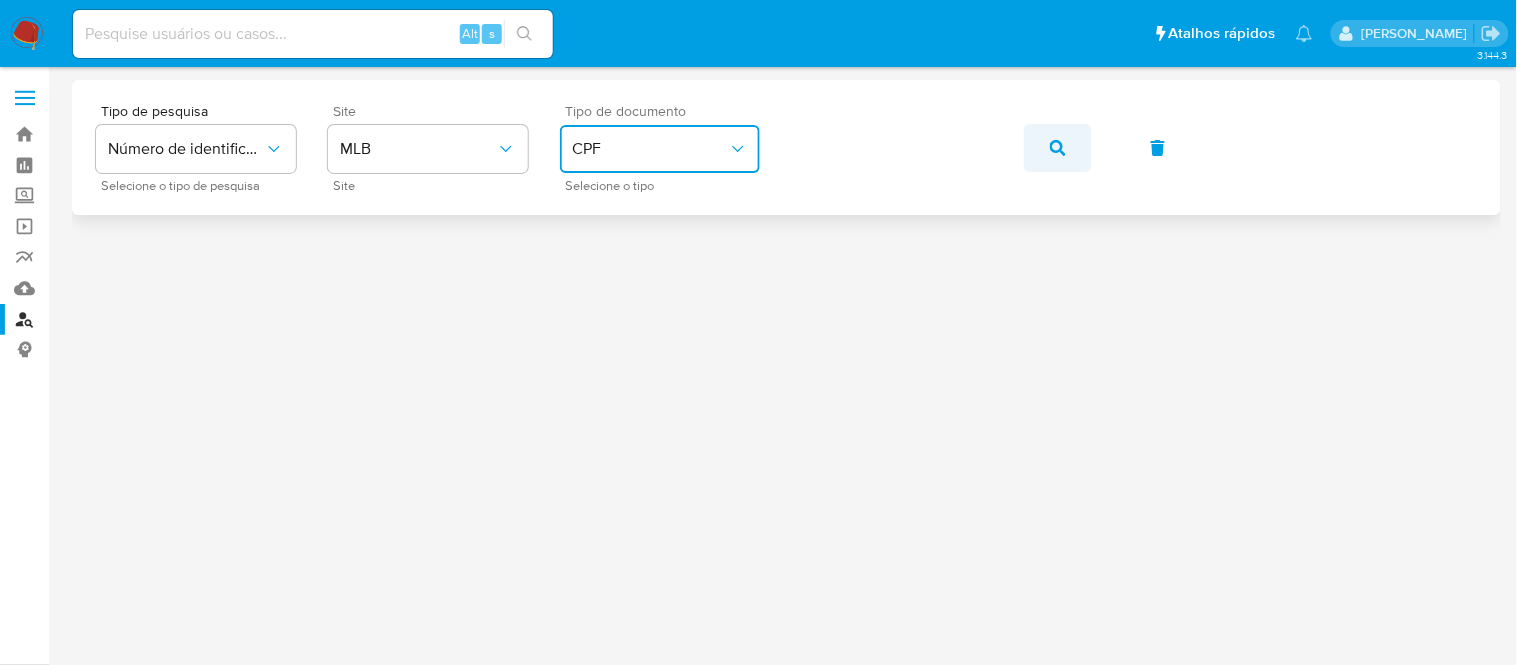 click 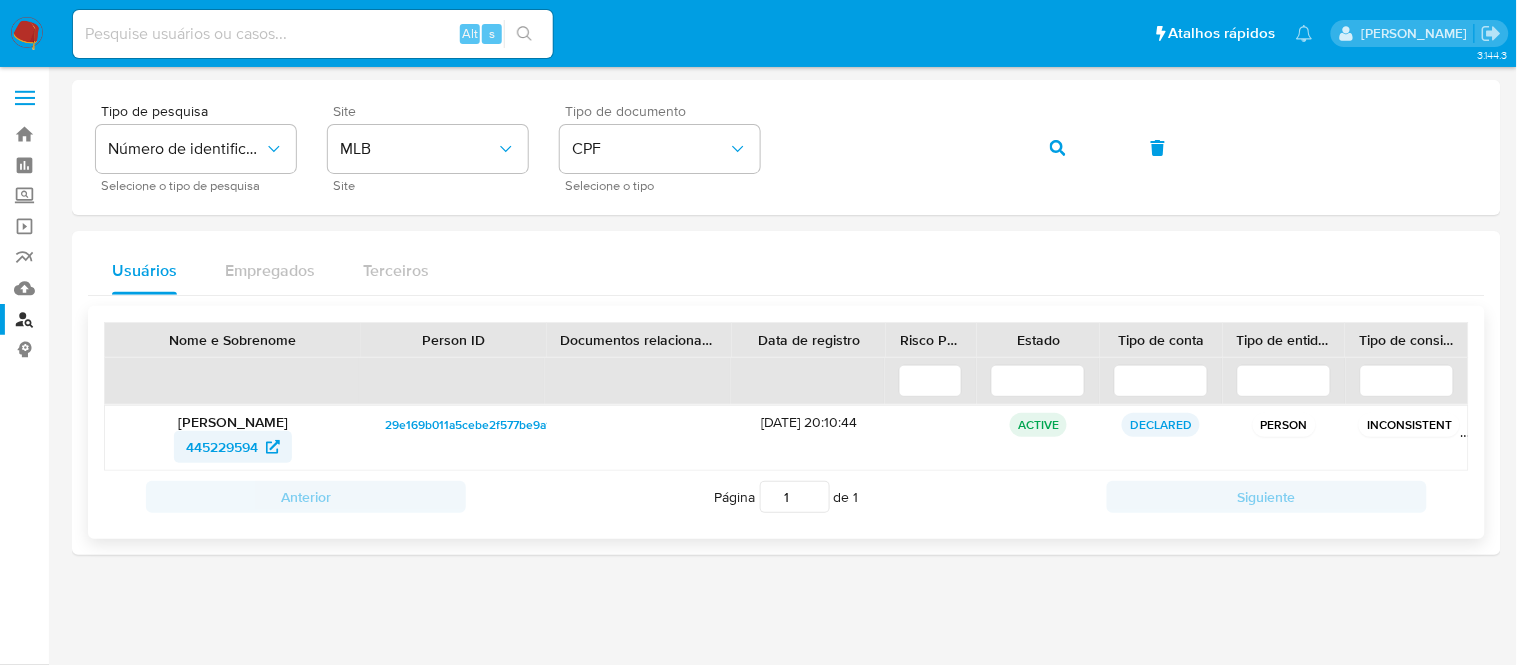 click on "445229594" at bounding box center [222, 447] 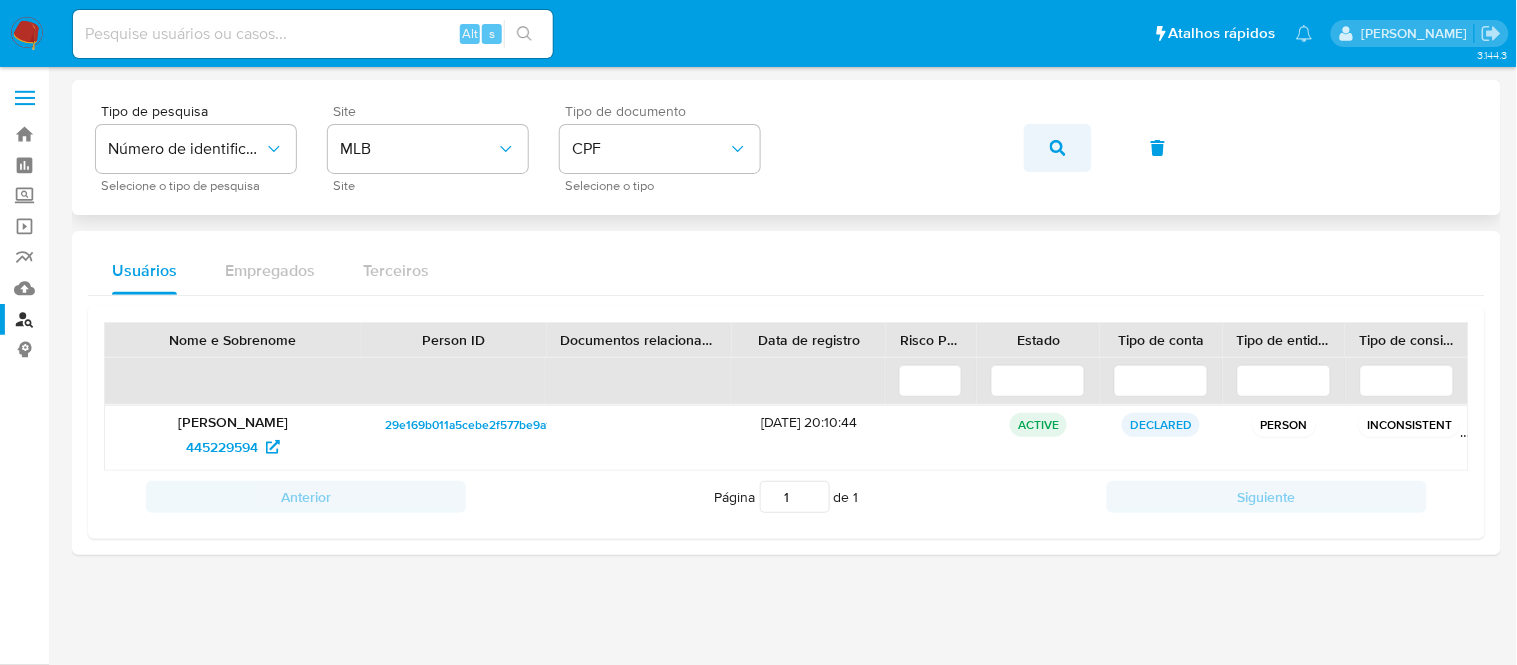 click 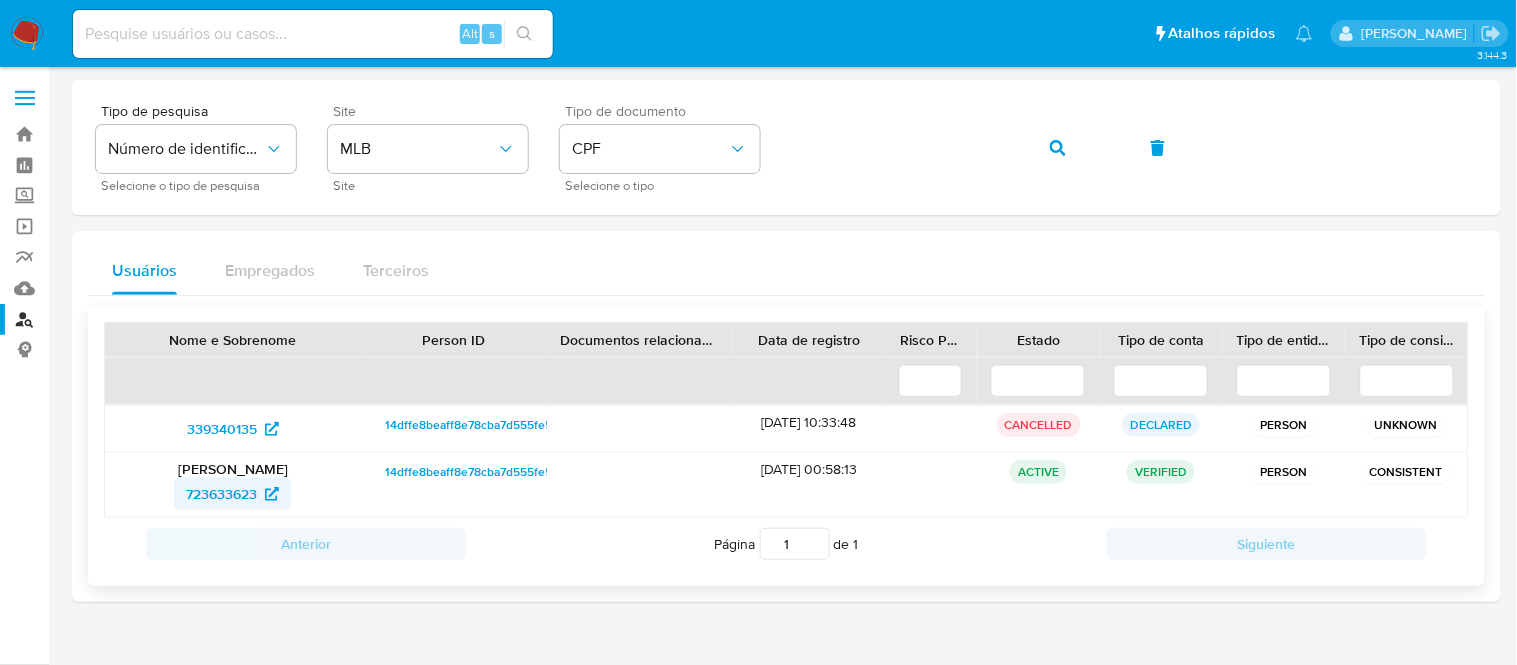 click on "723633623" at bounding box center [221, 494] 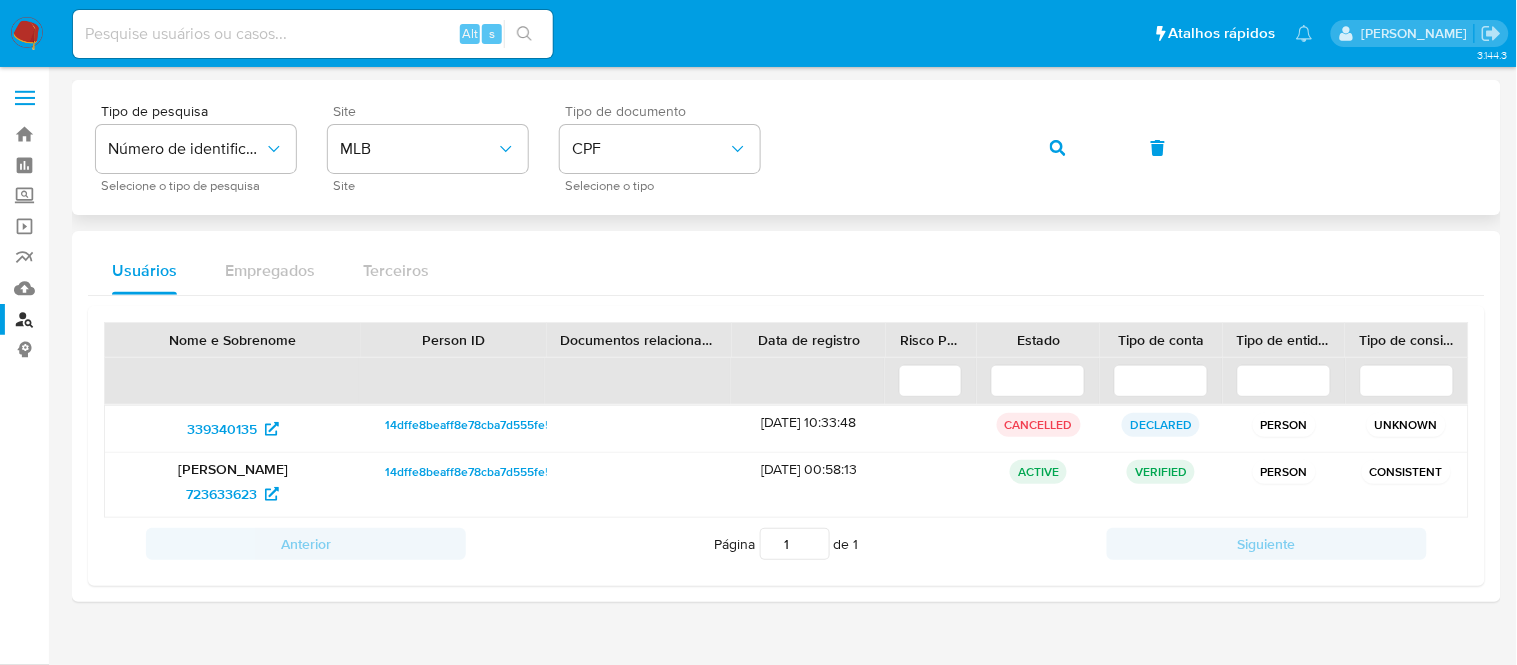 click on "Tipo de pesquisa Número de identificação Selecione o tipo de pesquisa Site MLB Site Tipo de documento CPF Selecione o tipo" at bounding box center [786, 147] 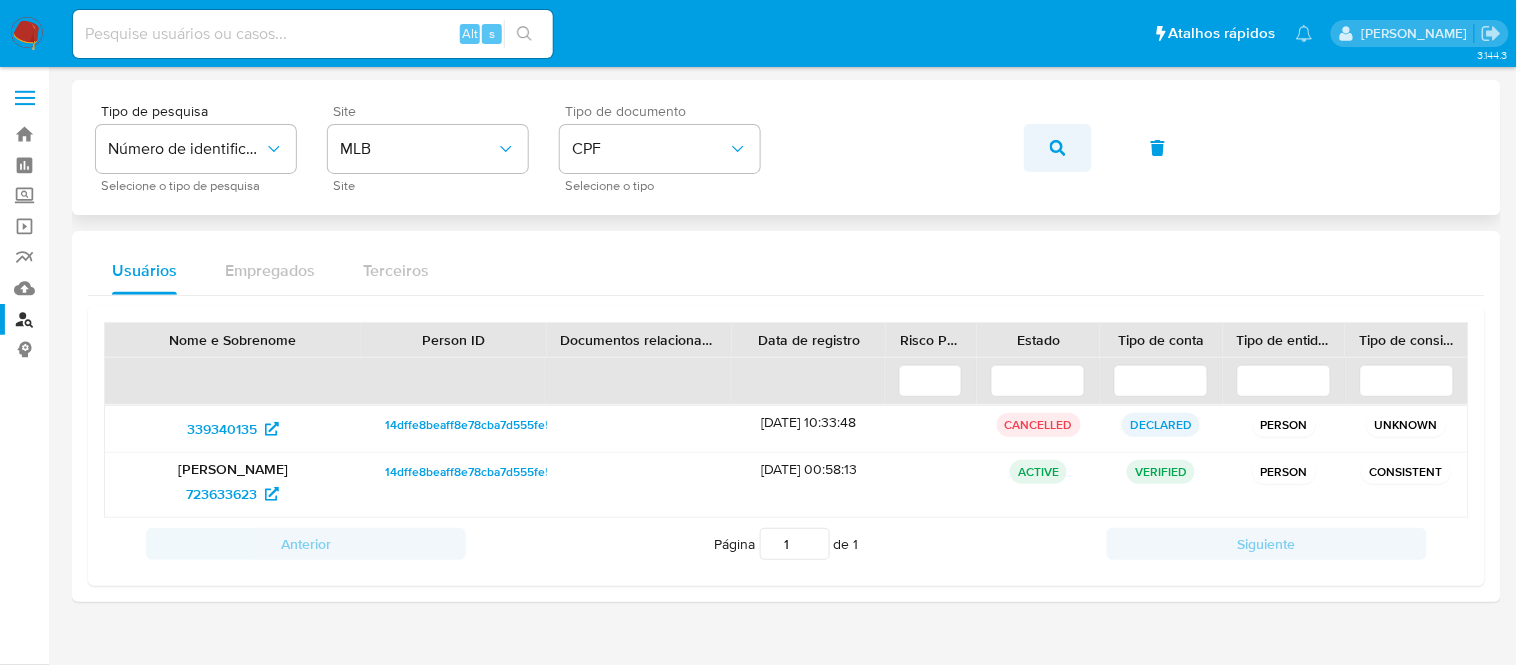 click at bounding box center (1058, 148) 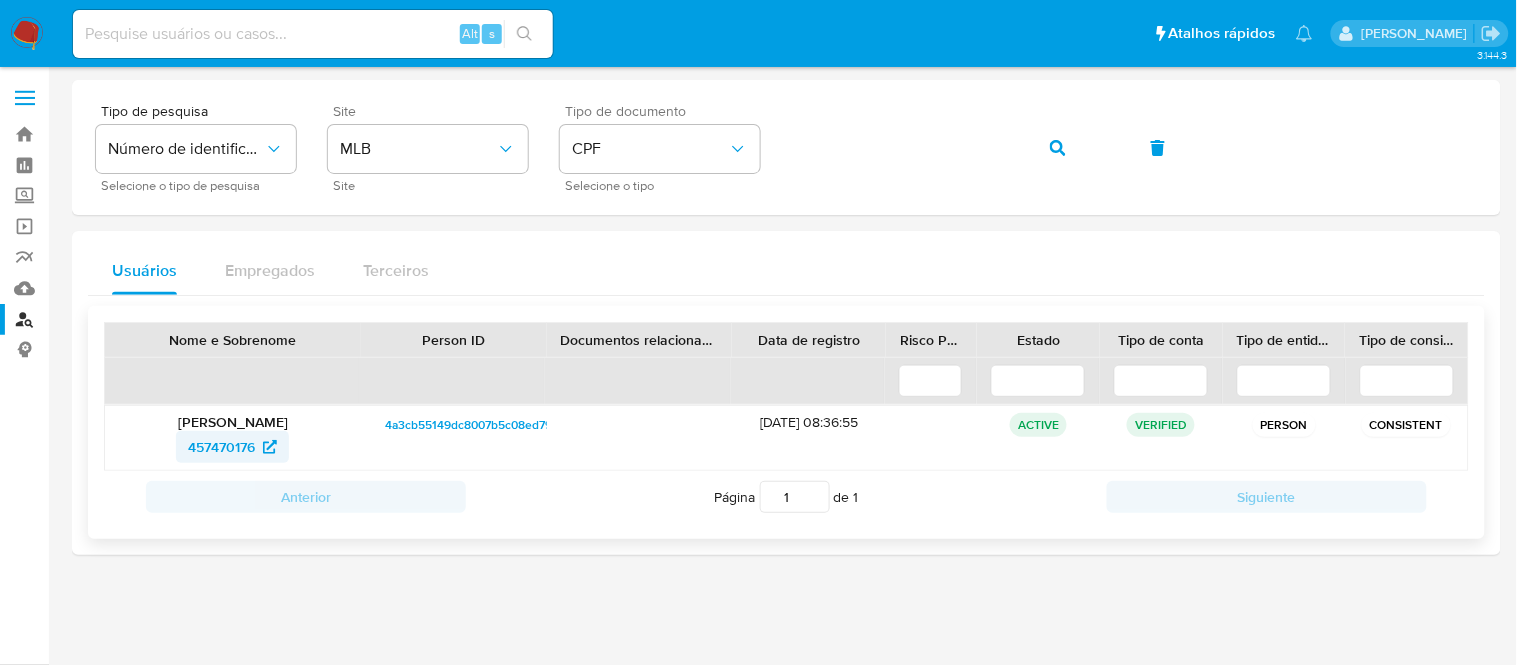 click on "457470176" at bounding box center [221, 447] 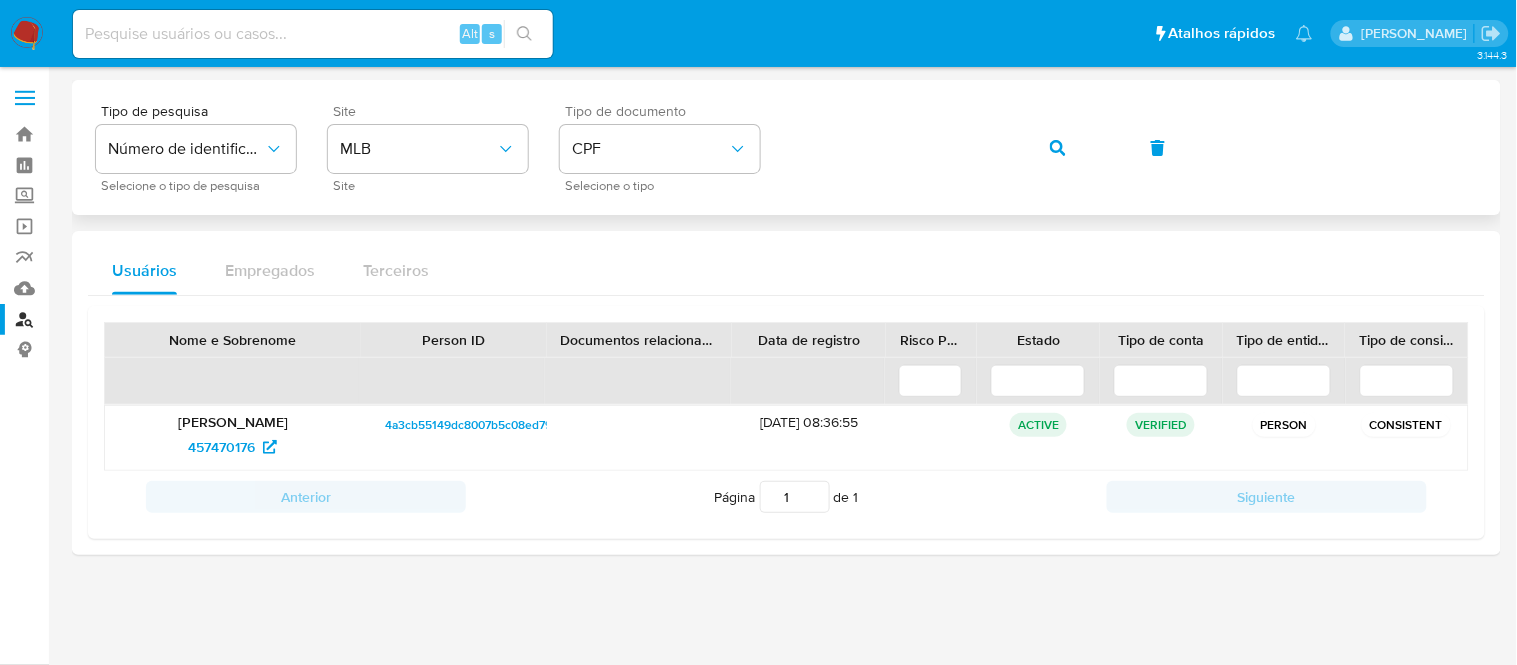 click on "Tipo de pesquisa Número de identificação Selecione o tipo de pesquisa Site MLB Site Tipo de documento CPF Selecione o tipo" at bounding box center (786, 147) 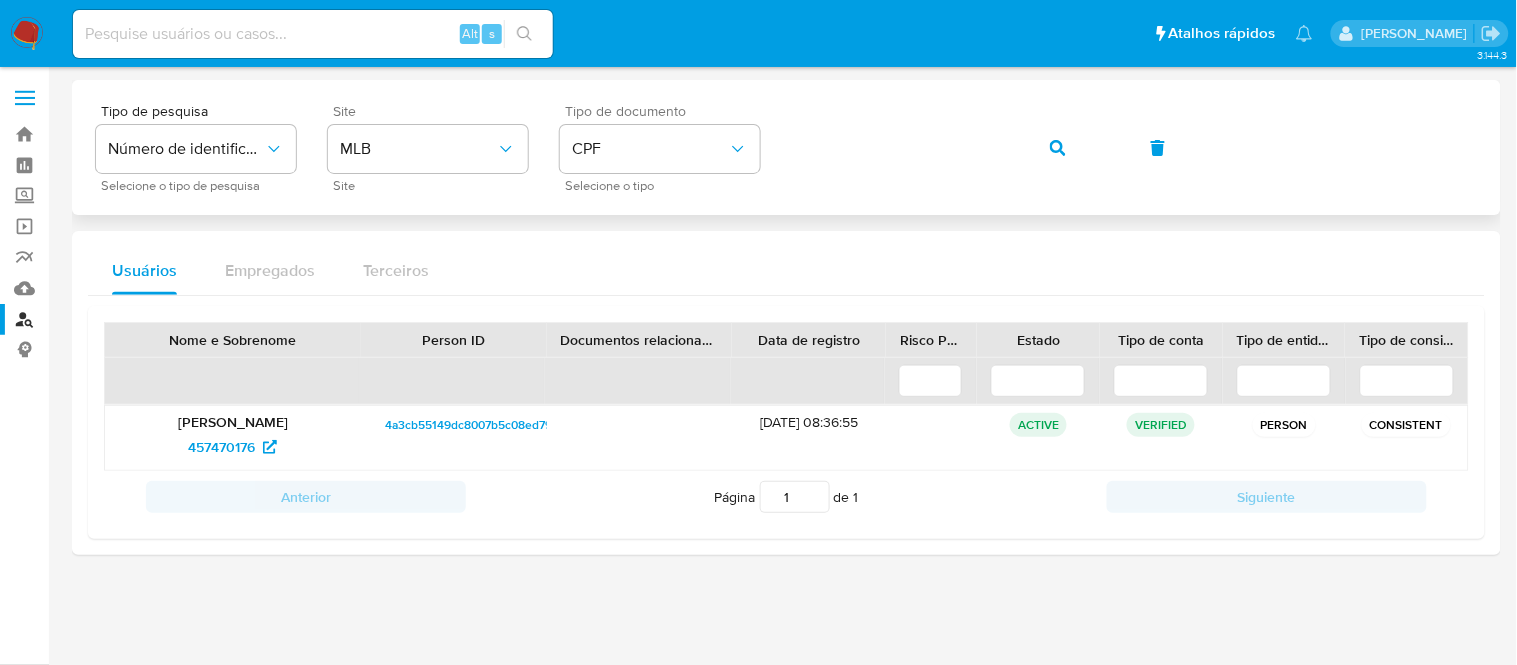 click 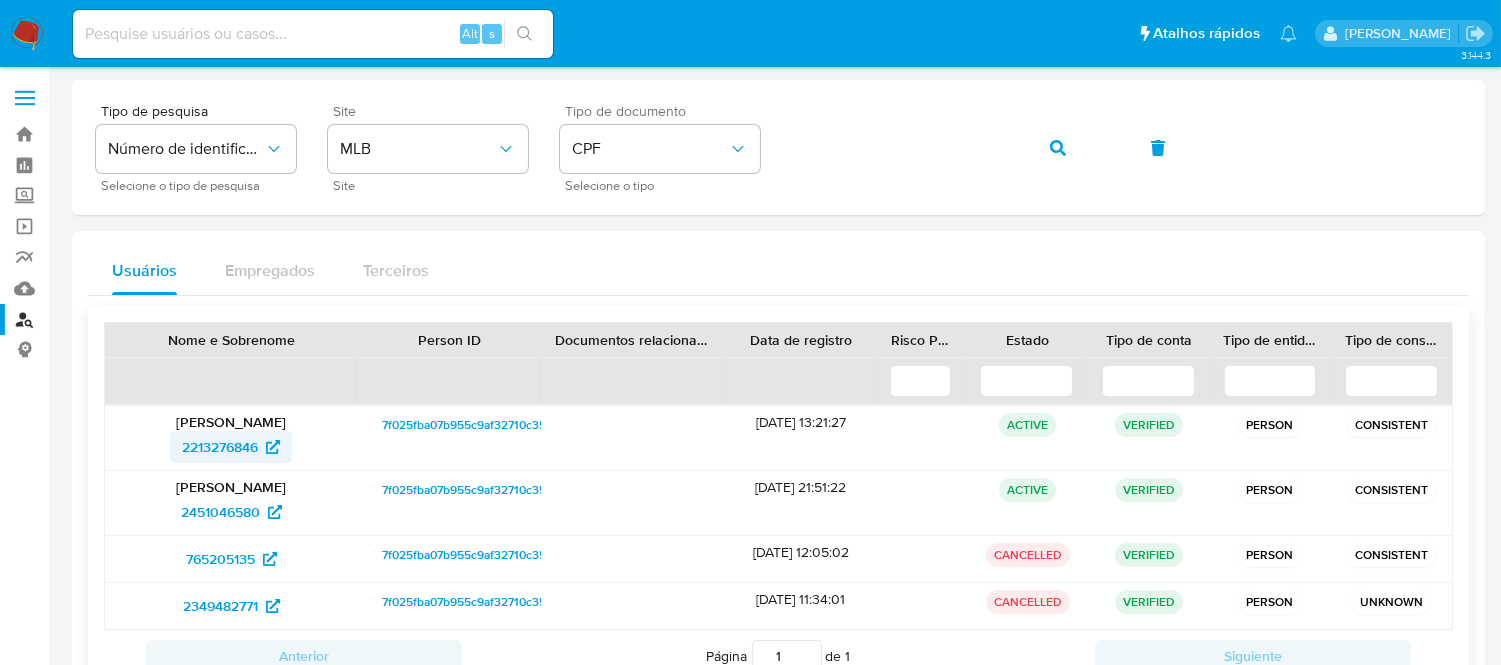 click on "2213276846" at bounding box center (220, 447) 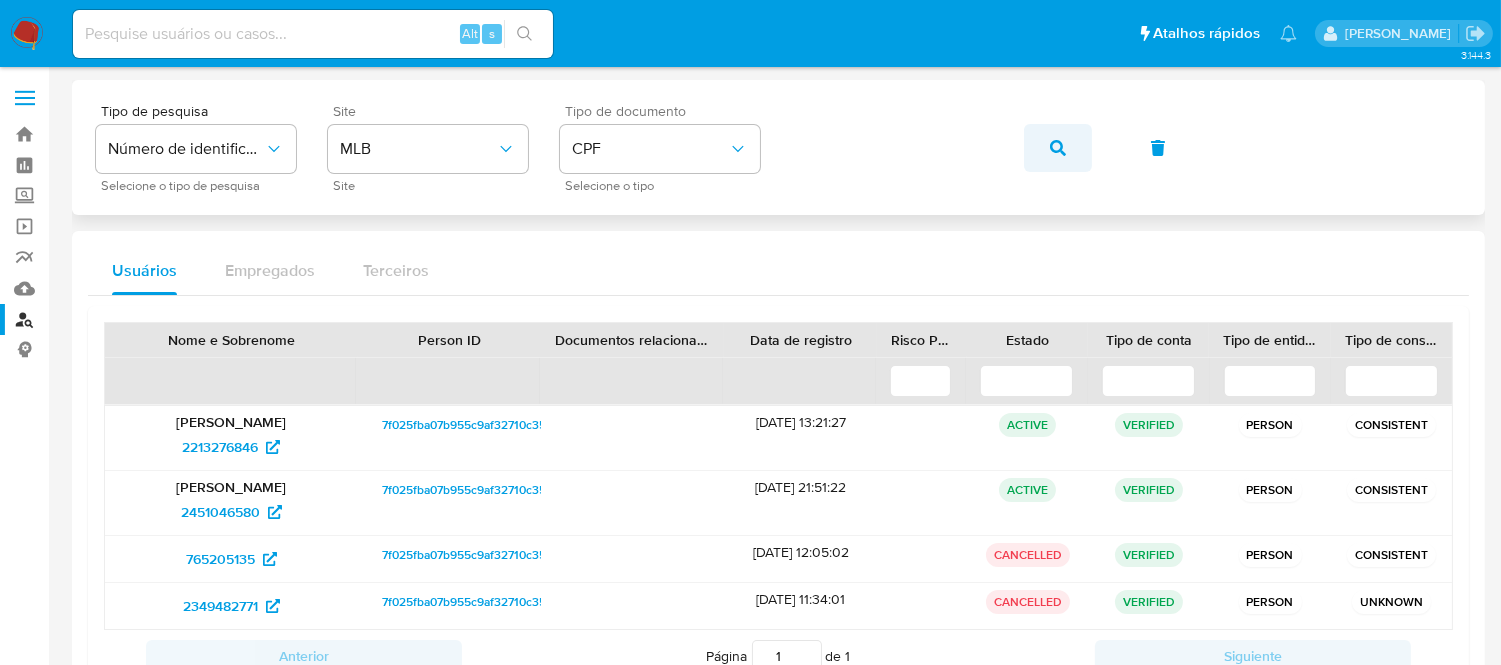 click at bounding box center (1058, 148) 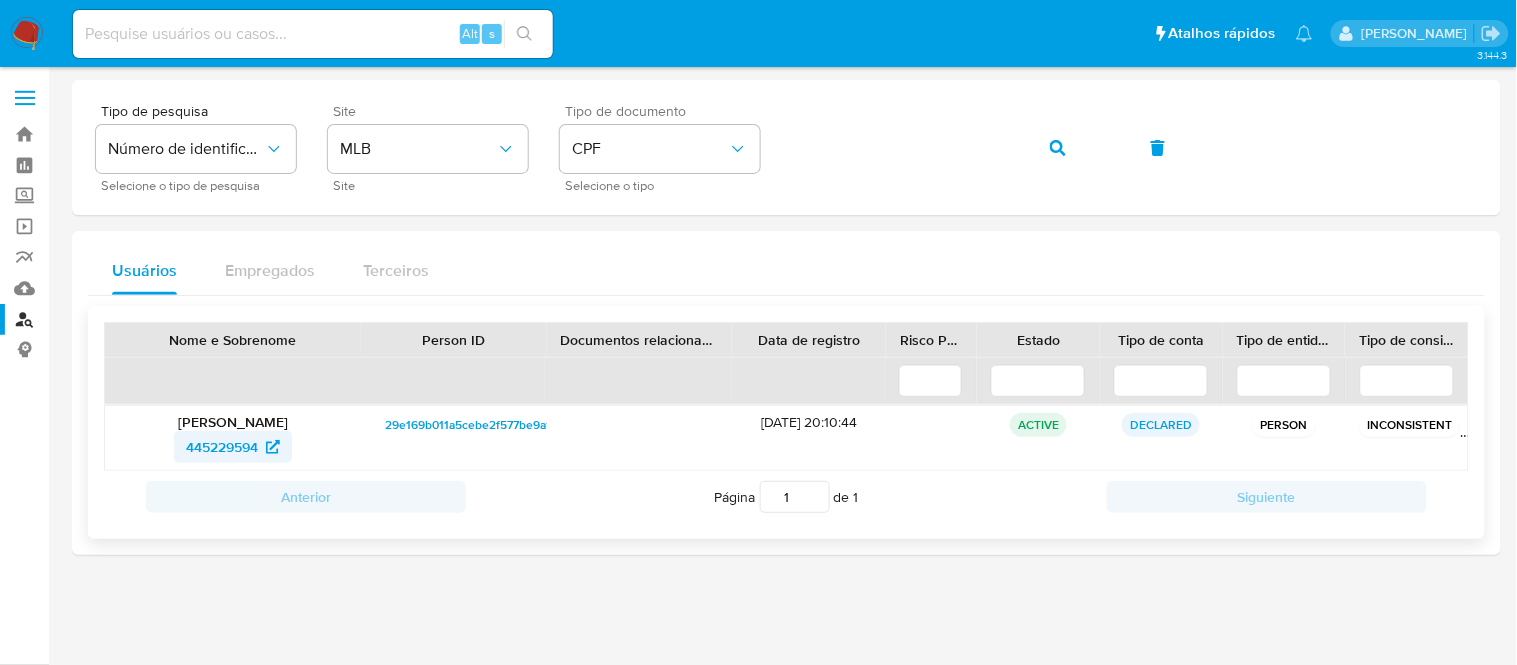 click on "445229594" at bounding box center (233, 447) 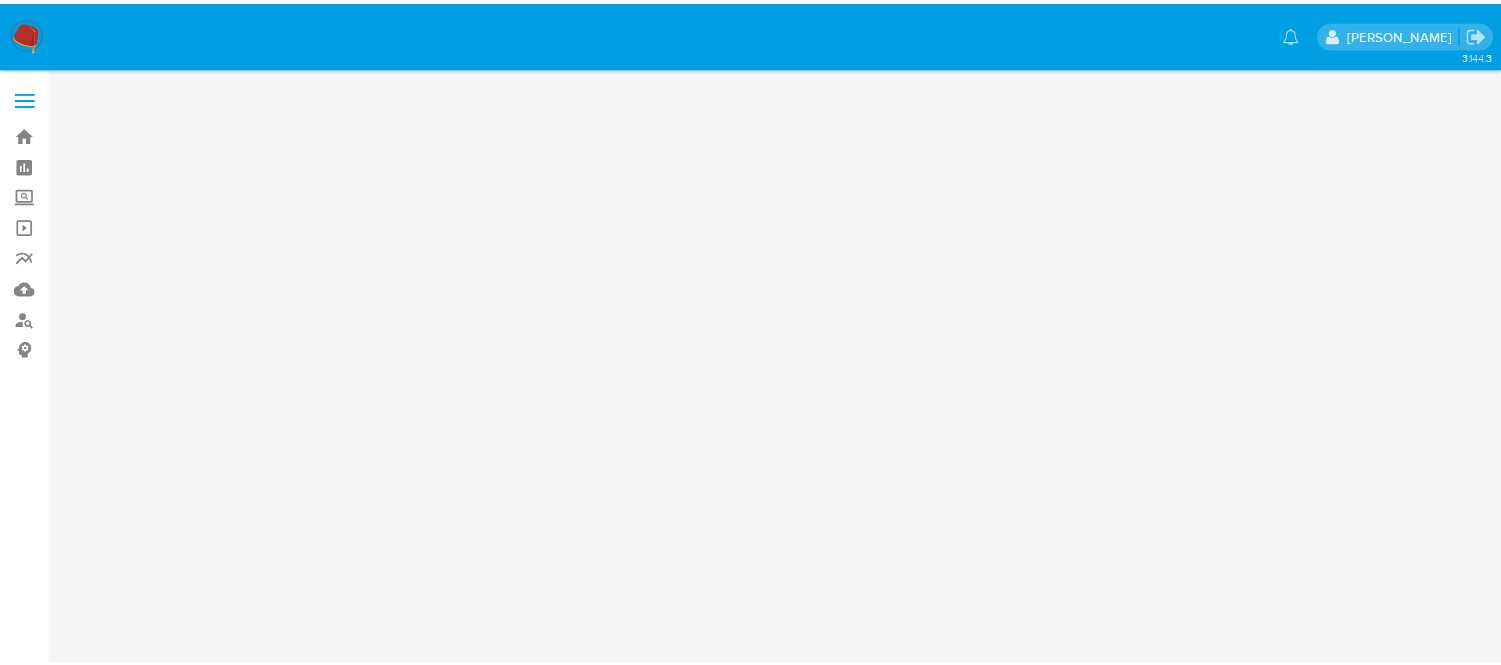 scroll, scrollTop: 0, scrollLeft: 0, axis: both 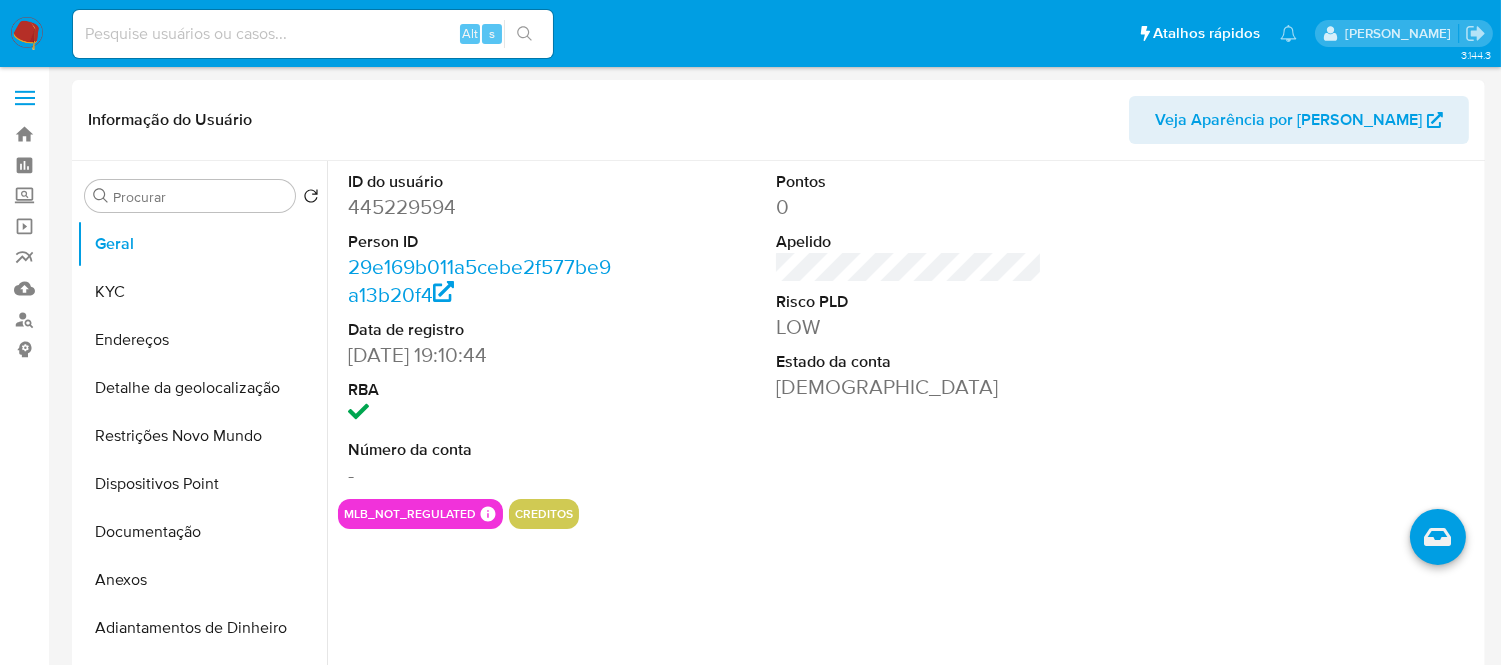 select on "10" 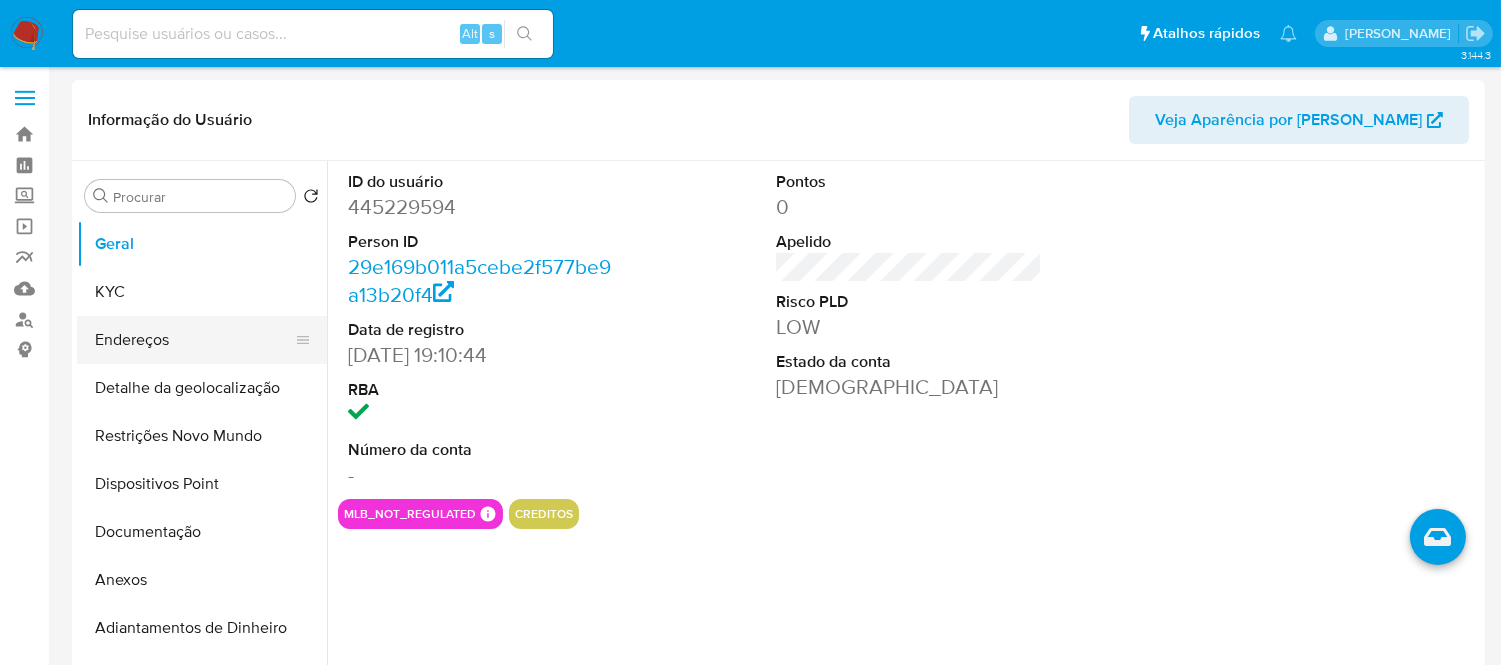 click on "Endereços" at bounding box center (194, 340) 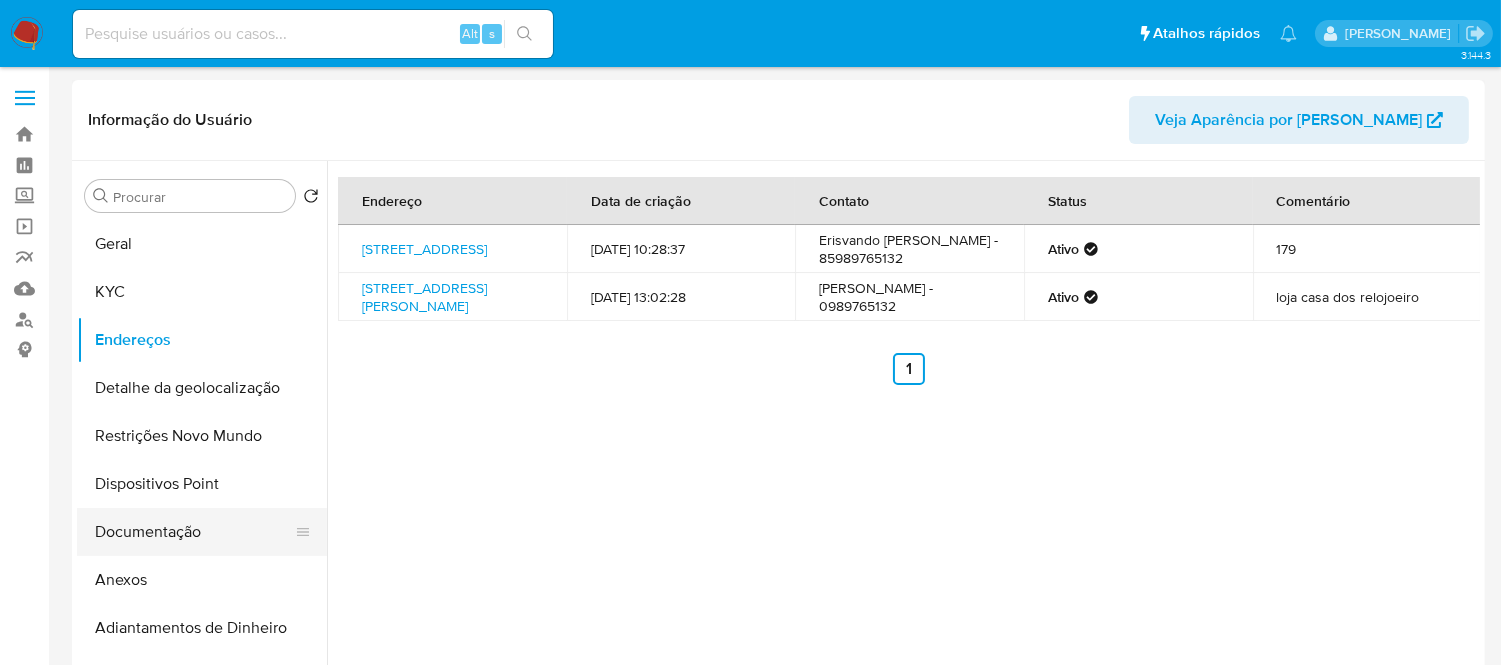click on "Documentação" at bounding box center (194, 532) 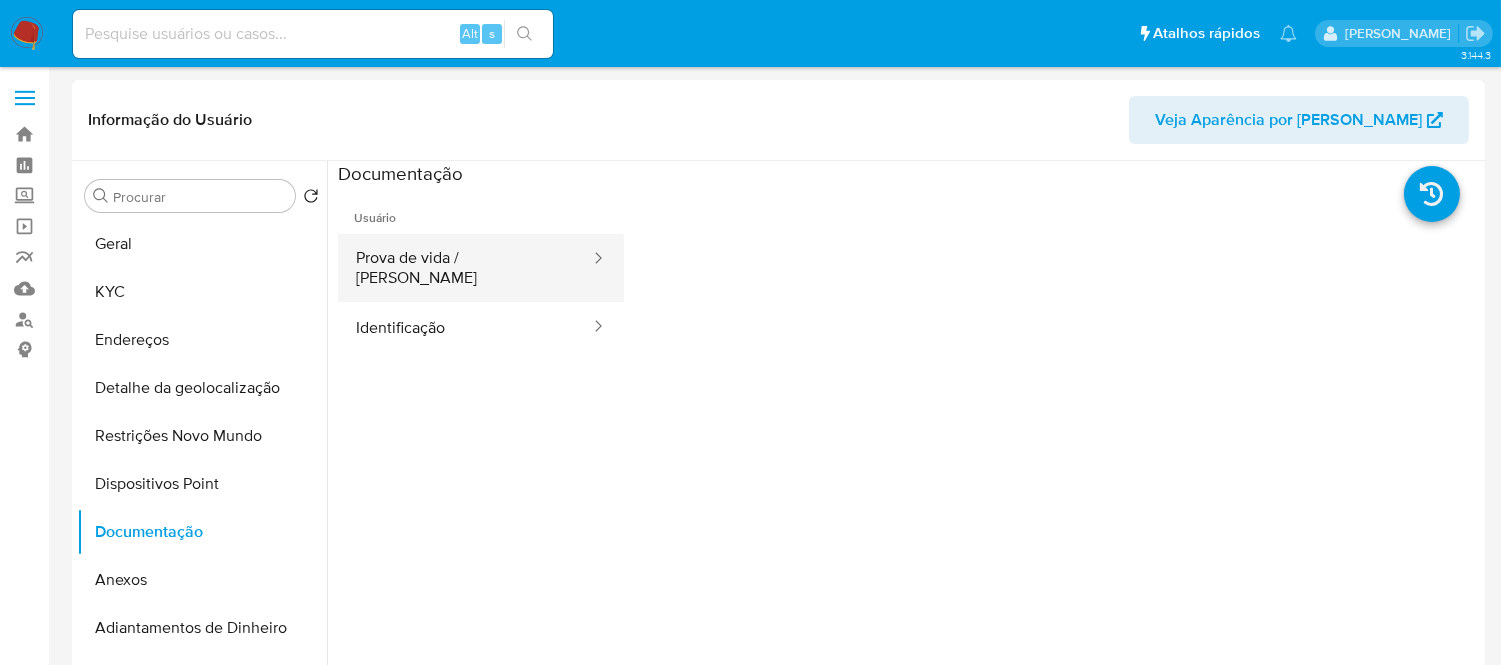 click on "Prova de vida / [PERSON_NAME]" at bounding box center (465, 268) 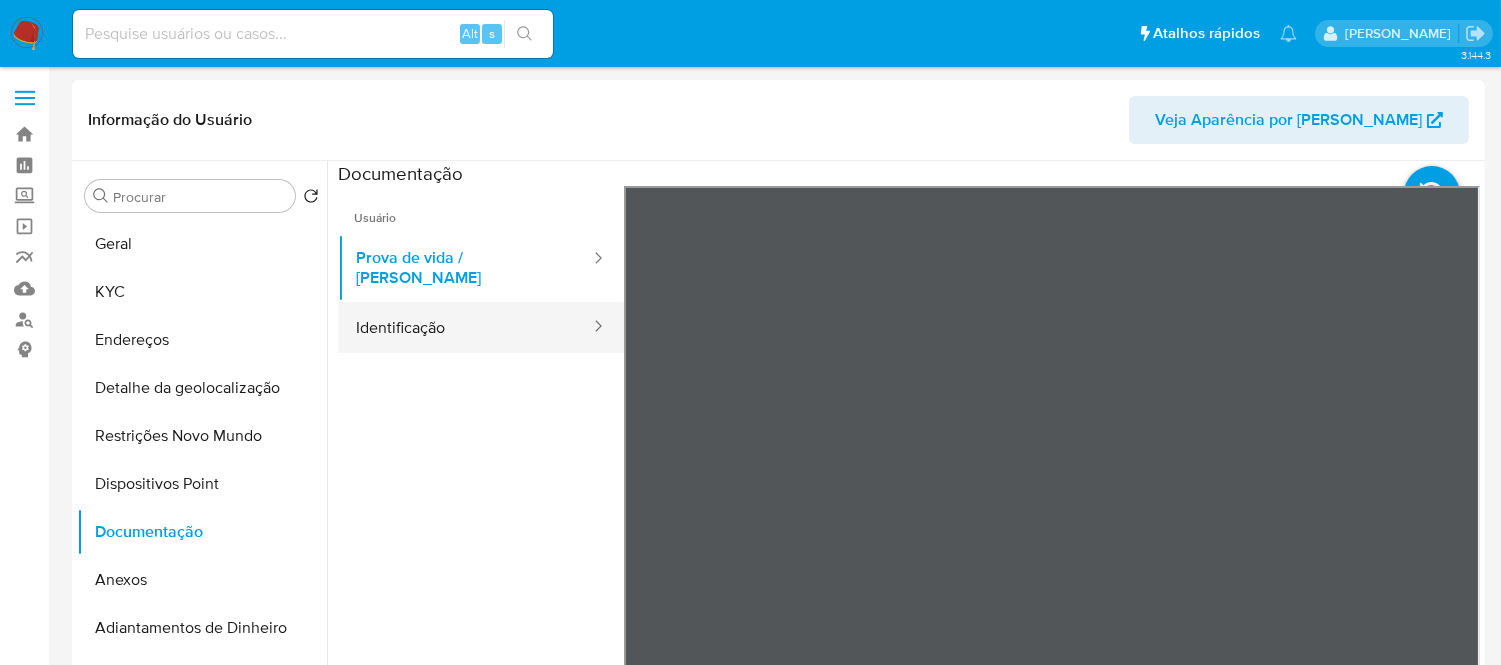 click on "Identificação" at bounding box center [465, 327] 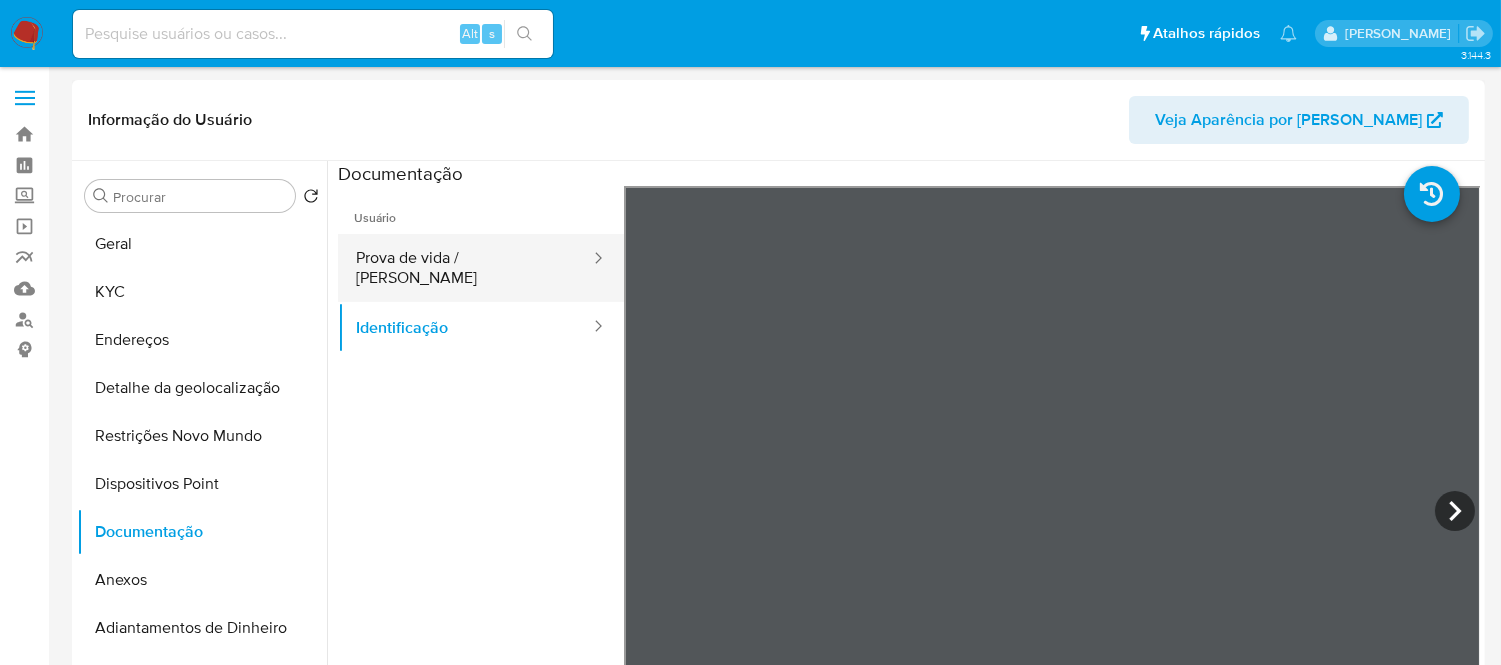 click on "Prova de vida / [PERSON_NAME]" at bounding box center (465, 268) 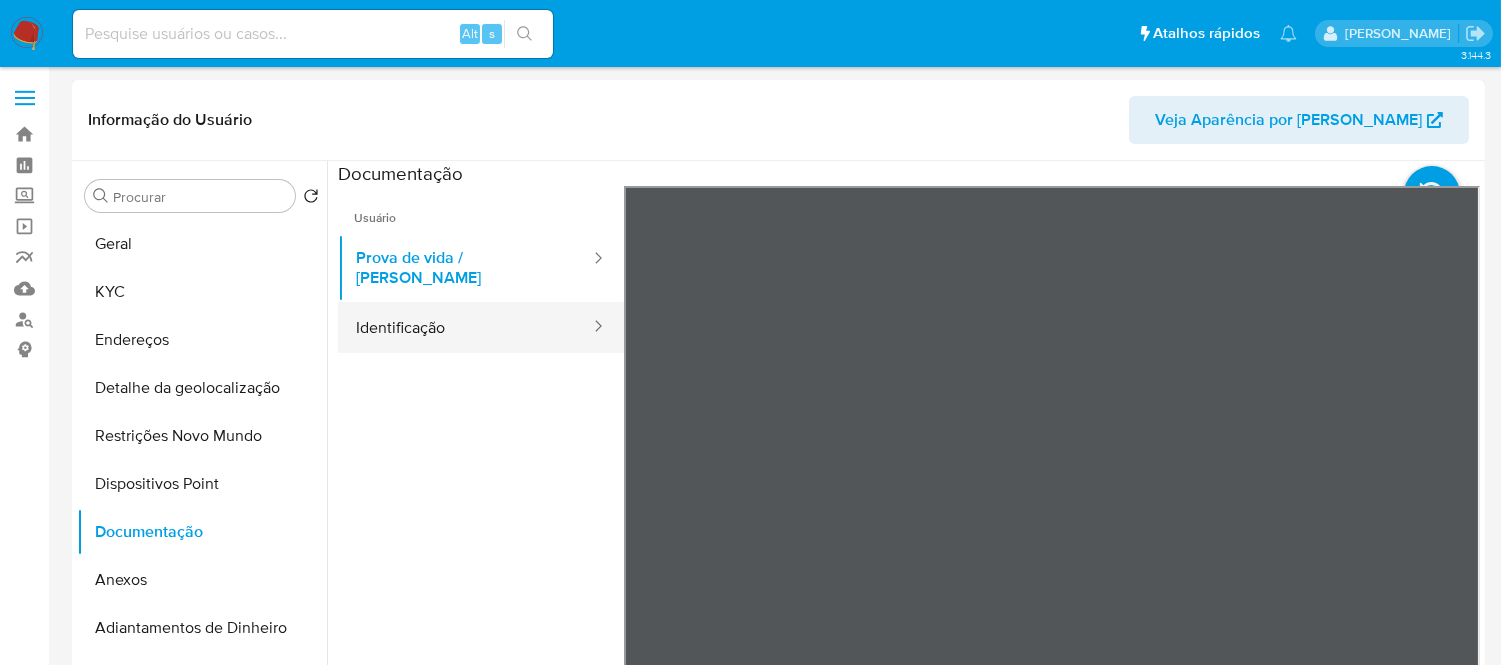 click on "Identificação" at bounding box center [465, 327] 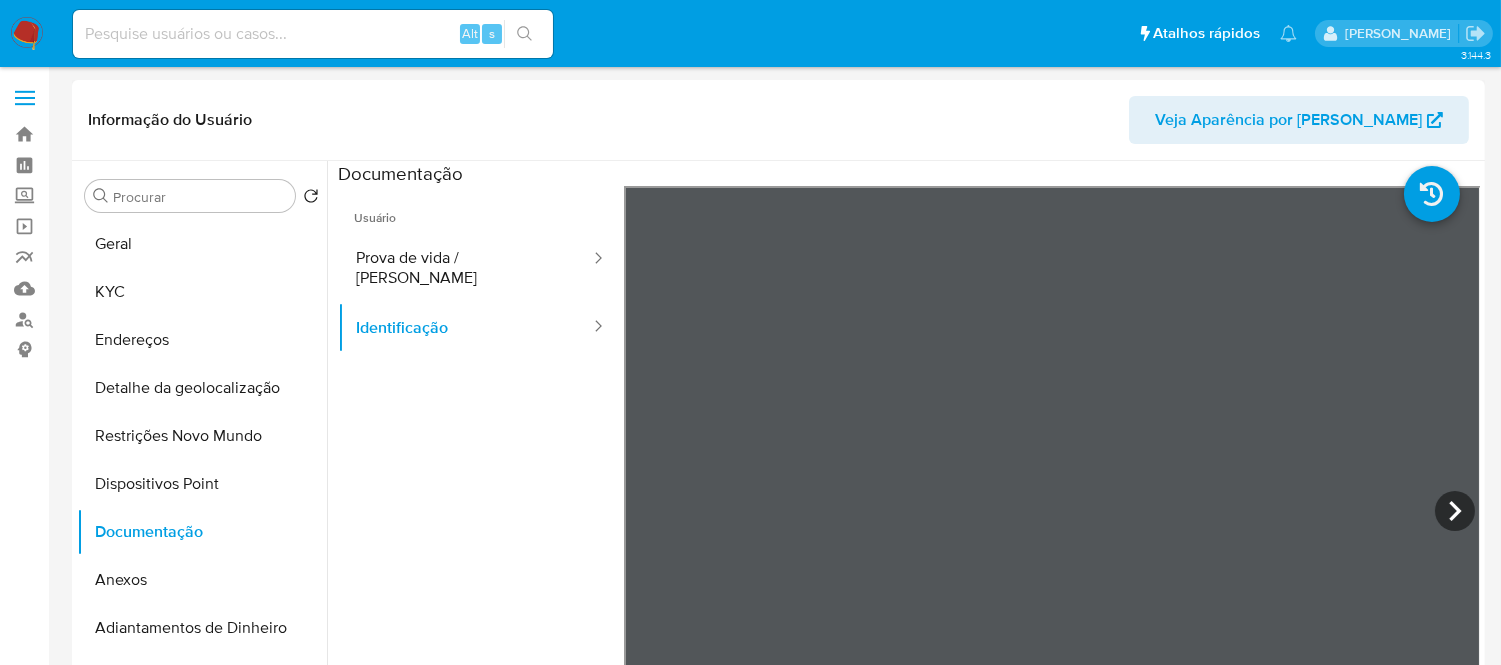 type 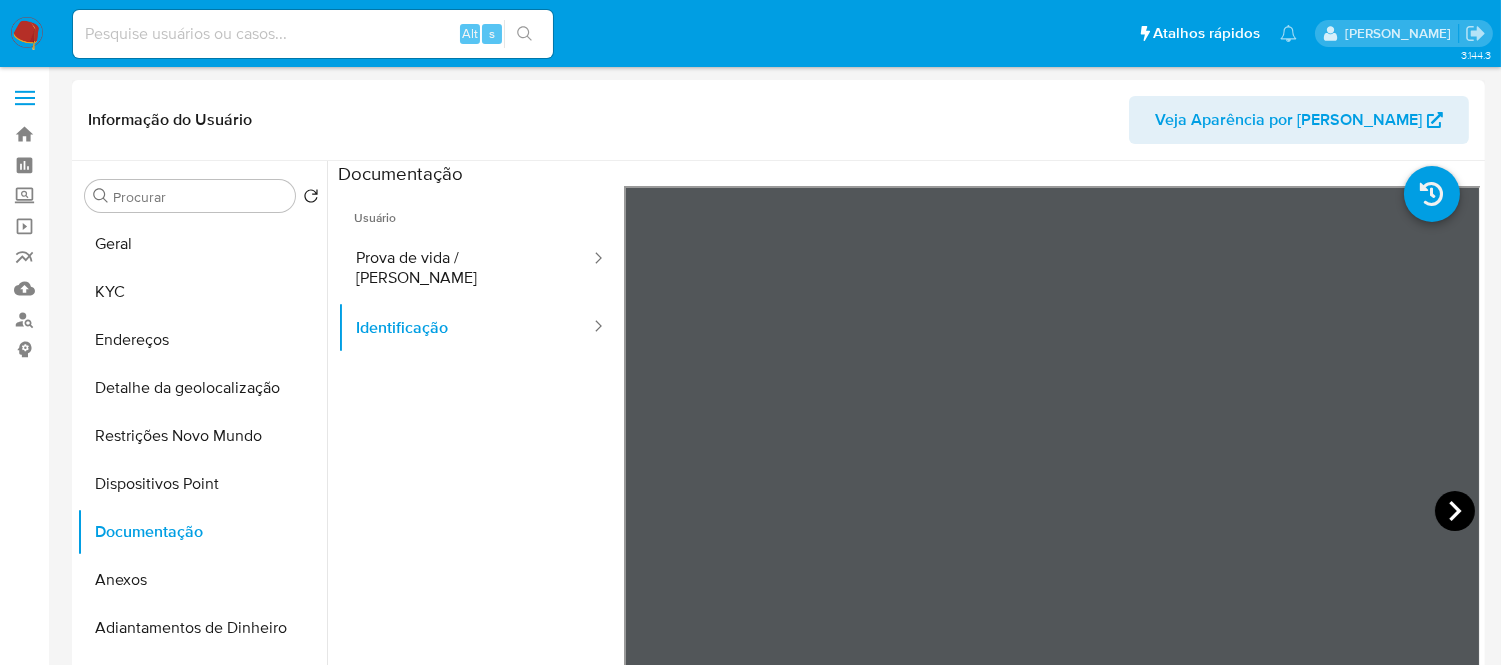 click 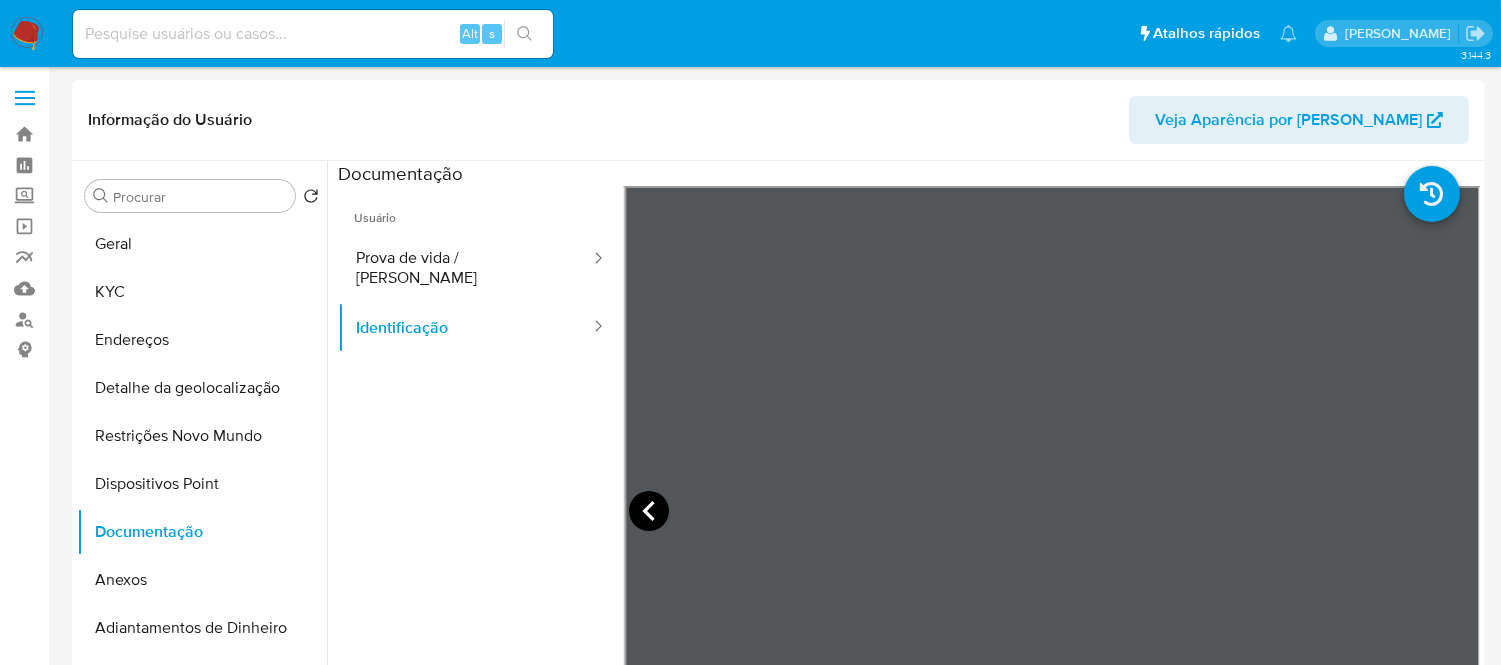 click 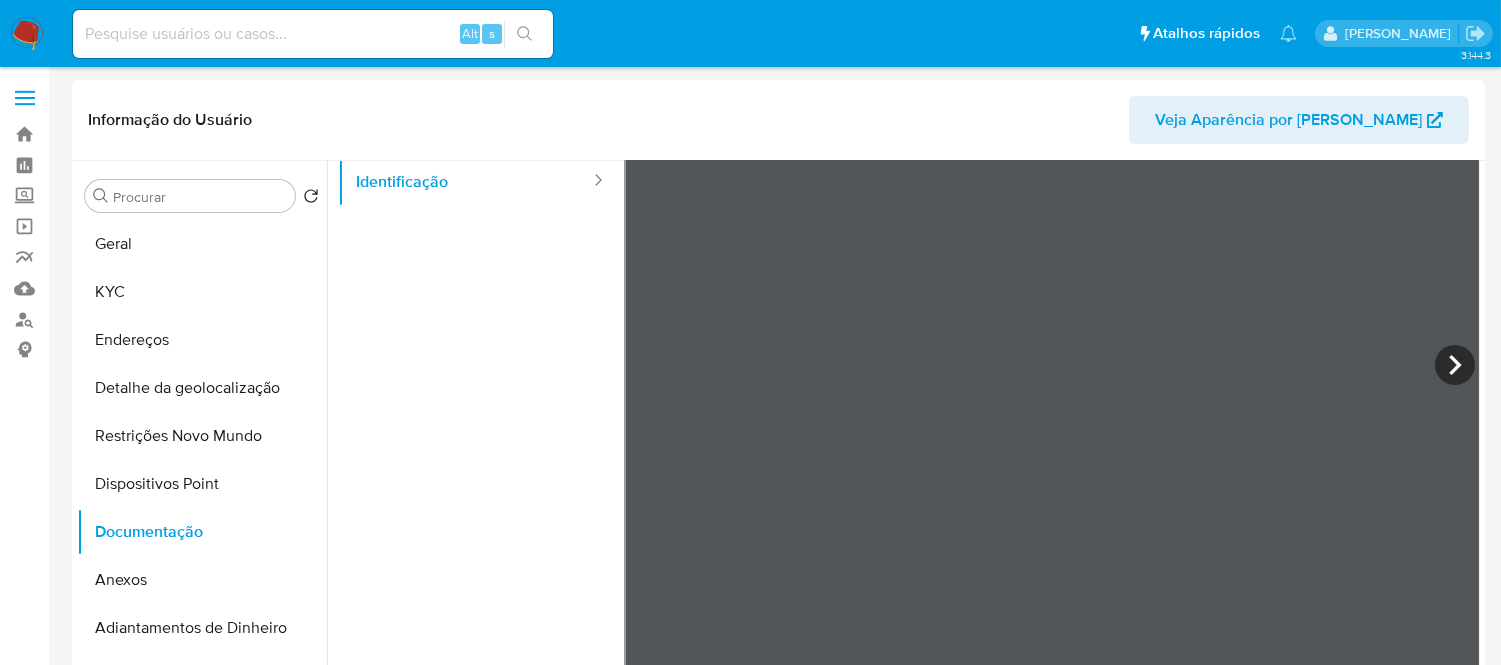 scroll, scrollTop: 168, scrollLeft: 0, axis: vertical 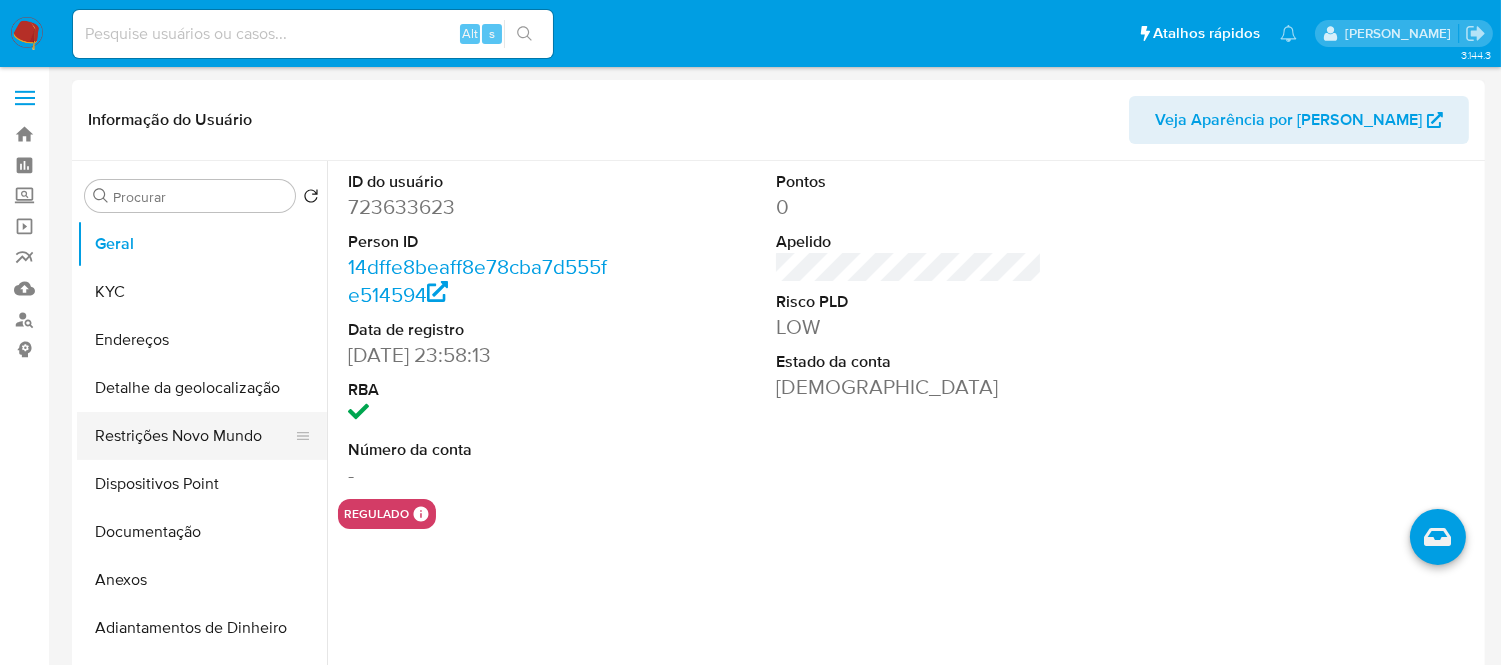 select on "10" 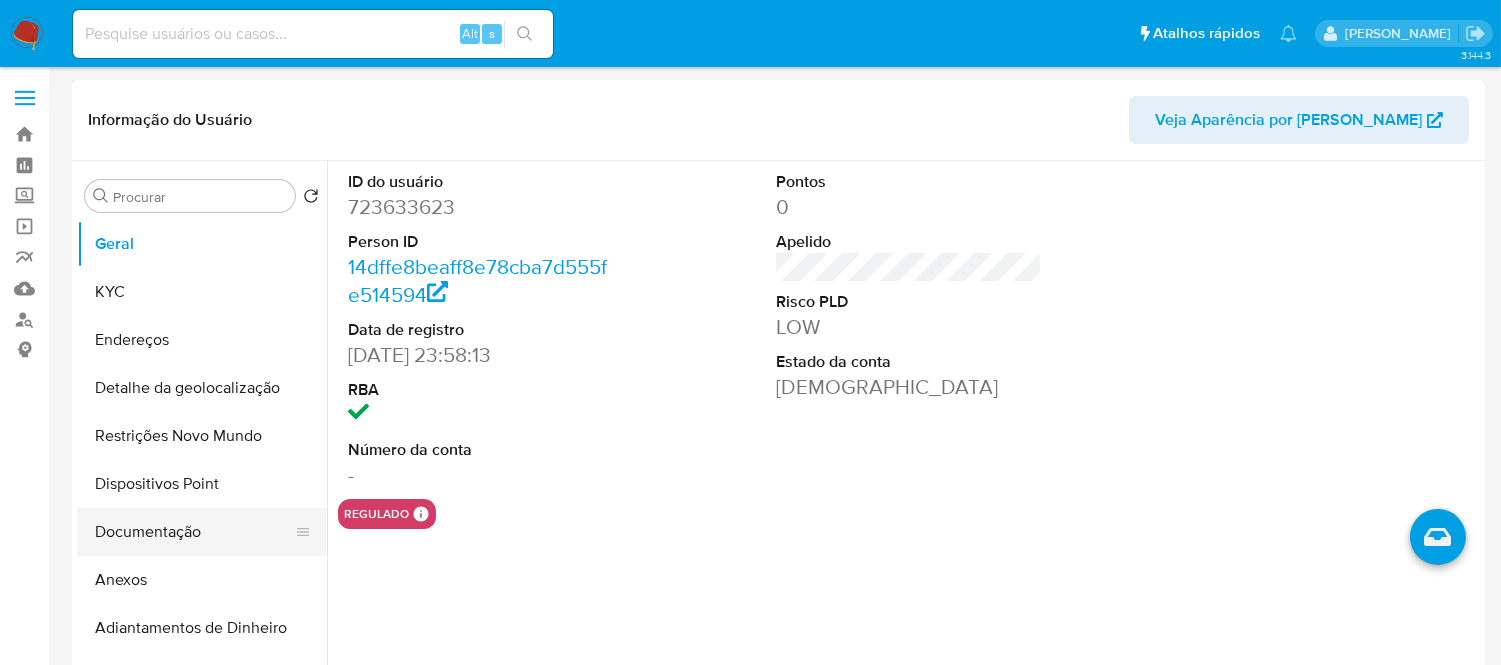 click on "Documentação" at bounding box center (194, 532) 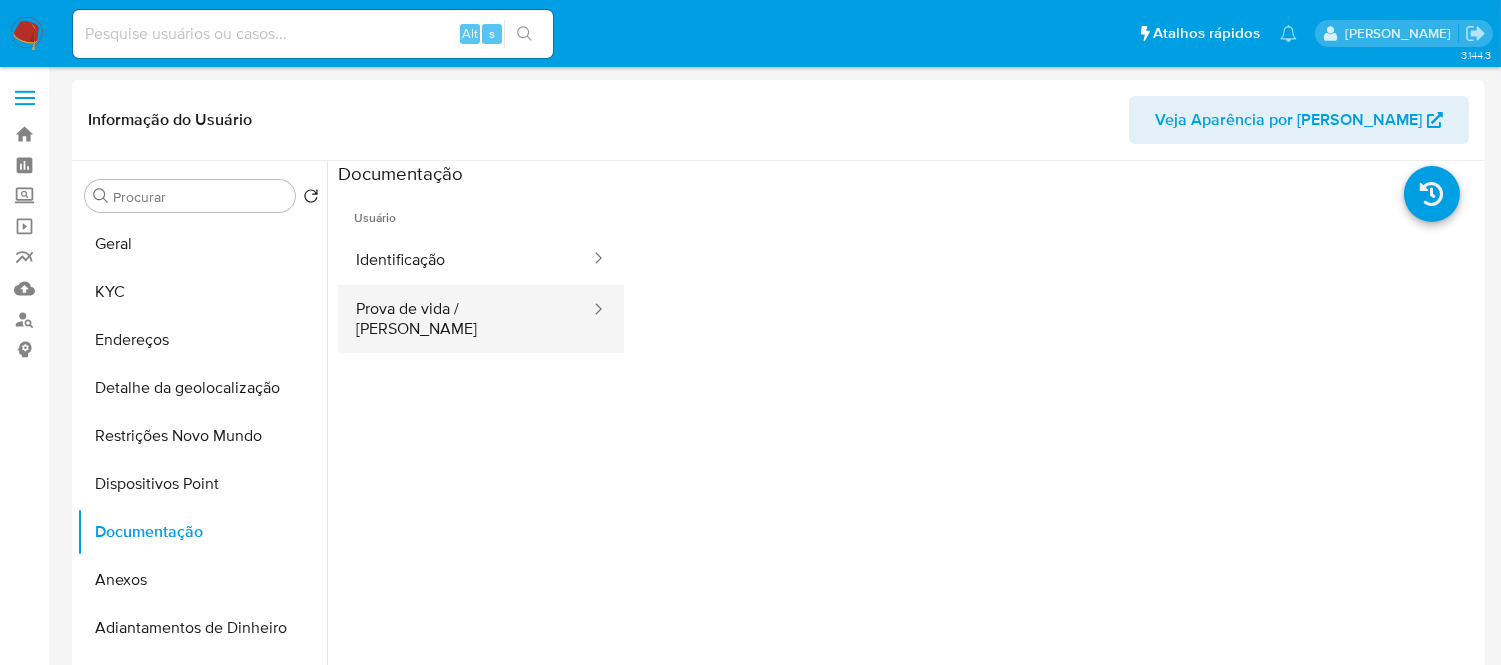 click on "Prova de vida / [PERSON_NAME]" at bounding box center (465, 319) 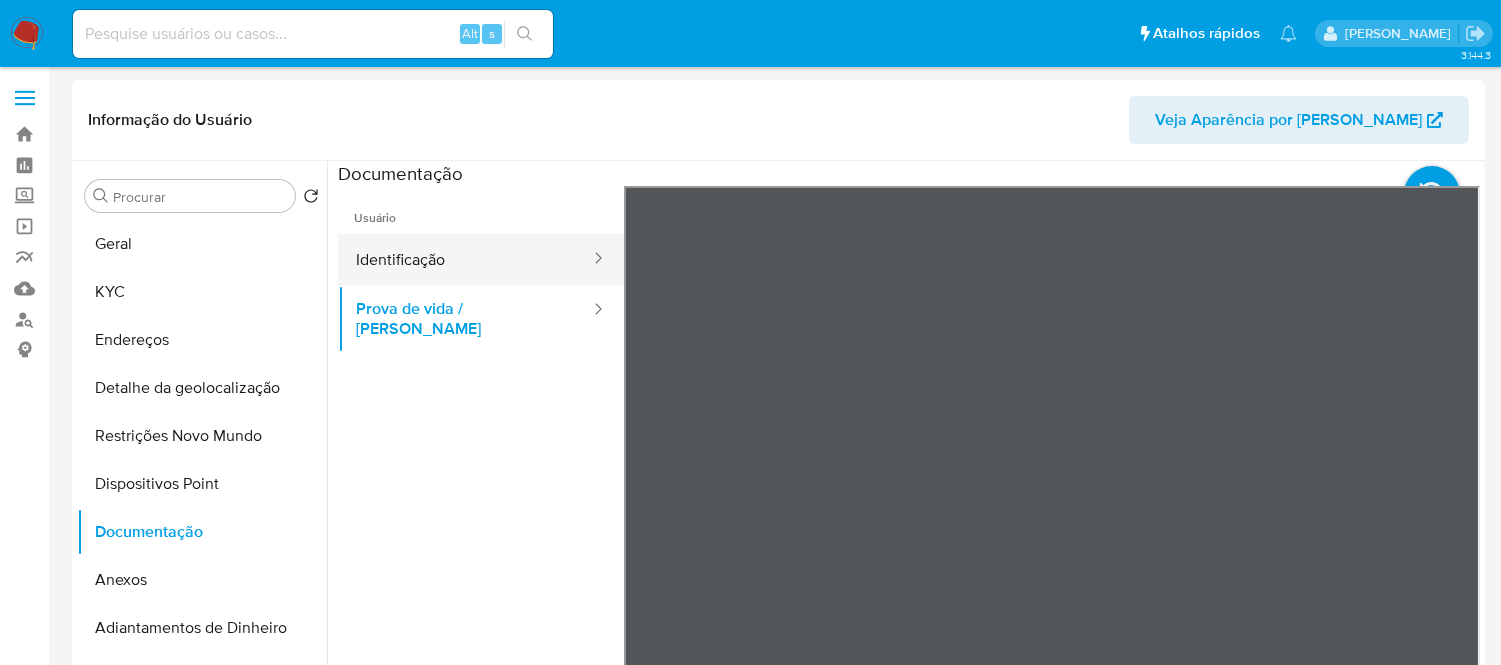 click on "Identificação" at bounding box center [465, 259] 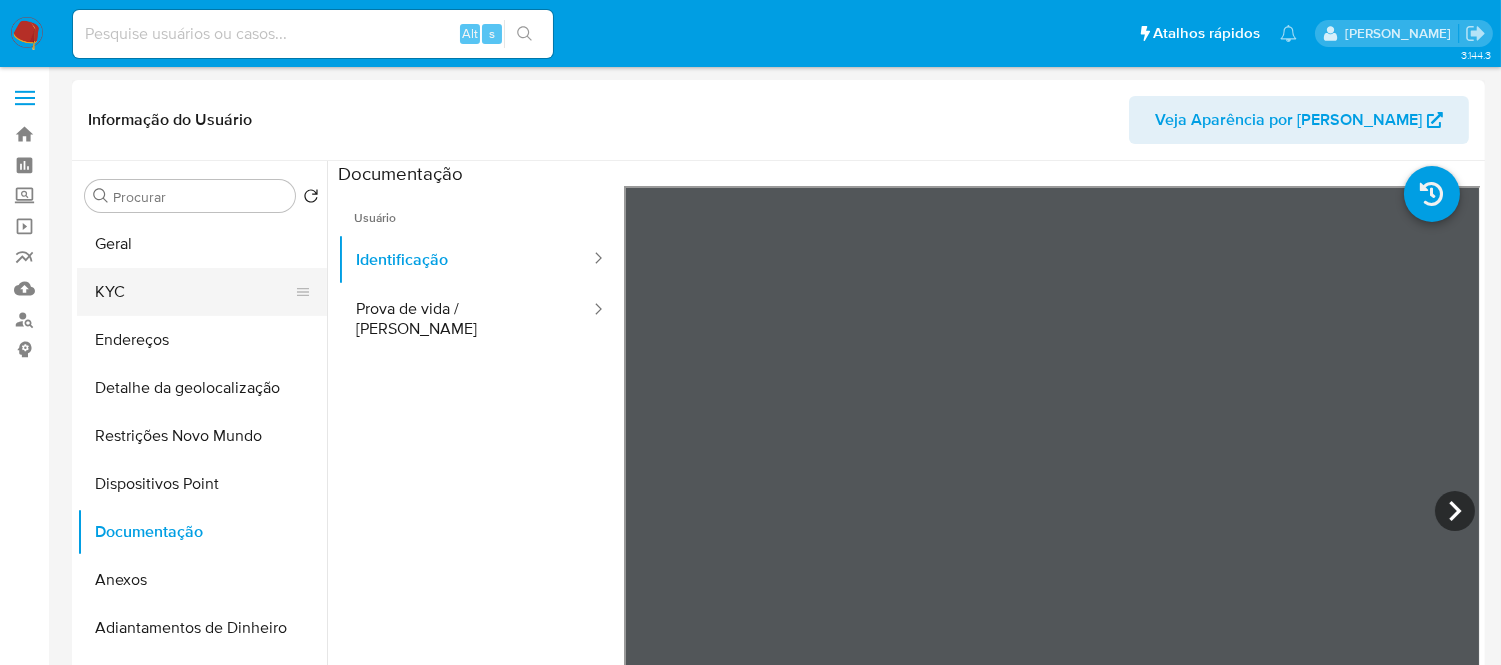 click on "KYC" at bounding box center (194, 292) 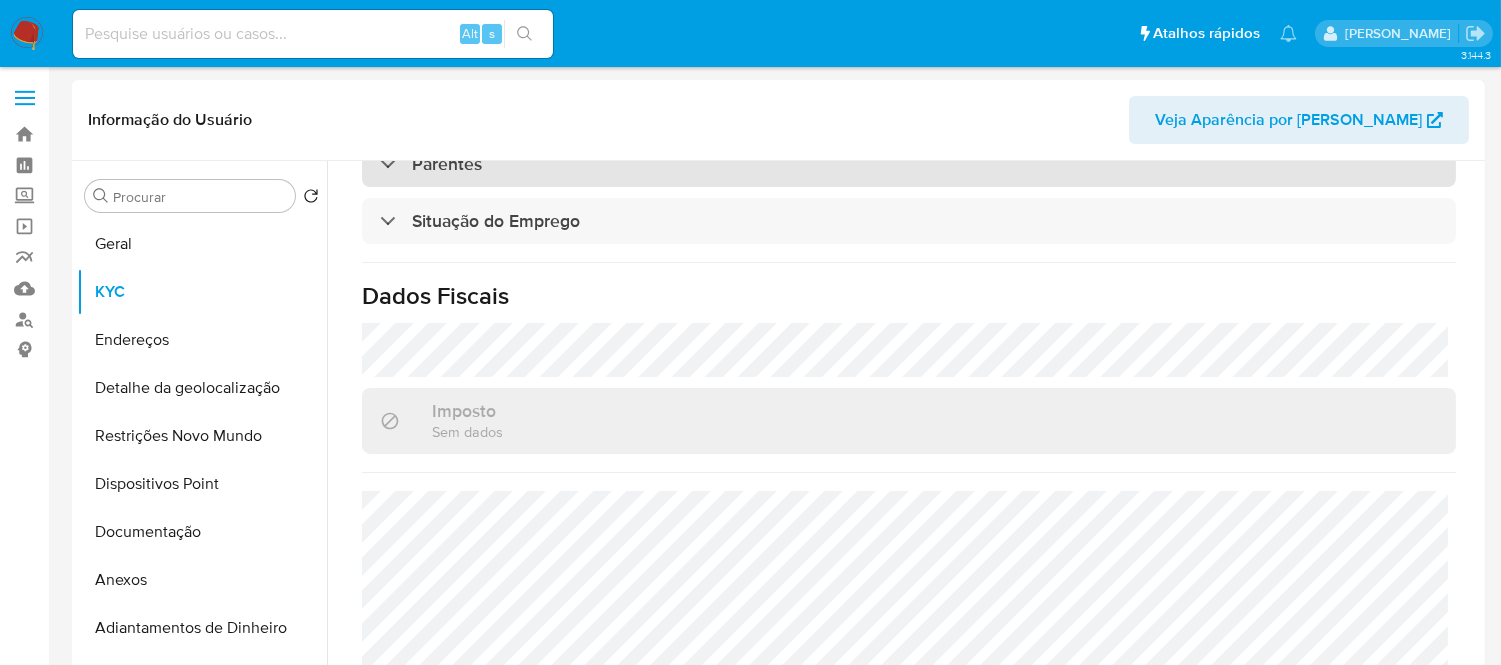 scroll, scrollTop: 888, scrollLeft: 0, axis: vertical 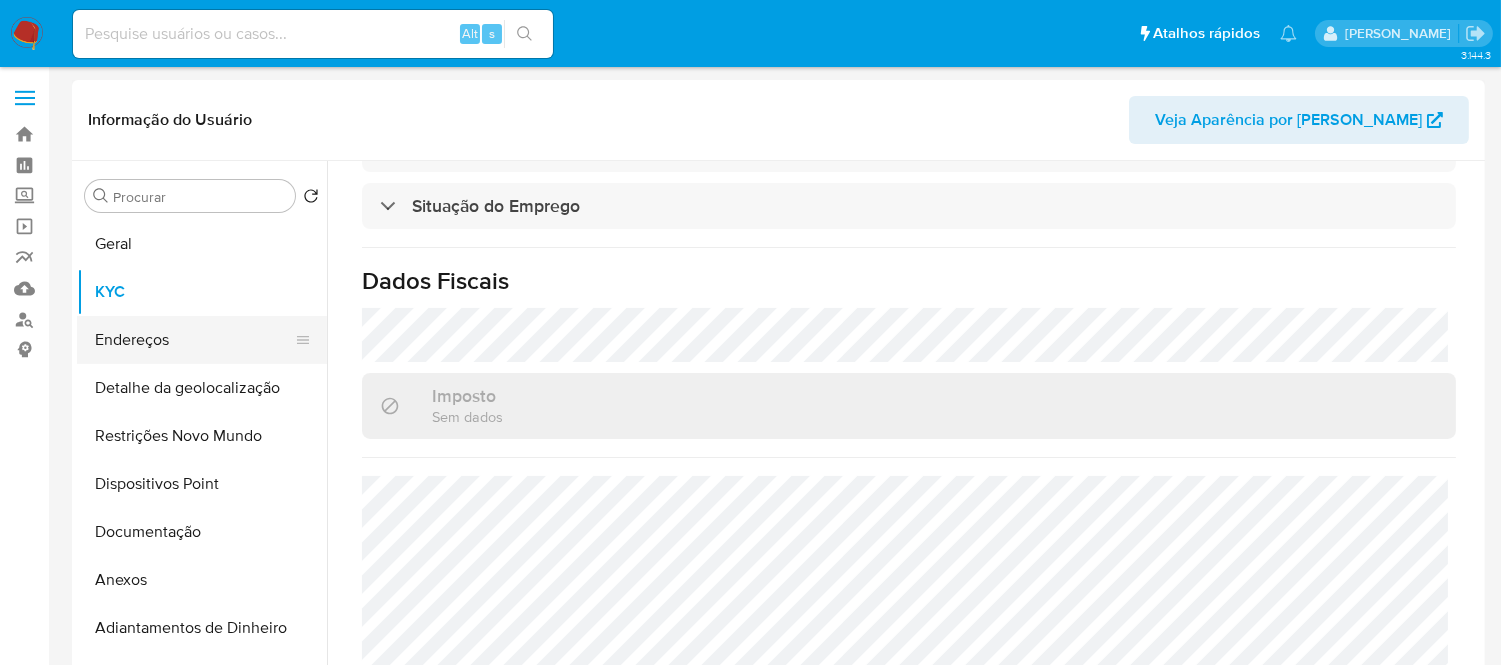 click on "Endereços" at bounding box center [194, 340] 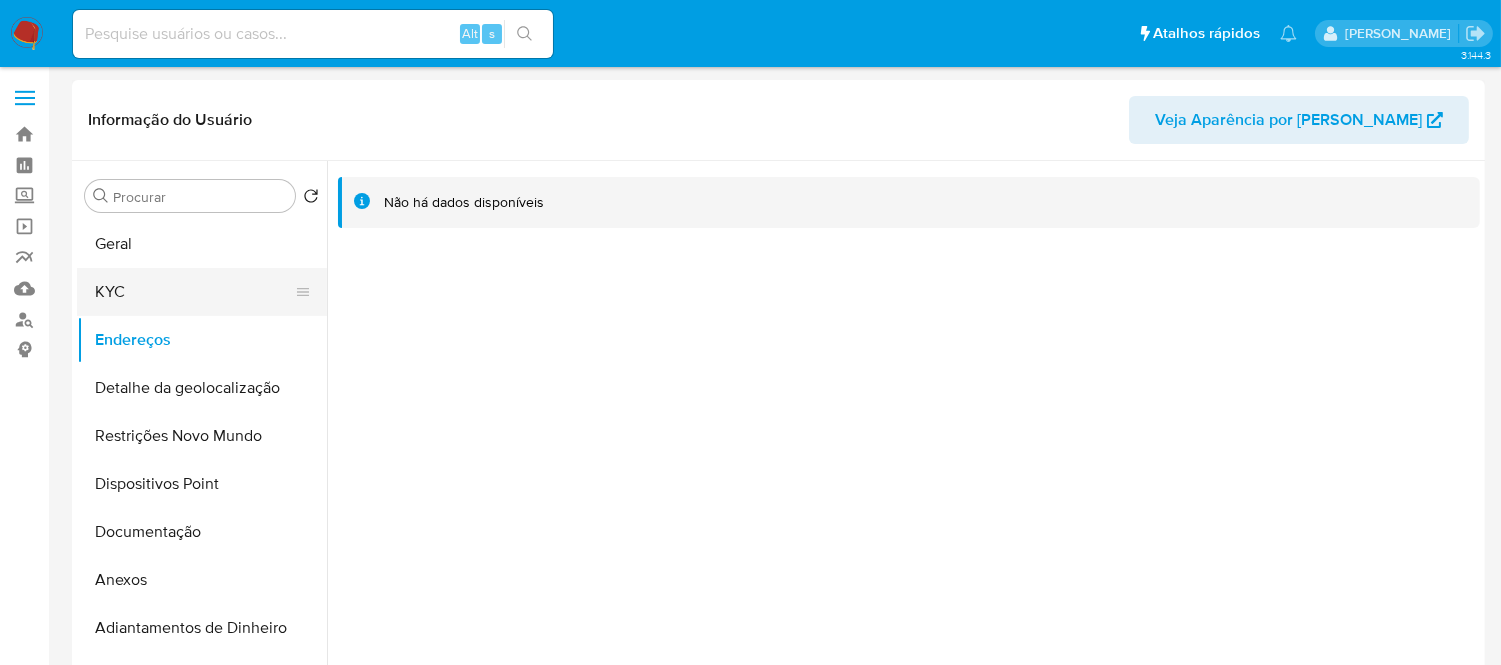 click on "KYC" at bounding box center (194, 292) 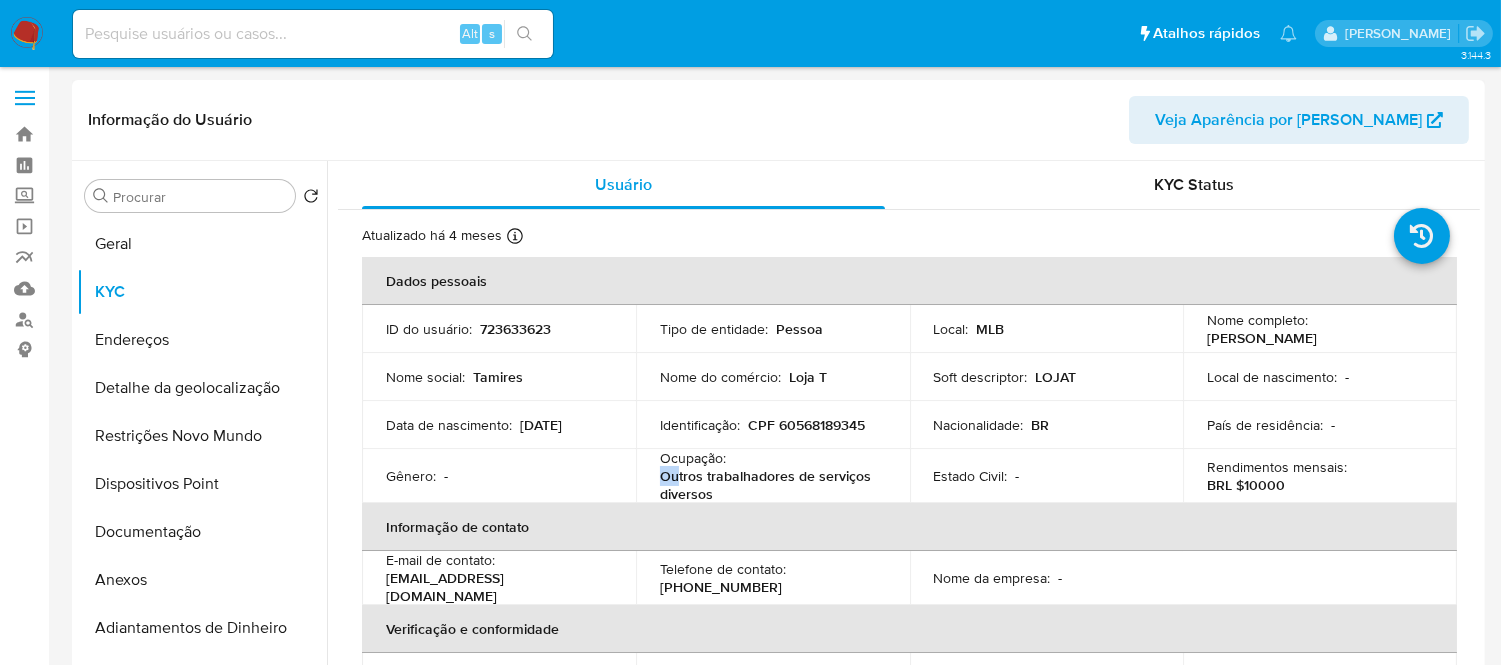 drag, startPoint x: 656, startPoint y: 481, endPoint x: 673, endPoint y: 481, distance: 17 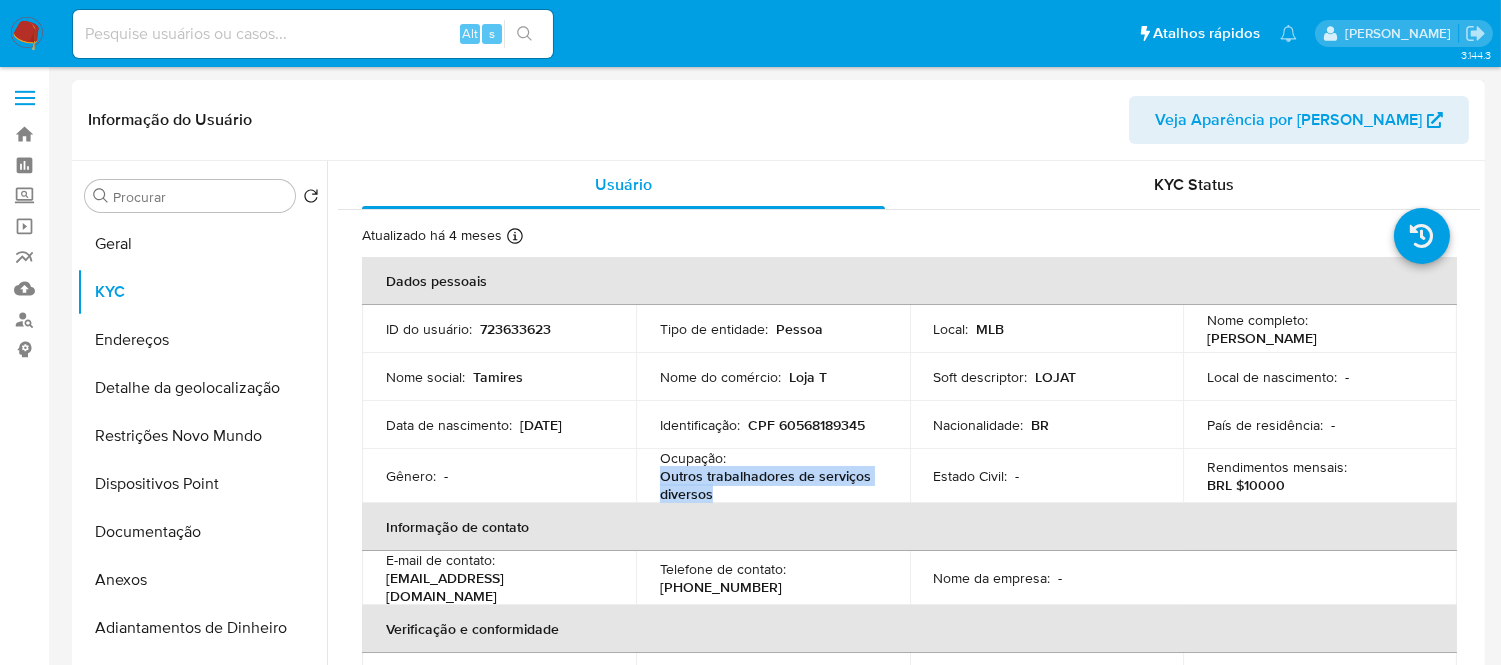 drag, startPoint x: 657, startPoint y: 475, endPoint x: 717, endPoint y: 493, distance: 62.641838 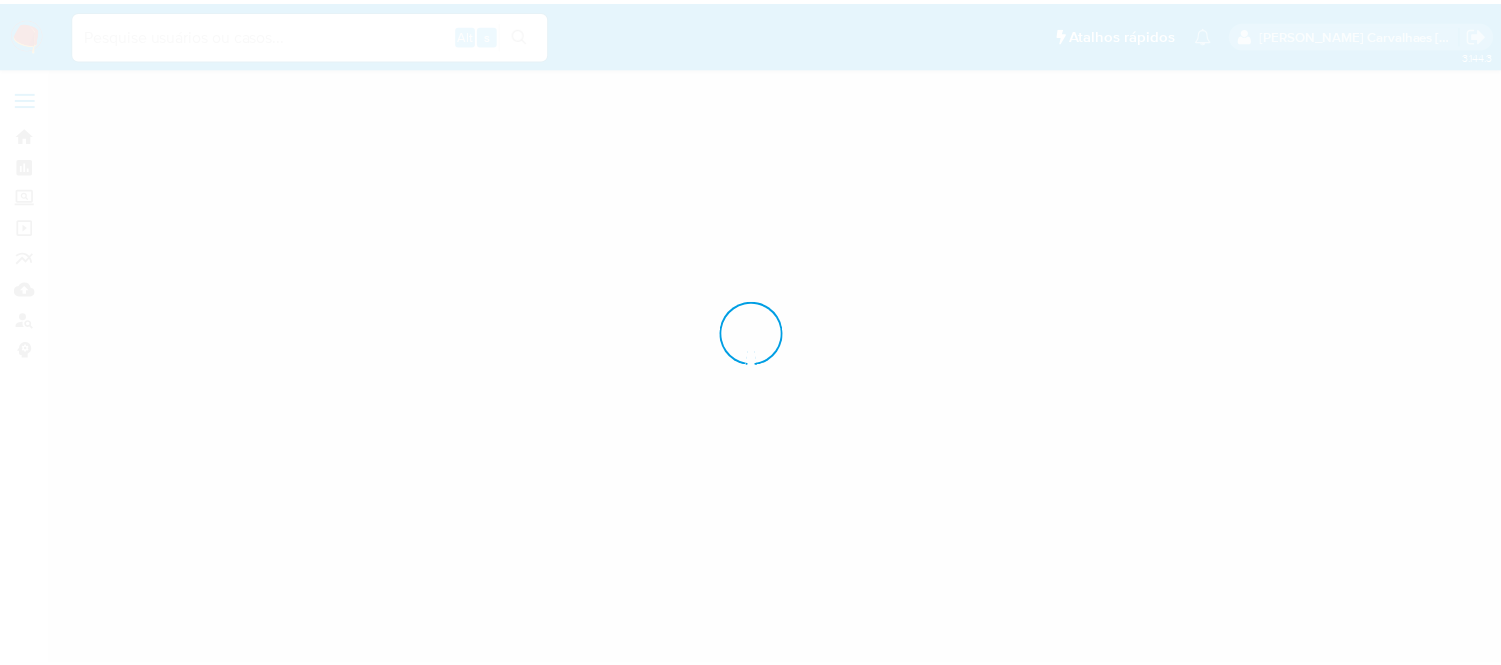 scroll, scrollTop: 0, scrollLeft: 0, axis: both 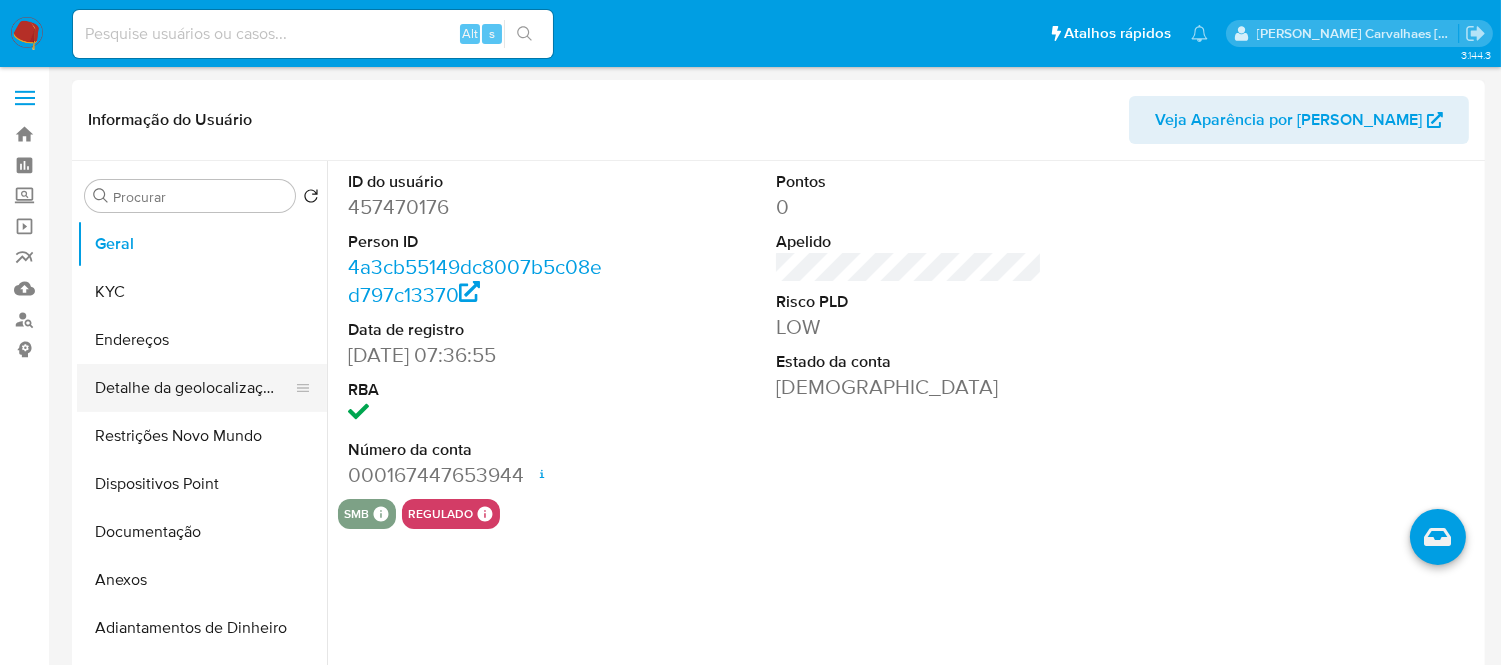 select on "10" 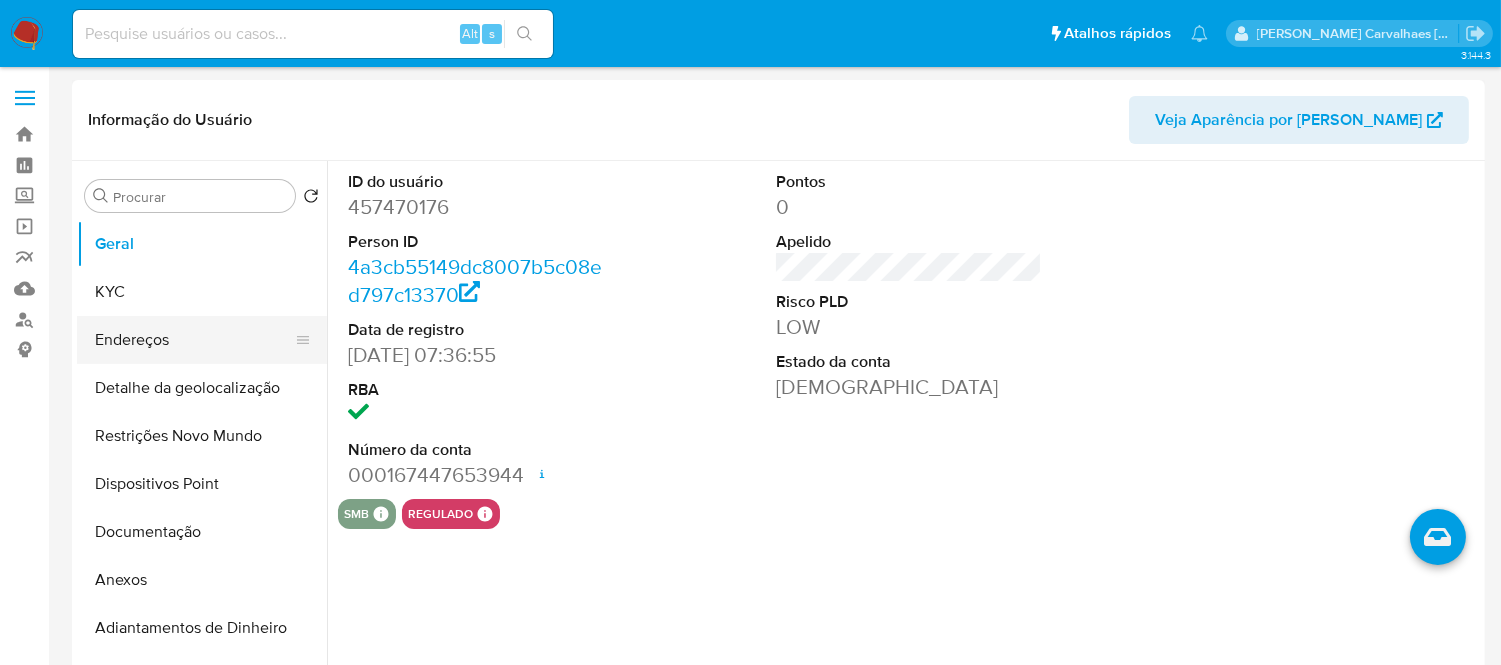 click on "Endereços" at bounding box center [194, 340] 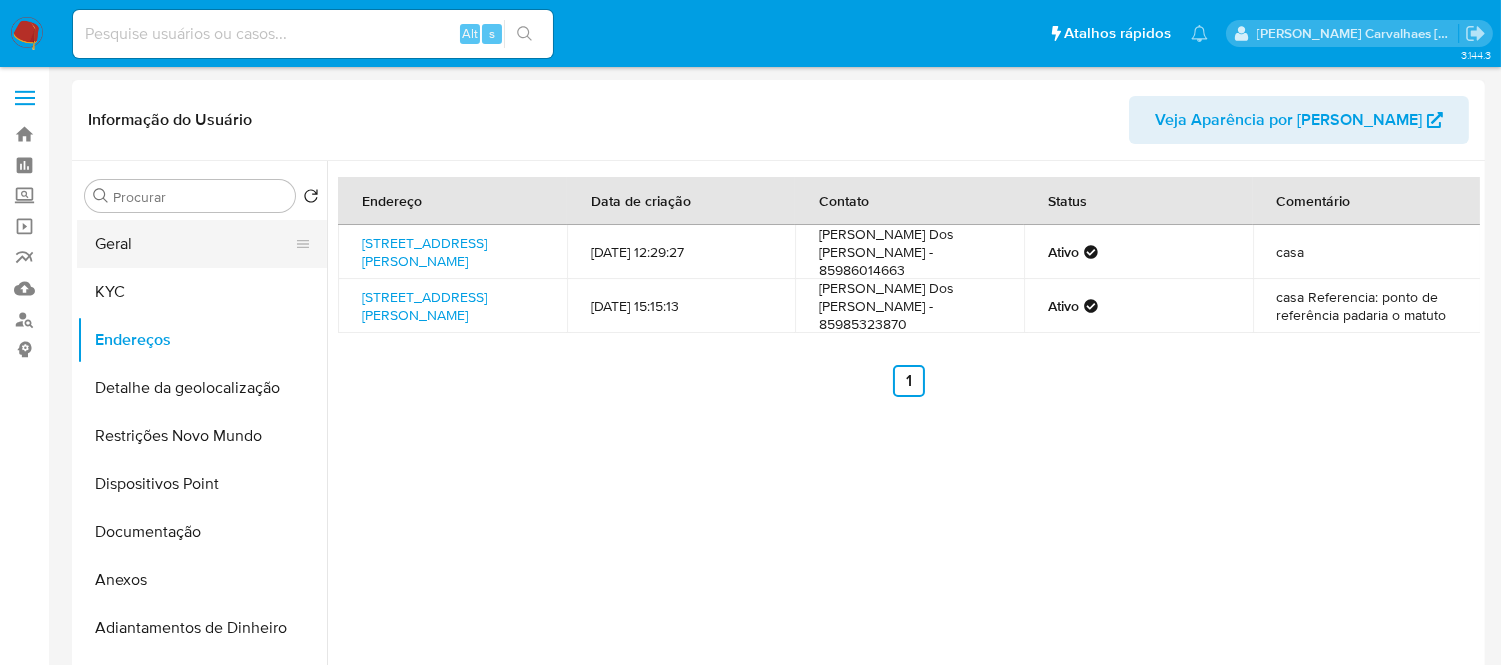 click on "Geral" at bounding box center [194, 244] 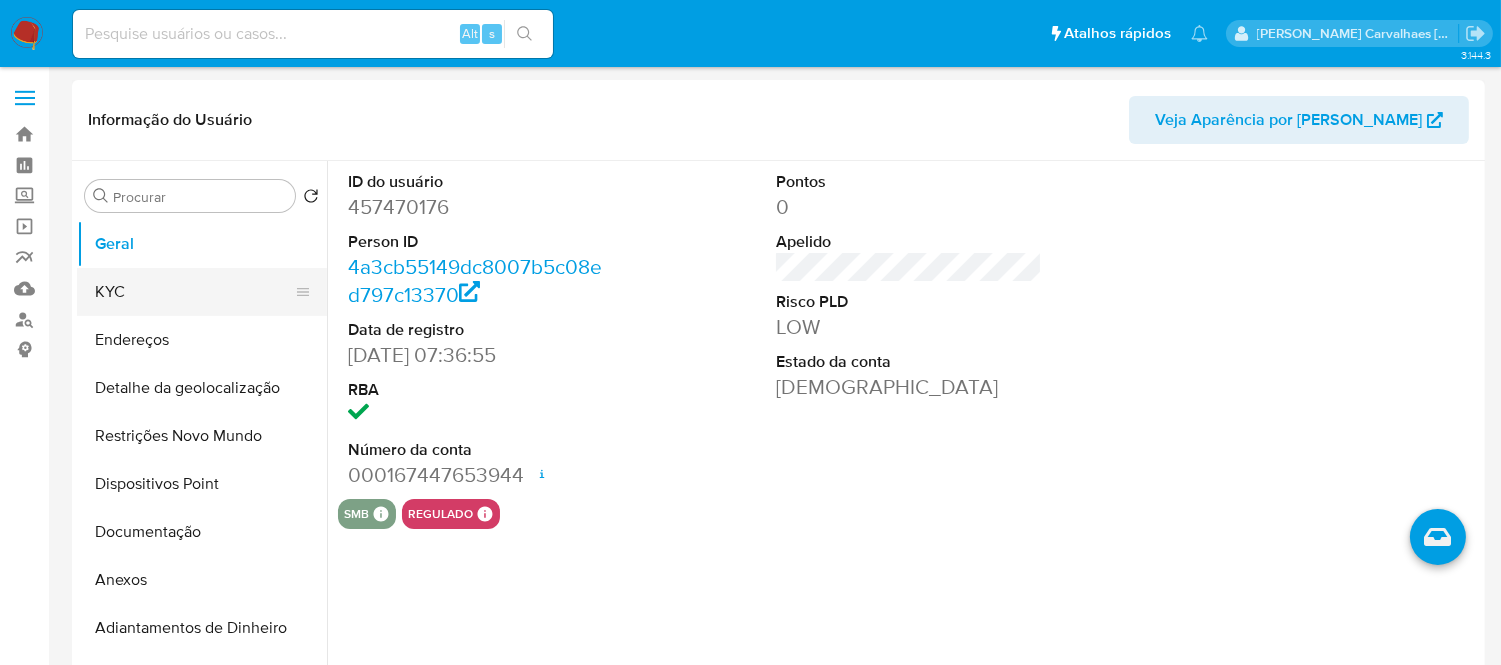 click on "KYC" at bounding box center (194, 292) 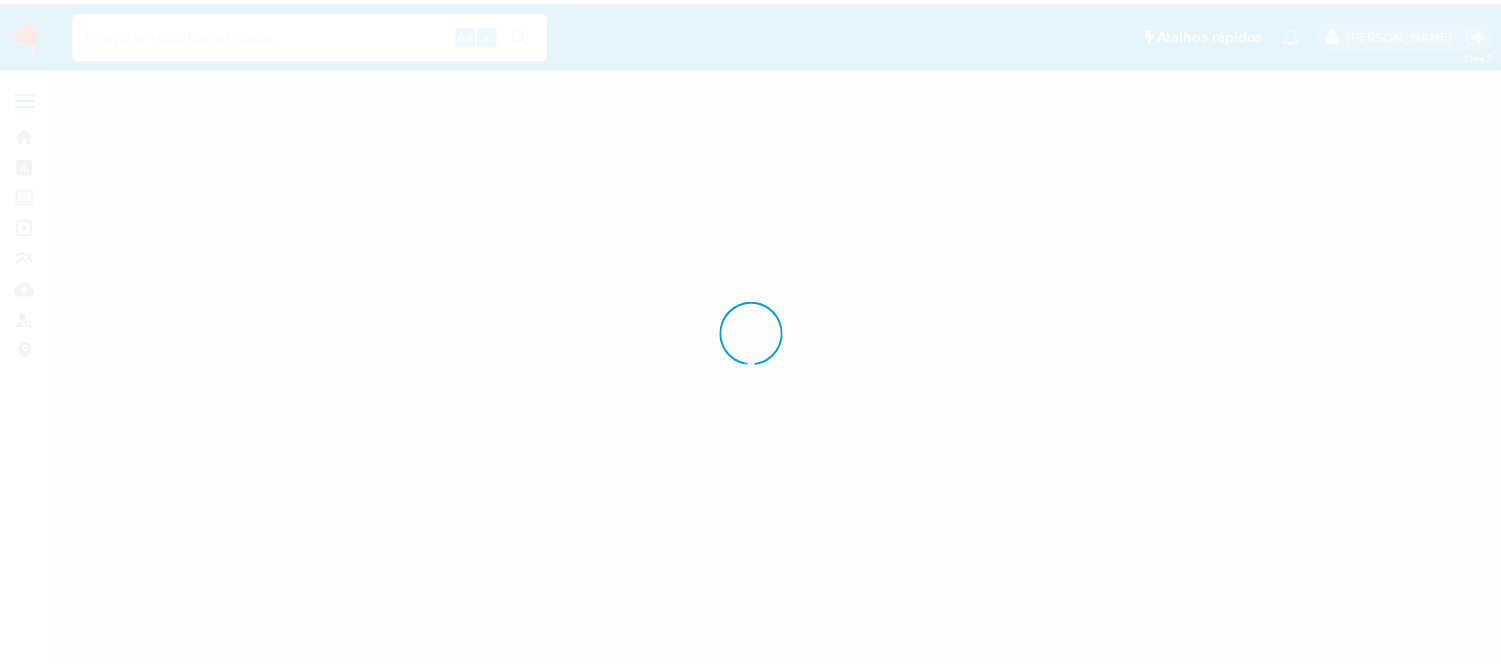 scroll, scrollTop: 0, scrollLeft: 0, axis: both 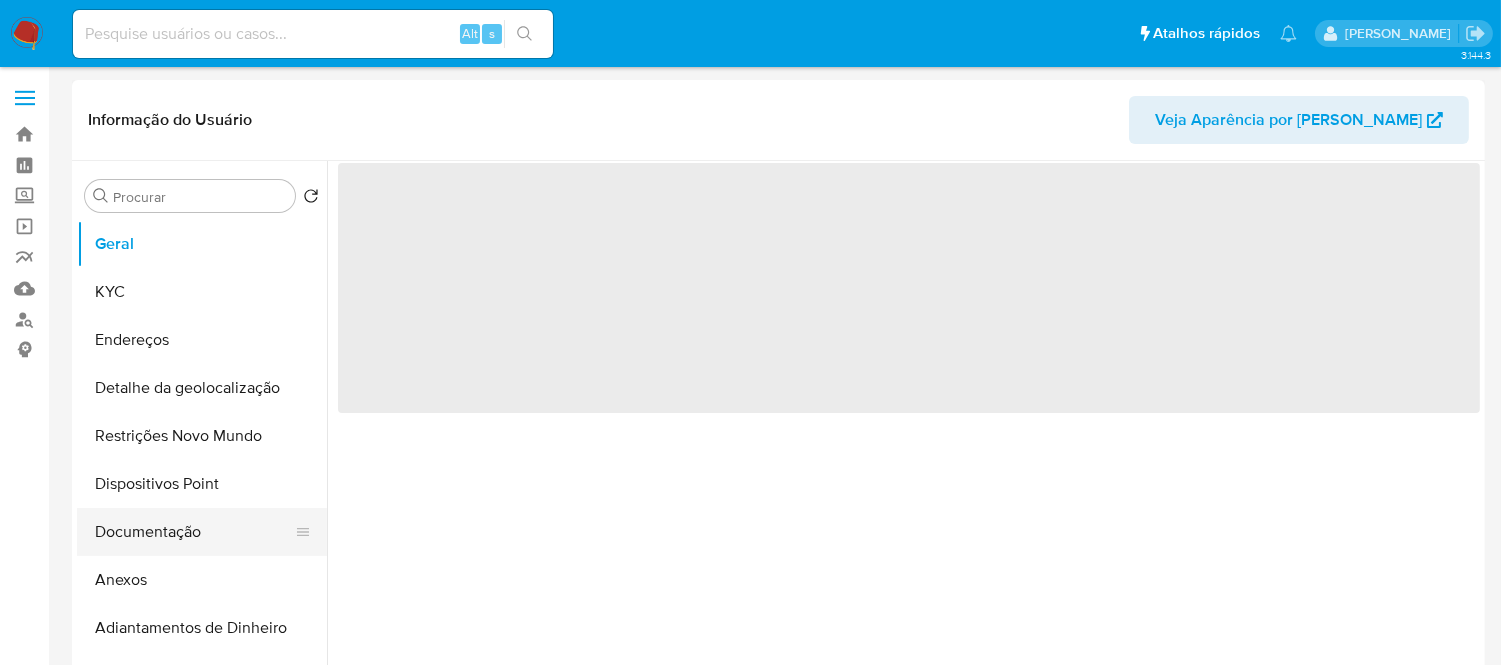 click on "Documentação" at bounding box center [194, 532] 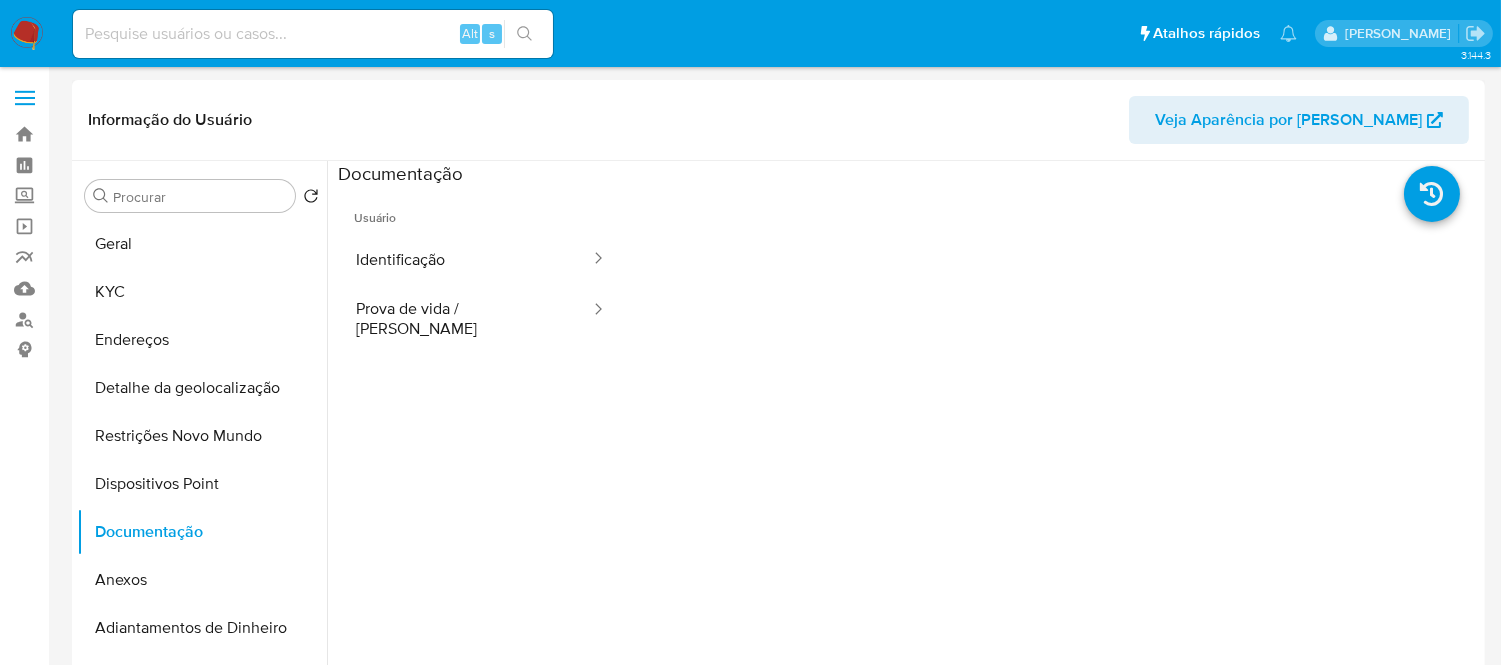 select on "10" 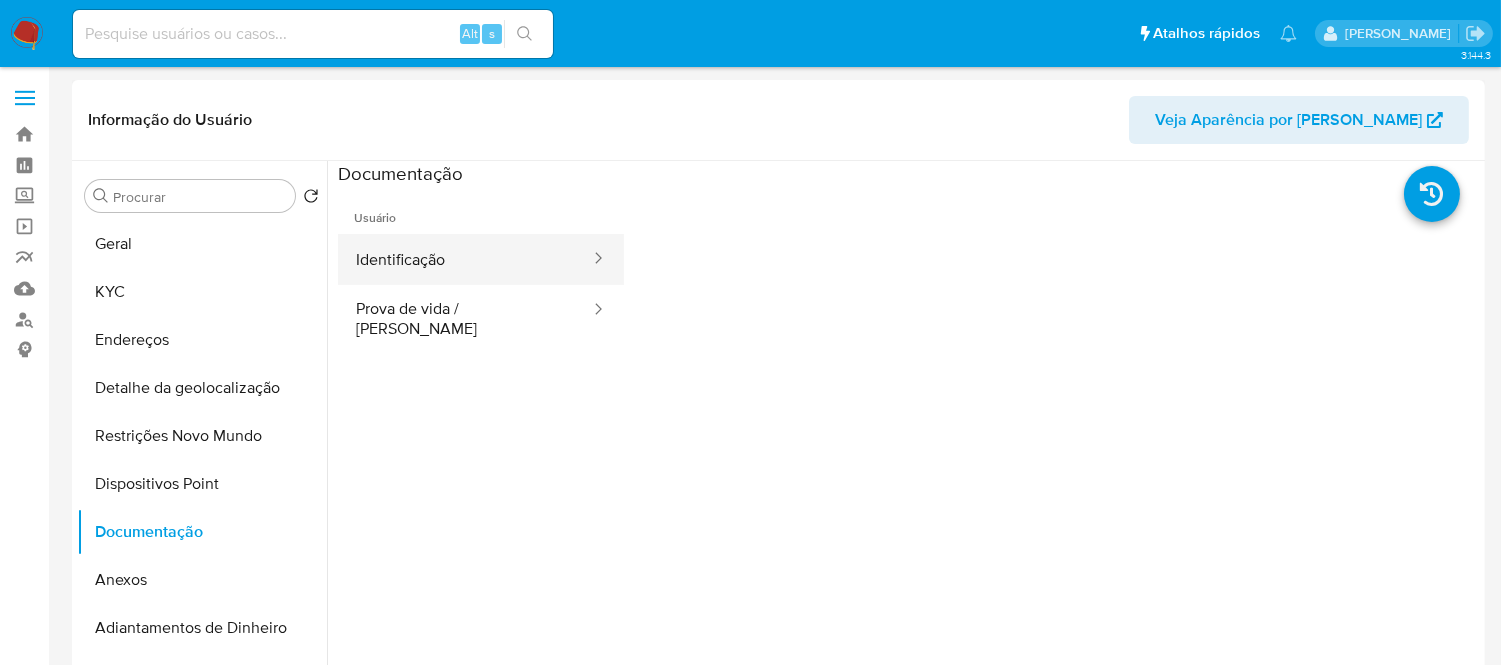 click on "Identificação" at bounding box center (465, 259) 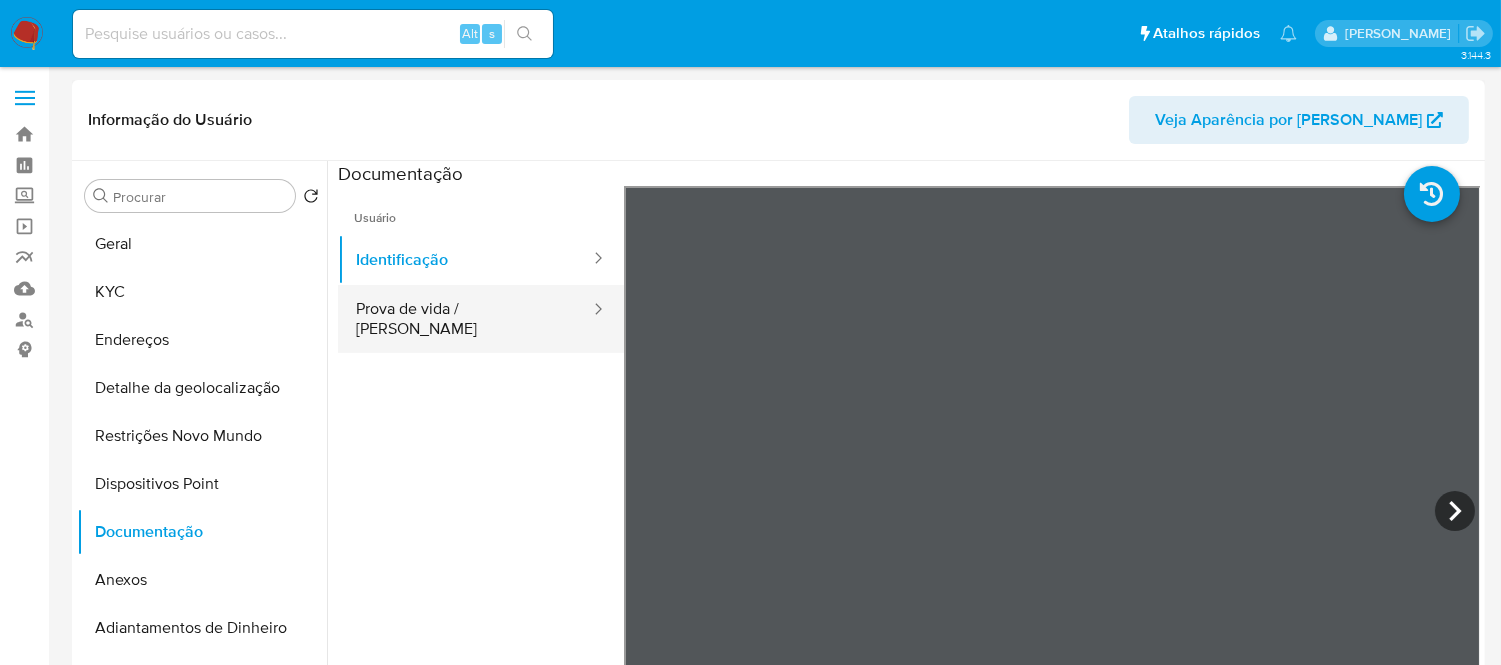 click on "Prova de vida / [PERSON_NAME]" at bounding box center [465, 319] 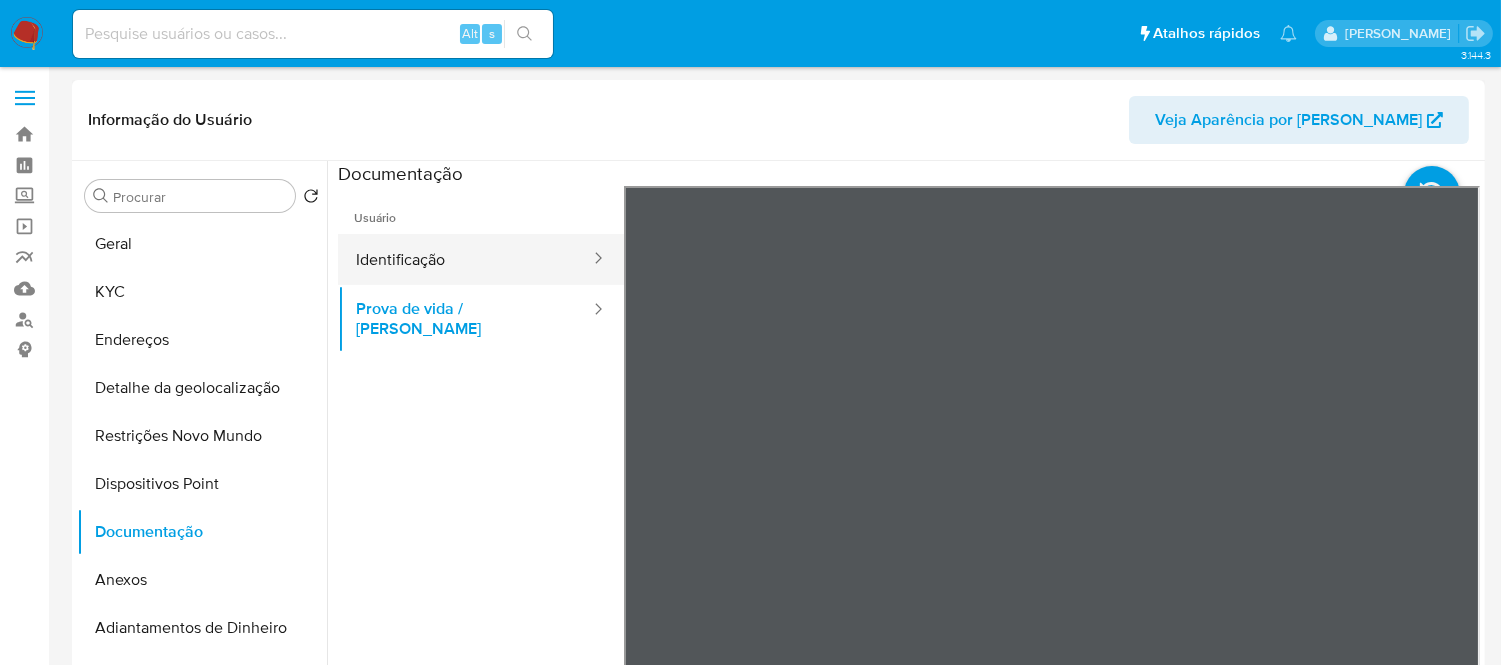 click on "Identificação" at bounding box center (465, 259) 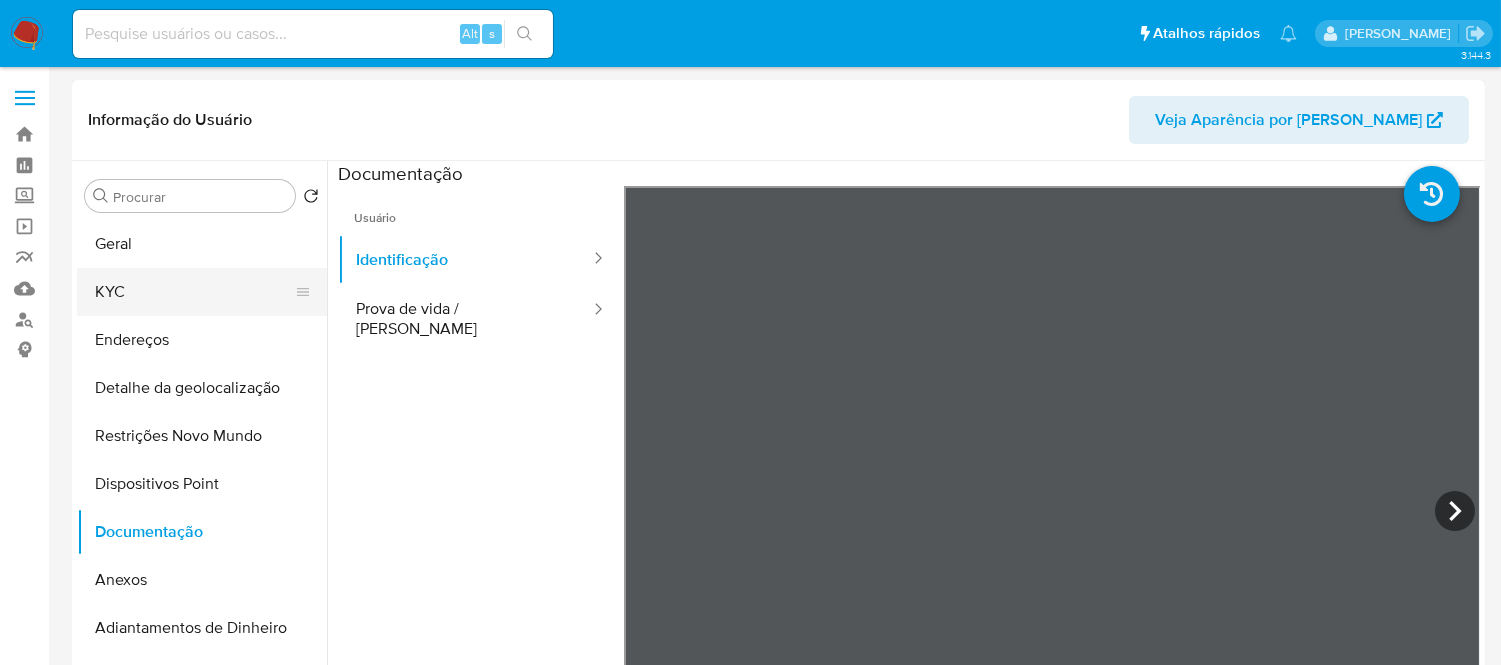click on "KYC" at bounding box center [194, 292] 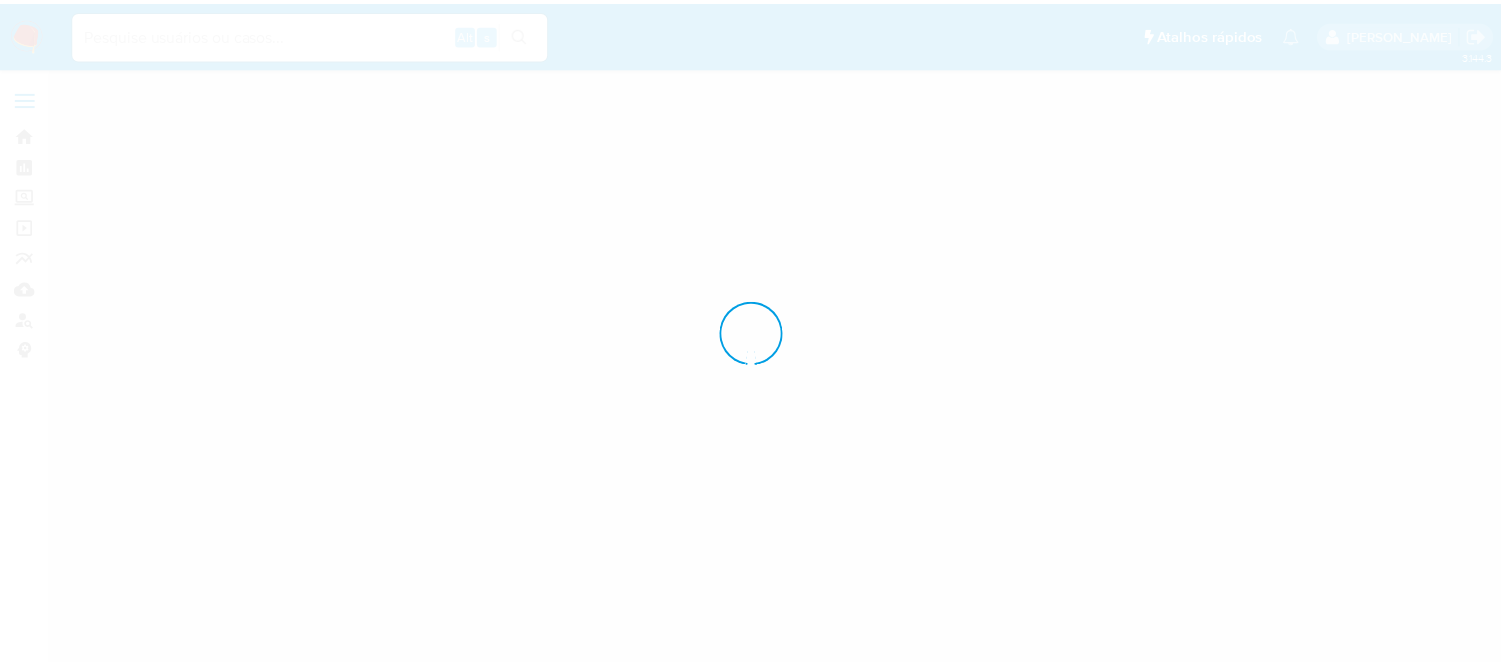 scroll, scrollTop: 0, scrollLeft: 0, axis: both 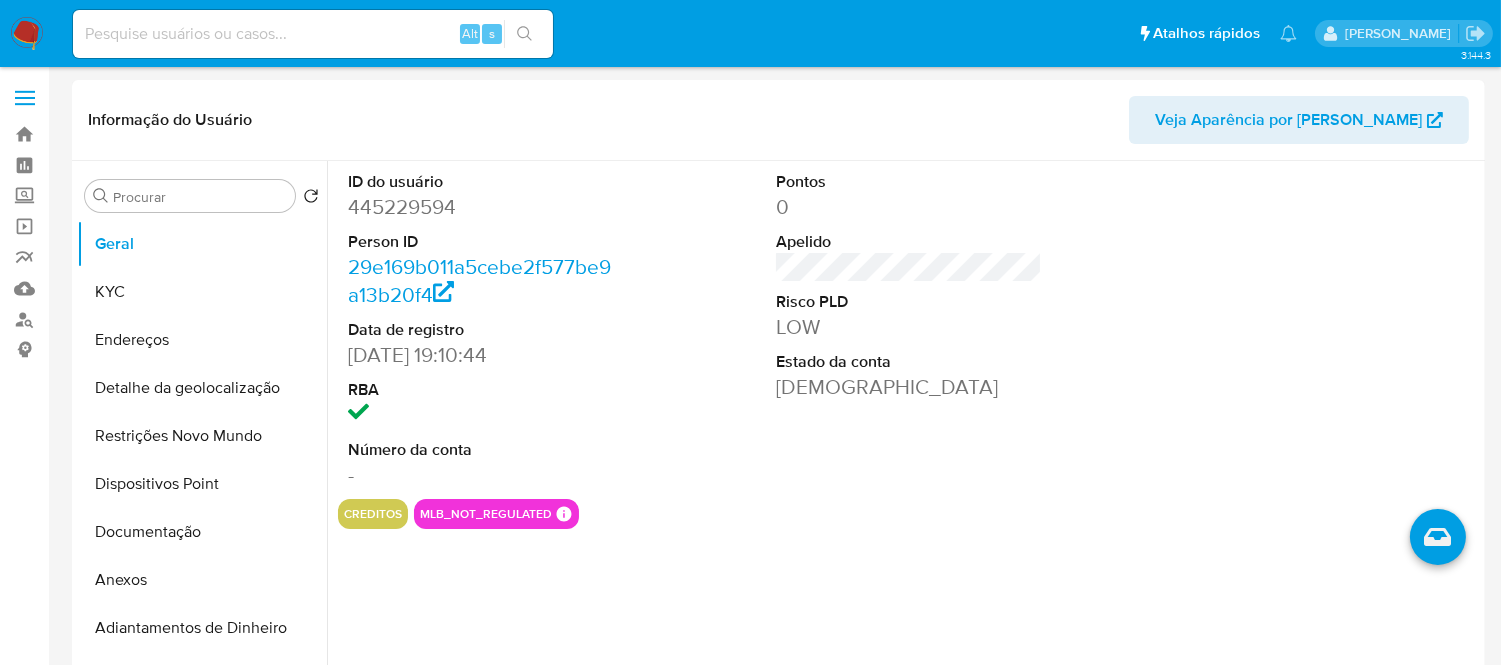 select on "10" 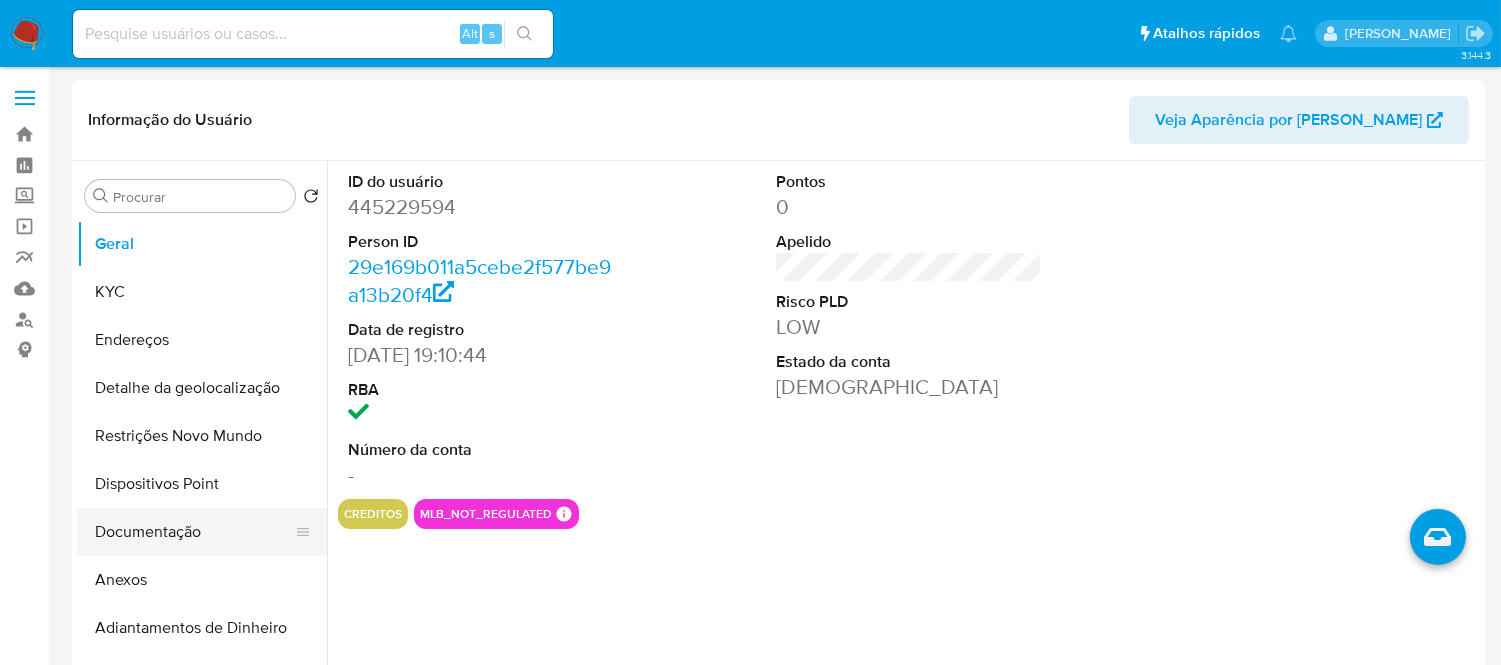 click on "Documentação" at bounding box center (194, 532) 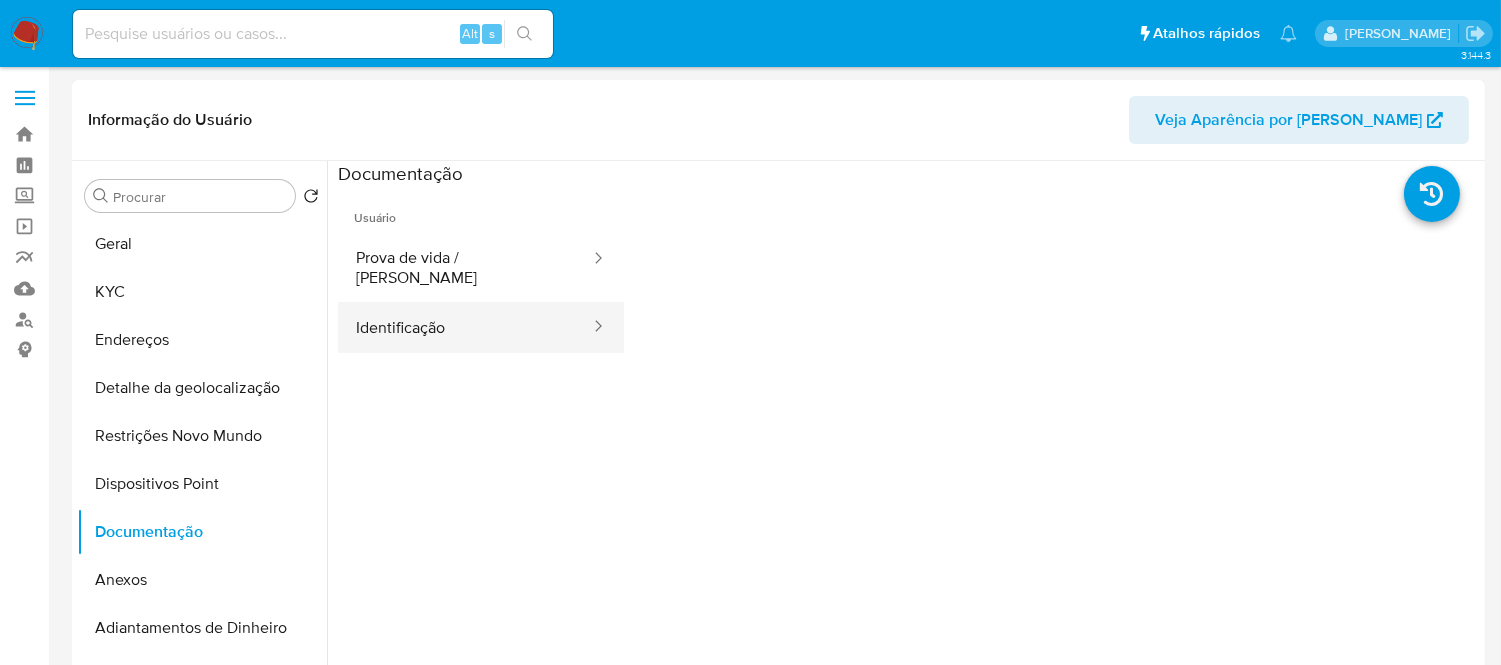 click on "Identificação" at bounding box center [465, 327] 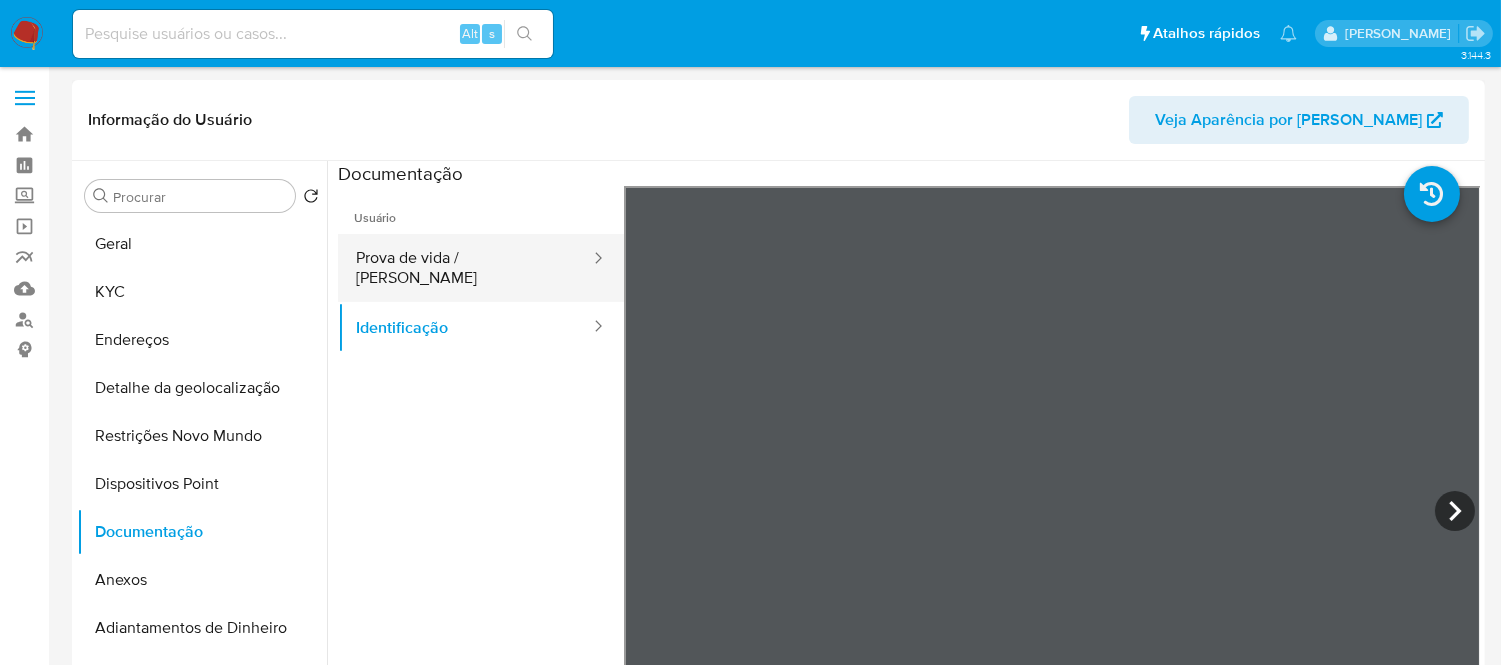 click on "Prova de vida / [PERSON_NAME]" at bounding box center [465, 268] 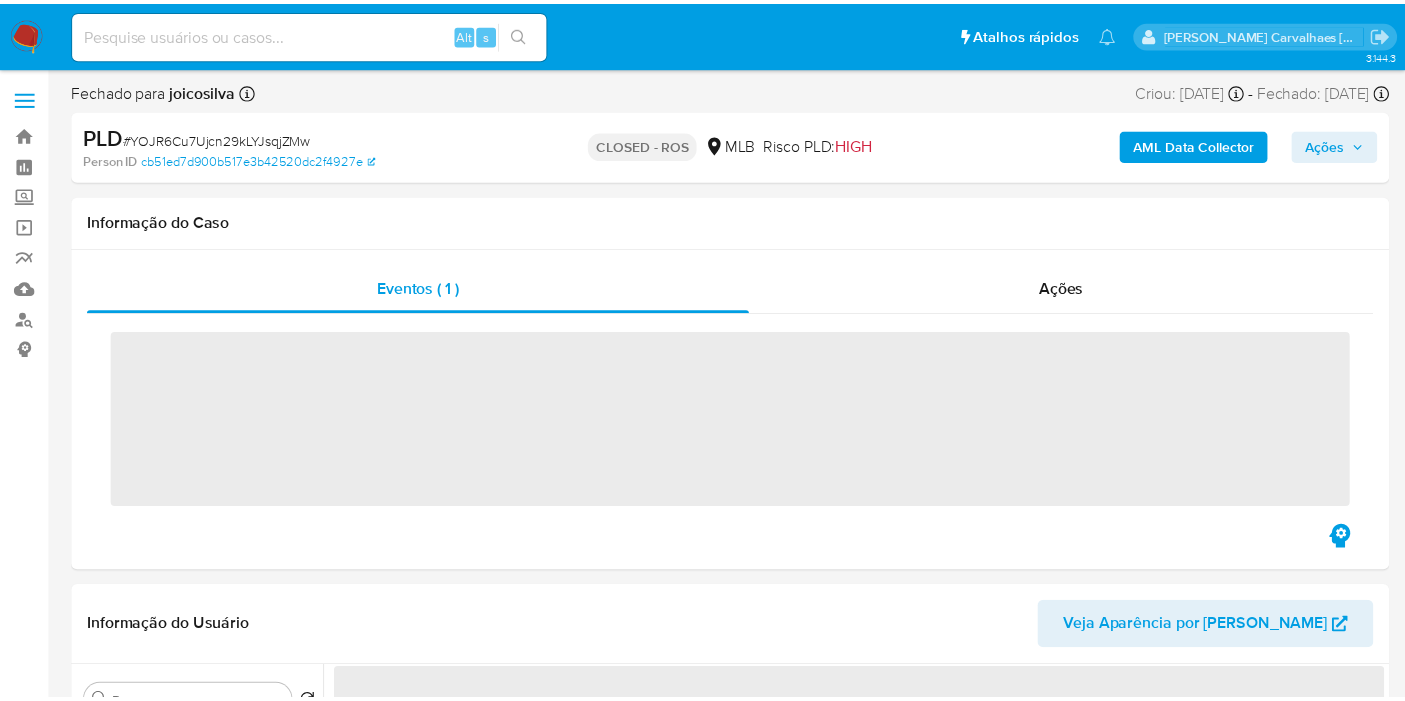 scroll, scrollTop: 0, scrollLeft: 0, axis: both 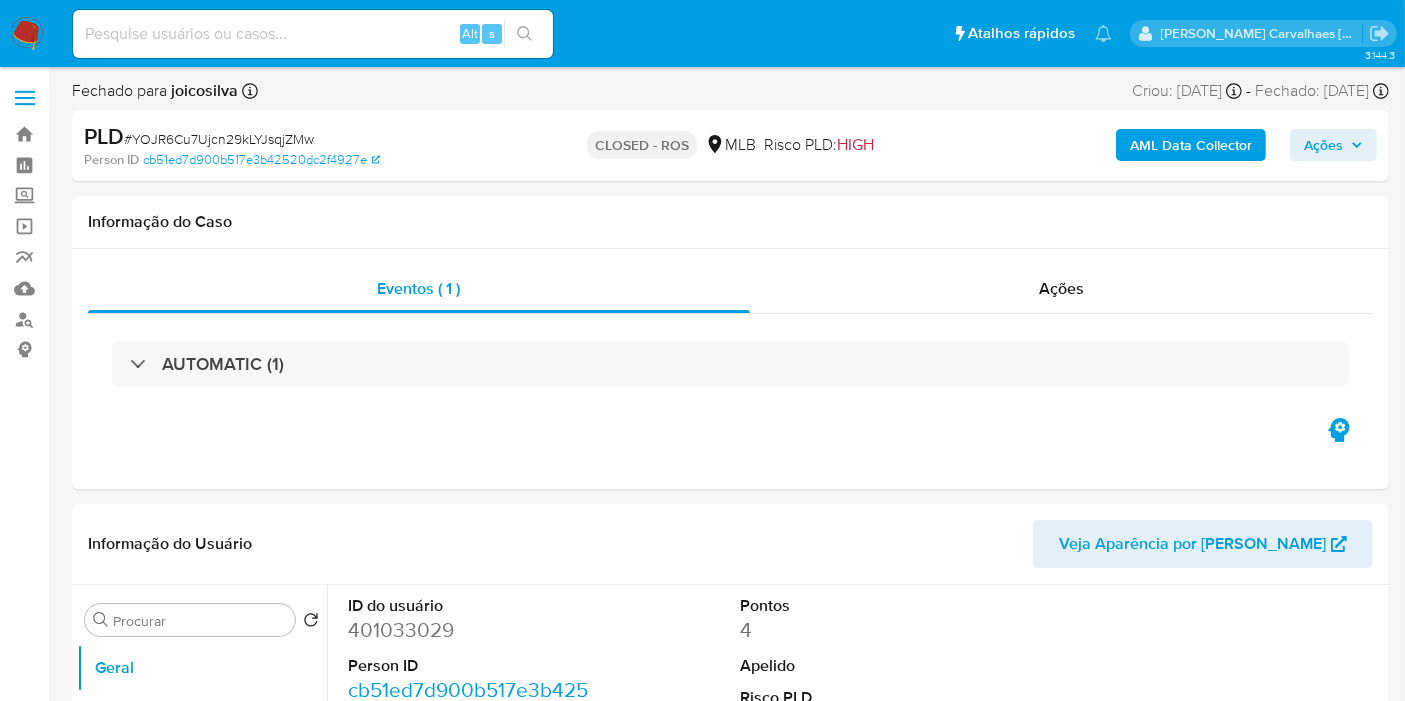 select on "10" 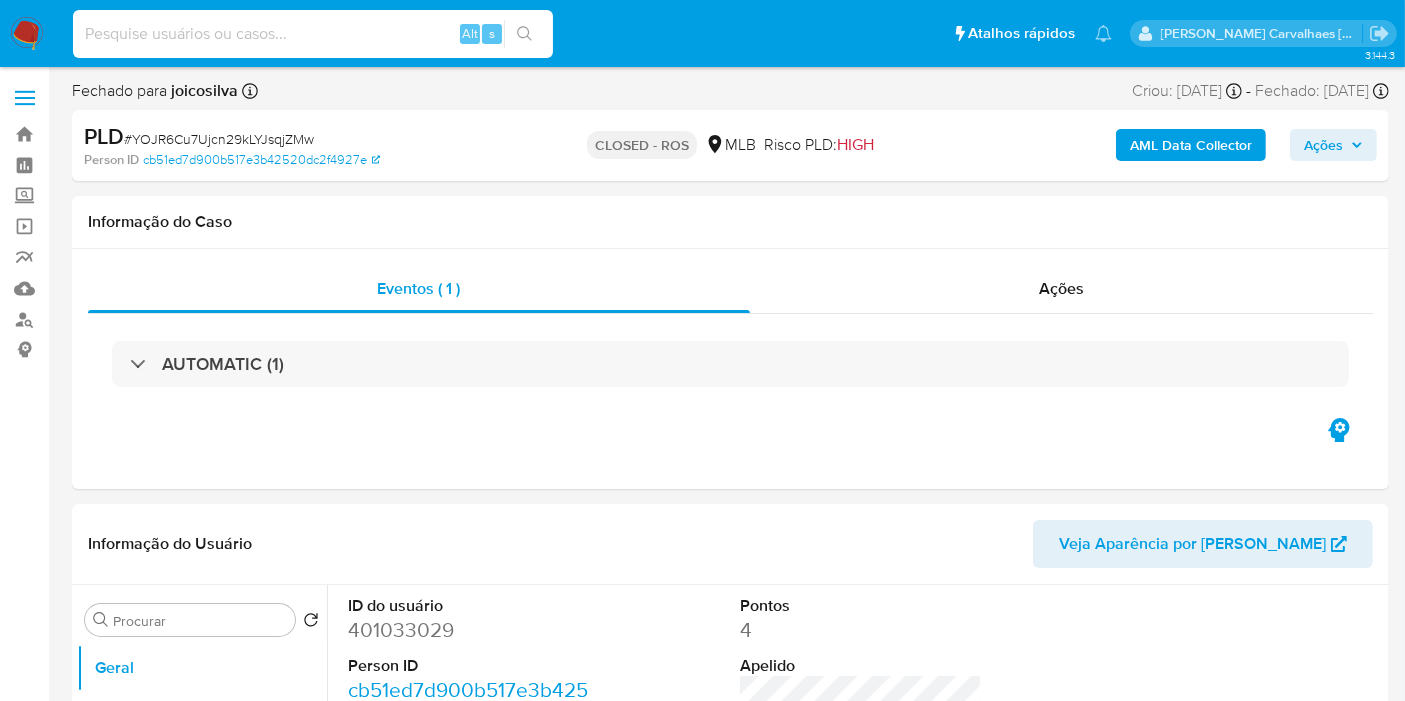 paste on "GHmM1IT7BRGNIkjZgLt3MBPj" 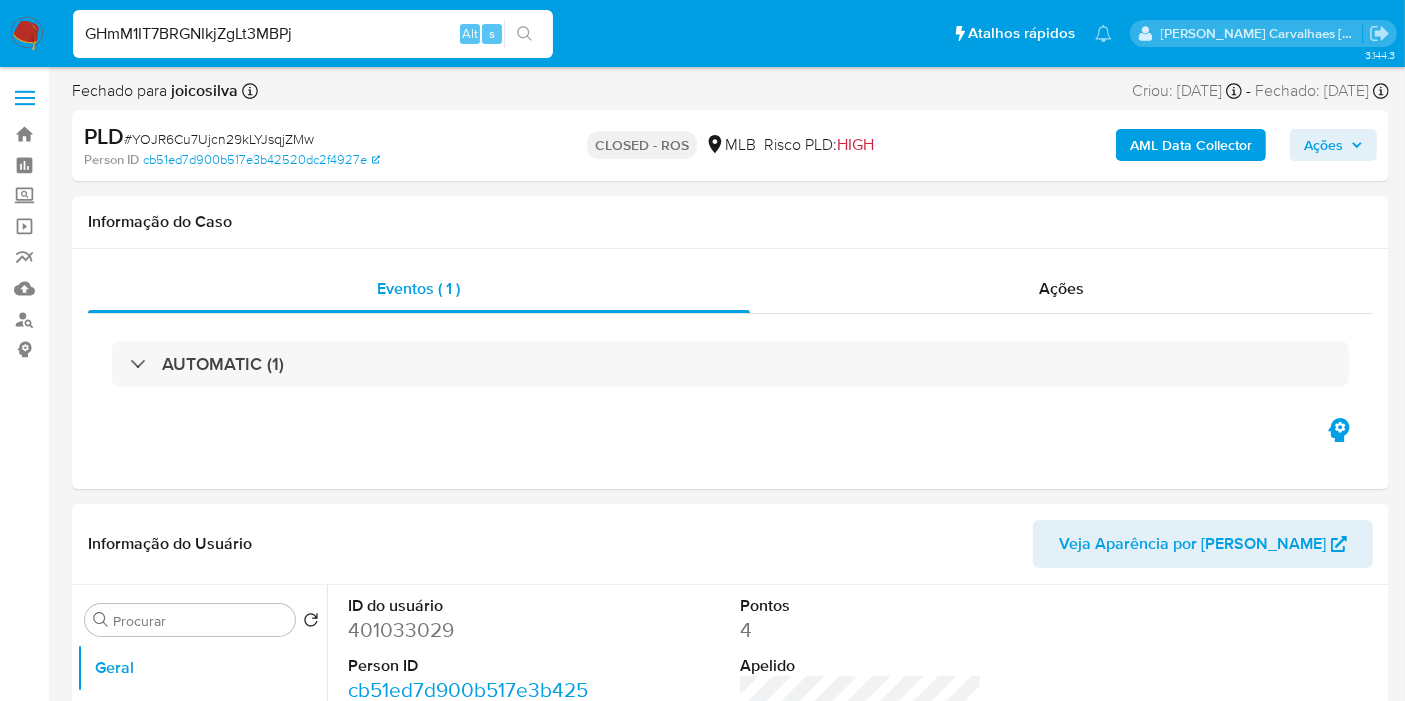 type on "GHmM1IT7BRGNIkjZgLt3MBPj" 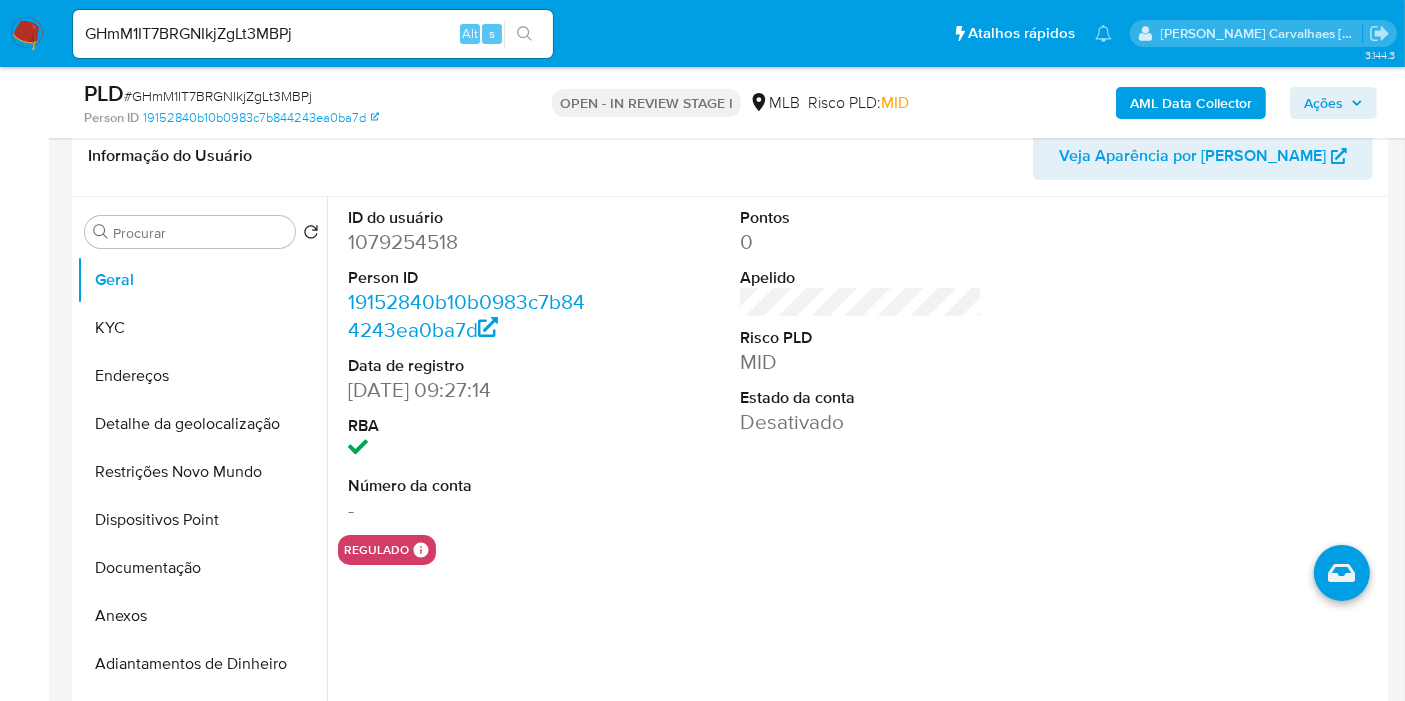 select on "10" 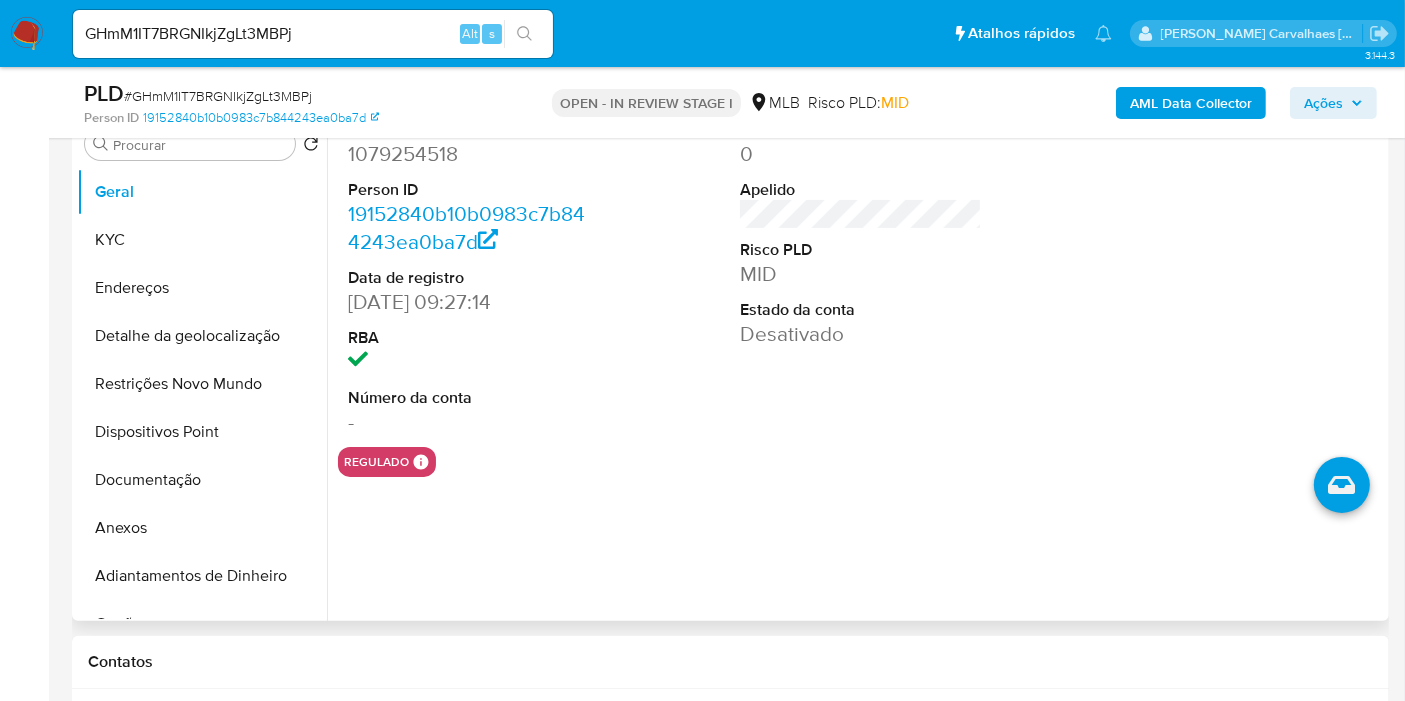scroll, scrollTop: 444, scrollLeft: 0, axis: vertical 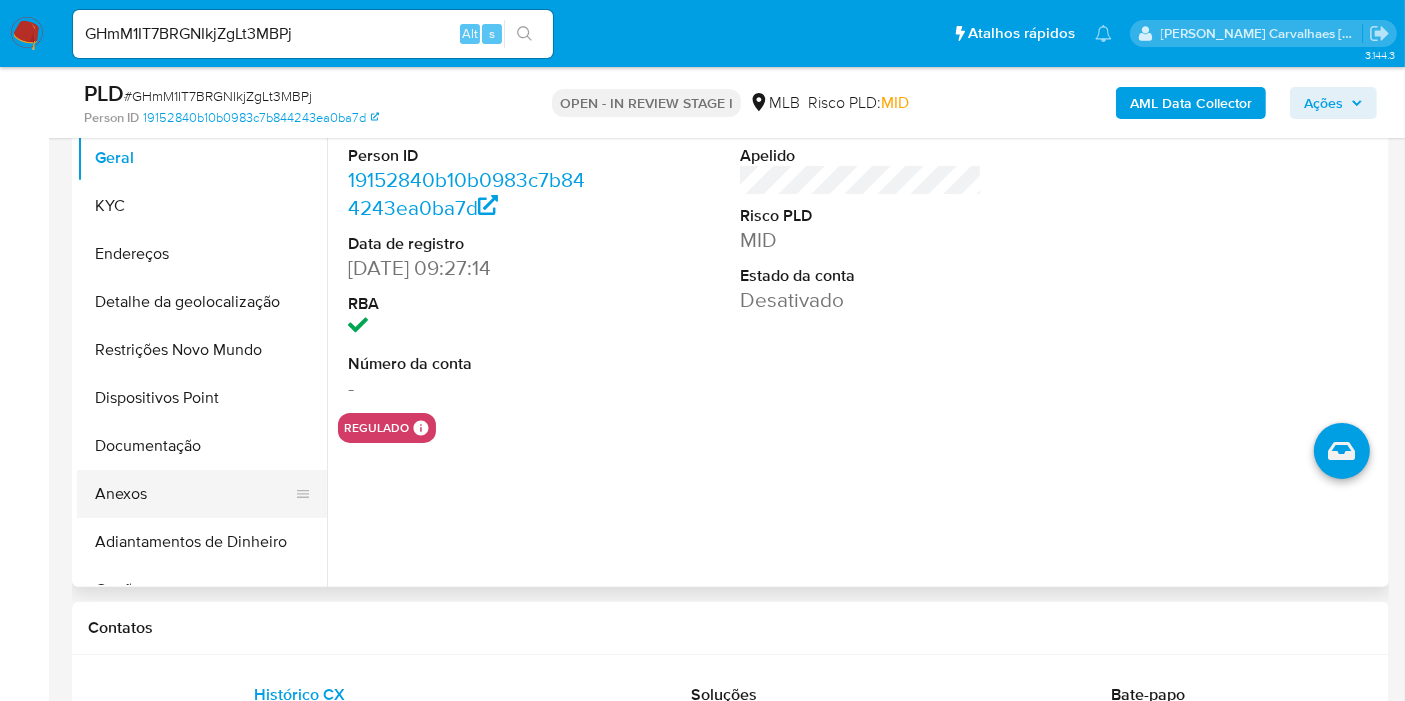 click on "Anexos" at bounding box center (194, 494) 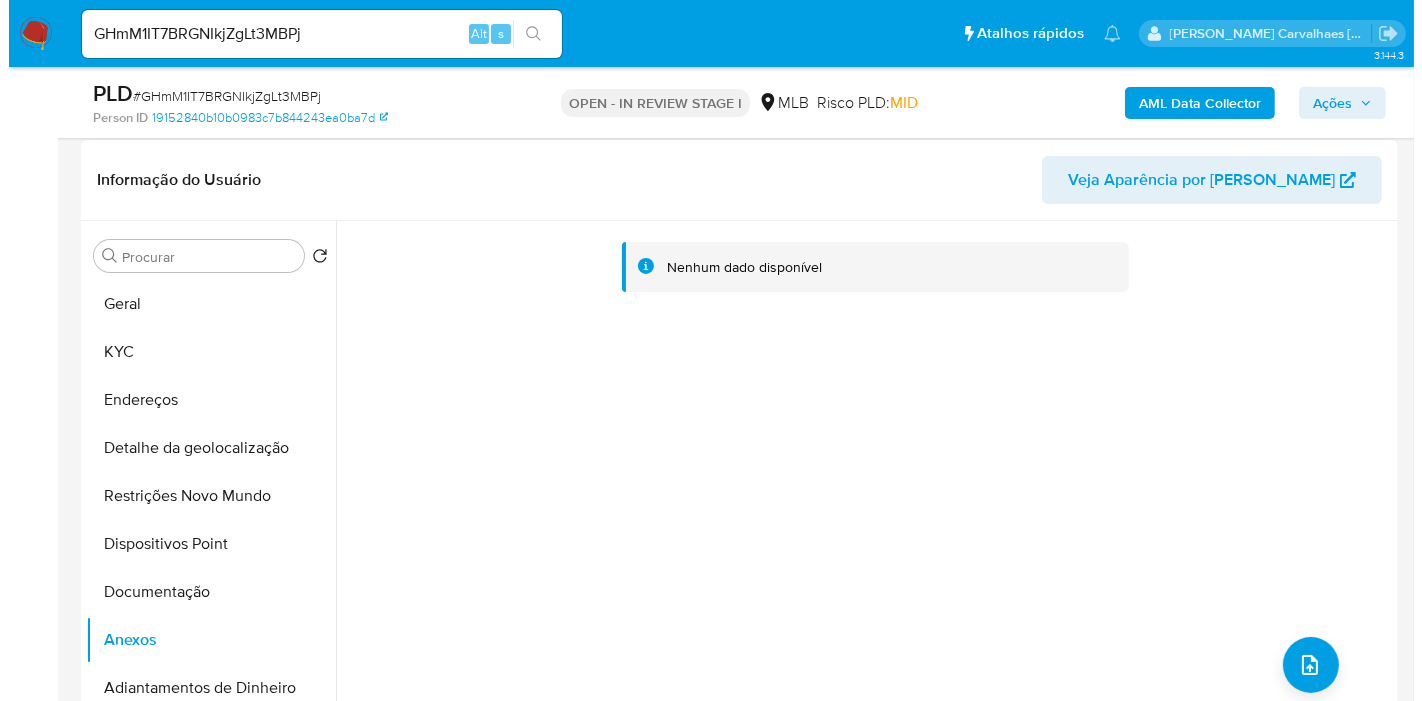 scroll, scrollTop: 333, scrollLeft: 0, axis: vertical 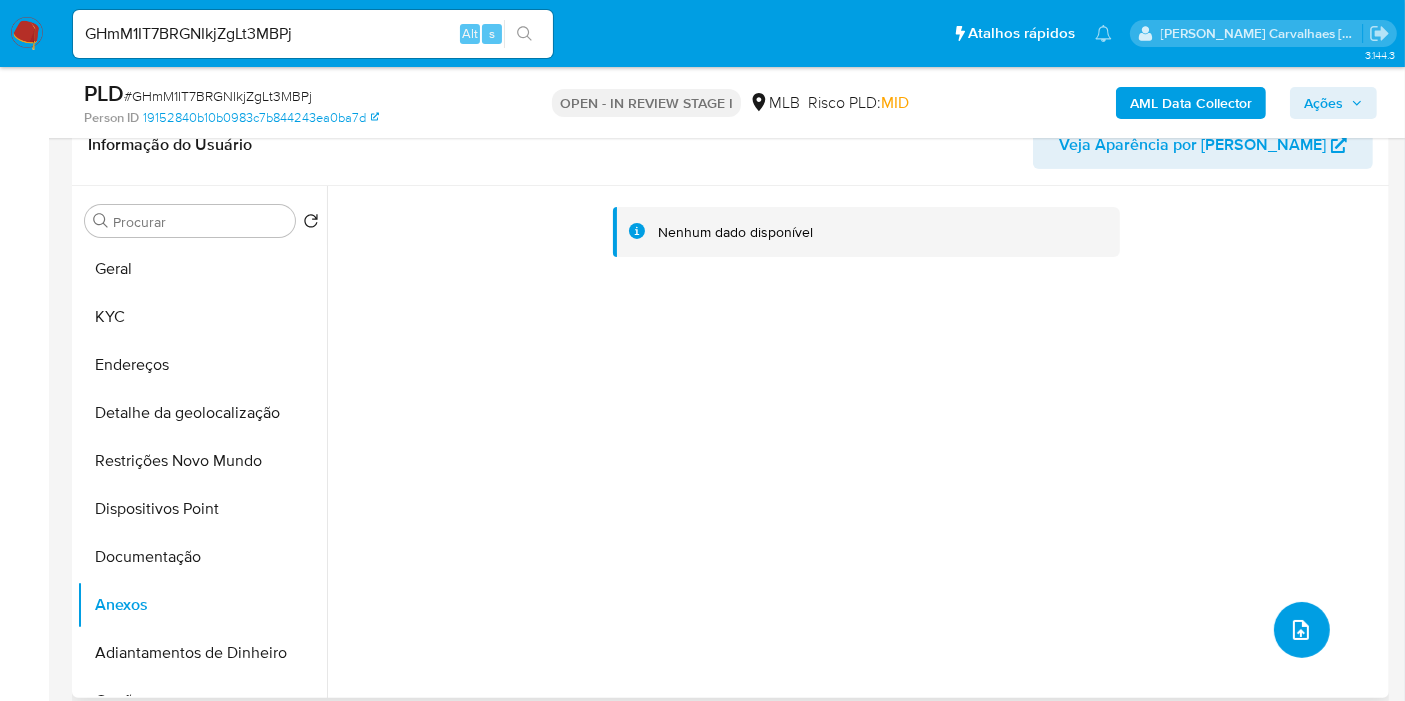 click at bounding box center (1302, 630) 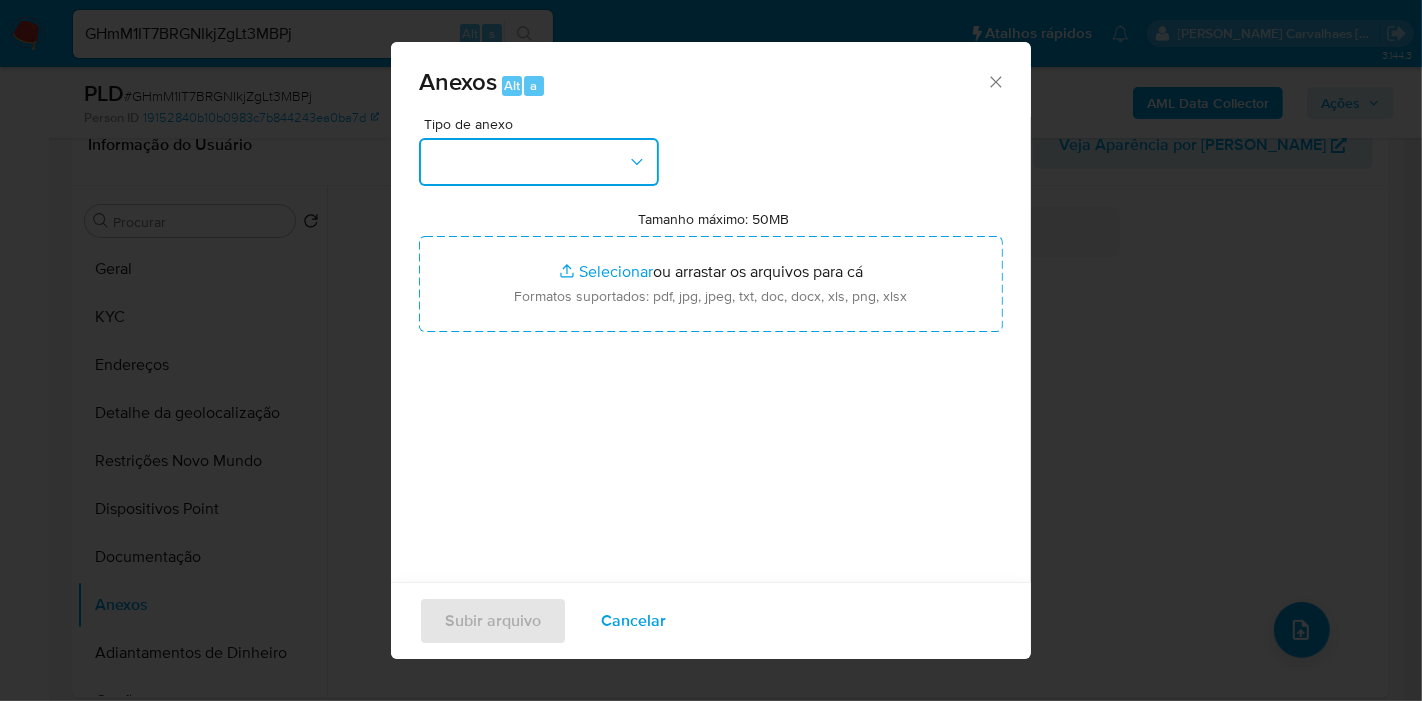 click at bounding box center [539, 162] 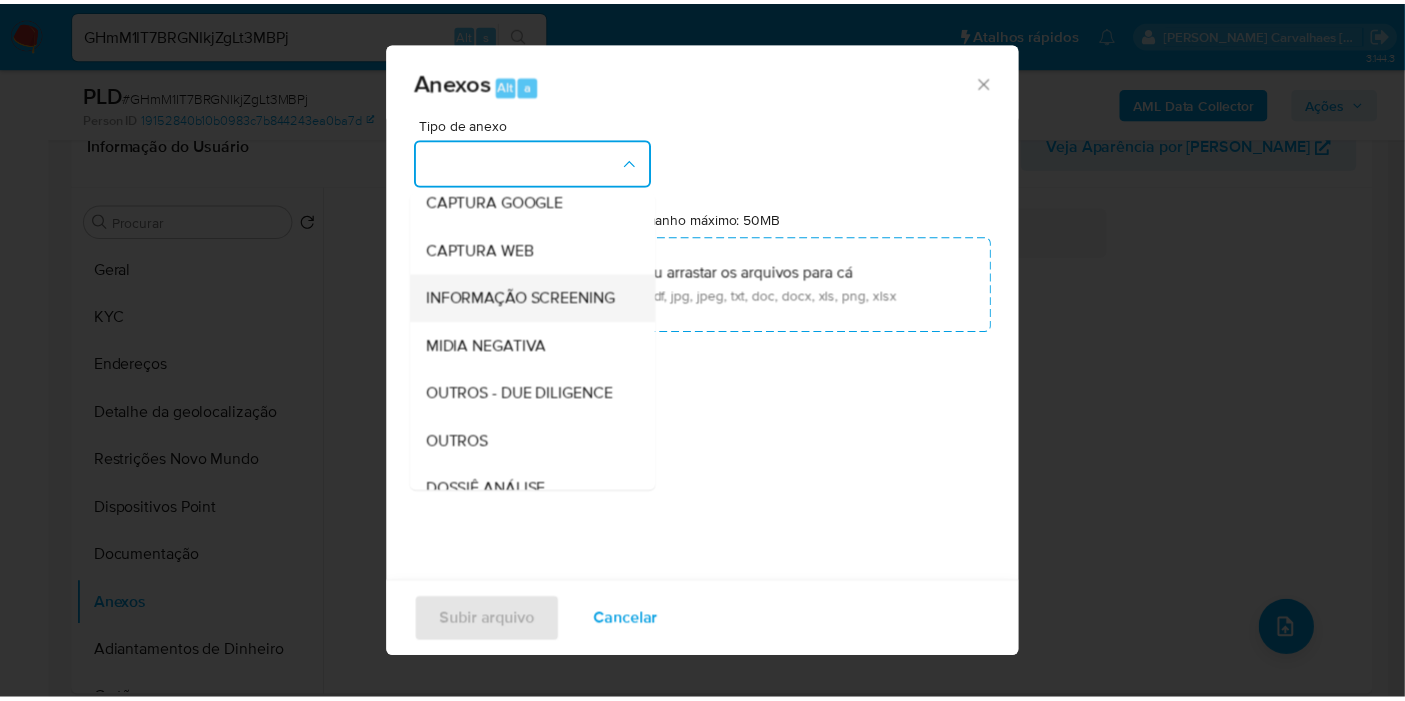 scroll, scrollTop: 222, scrollLeft: 0, axis: vertical 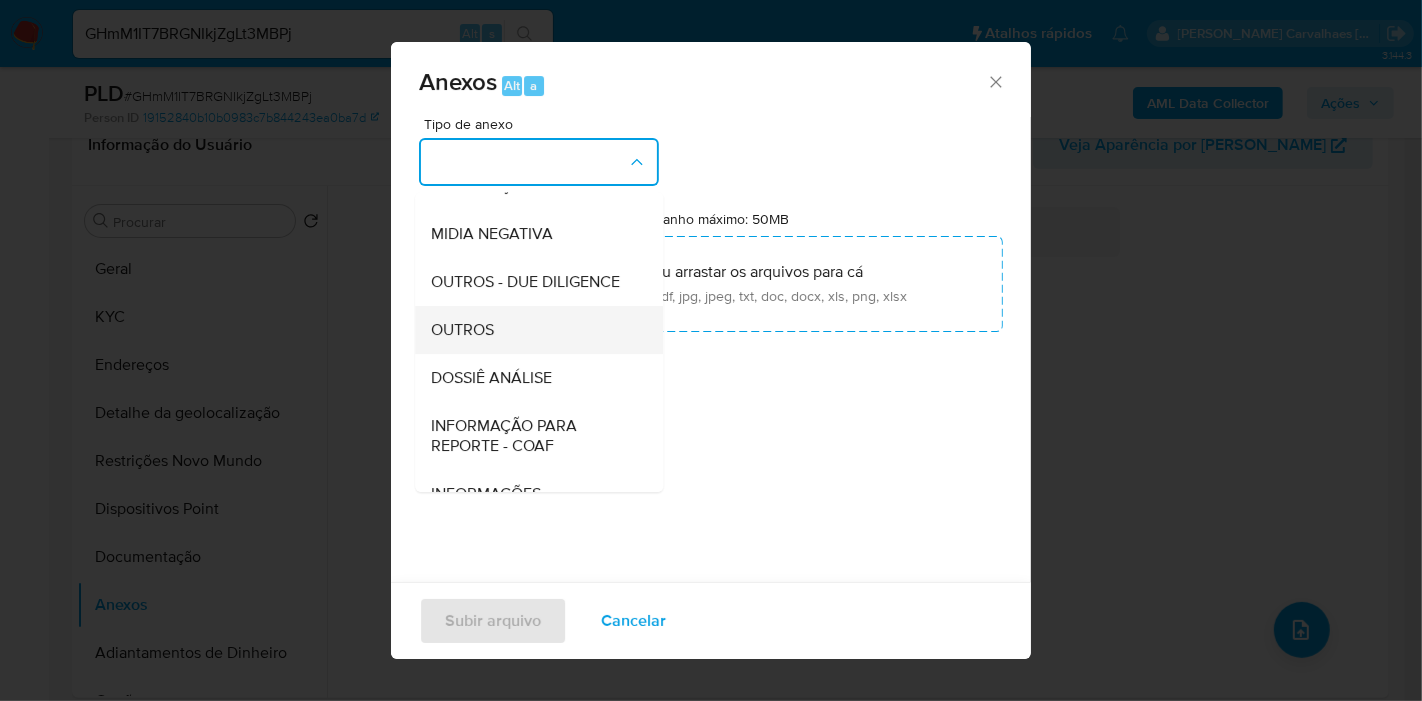 click on "OUTROS" at bounding box center [462, 330] 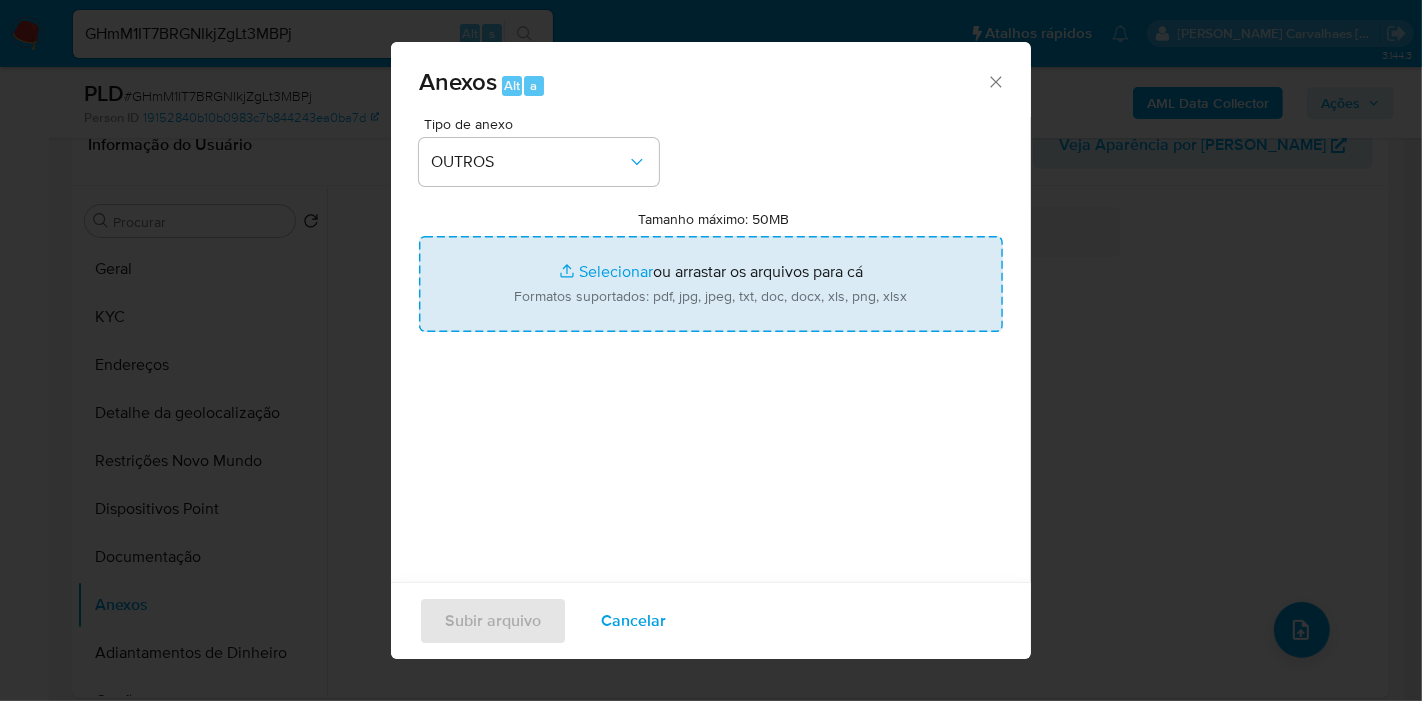 click on "Tamanho máximo: 50MB Selecionar arquivos" at bounding box center (711, 284) 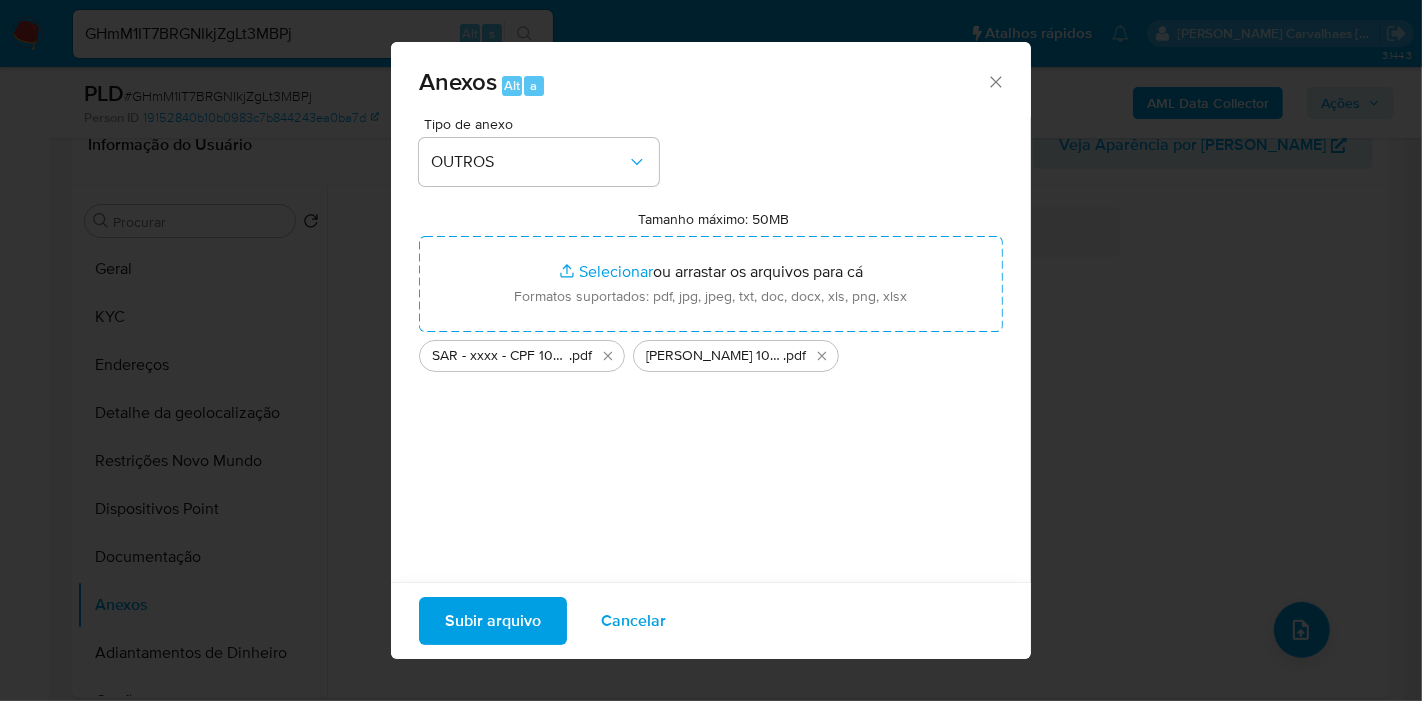 click on "Subir arquivo" at bounding box center [493, 621] 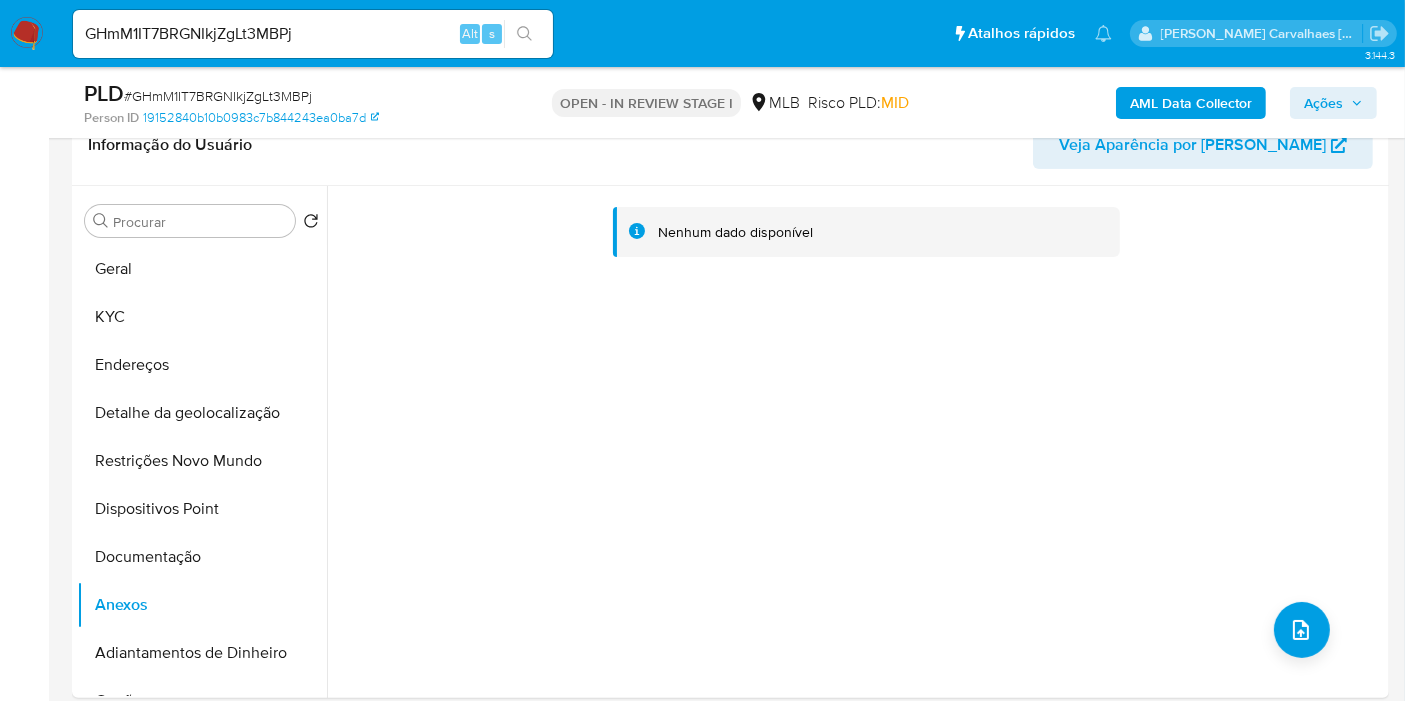 click on "Ações" at bounding box center [1323, 103] 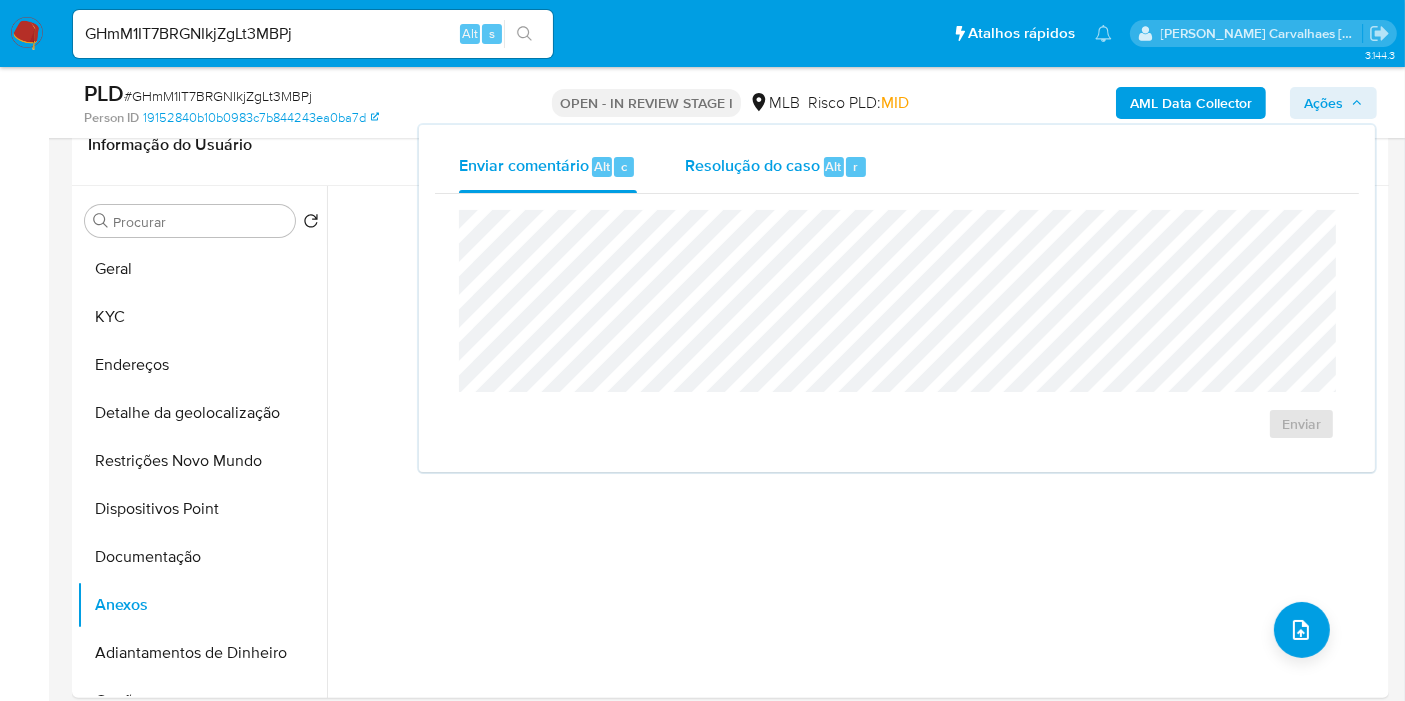 click on "Resolução do caso Alt r" at bounding box center (776, 167) 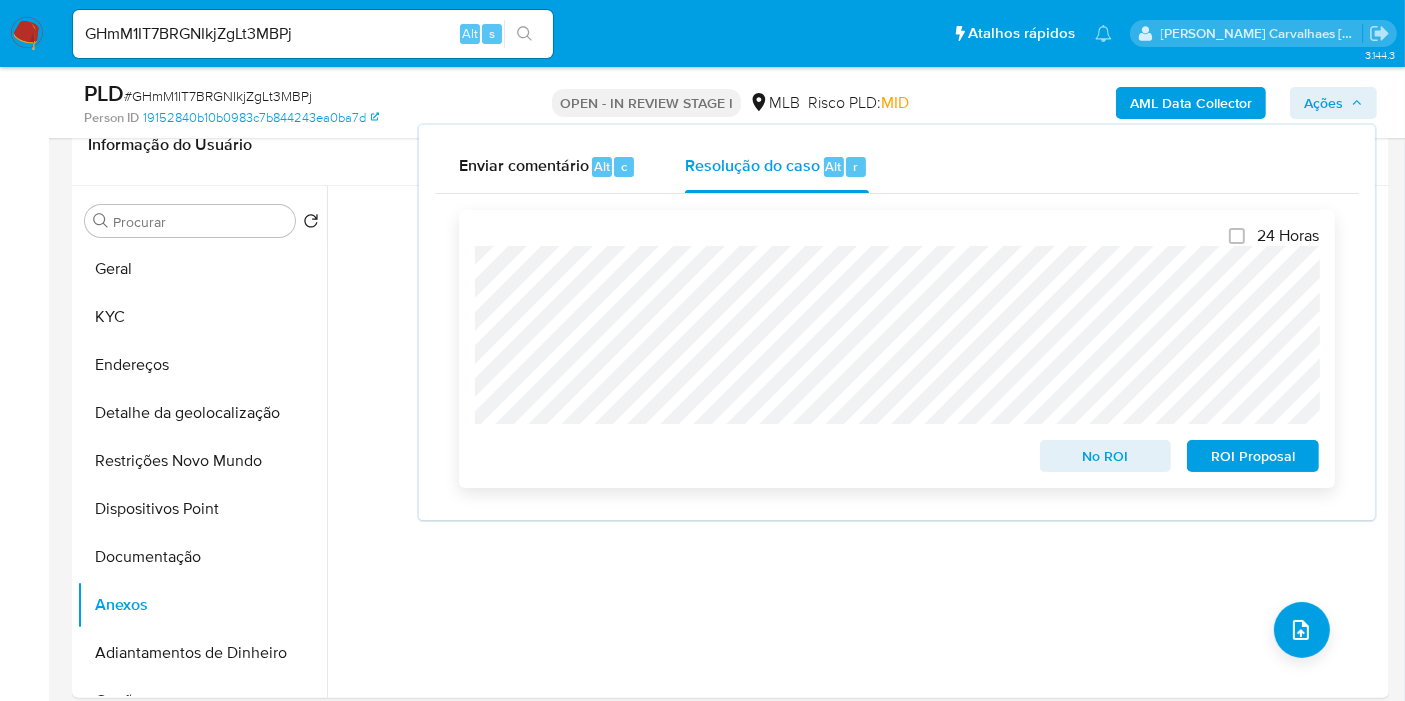 click on "ROI Proposal" at bounding box center [1253, 456] 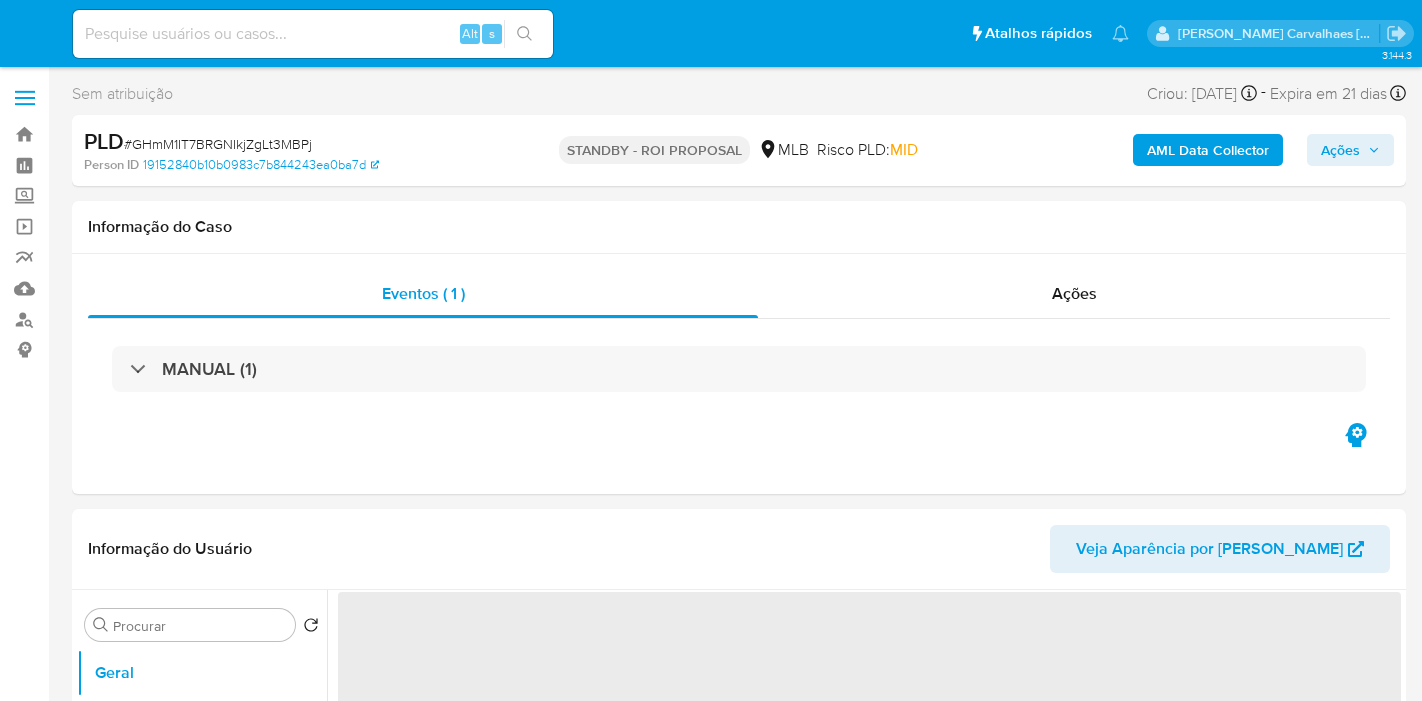select on "10" 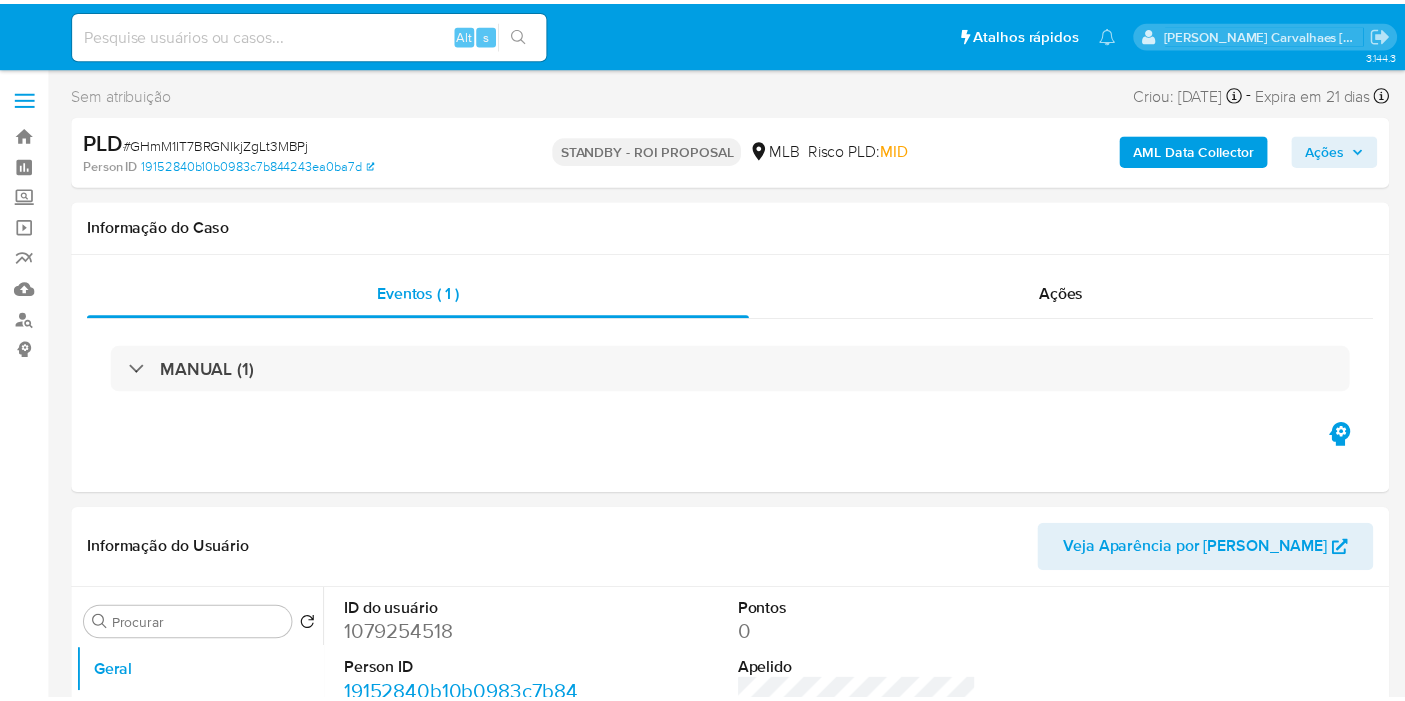 scroll, scrollTop: 0, scrollLeft: 0, axis: both 